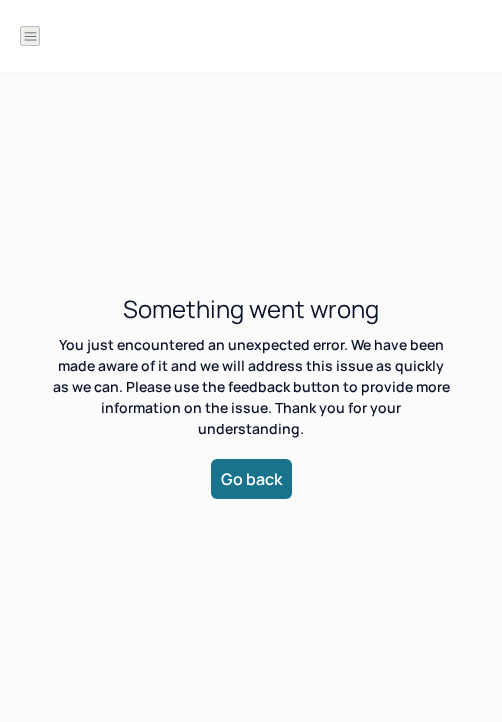 scroll, scrollTop: 0, scrollLeft: 0, axis: both 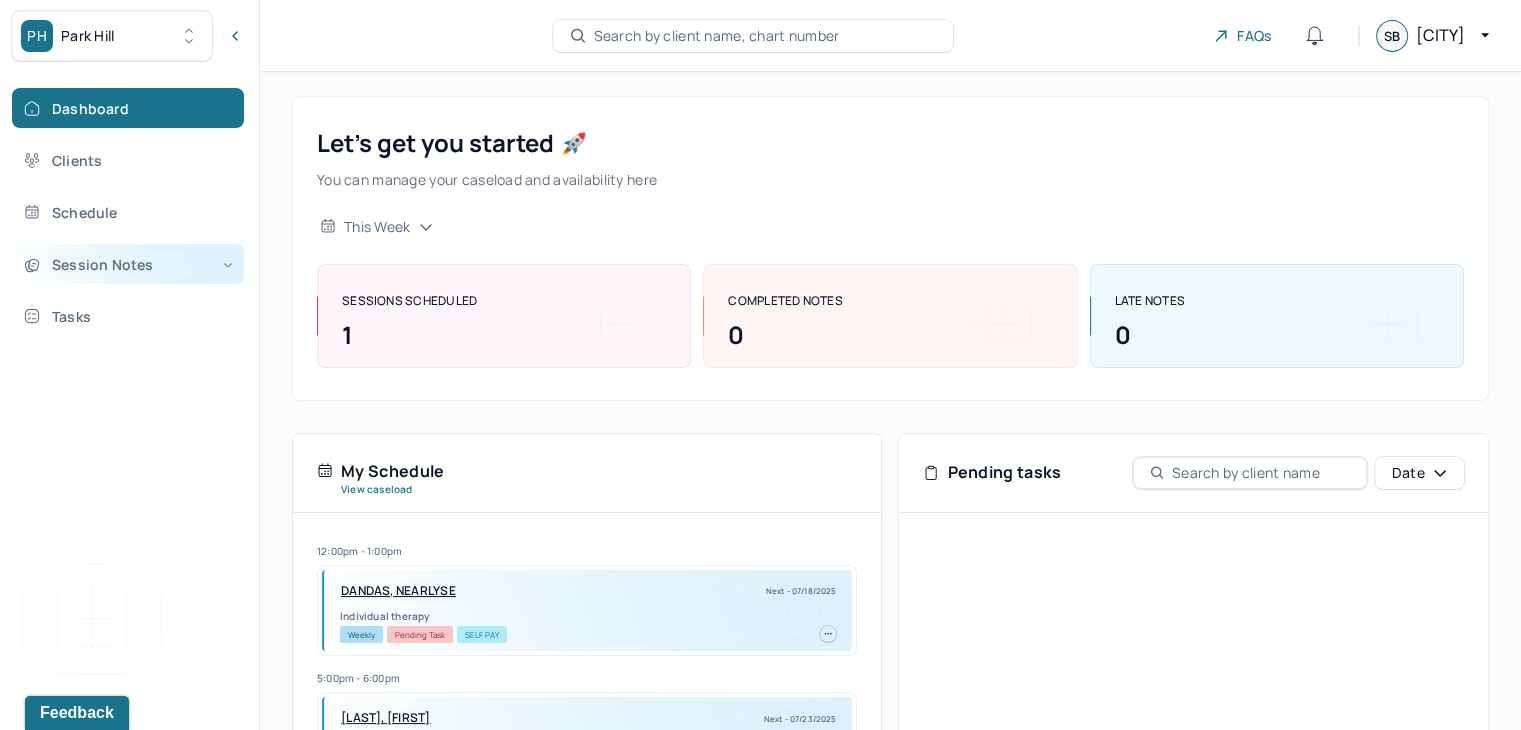 click on "Session Notes" at bounding box center (128, 264) 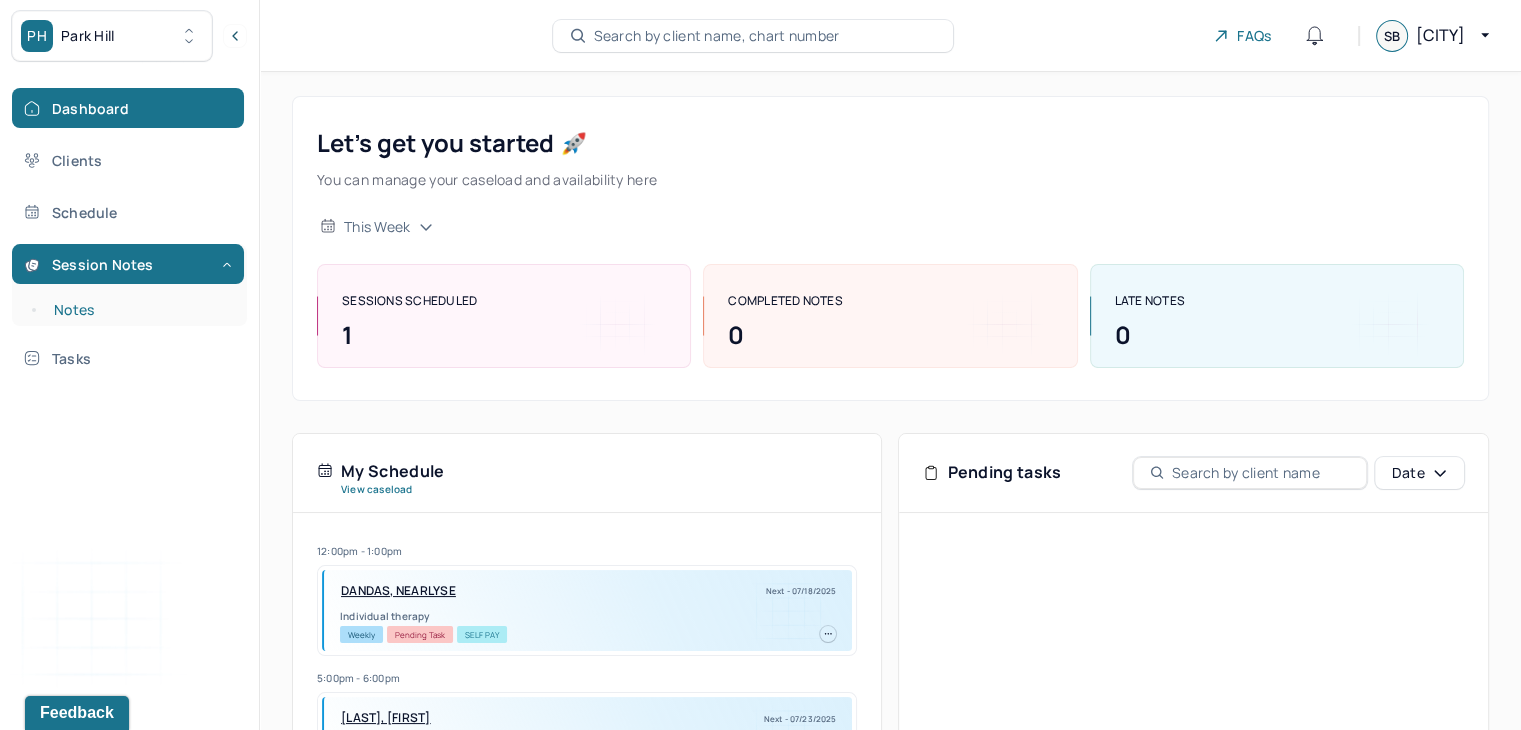 click on "Notes" at bounding box center (139, 310) 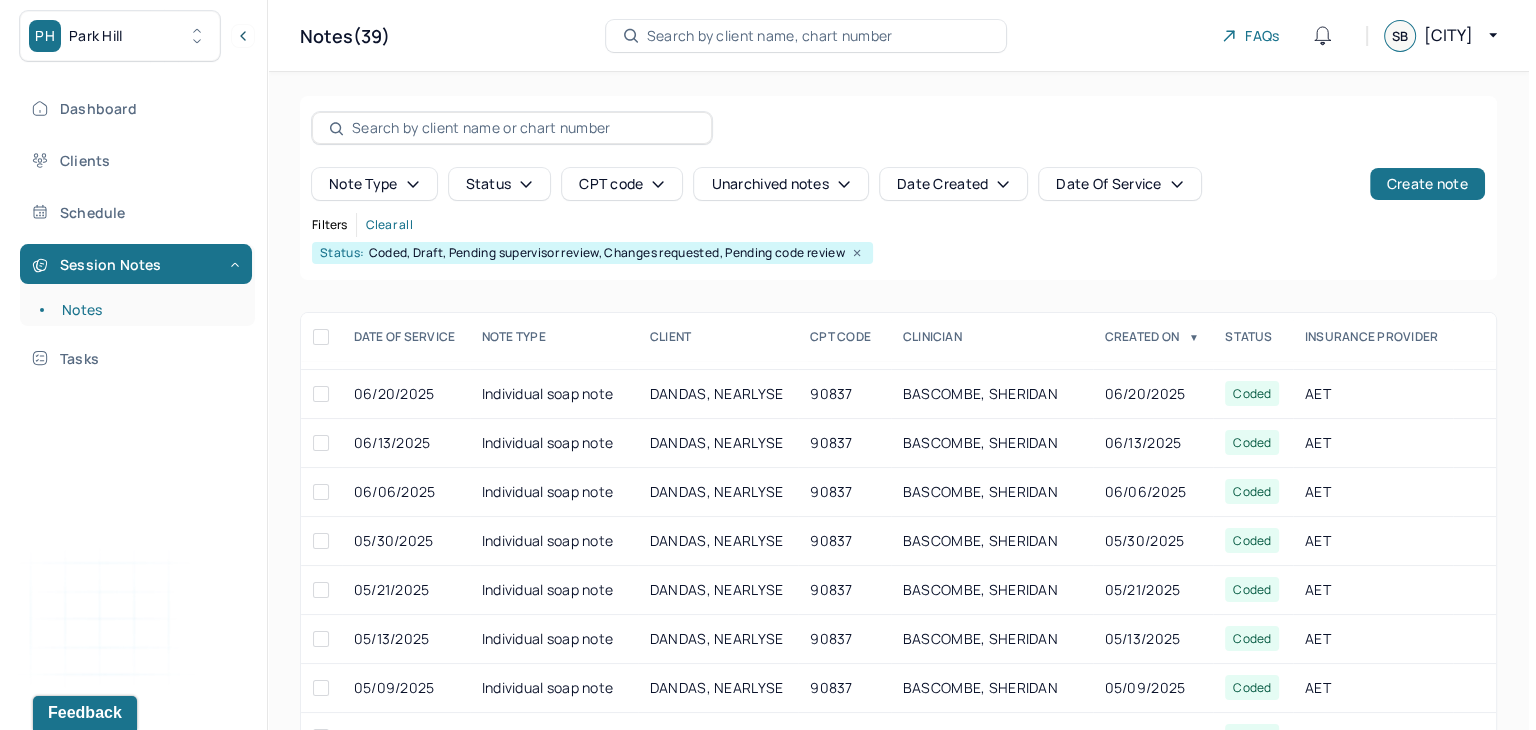 scroll, scrollTop: 0, scrollLeft: 0, axis: both 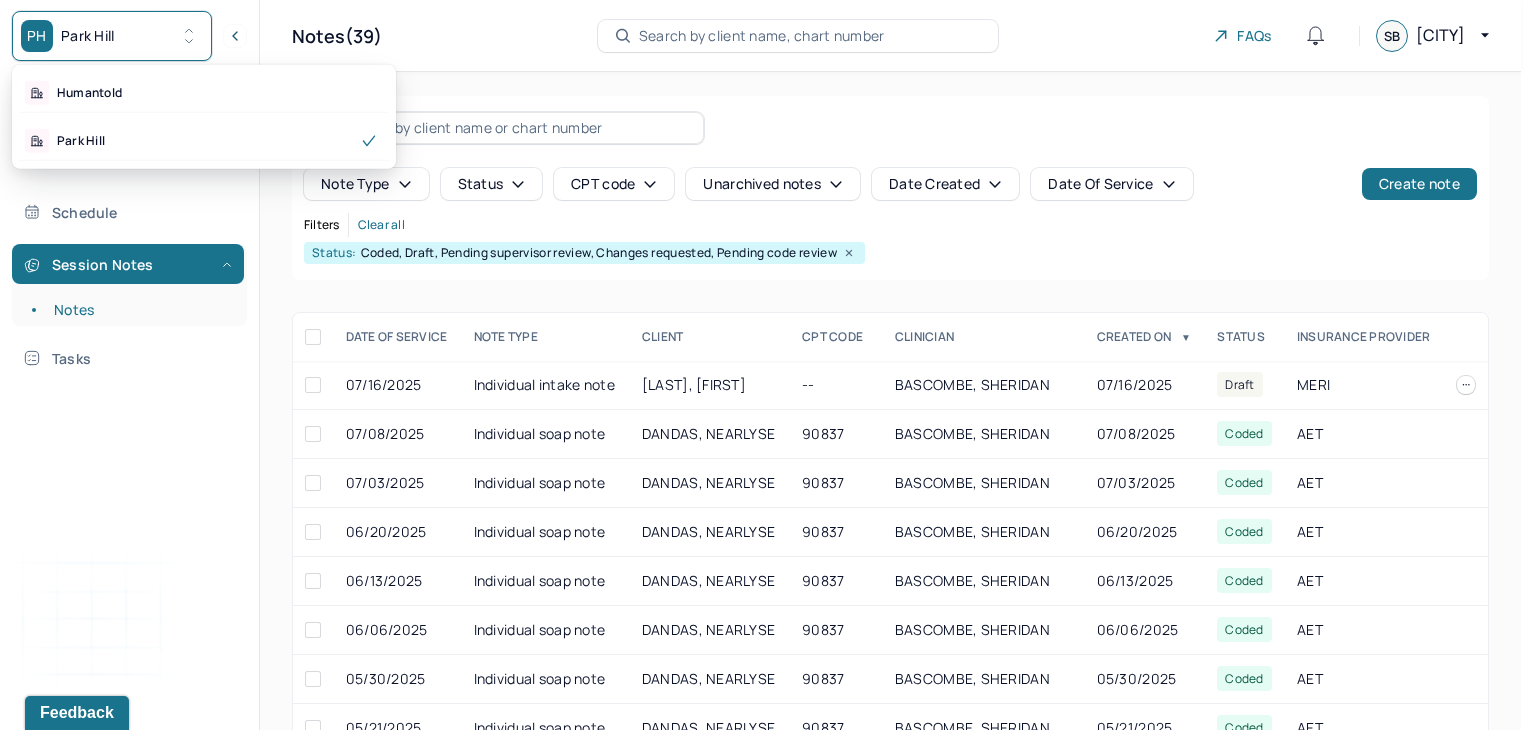 click on "PH Park Hill" at bounding box center (112, 36) 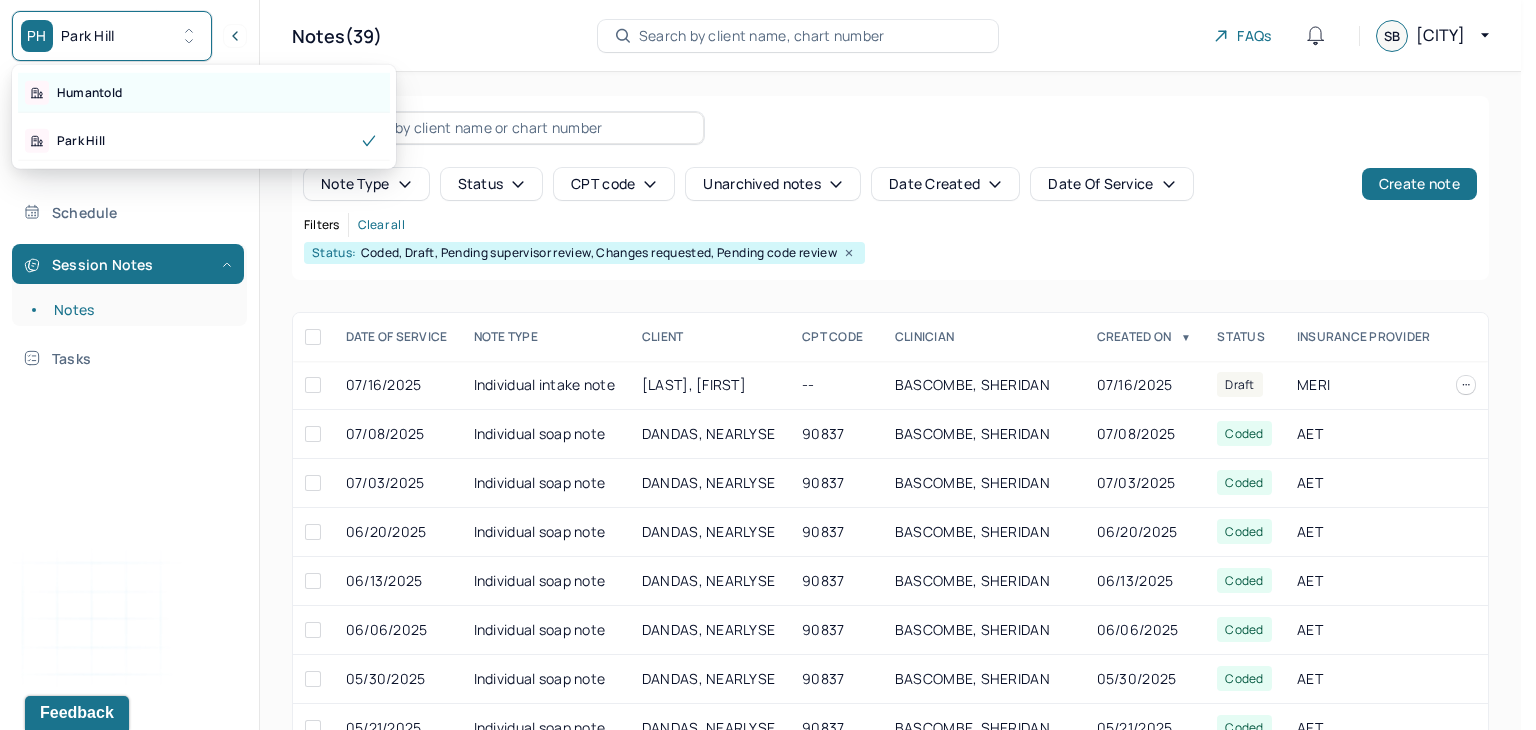 click on "Humantold" at bounding box center [204, 93] 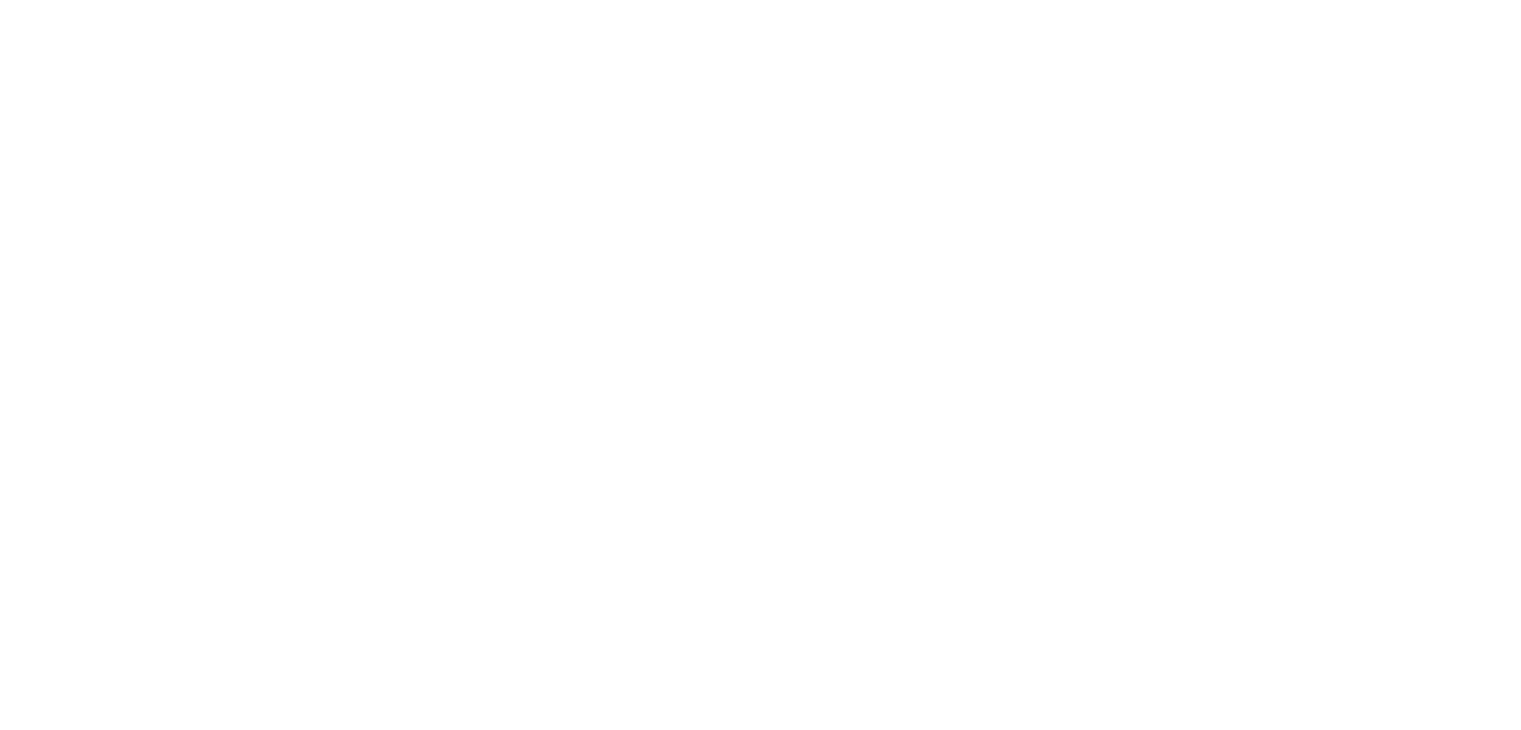 scroll, scrollTop: 0, scrollLeft: 0, axis: both 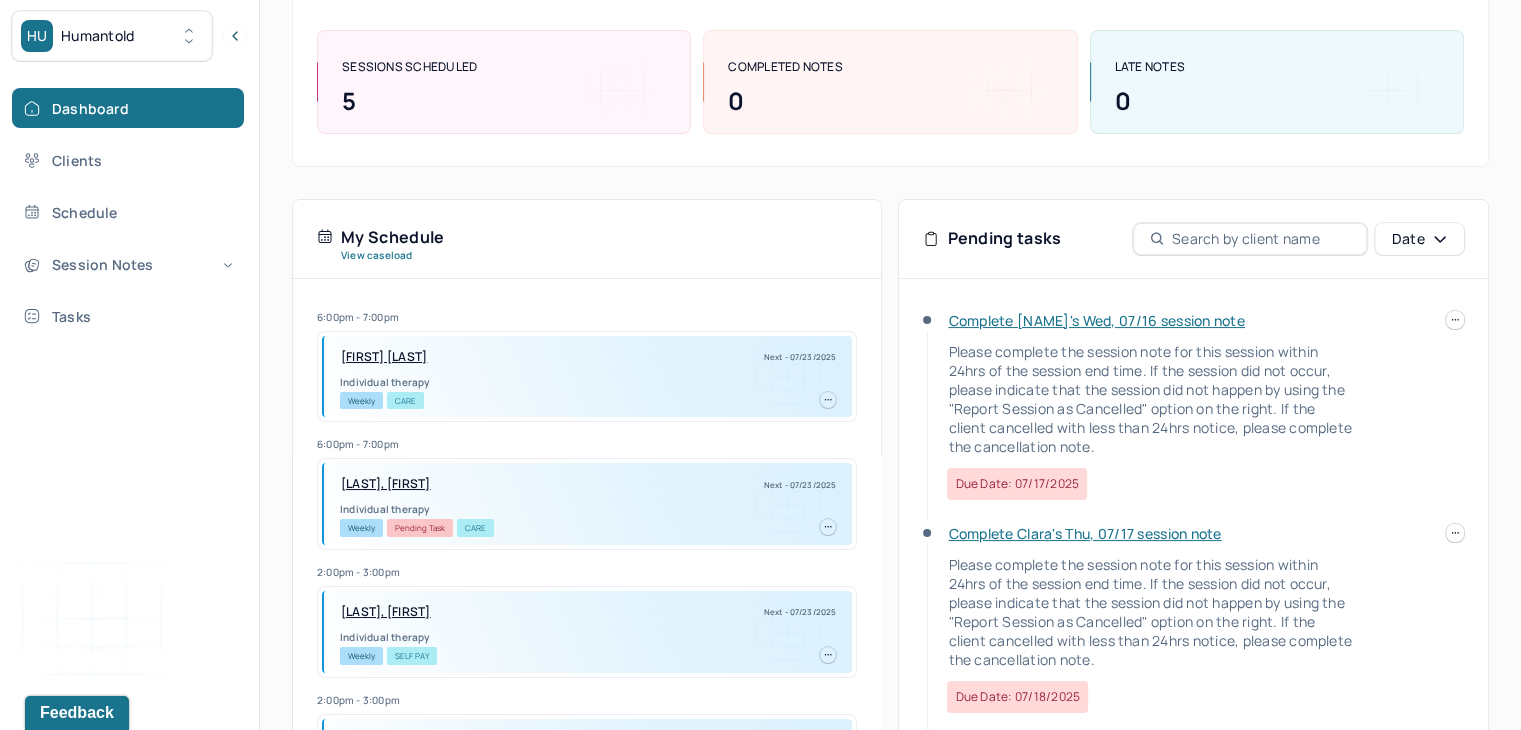 click on "Complete [NAME]'s Wed, 07/16 session note" at bounding box center [1096, 320] 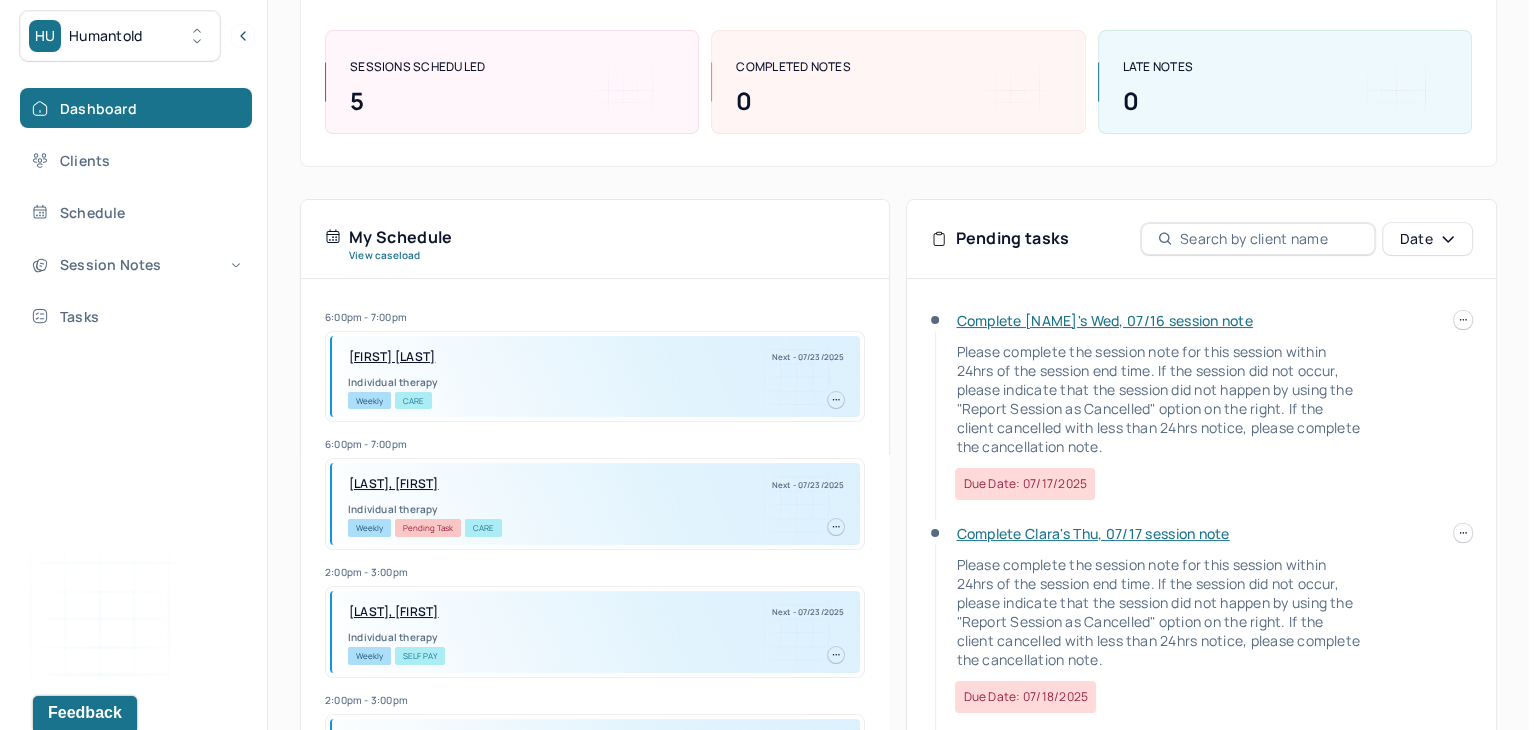 scroll, scrollTop: 0, scrollLeft: 0, axis: both 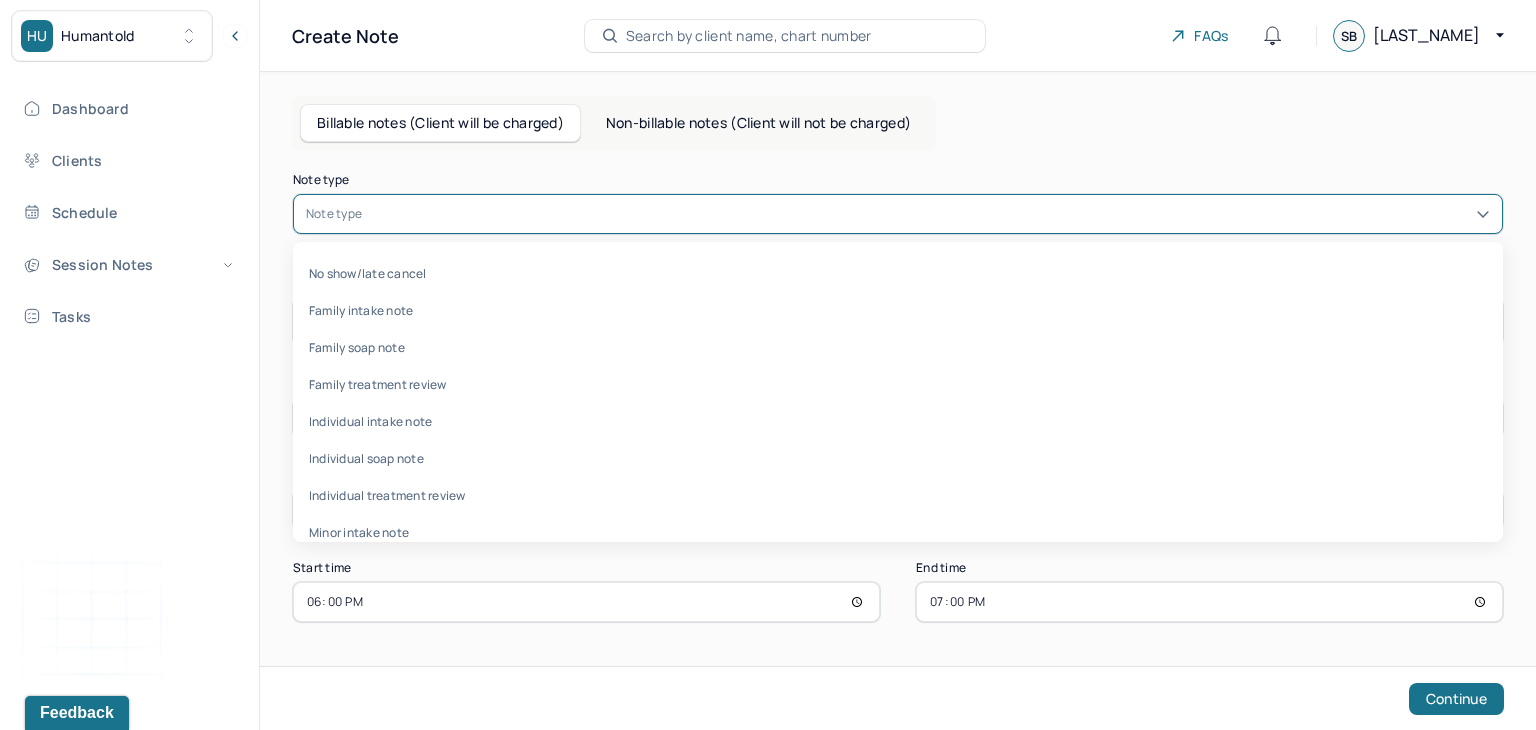click at bounding box center [928, 214] 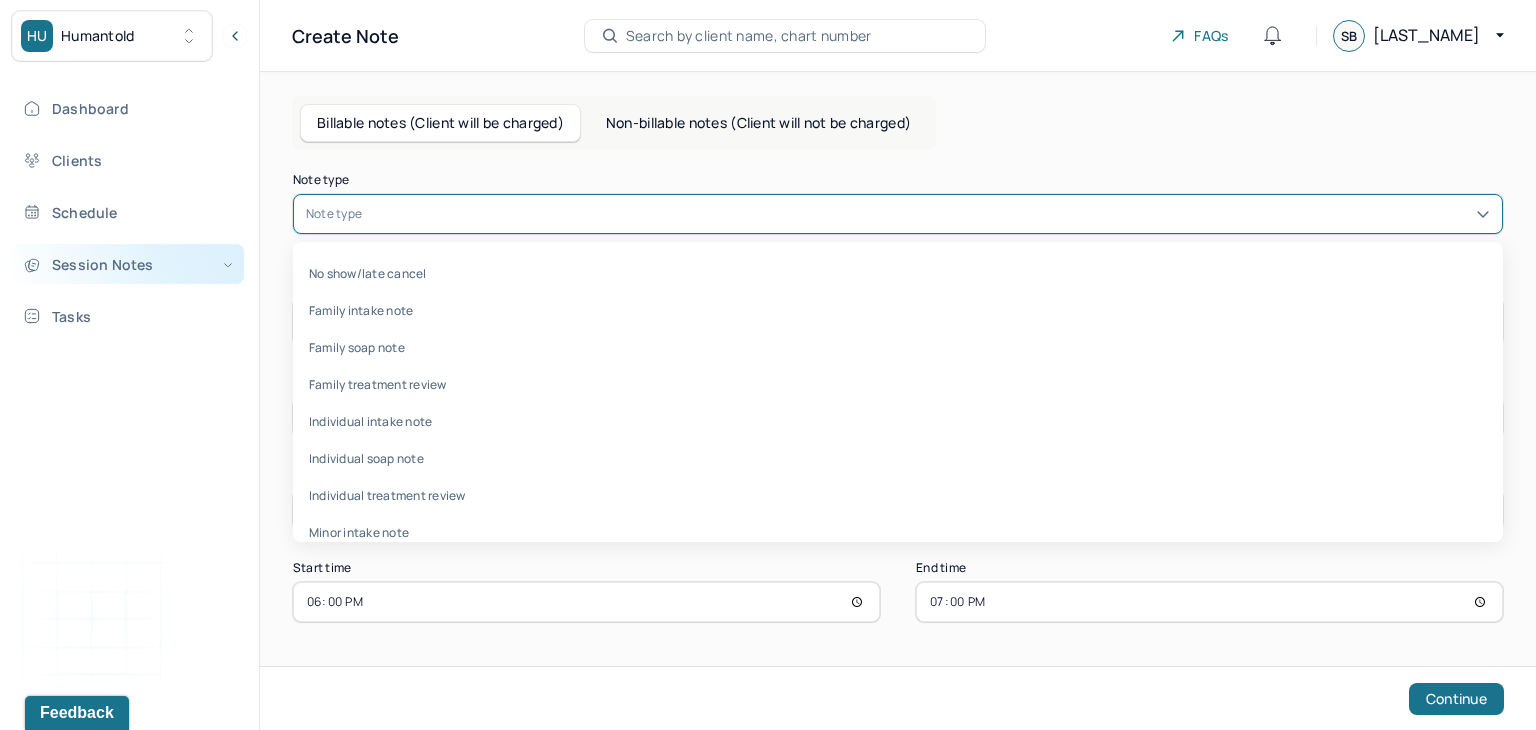 click on "Session Notes" at bounding box center (128, 264) 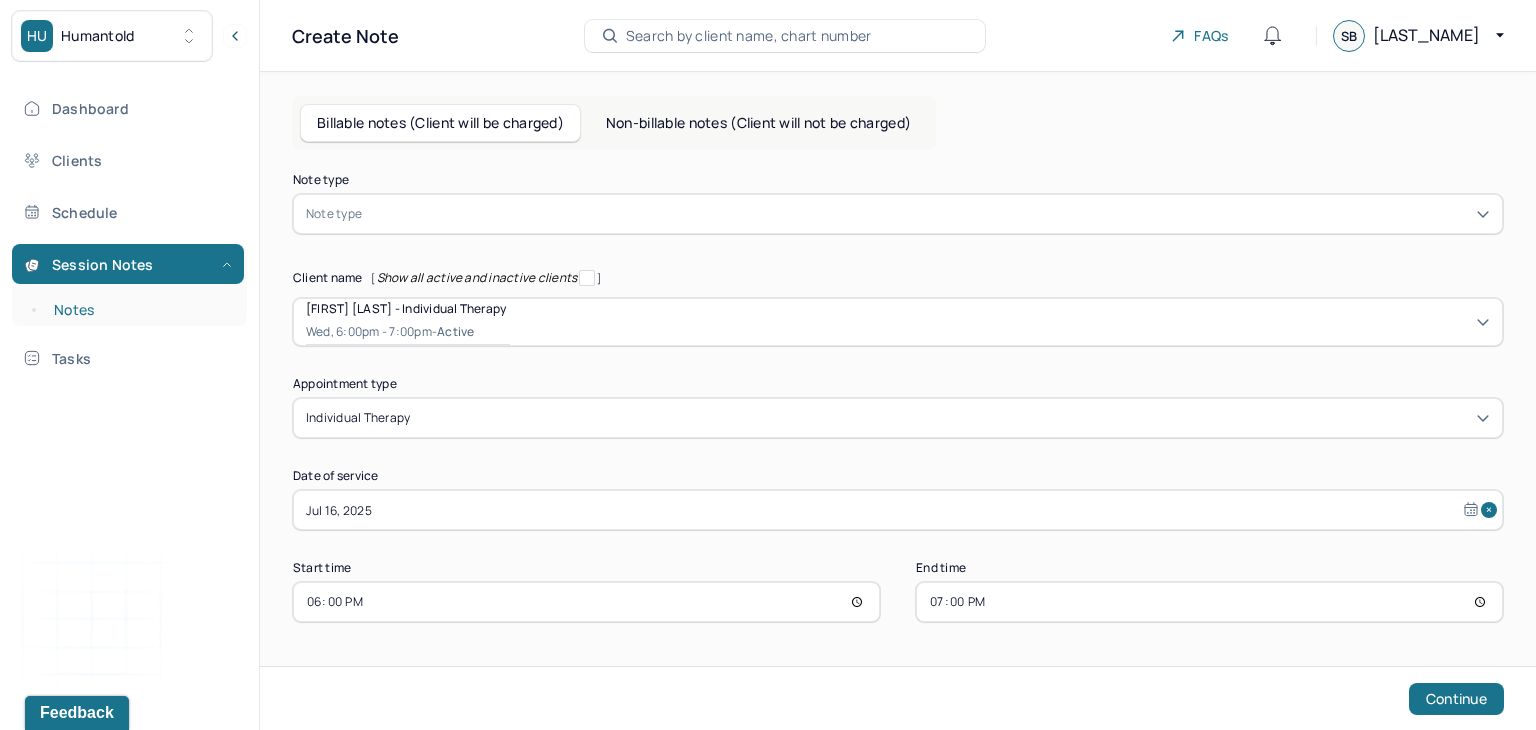 click on "Notes" at bounding box center [139, 310] 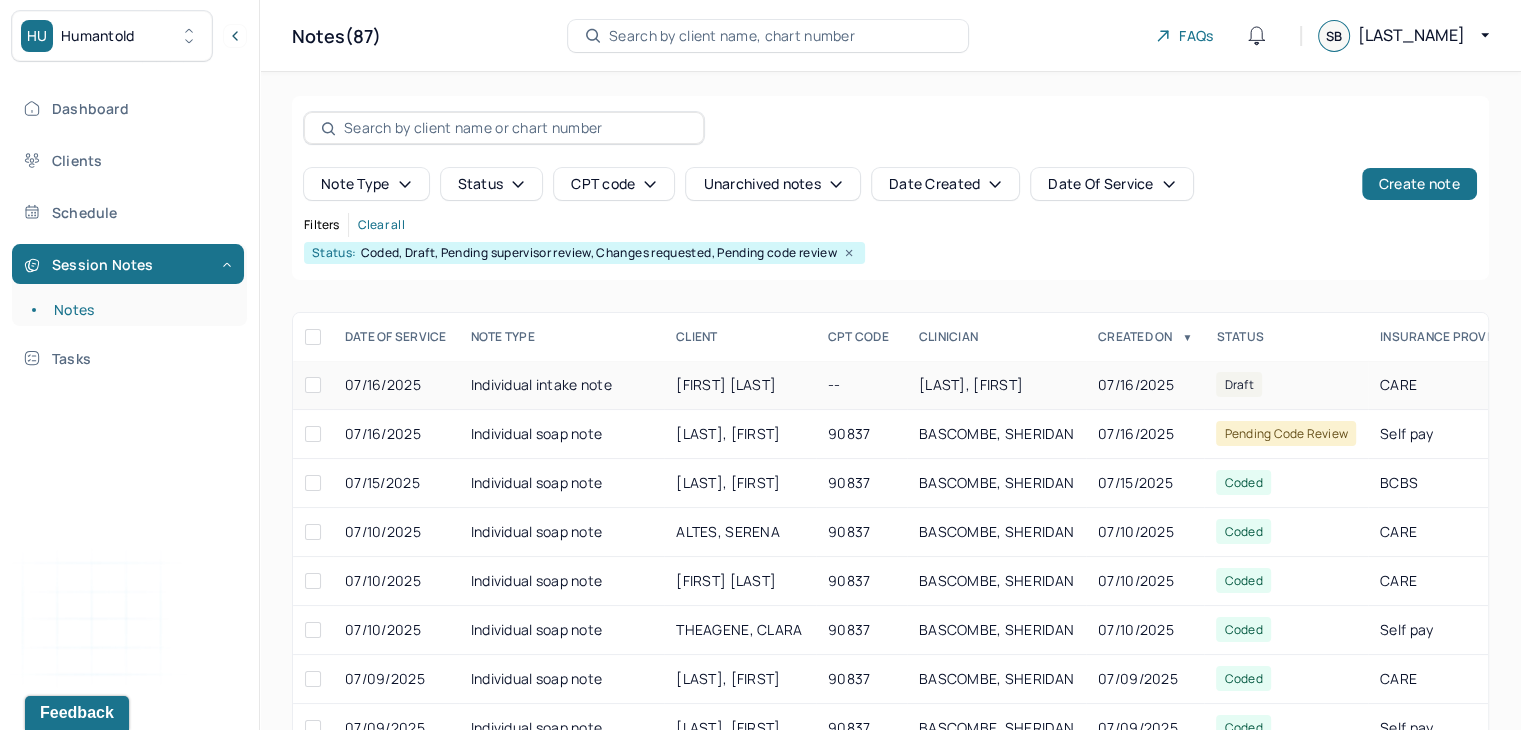 click on "Individual intake note" at bounding box center [562, 385] 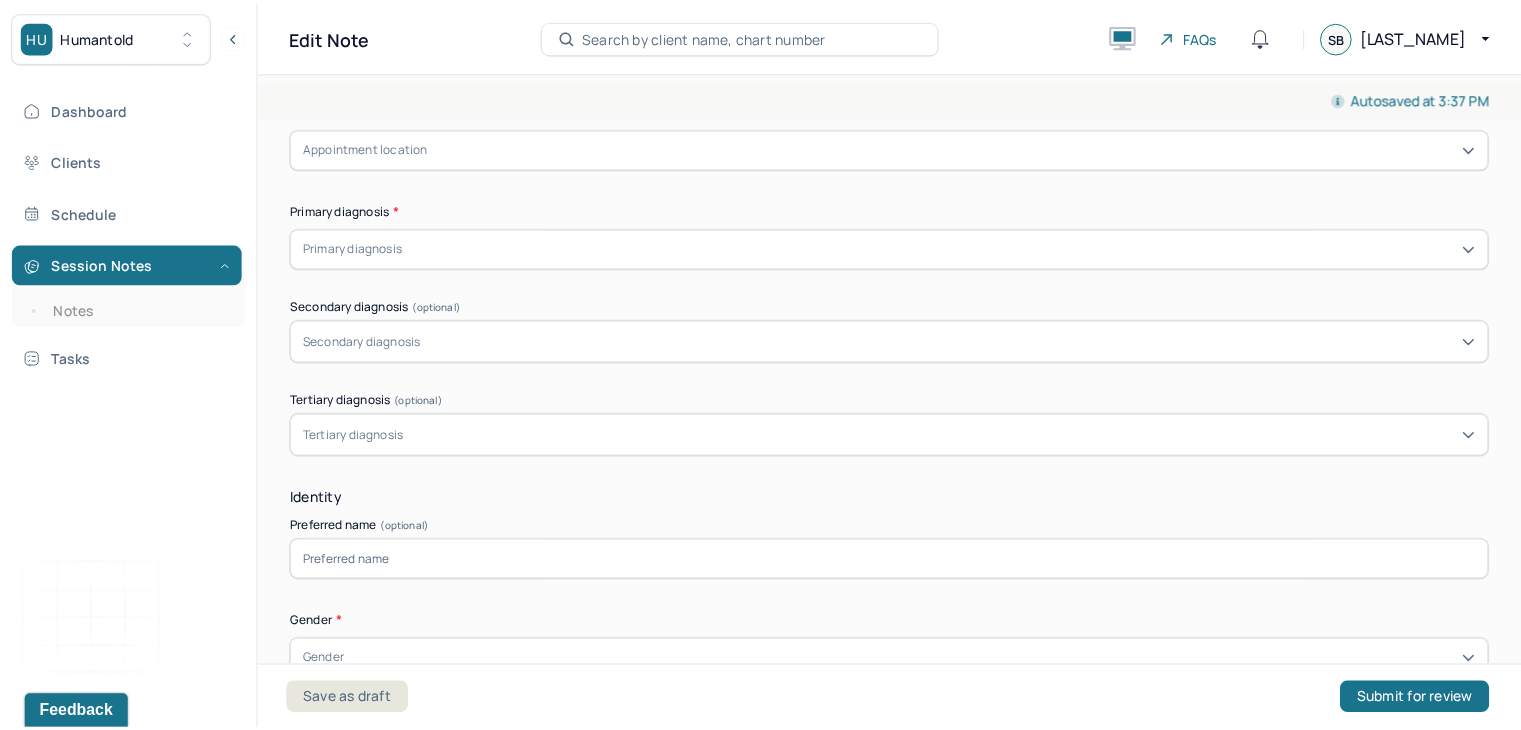 scroll, scrollTop: 0, scrollLeft: 0, axis: both 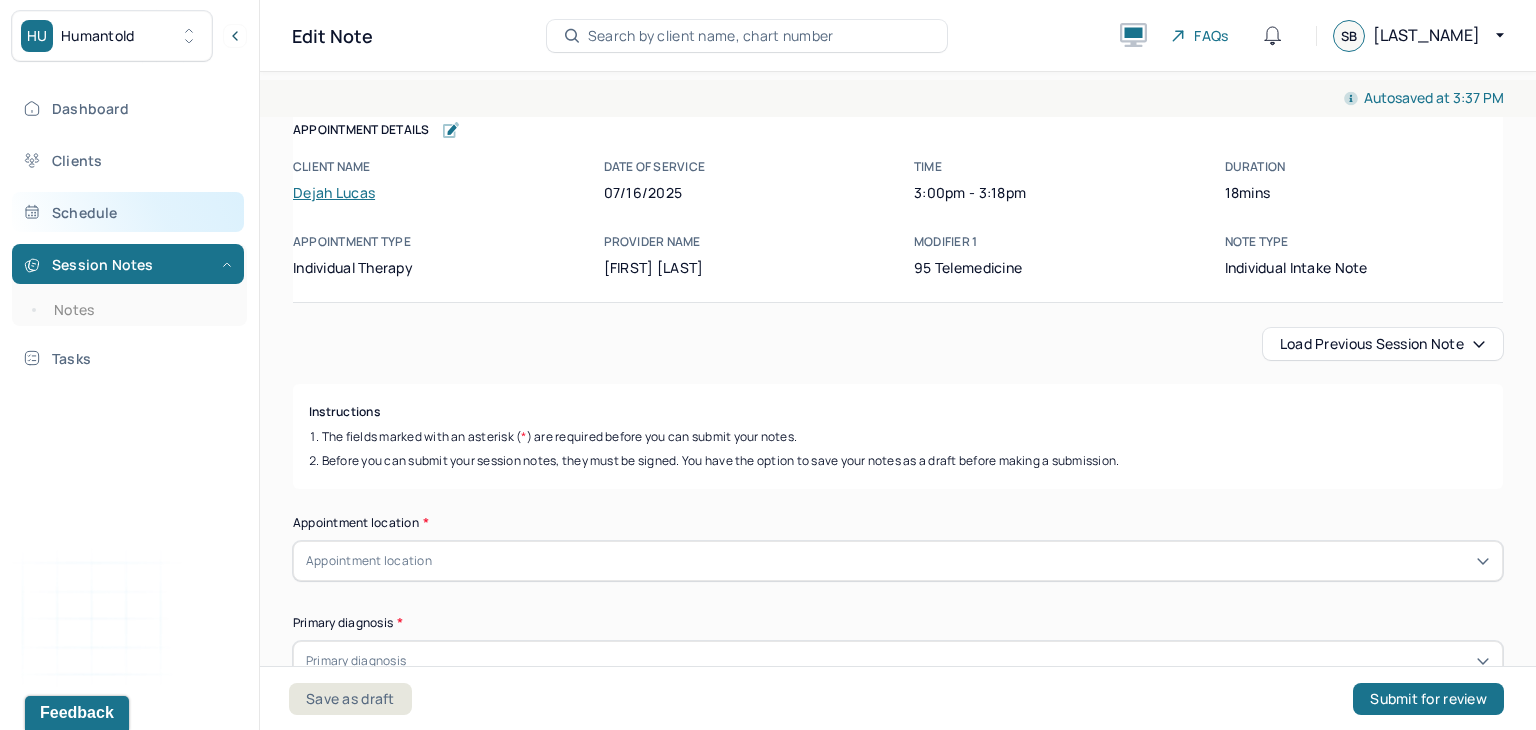click on "Schedule" at bounding box center [128, 212] 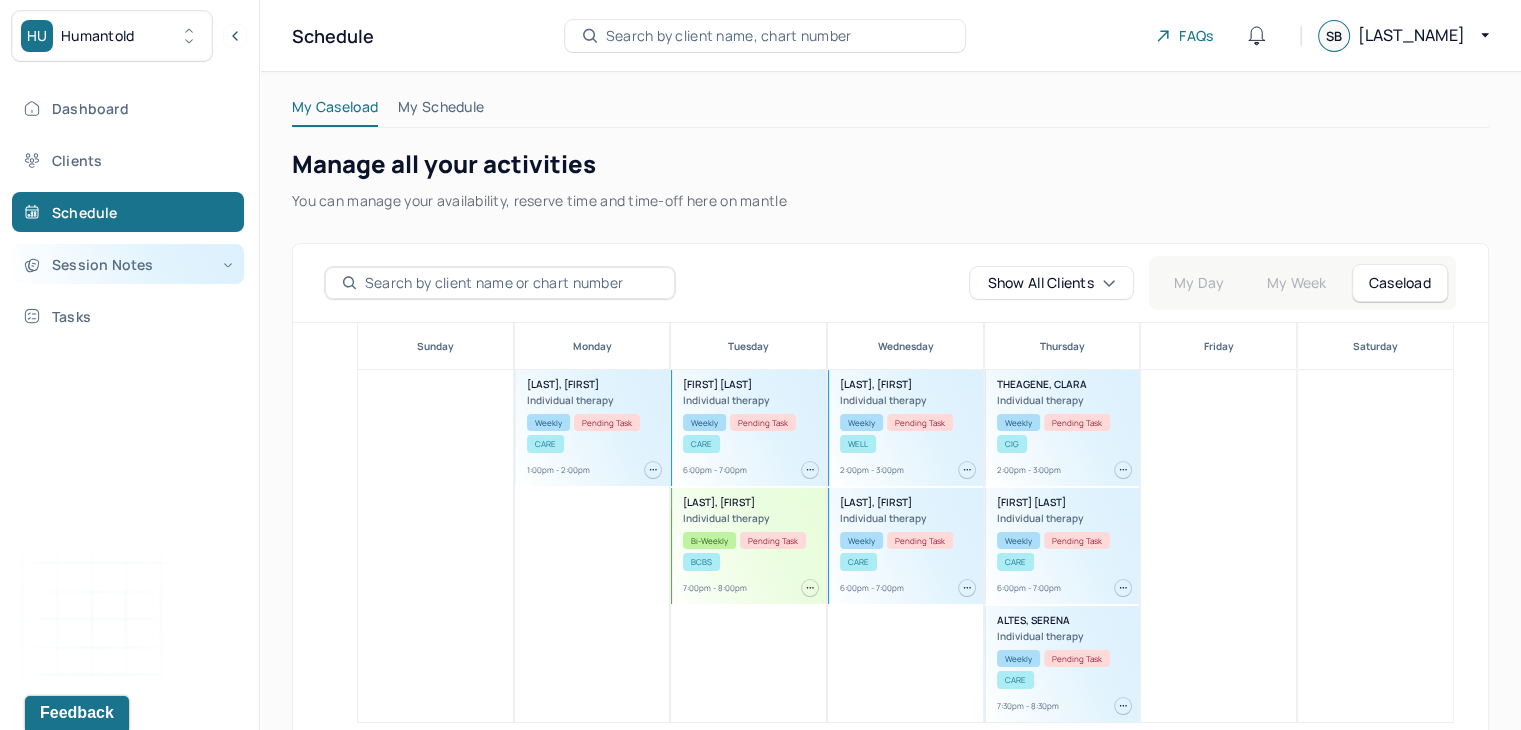 click on "Session Notes" at bounding box center (128, 264) 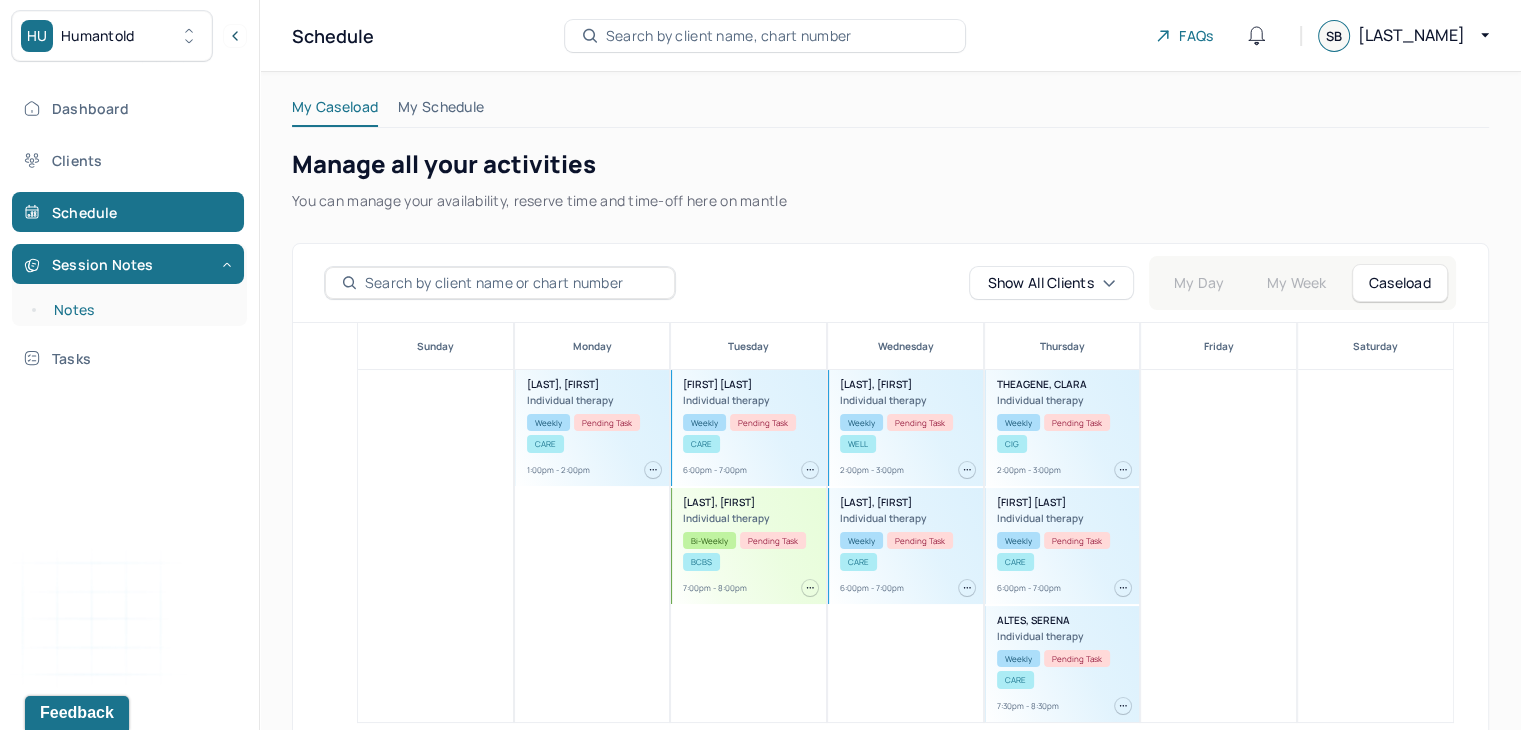 click on "Notes" at bounding box center (139, 310) 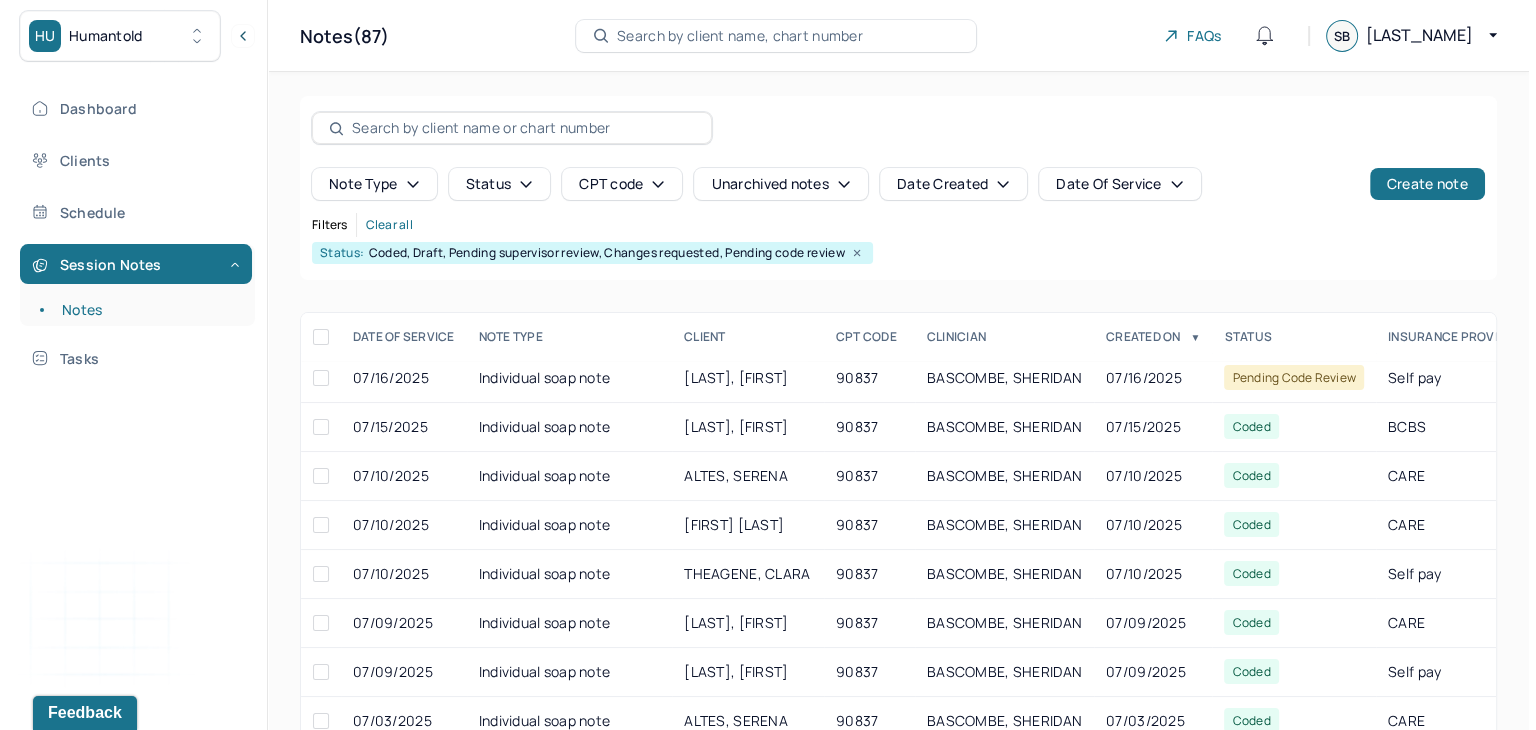 scroll, scrollTop: 0, scrollLeft: 0, axis: both 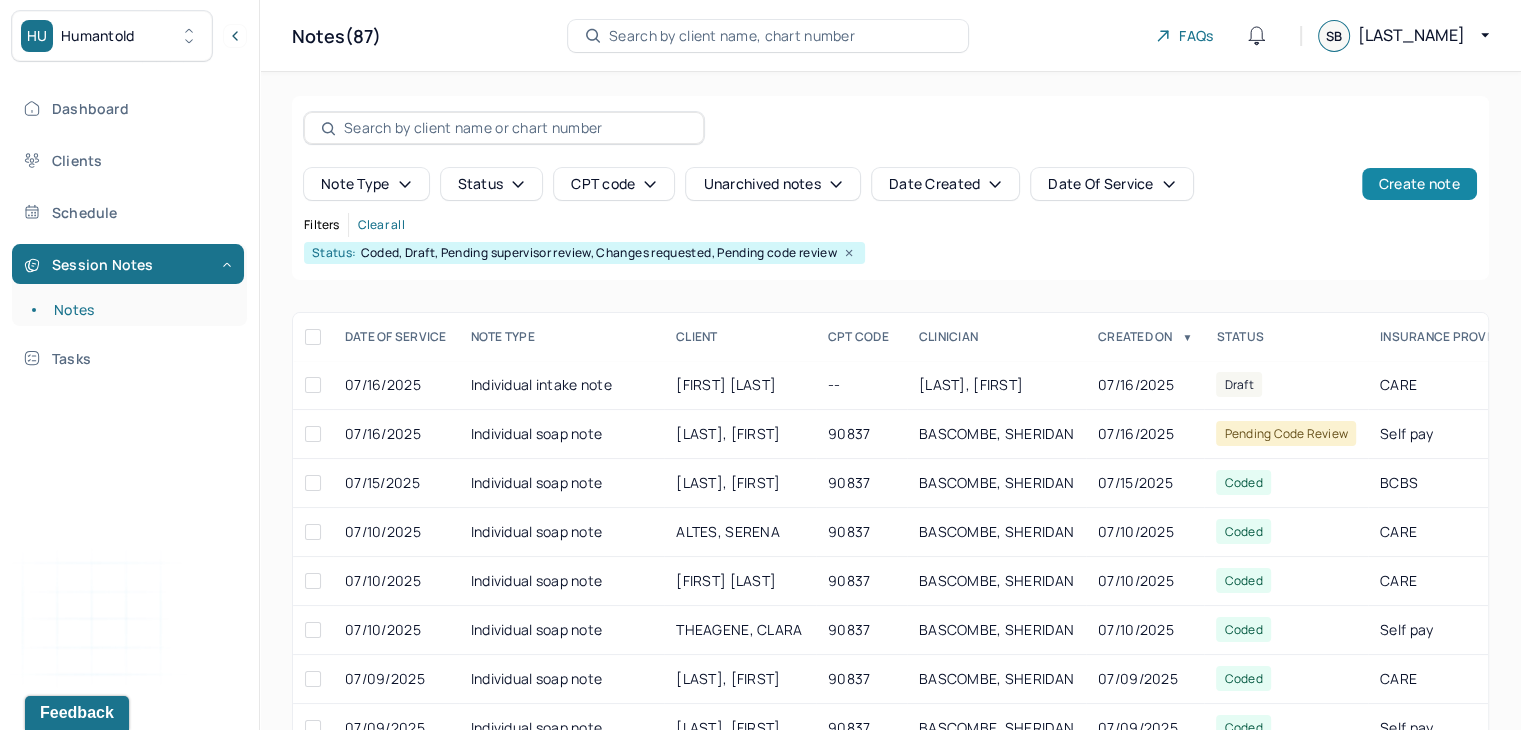 click on "Create note" at bounding box center (1419, 184) 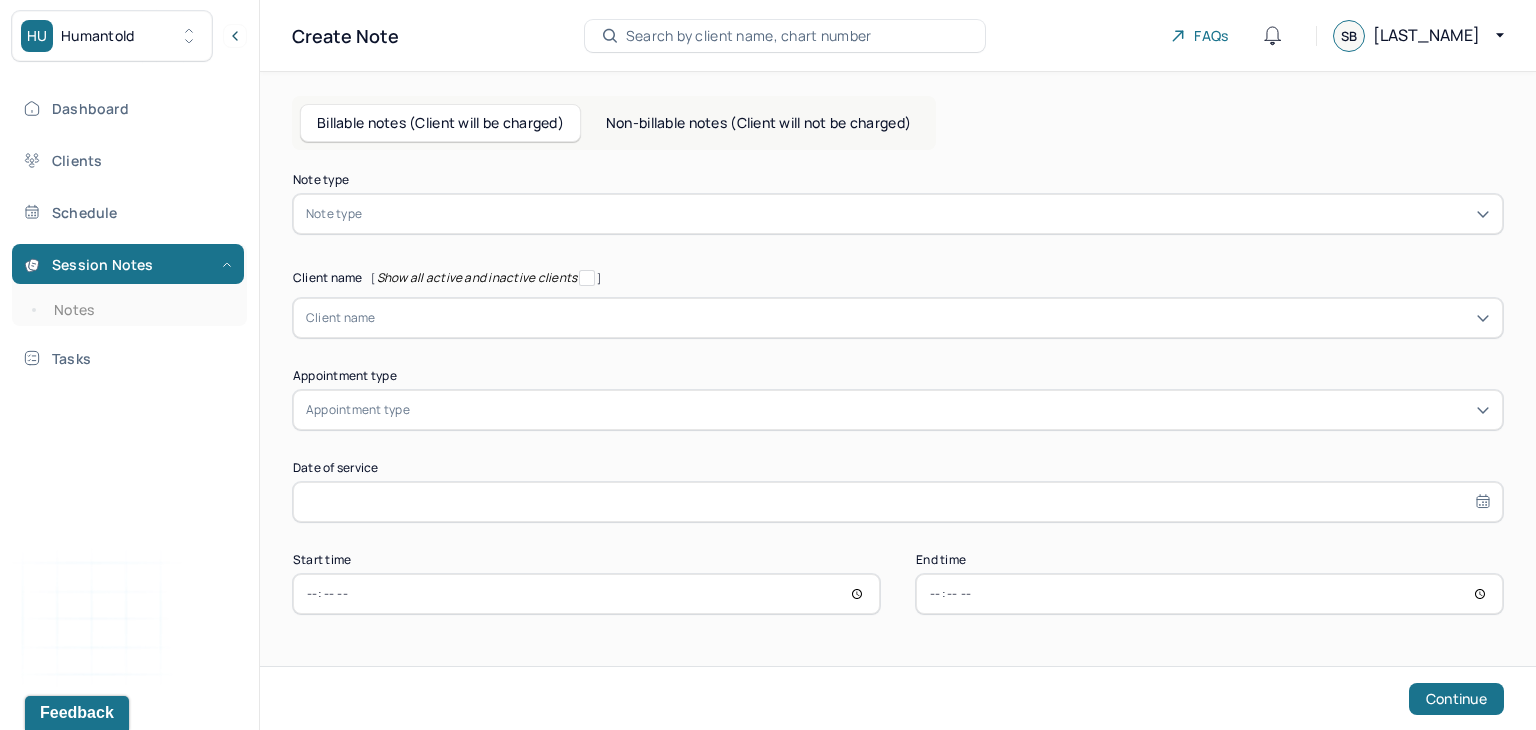 click at bounding box center [928, 214] 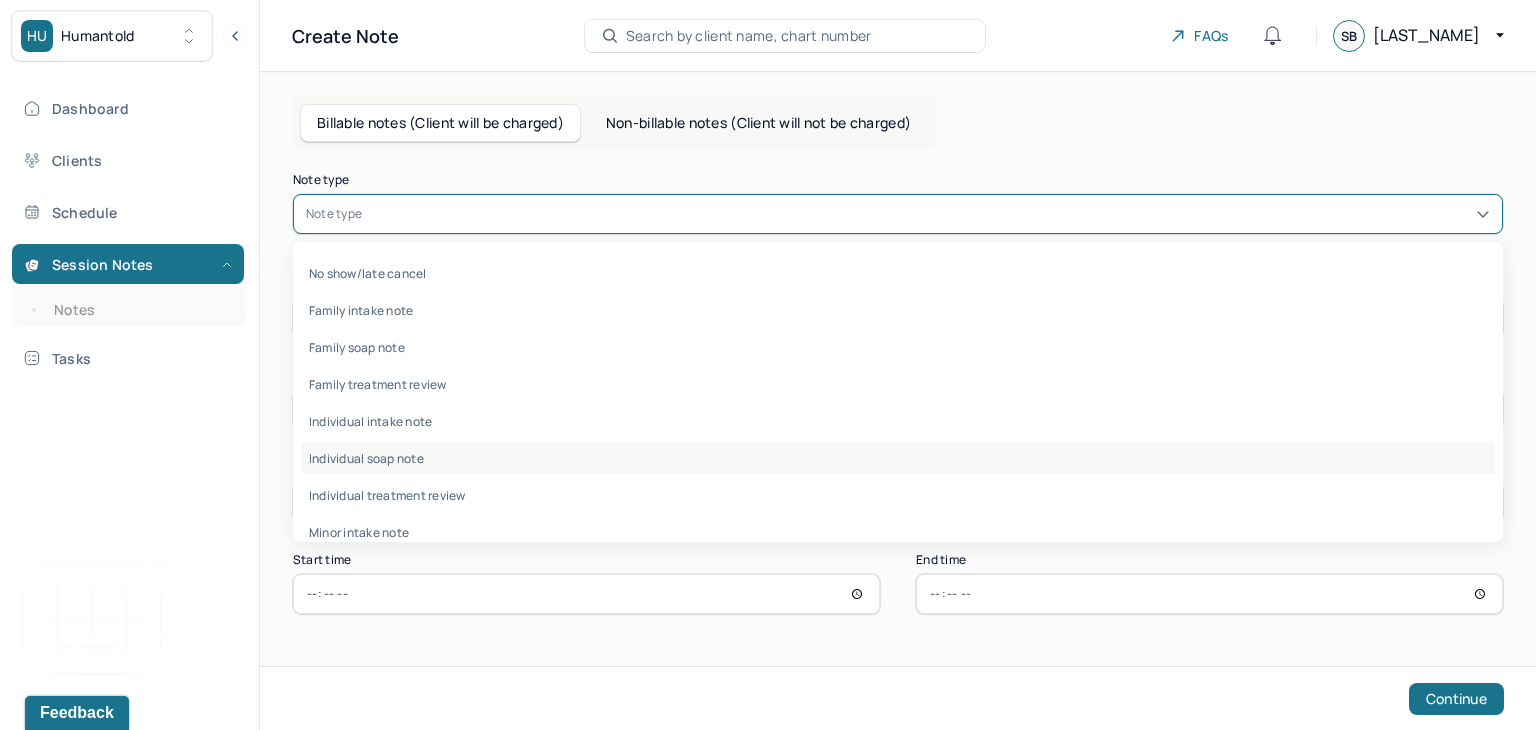 click on "Individual soap note" at bounding box center (898, 458) 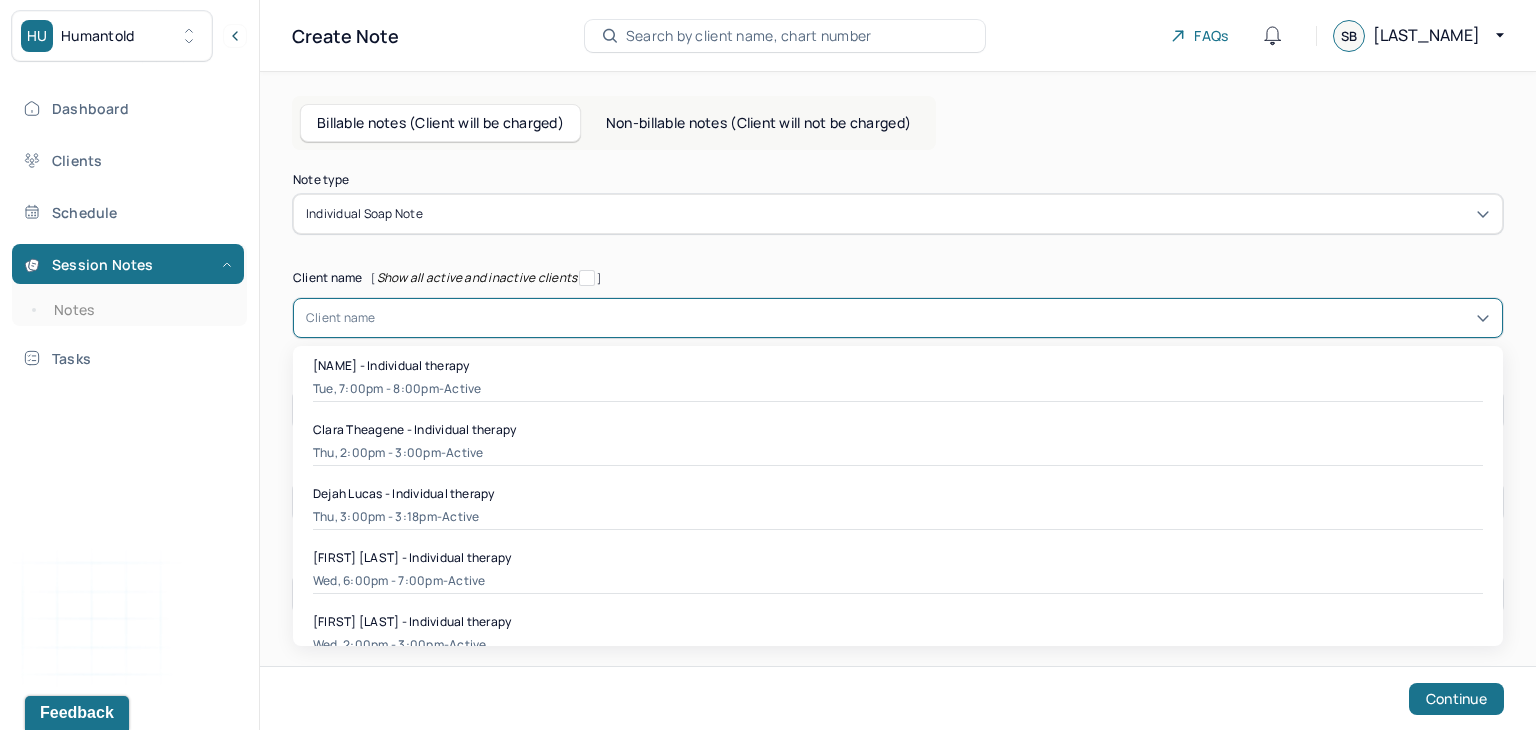 click at bounding box center (933, 318) 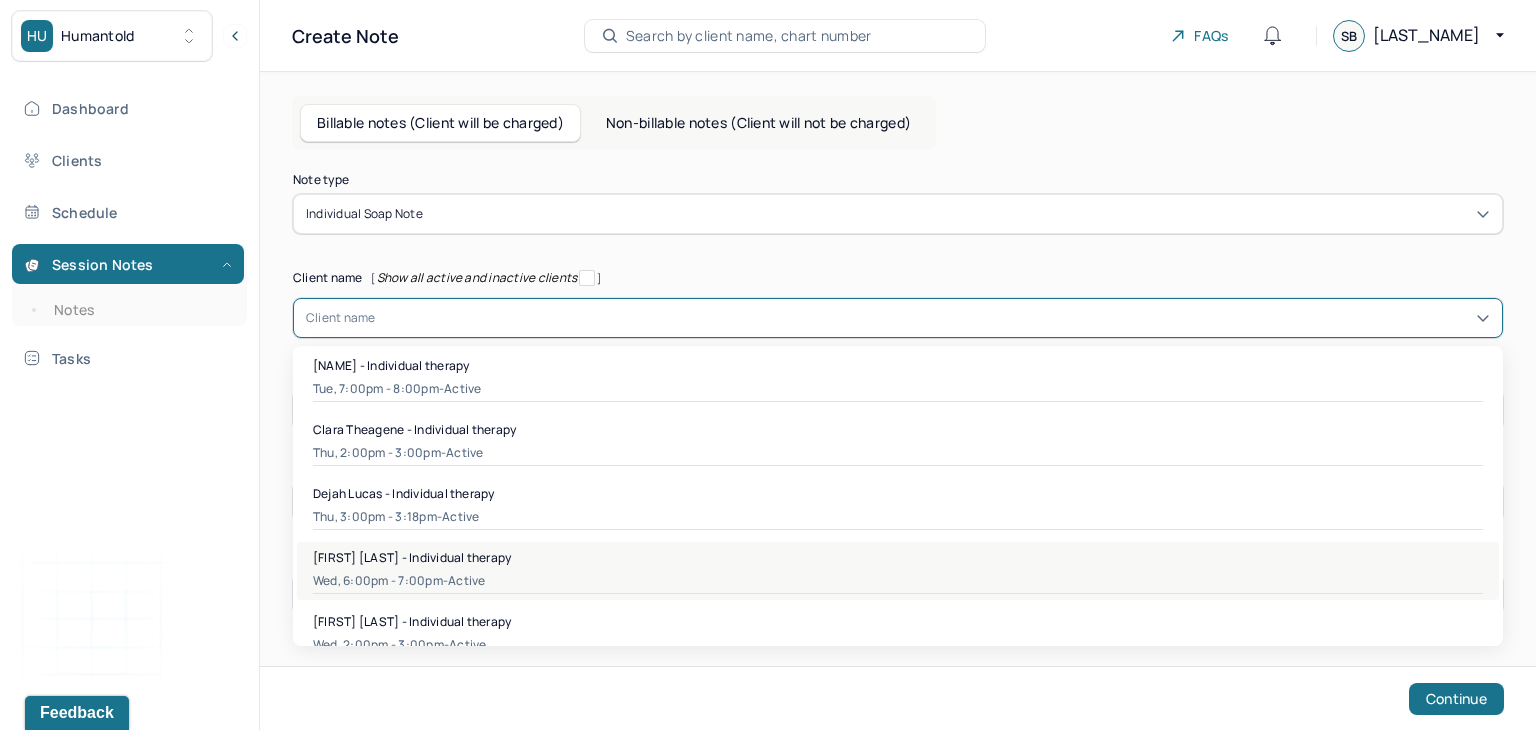 click on "[DAY], [TIME] -  active" at bounding box center [898, 581] 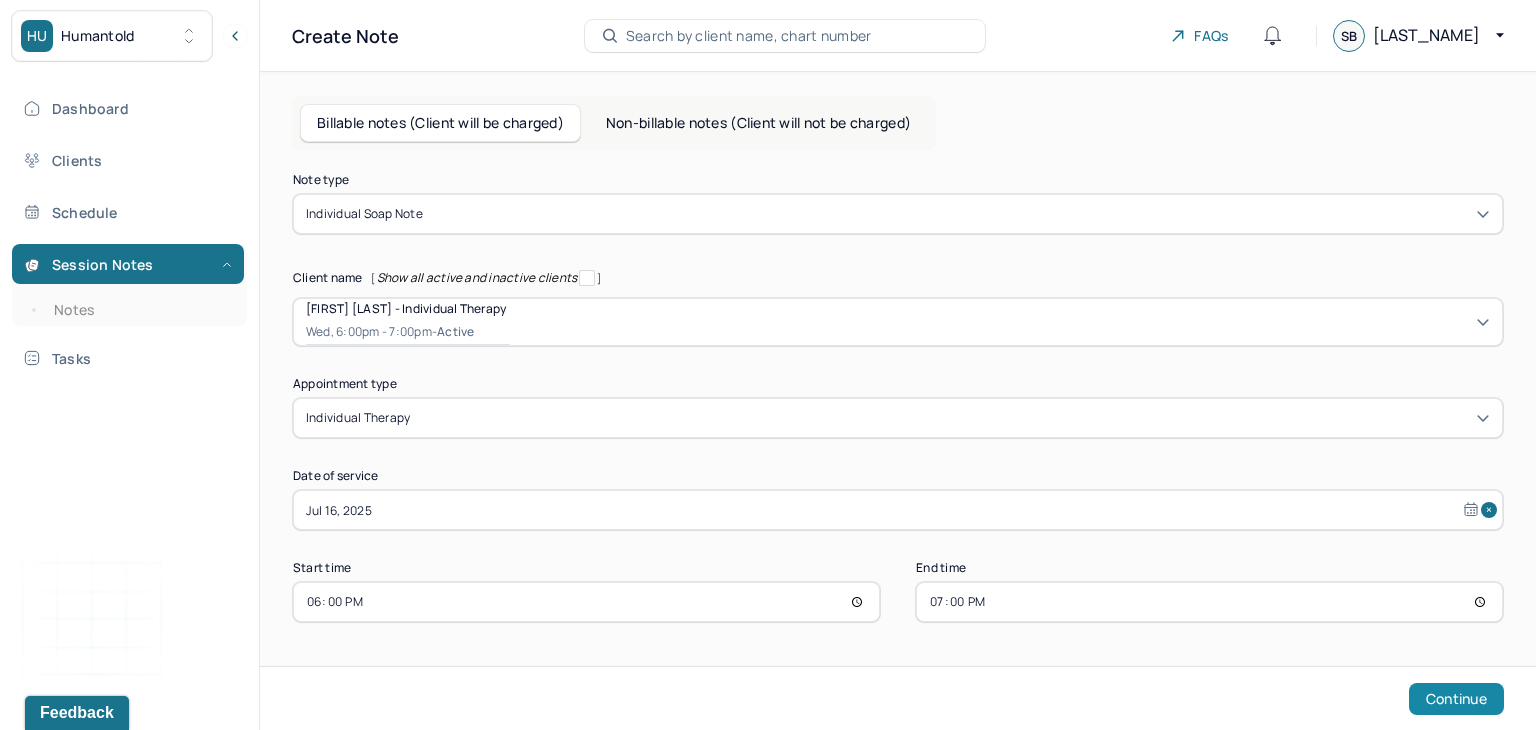 click on "Continue" at bounding box center (1456, 699) 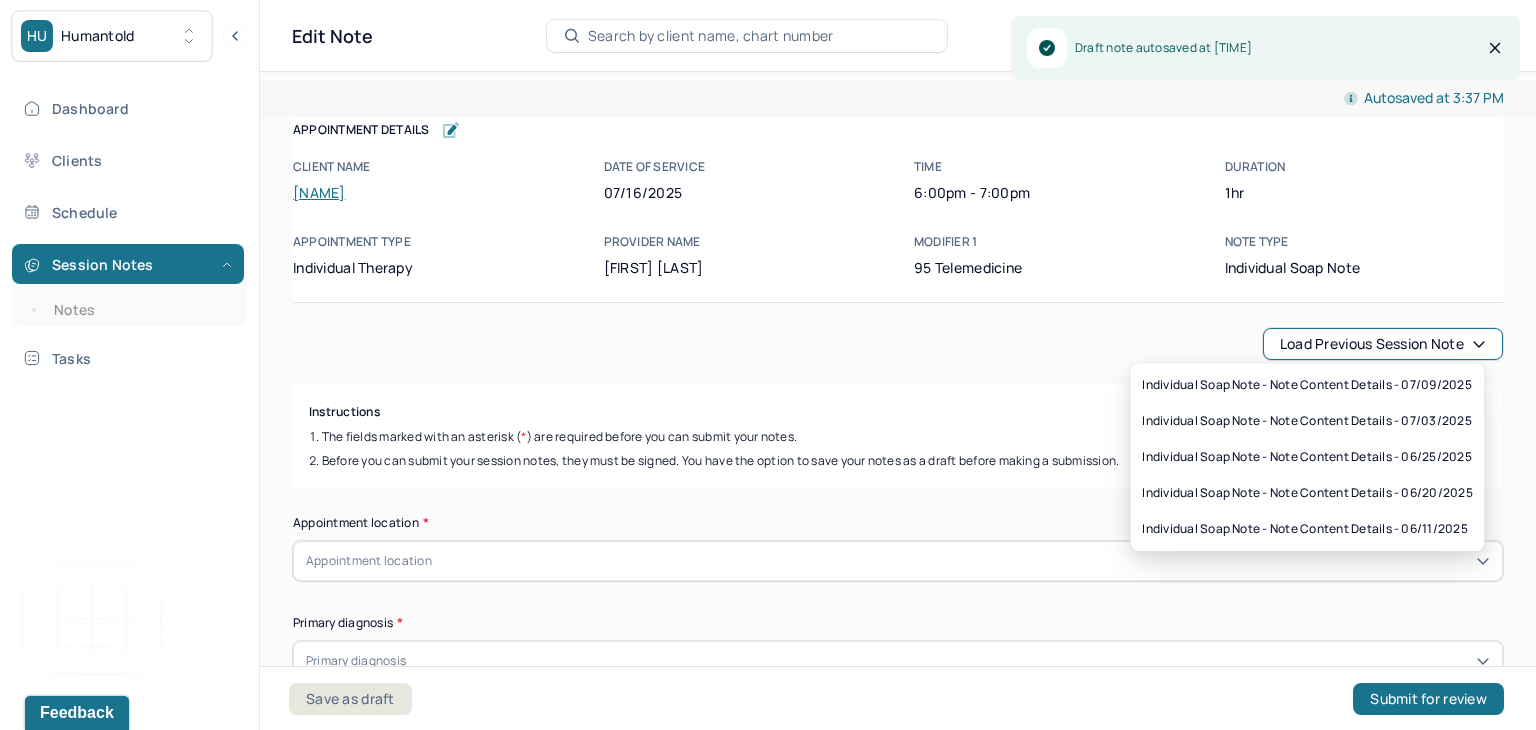 click on "Load previous session note" at bounding box center [1383, 344] 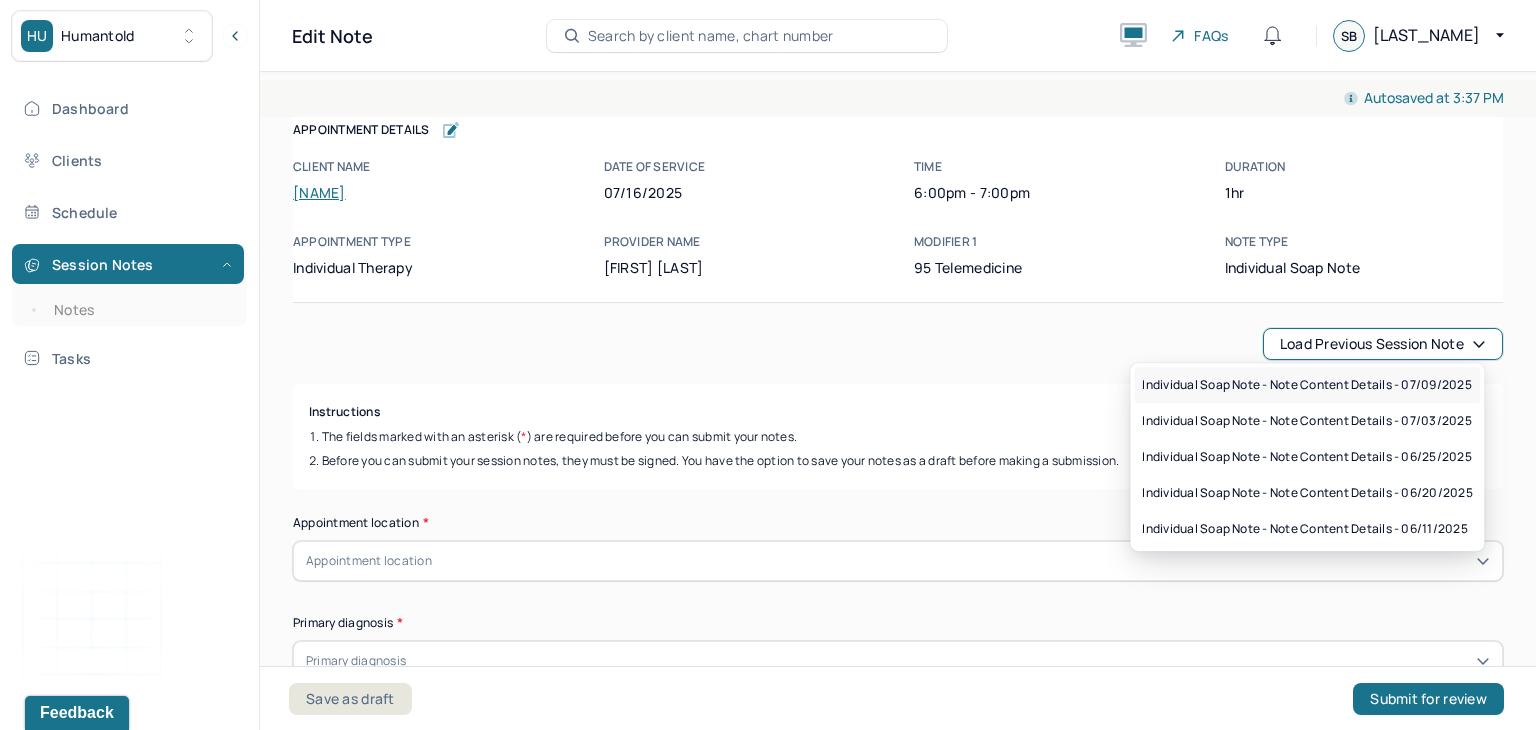 click on "Individual soap note   - Note content Details -   07/09/2025" at bounding box center (1306, 385) 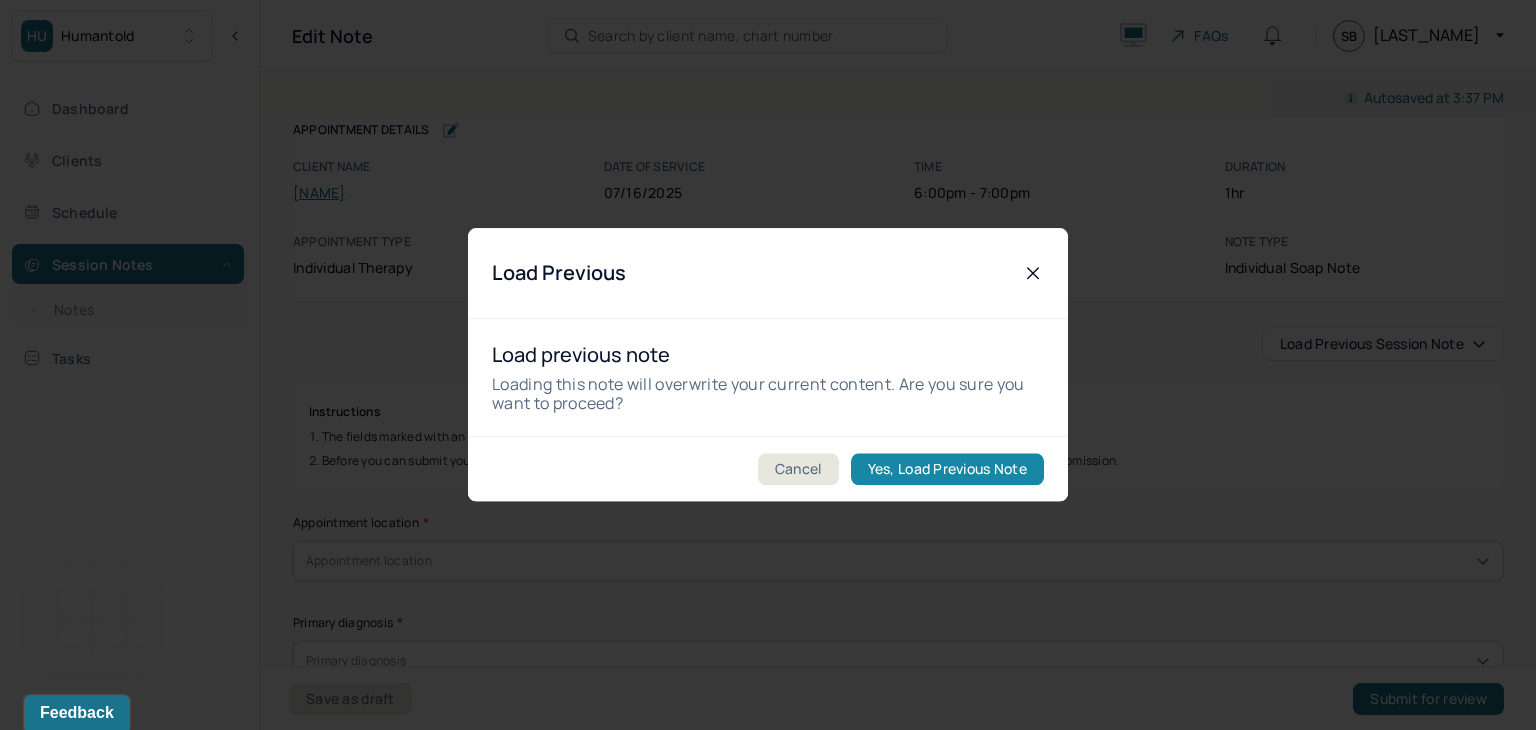 click on "Yes, Load Previous Note" at bounding box center (947, 470) 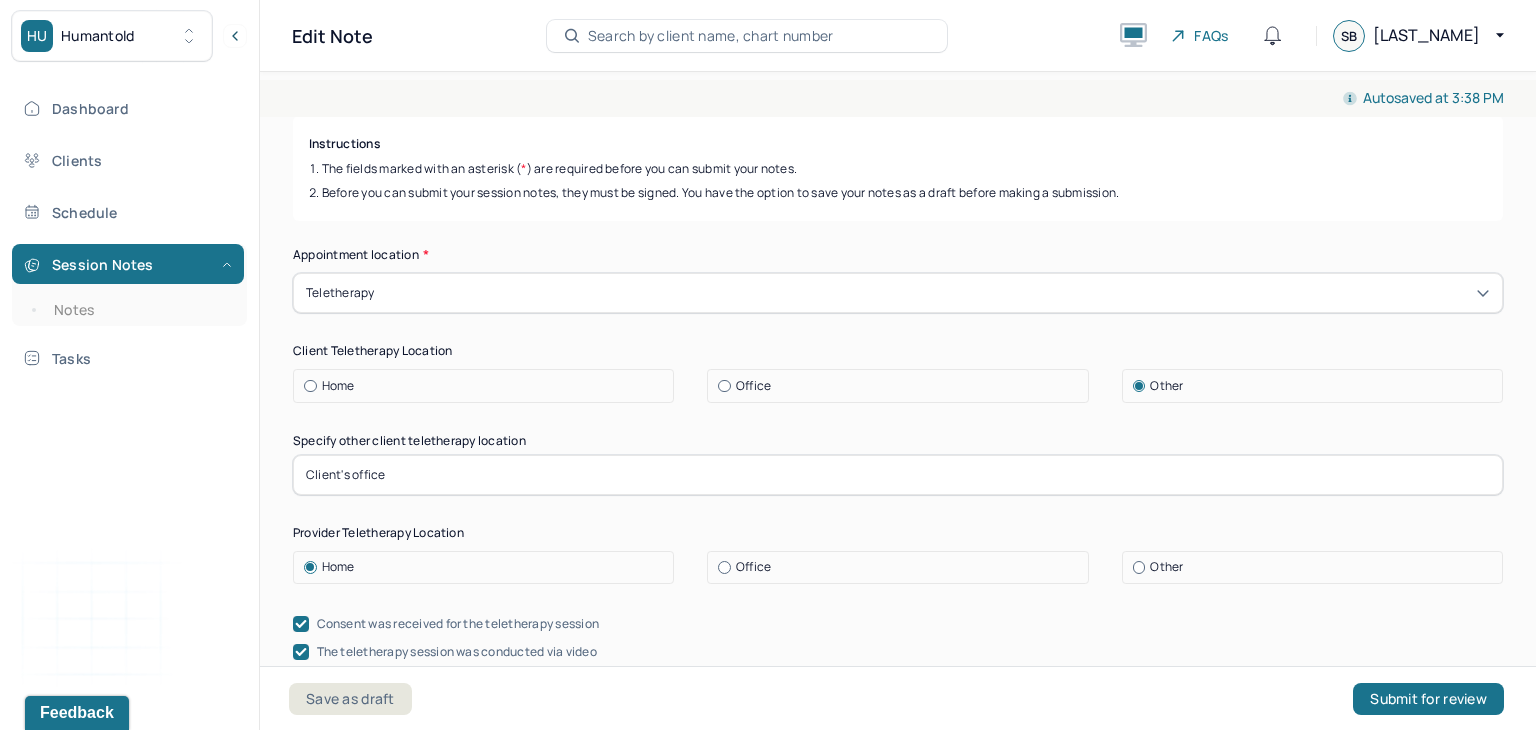 scroll, scrollTop: 307, scrollLeft: 0, axis: vertical 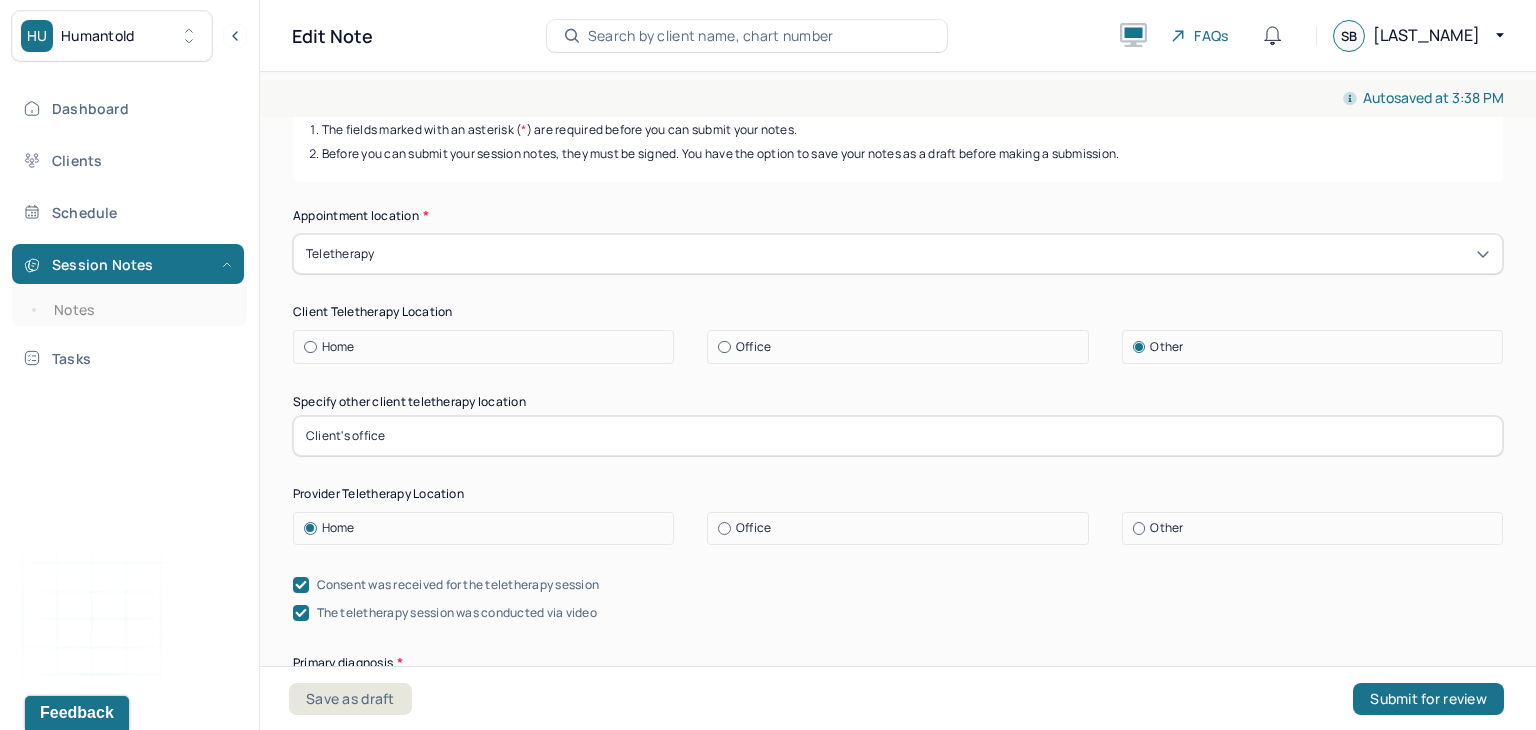 click on "Home" at bounding box center [488, 347] 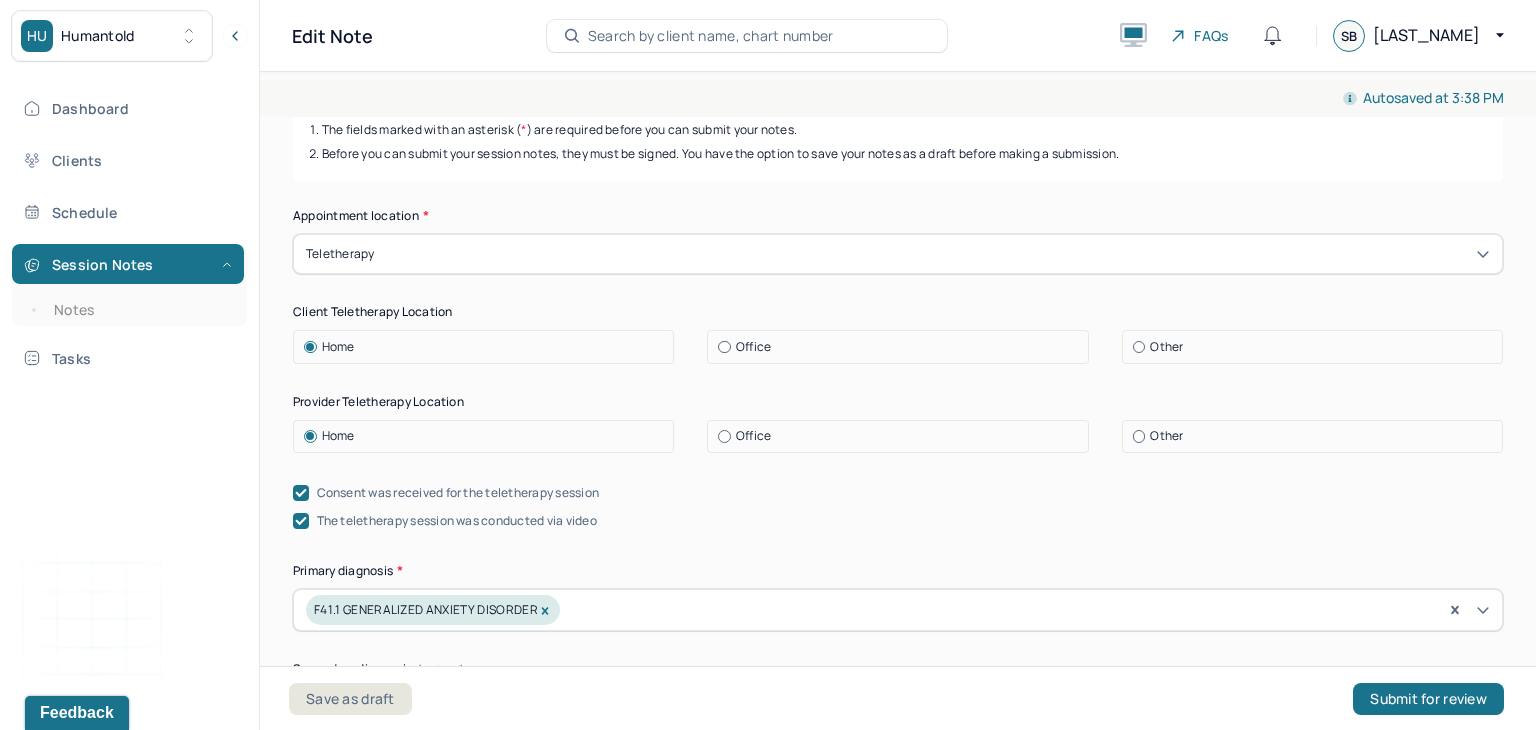 click on "Office" at bounding box center (902, 436) 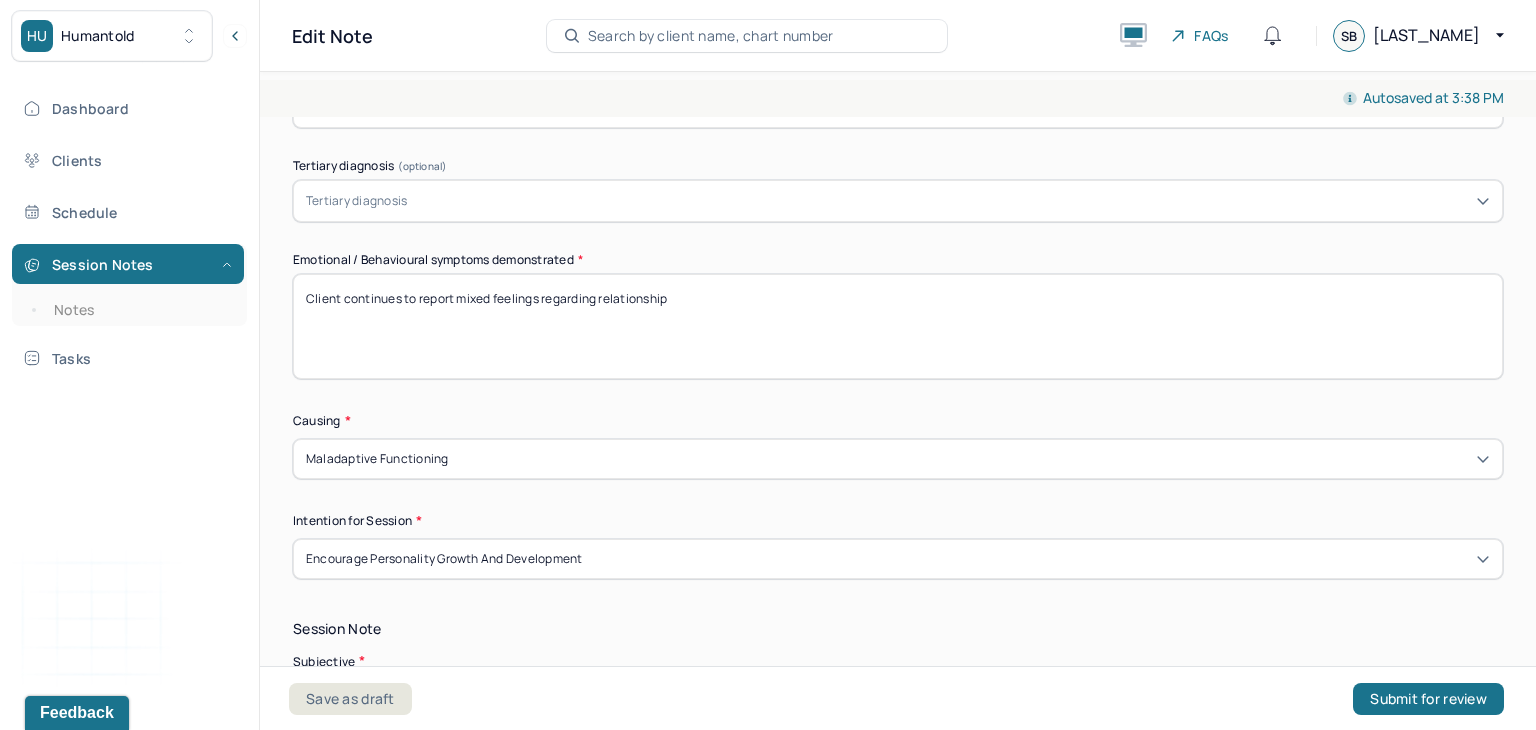 scroll, scrollTop: 935, scrollLeft: 0, axis: vertical 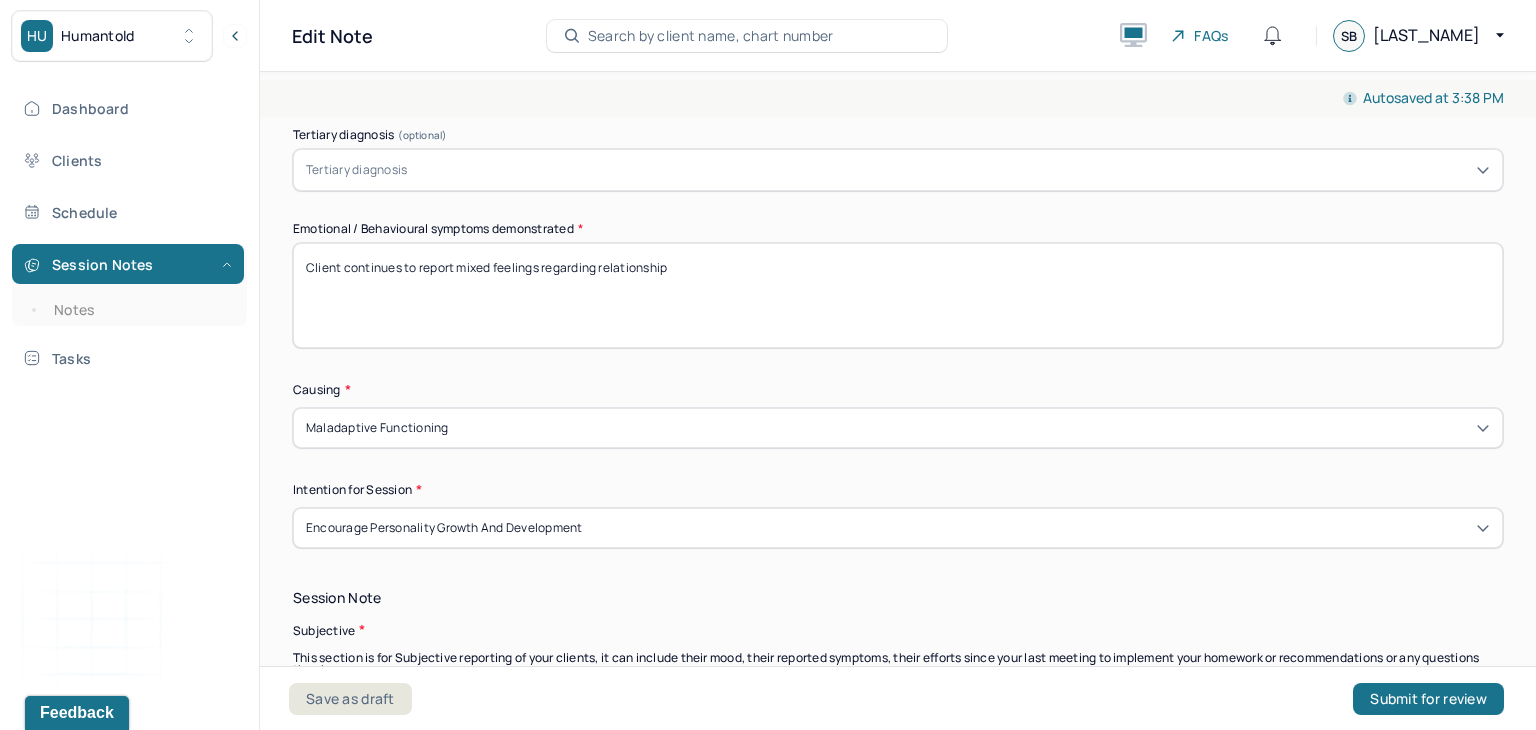 drag, startPoint x: 664, startPoint y: 274, endPoint x: 626, endPoint y: 281, distance: 38.63936 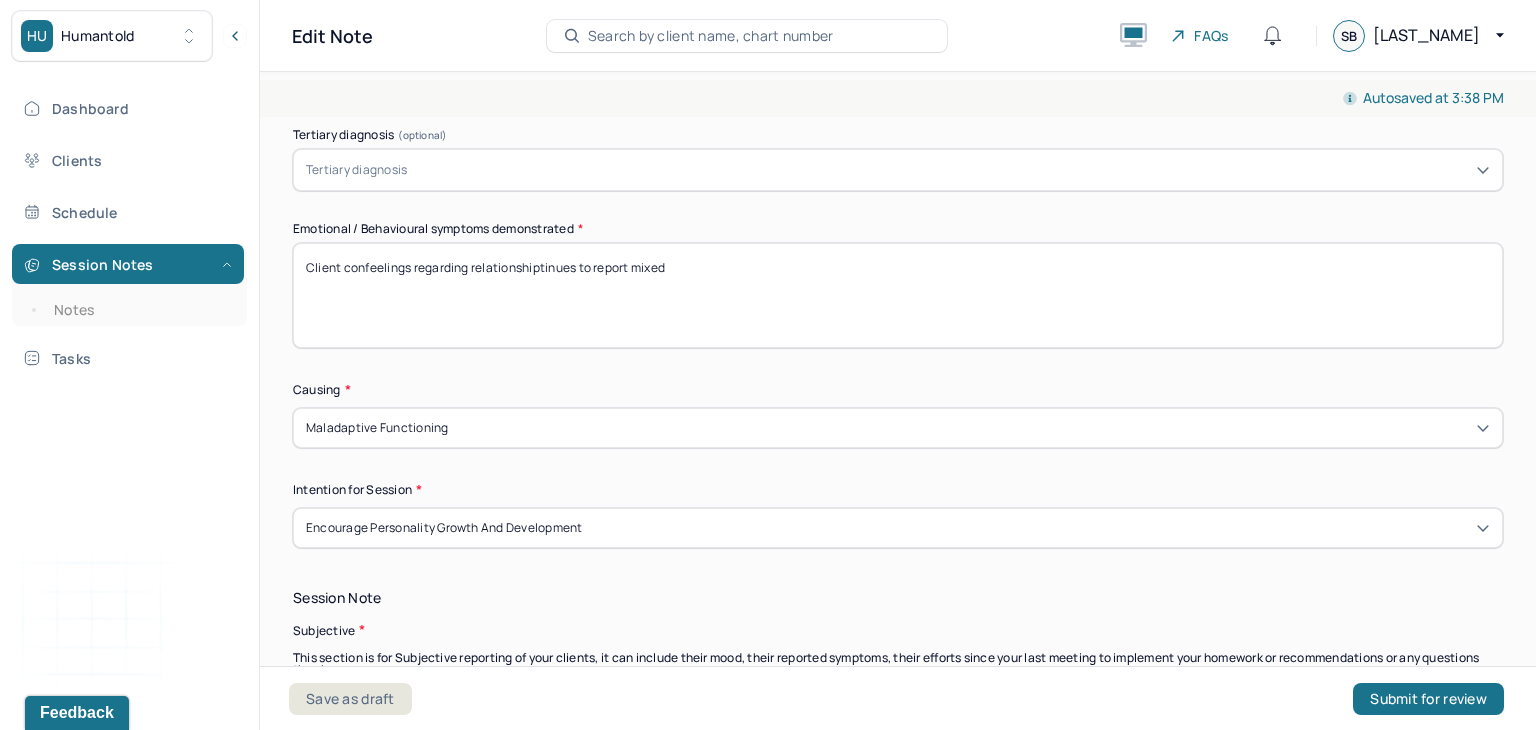 drag, startPoint x: 687, startPoint y: 261, endPoint x: 344, endPoint y: 238, distance: 343.77026 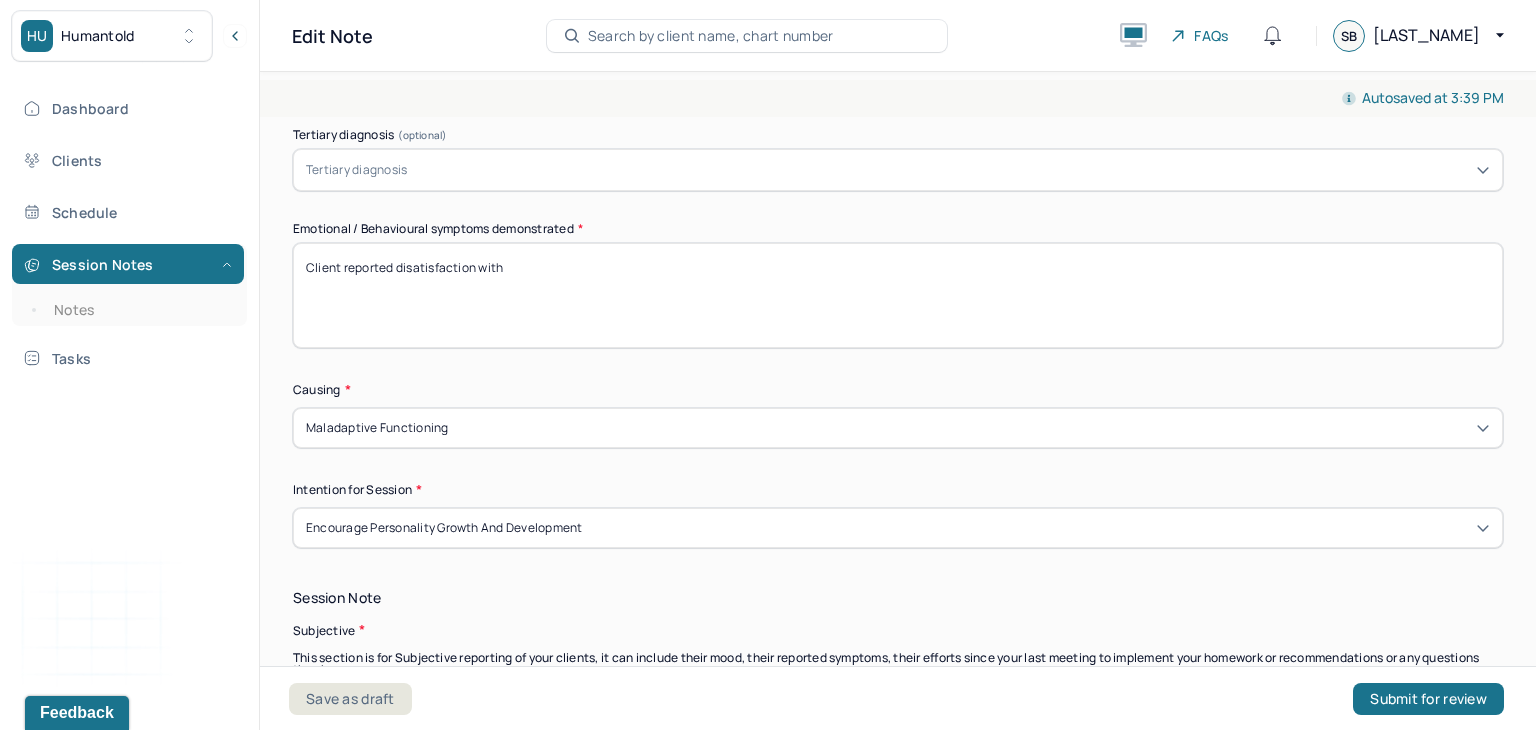 click on "Client reported disatisfaction with" at bounding box center [898, 295] 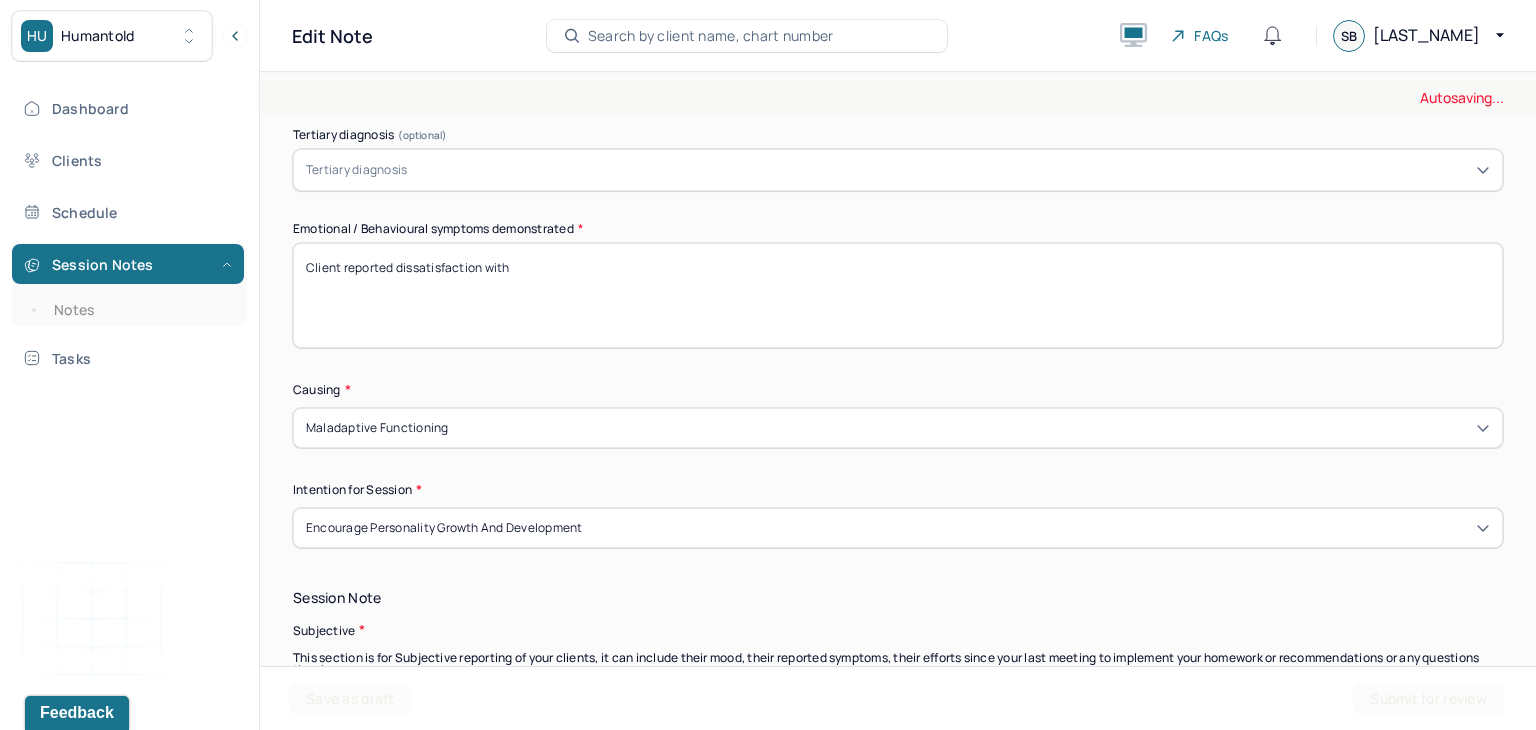 click on "Client reported disatisfaction with" at bounding box center (898, 295) 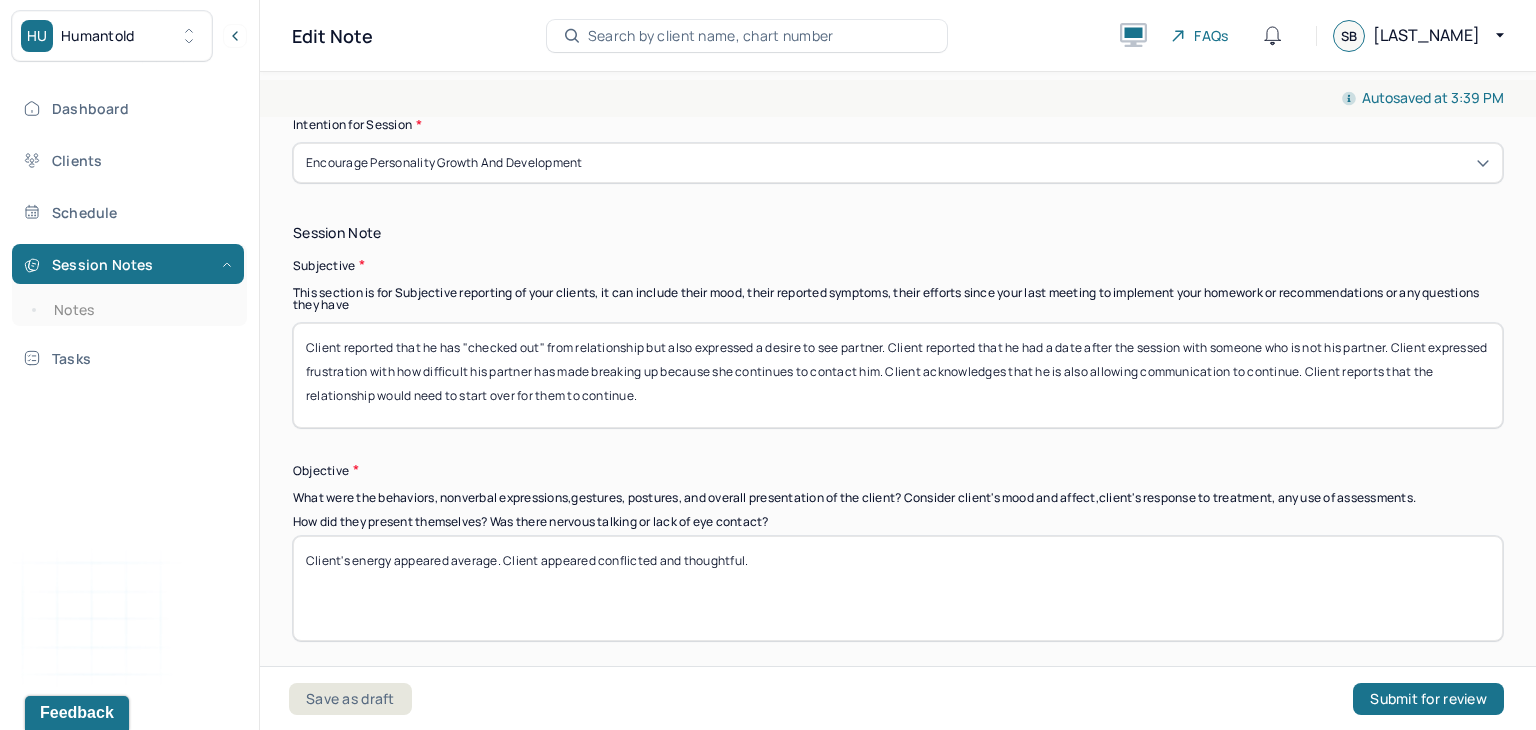 scroll, scrollTop: 1307, scrollLeft: 0, axis: vertical 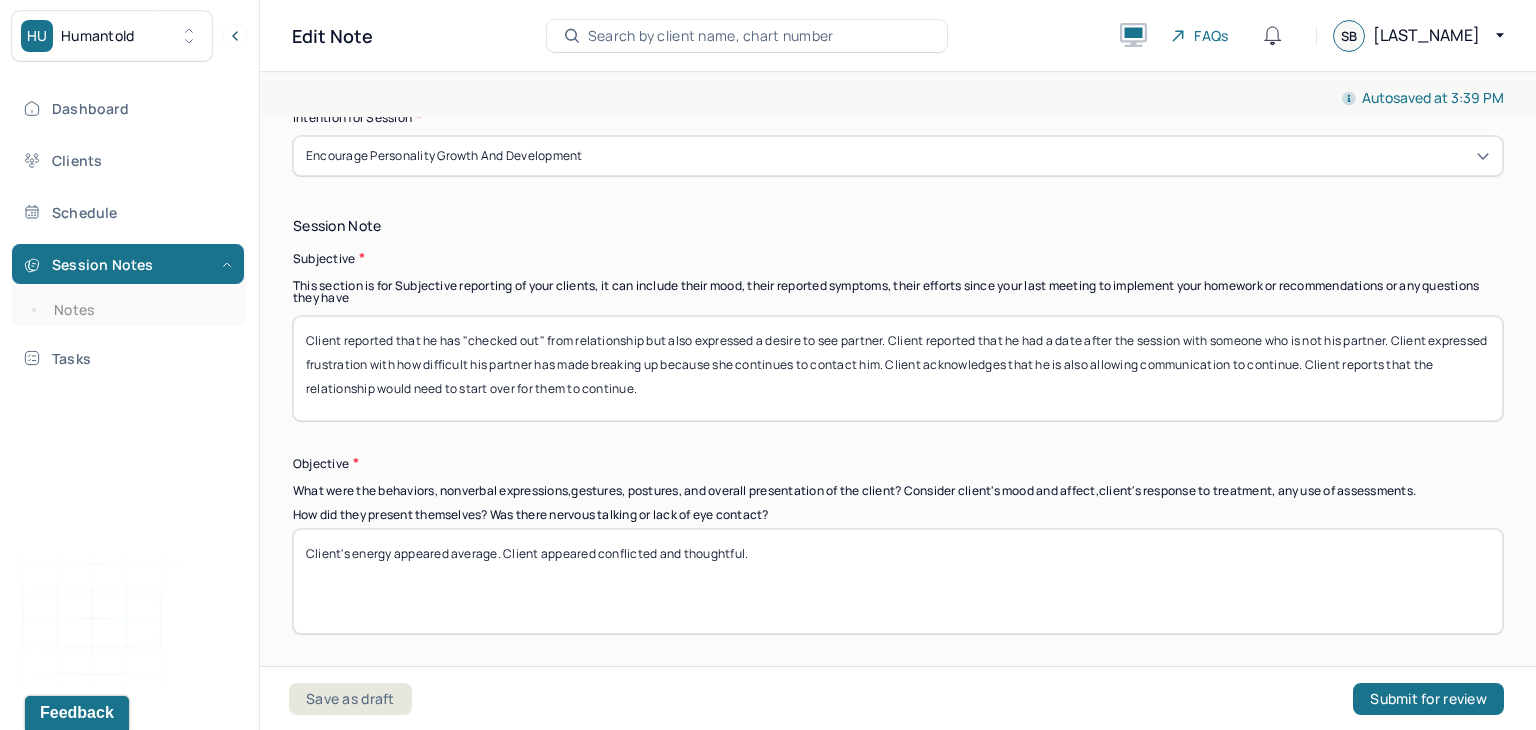 type on "Client reported dissatisfaction with familial relationship and confusion regarding romantic relationship." 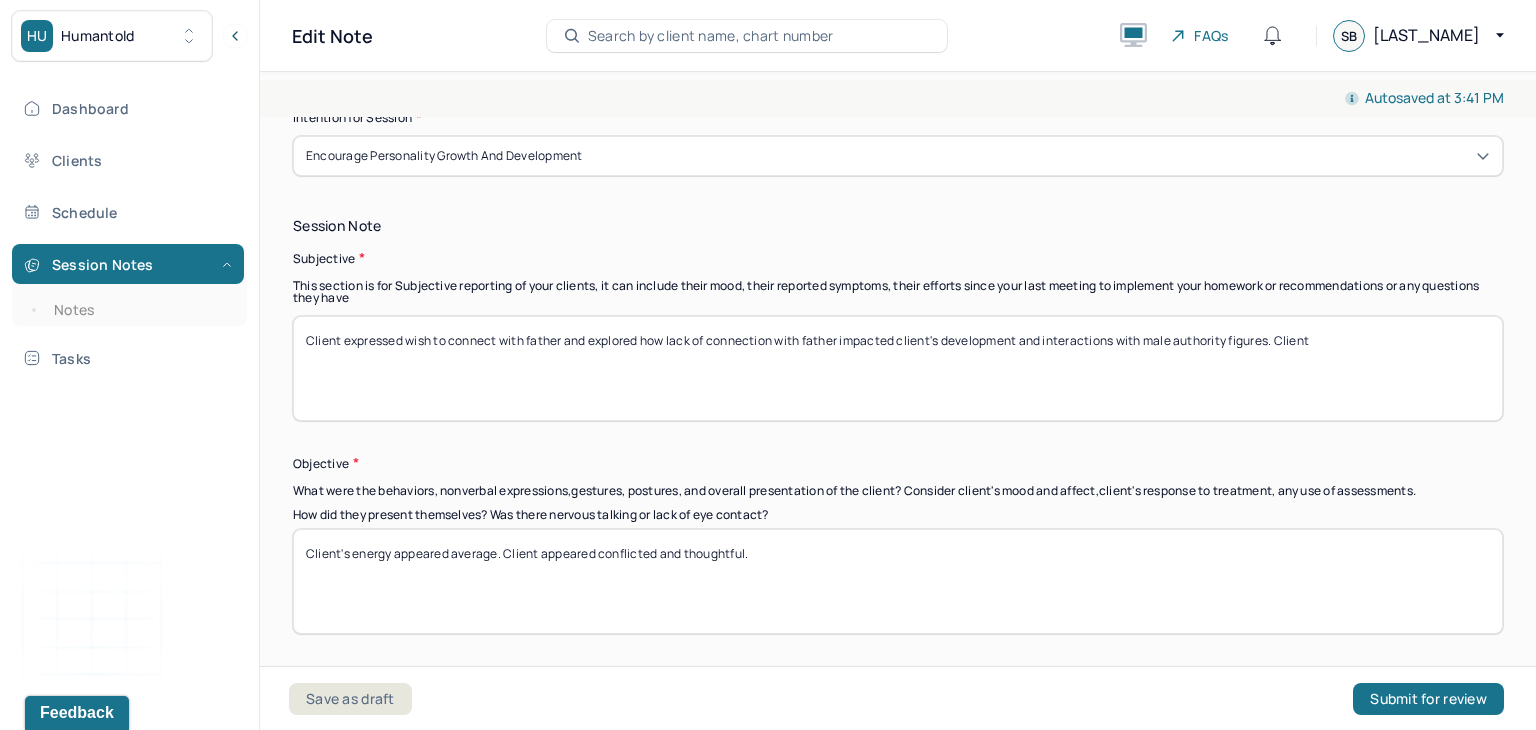 click on "Client expressed wish to connect with father and explored how lack of connection with father impacted client's development and interactions with male authority figures. Client" at bounding box center [898, 368] 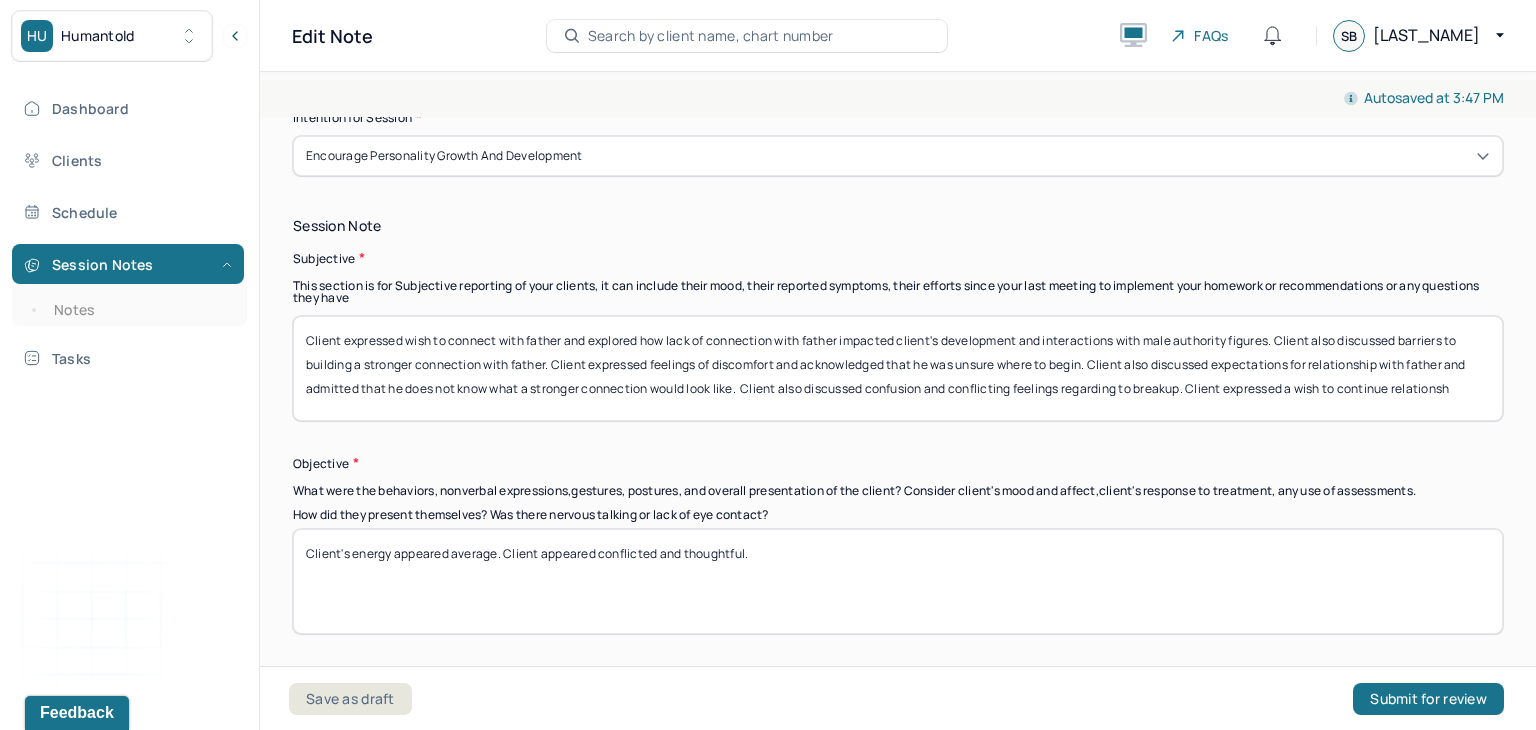 scroll, scrollTop: 0, scrollLeft: 0, axis: both 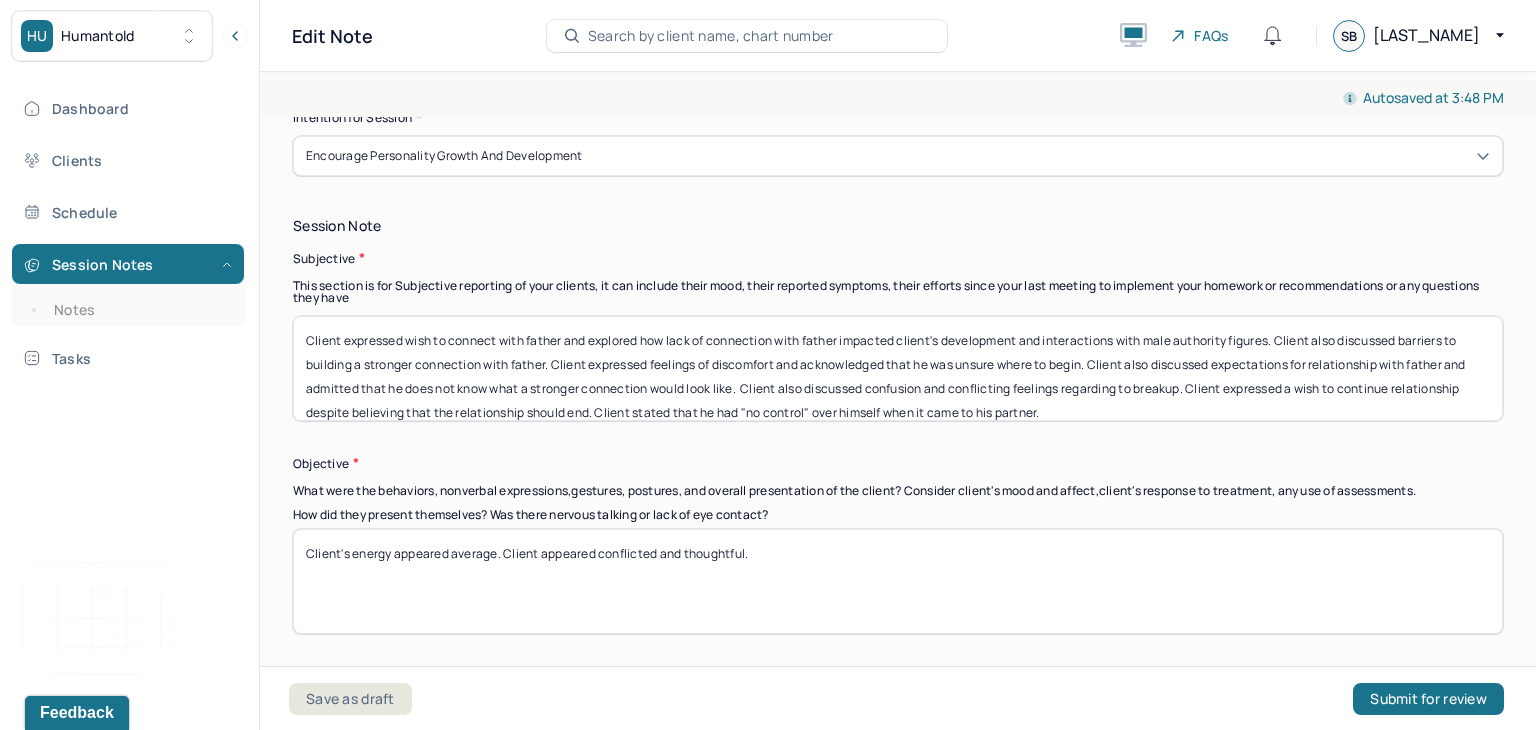 type on "Client expressed wish to connect with father and explored how lack of connection with father impacted client's development and interactions with male authority figures. Client also discussed barriers to building a stronger connection with father. Client expressed feelings of discomfort and acknowledged that he was unsure where to begin. Client also discussed expectations for relationship with father and admitted that he does not know what a stronger connection would look like.  Client also discussed confusion and conflicting feelings regarding to breakup. Client expressed a wish to continue relationship despite believing that the relationship should end. Client stated that he had "no control" over himself when it came to his partner." 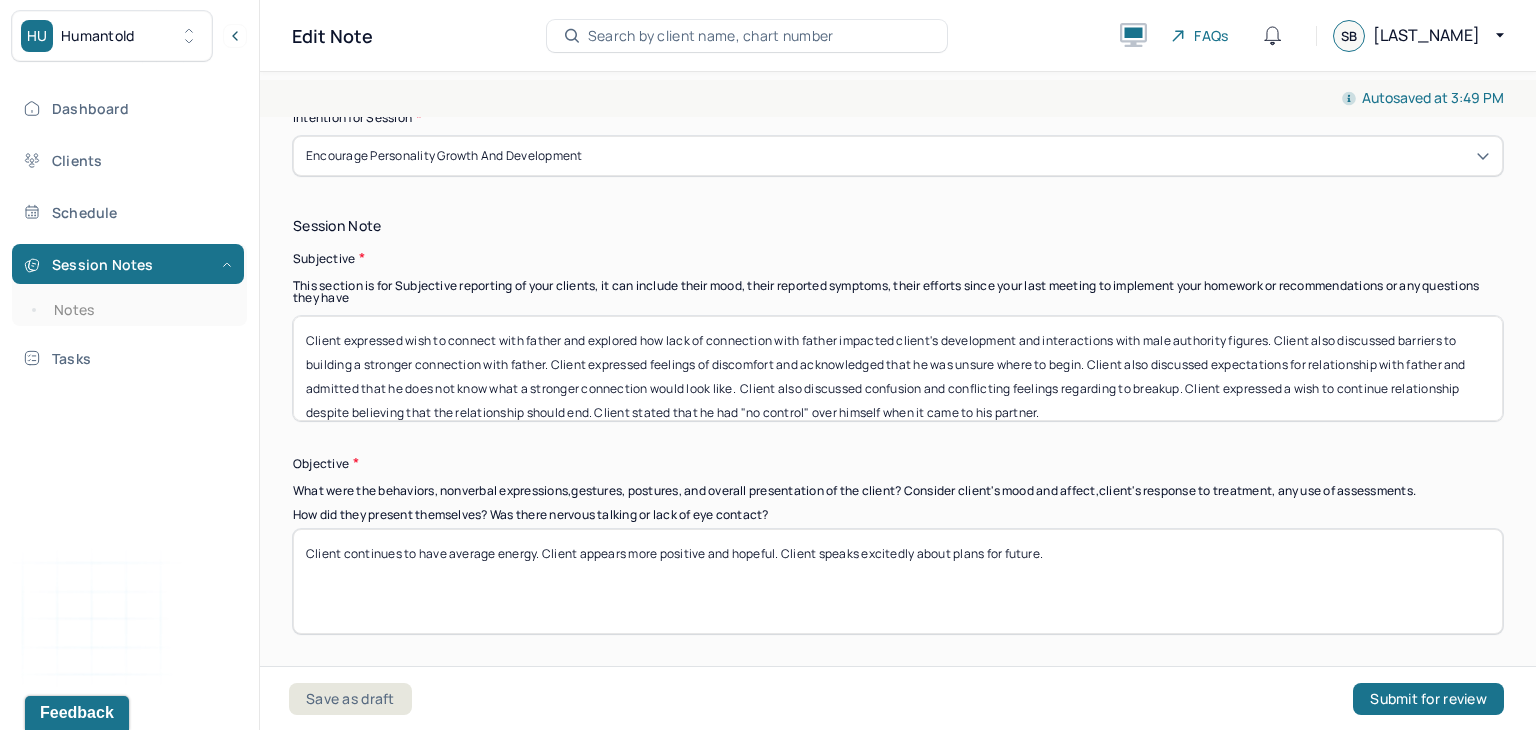 type on "Client continues to have average energy. Client appears more positive and hopeful. Client speaks excitedly about plans for future." 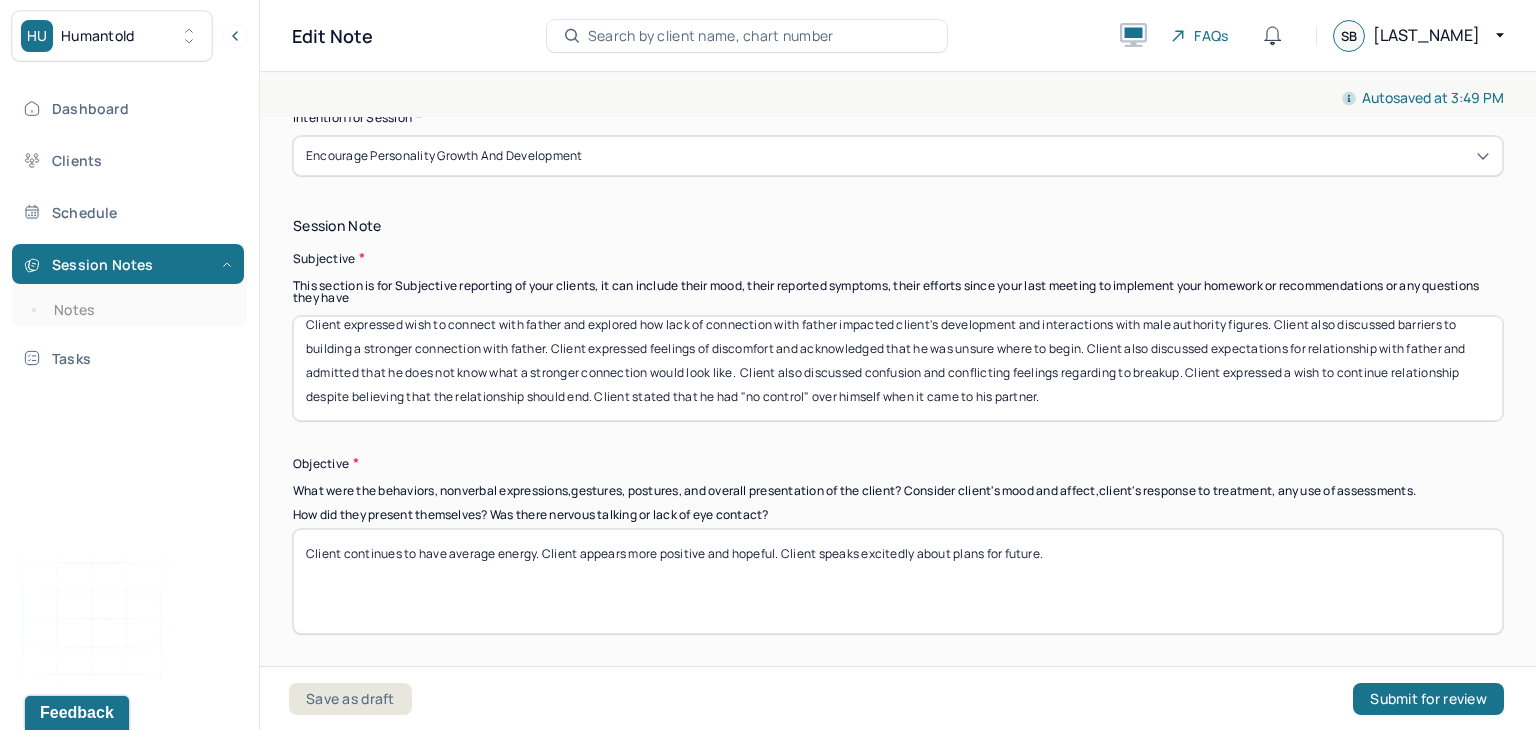 scroll, scrollTop: 0, scrollLeft: 0, axis: both 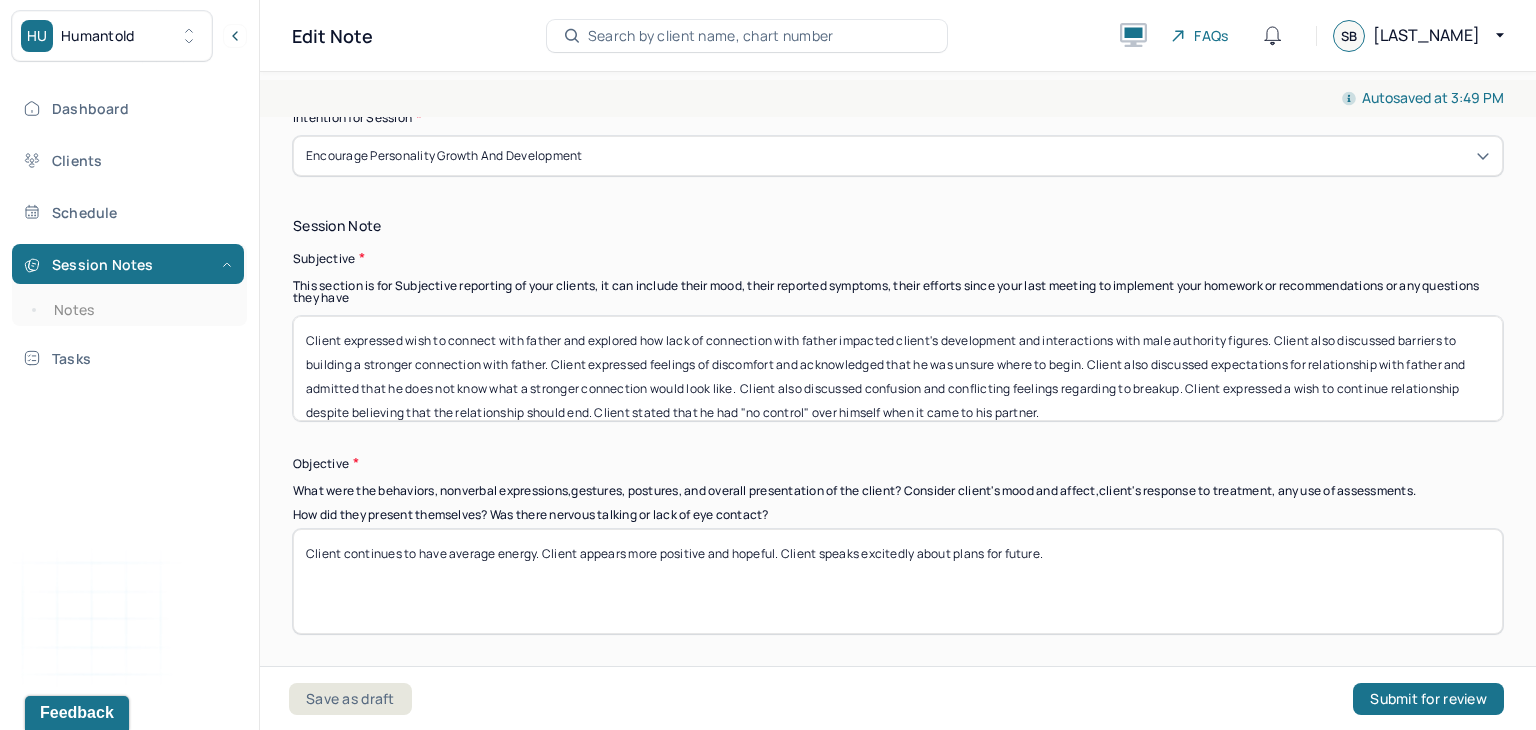 drag, startPoint x: 1141, startPoint y: 409, endPoint x: 296, endPoint y: 275, distance: 855.5589 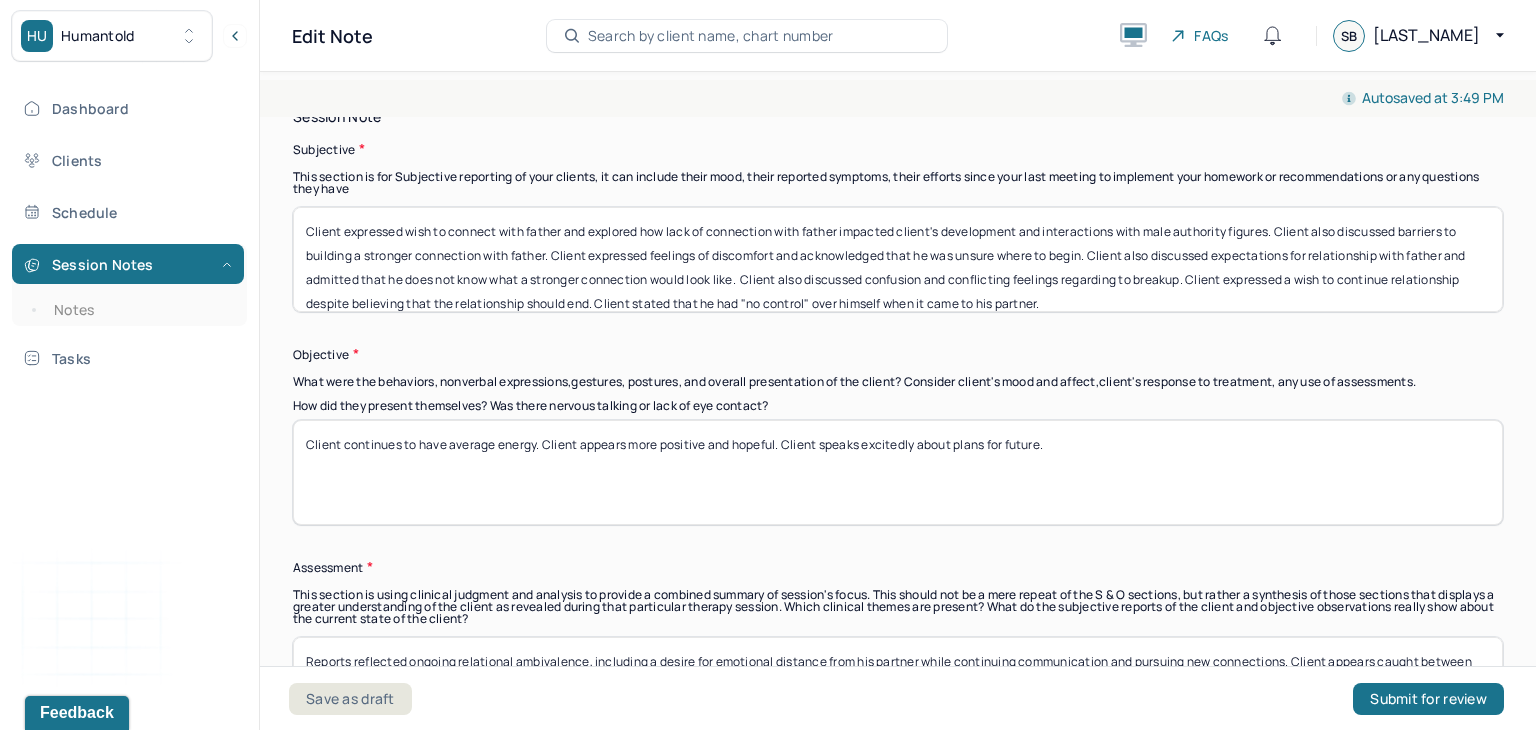 scroll, scrollTop: 1441, scrollLeft: 0, axis: vertical 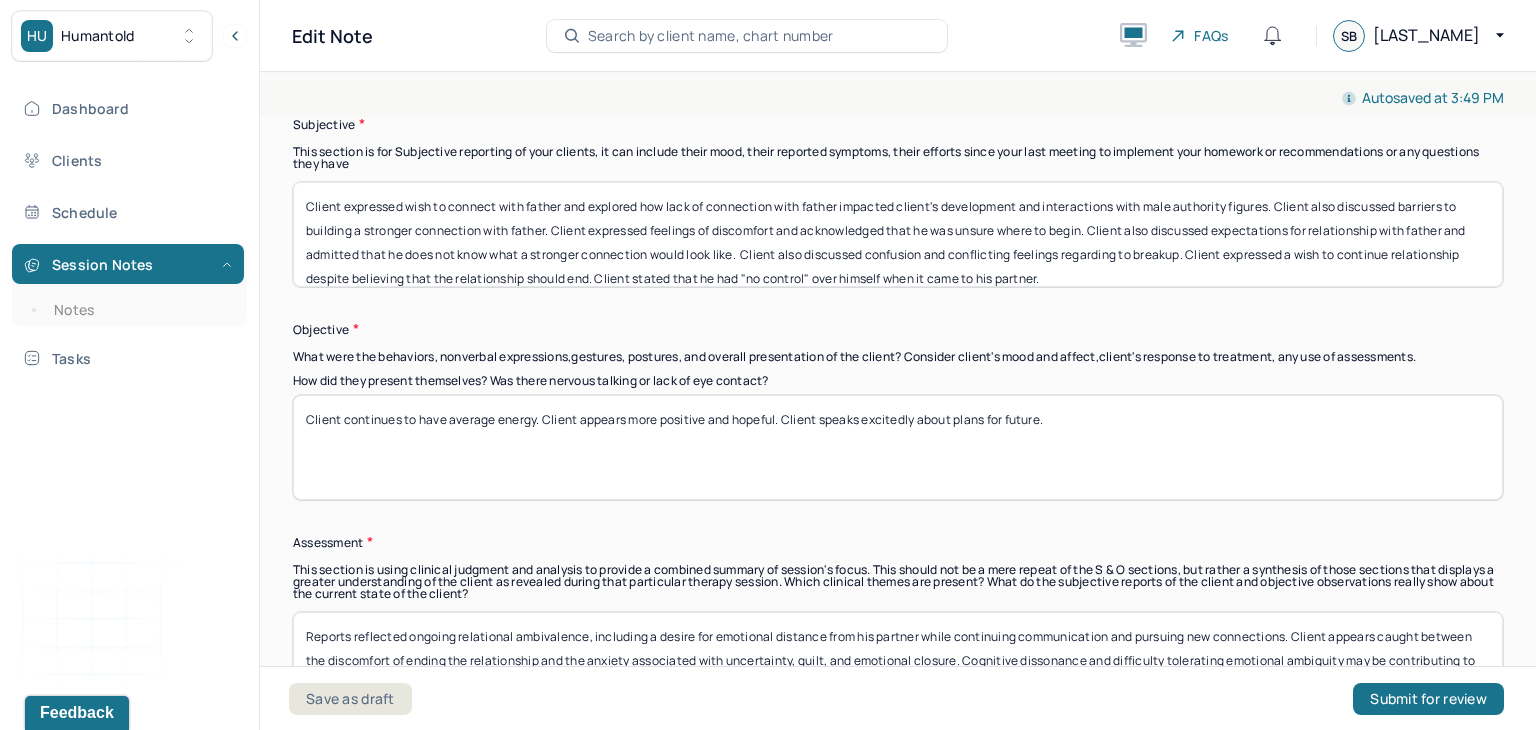 click on "Client continues to have average energy. Client appears more positive and hopeful. Client speaks excitedly about plans for future." at bounding box center (898, 447) 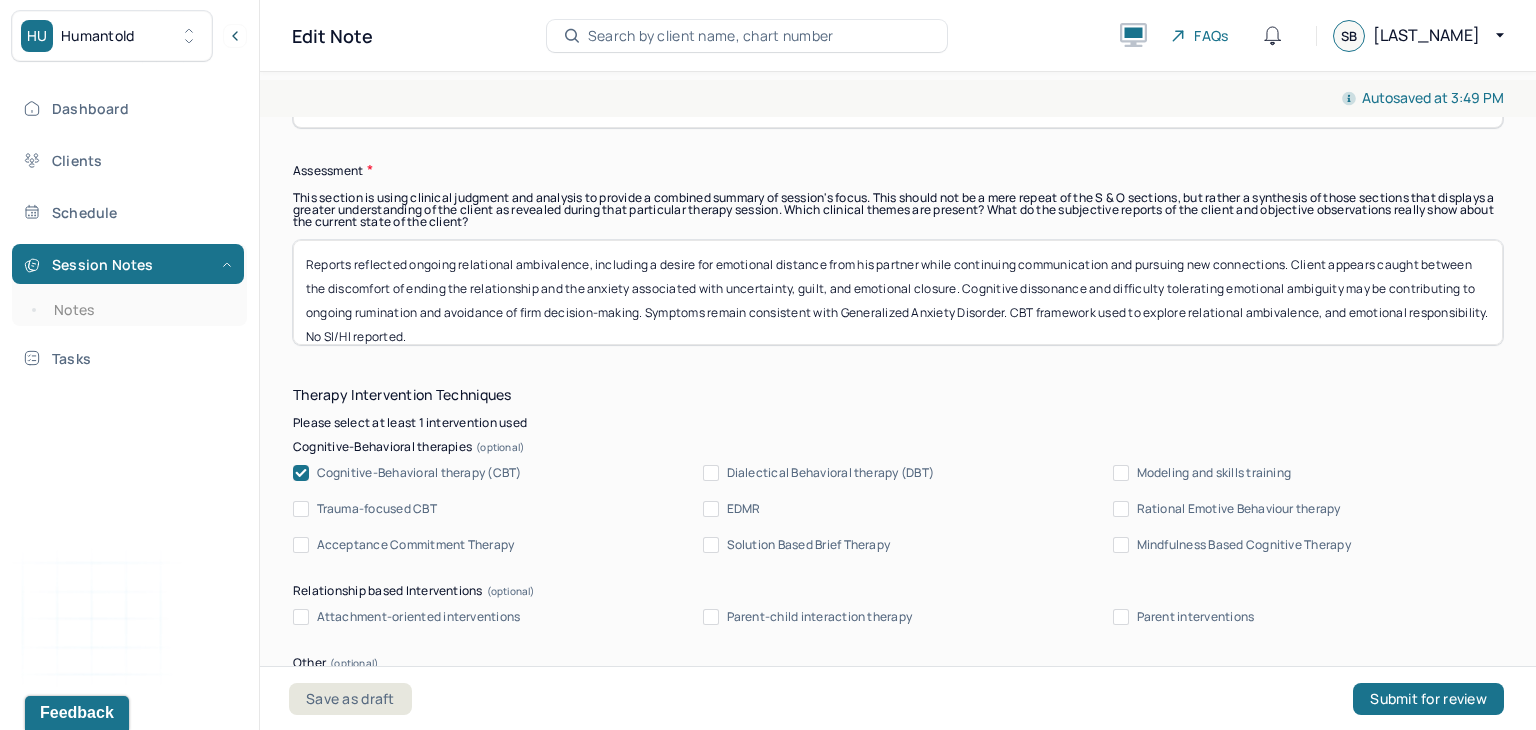 scroll, scrollTop: 1820, scrollLeft: 0, axis: vertical 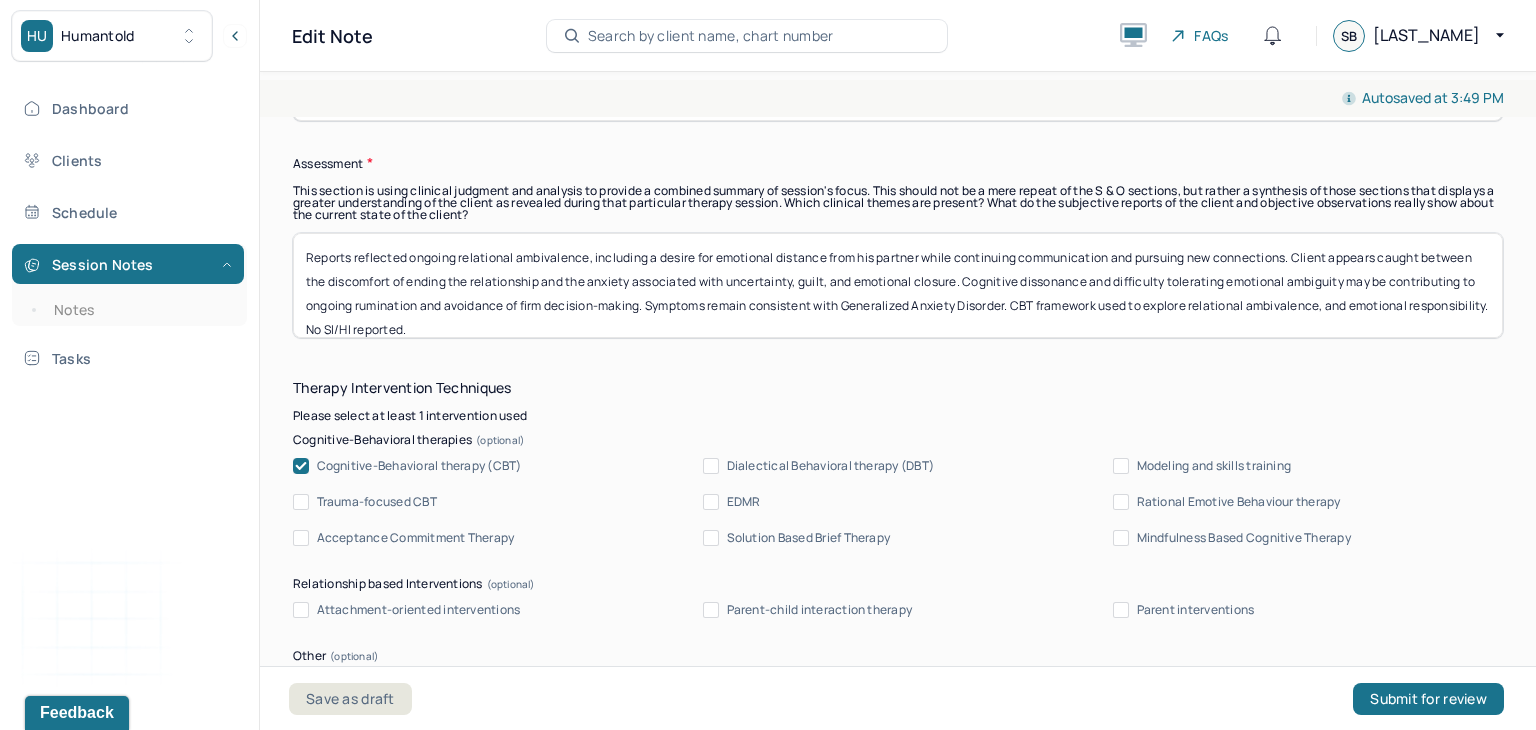 drag, startPoint x: 603, startPoint y: 328, endPoint x: 238, endPoint y: 236, distance: 376.416 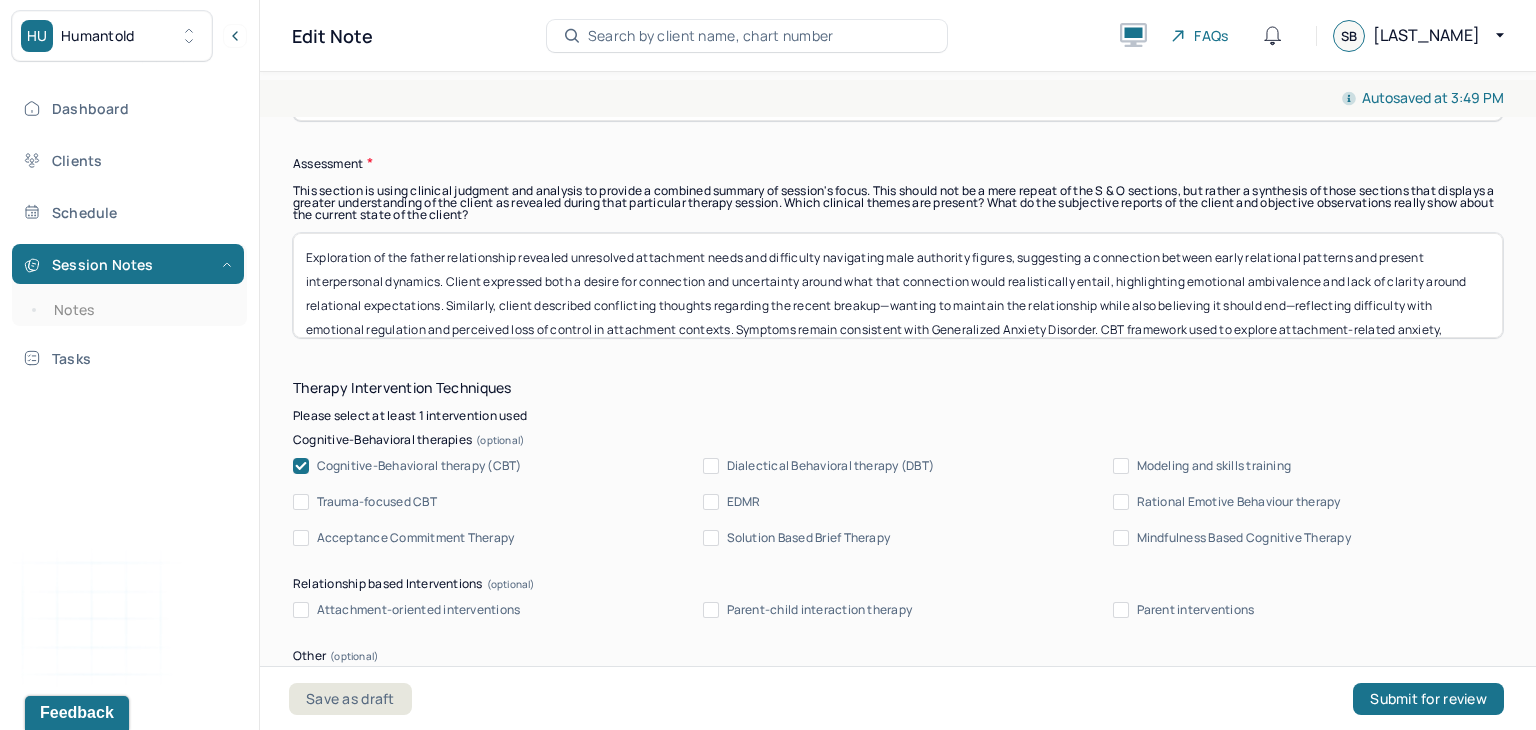 scroll, scrollTop: 24, scrollLeft: 0, axis: vertical 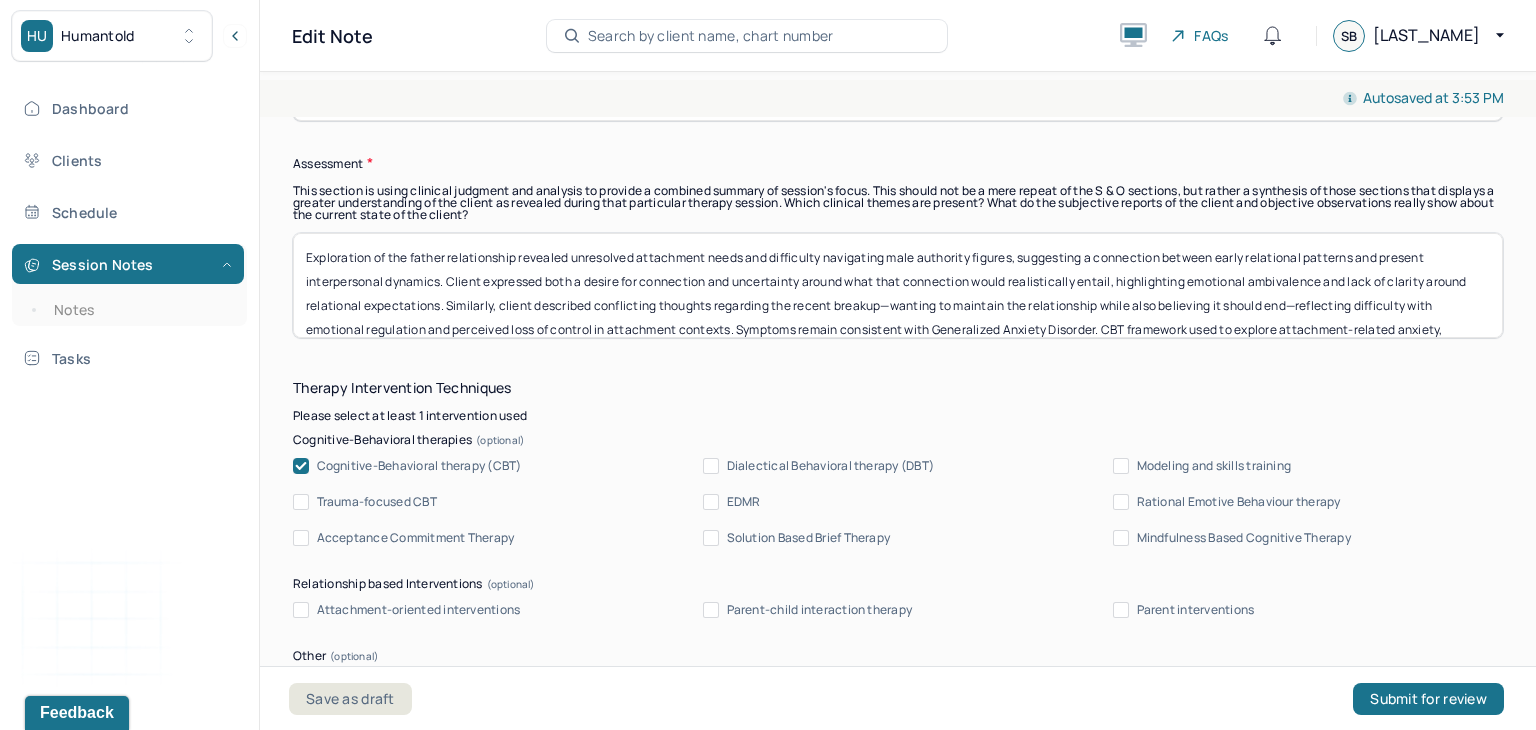 drag, startPoint x: 571, startPoint y: 265, endPoint x: 566, endPoint y: 236, distance: 29.427877 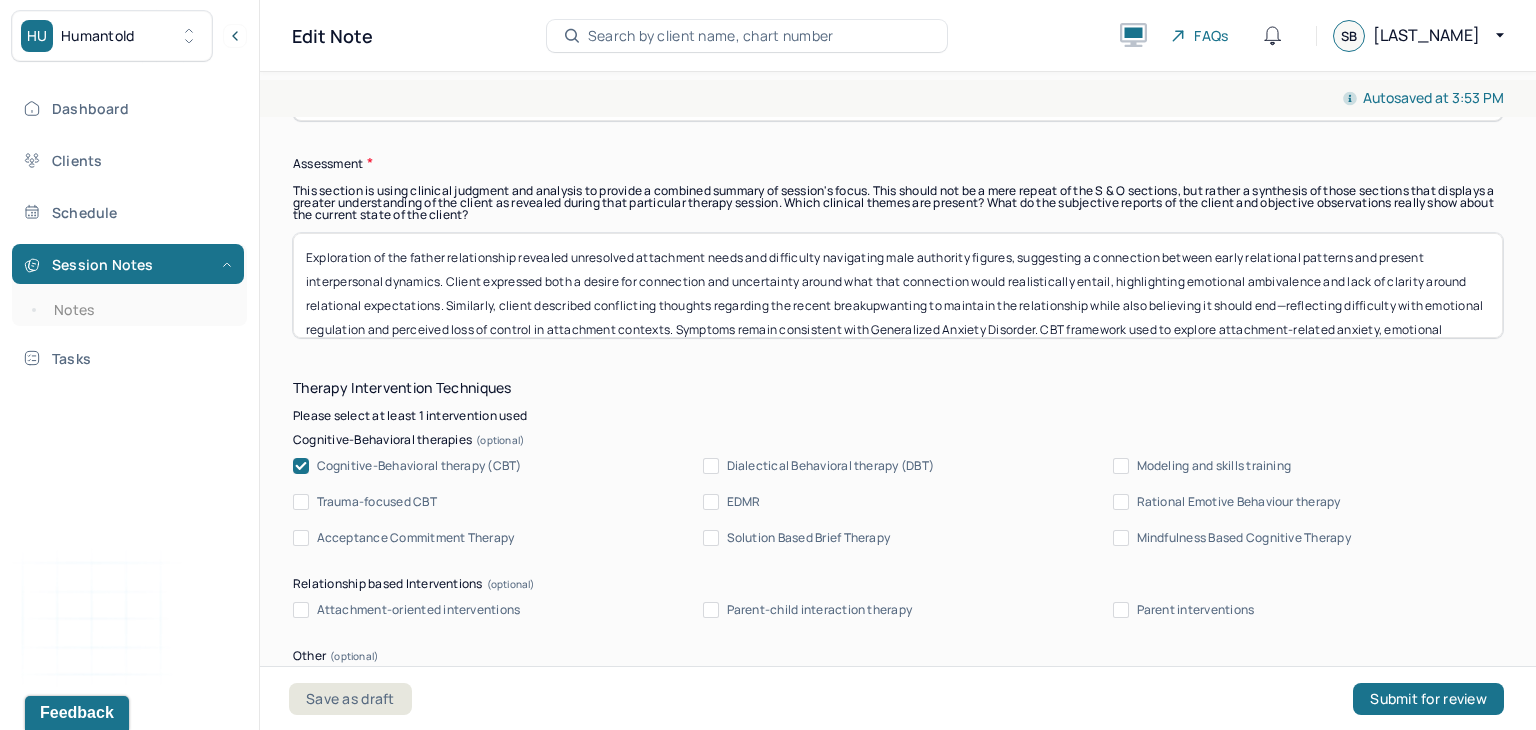 drag, startPoint x: 1331, startPoint y: 301, endPoint x: 923, endPoint y: 314, distance: 408.20706 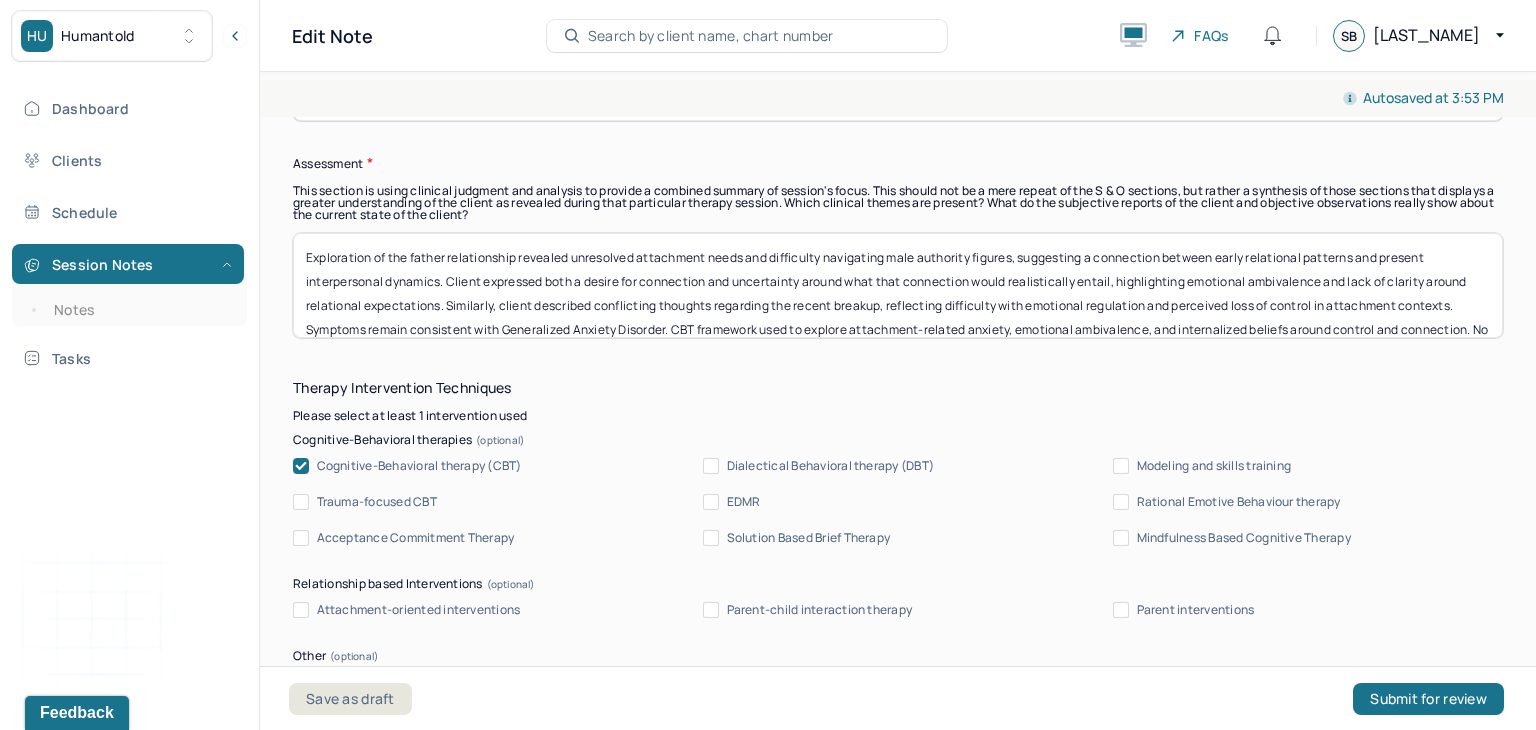click on "Exploration of the father relationship revealed unresolved attachment needs and difficulty navigating male authority figures, suggesting a connection between early relational patterns and present interpersonal dynamics. Client expressed both a desire for connection and uncertainty around what that connection would realistically entail, highlighting emotional ambivalence and lack of clarity around relational expectations. Similarly, client described conflicting thoughts regarding the recent breakup, reflecting difficulty with emotional regulation and perceived loss of control in attachment contexts. Symptoms remain consistent with Generalized Anxiety Disorder. CBT framework used to explore attachment-related anxiety, emotional ambivalence, and internalized beliefs around control and connection. No SI/HI reported." at bounding box center [898, 285] 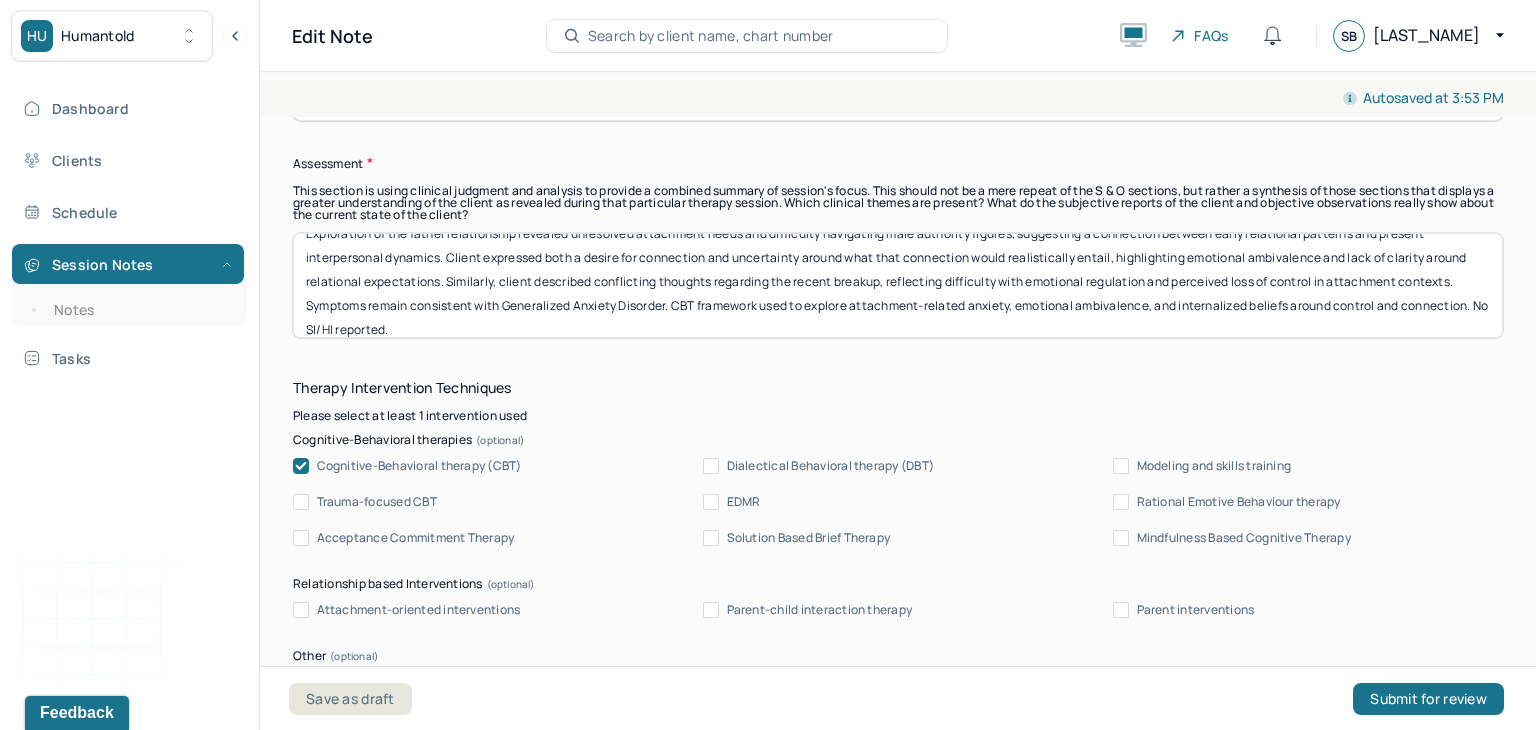 scroll, scrollTop: 25, scrollLeft: 0, axis: vertical 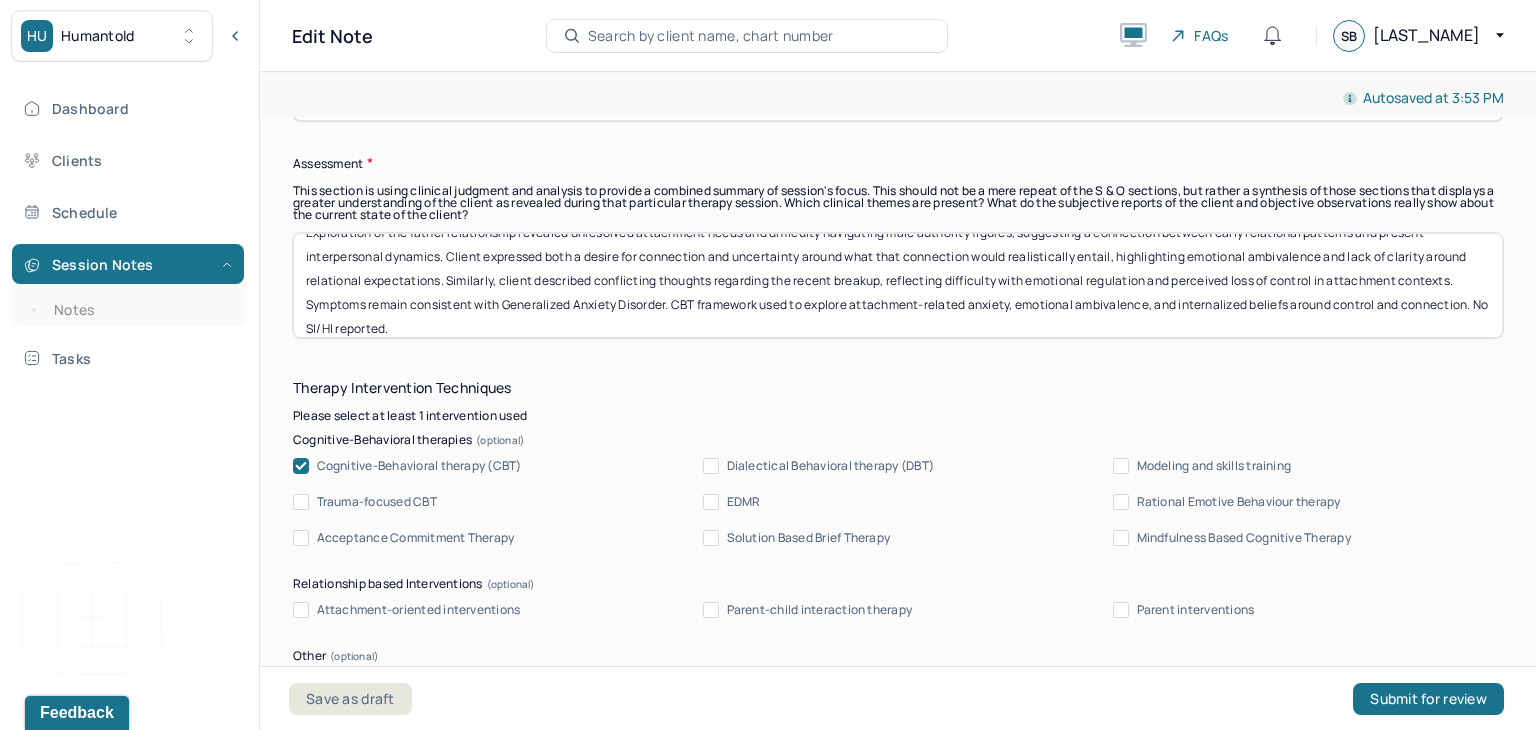 type on "Exploration of the father relationship revealed unresolved attachment needs and difficulty navigating male authority figures, suggesting a connection between early relational patterns and present interpersonal dynamics. Client expressed both a desire for connection and uncertainty around what that connection would realistically entail, highlighting emotional ambivalence and lack of clarity around relational expectations. Similarly, client described conflicting thoughts regarding the recent breakup, reflecting difficulty with emotional regulation and perceived loss of control in attachment contexts. Symptoms remain consistent with Generalized Anxiety Disorder. CBT framework used to explore attachment-related anxiety, emotional ambivalence, and internalized beliefs around control and connection. No SI/HI reported." 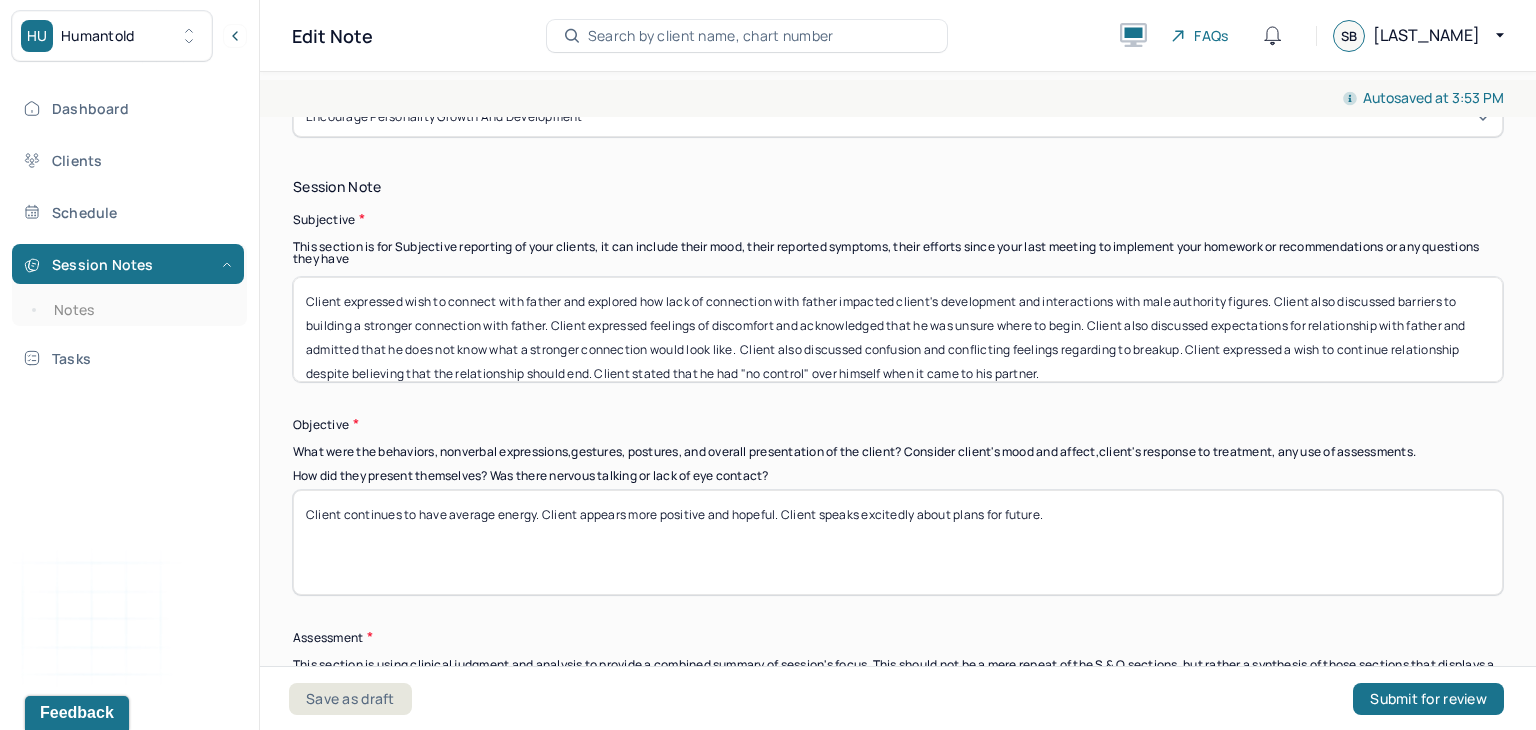 scroll, scrollTop: 1339, scrollLeft: 0, axis: vertical 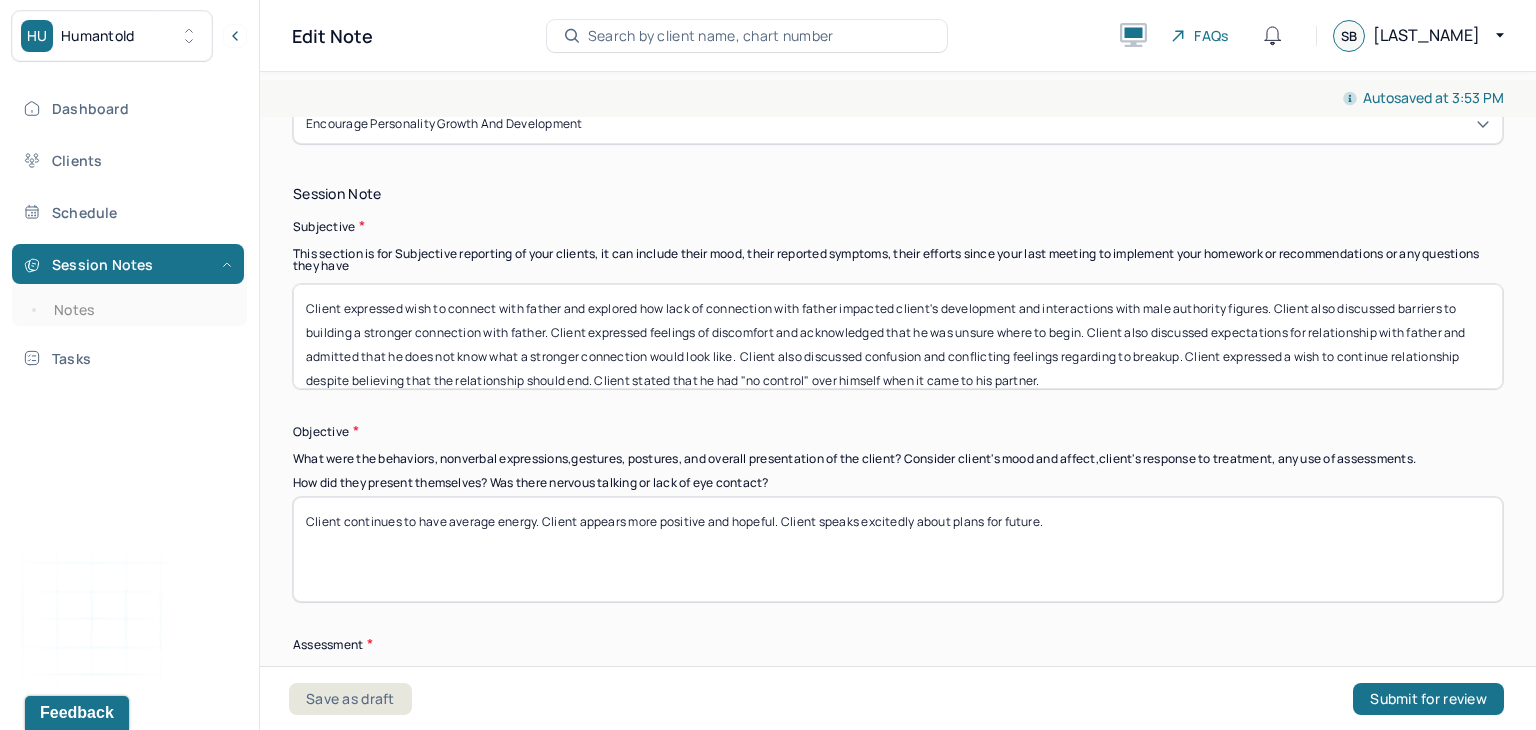 click on "Client expressed wish to connect with father and explored how lack of connection with father impacted client's development and interactions with male authority figures. Client also discussed barriers to building a stronger connection with father. Client expressed feelings of discomfort and acknowledged that he was unsure where to begin. Client also discussed expectations for relationship with father and admitted that he does not know what a stronger connection would look like.  Client also discussed confusion and conflicting feelings regarding to breakup. Client expressed a wish to continue relationship despite believing that the relationship should end. Client stated that he had "no control" over himself when it came to his partner." at bounding box center (898, 336) 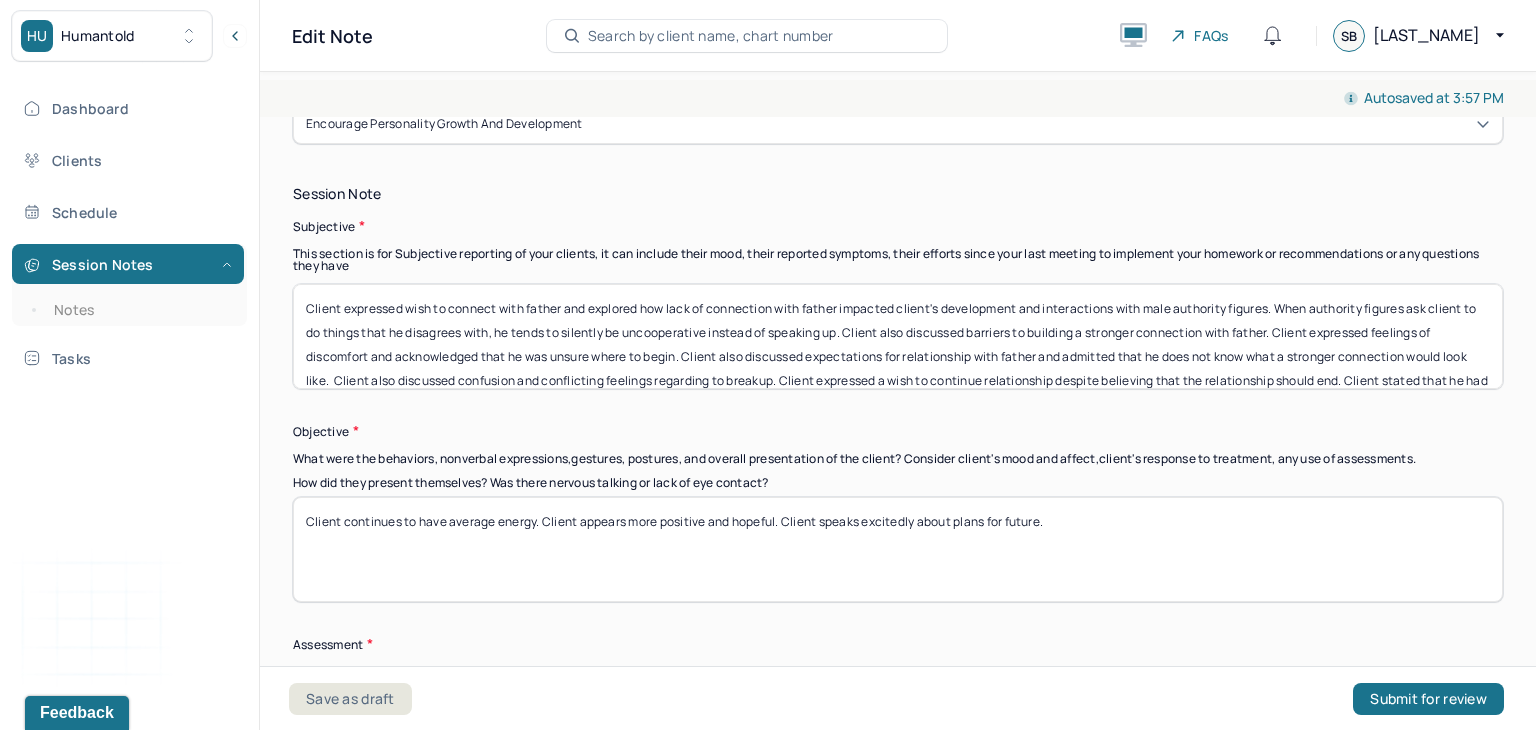 click on "Client expressed wish to connect with father and explored how lack of connection with father impacted client's development and interactions with male authority figures. When authority figures ask client to do things that he disagrees with, he tends to silently be uncooperative instead of speaking up. Client also discussed barriers to building a stronger connection with father. Client expressed feelings of discomfort and acknowledged that he was unsure where to begin. Client also discussed expectations for relationship with father and admitted that he does not know what a stronger connection would look like.  Client also discussed confusion and conflicting feelings regarding to breakup. Client expressed a wish to continue relationship despite believing that the relationship should end. Client stated that he had "no control" over himself when it came to his partner." at bounding box center (898, 336) 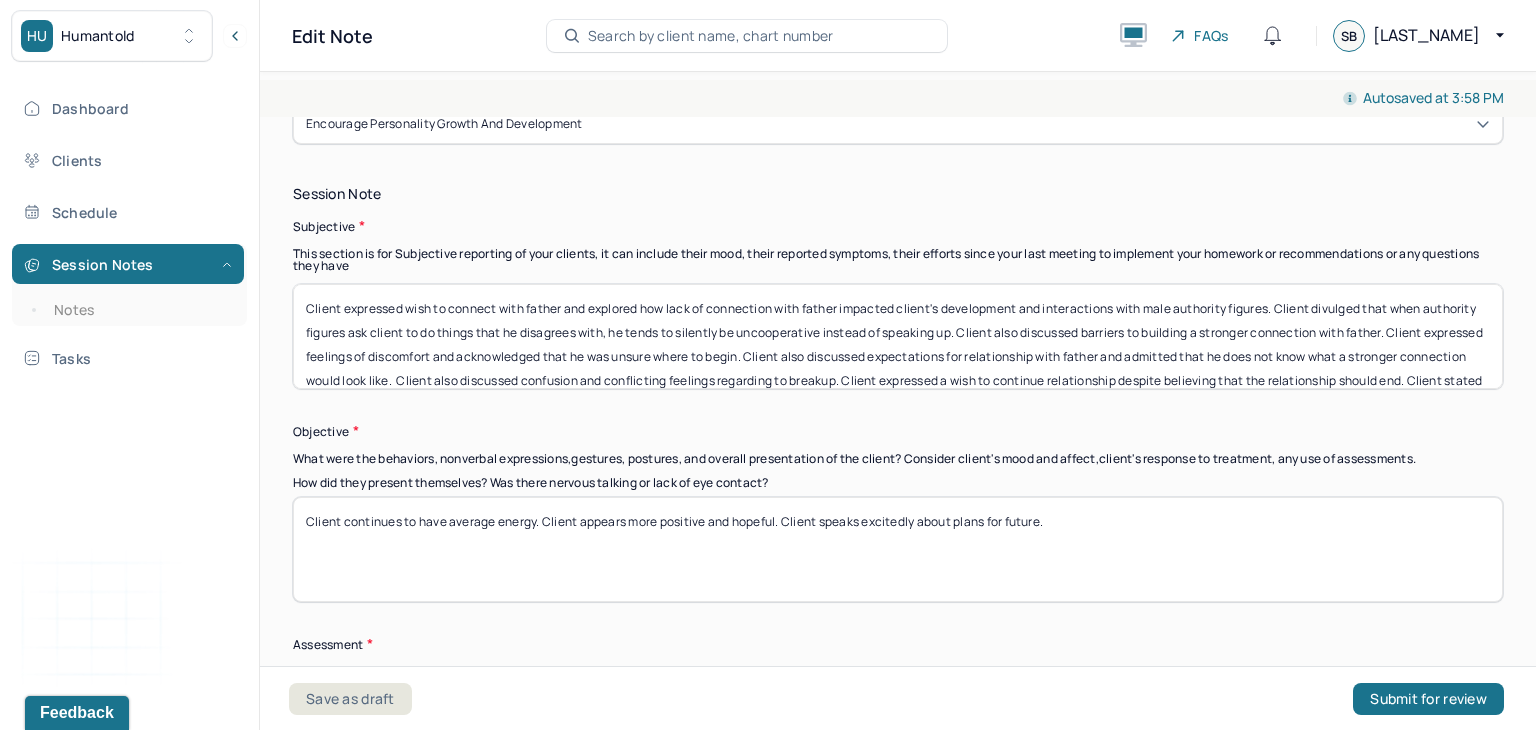 drag, startPoint x: 535, startPoint y: 331, endPoint x: 402, endPoint y: 339, distance: 133.24039 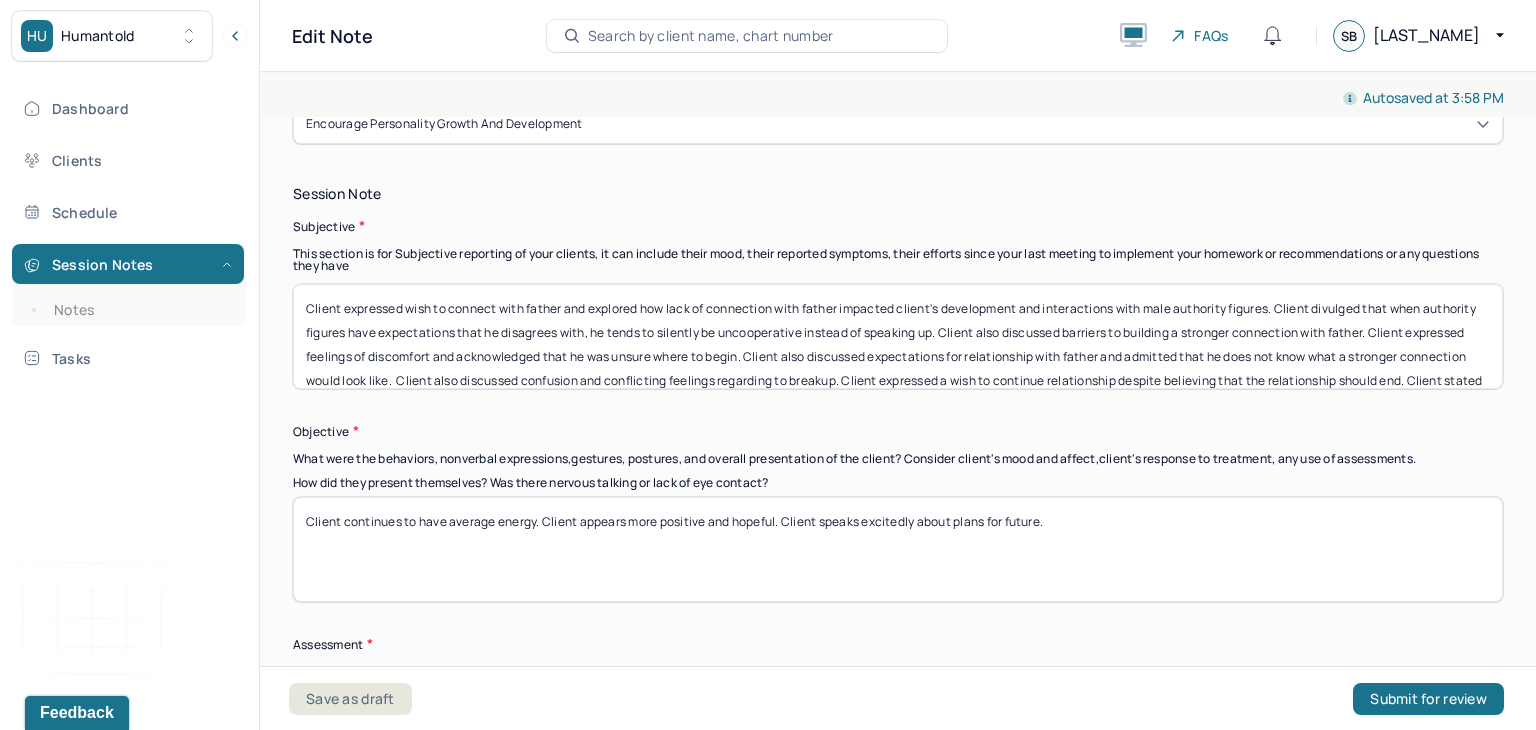 drag, startPoint x: 649, startPoint y: 331, endPoint x: 992, endPoint y: 334, distance: 343.01312 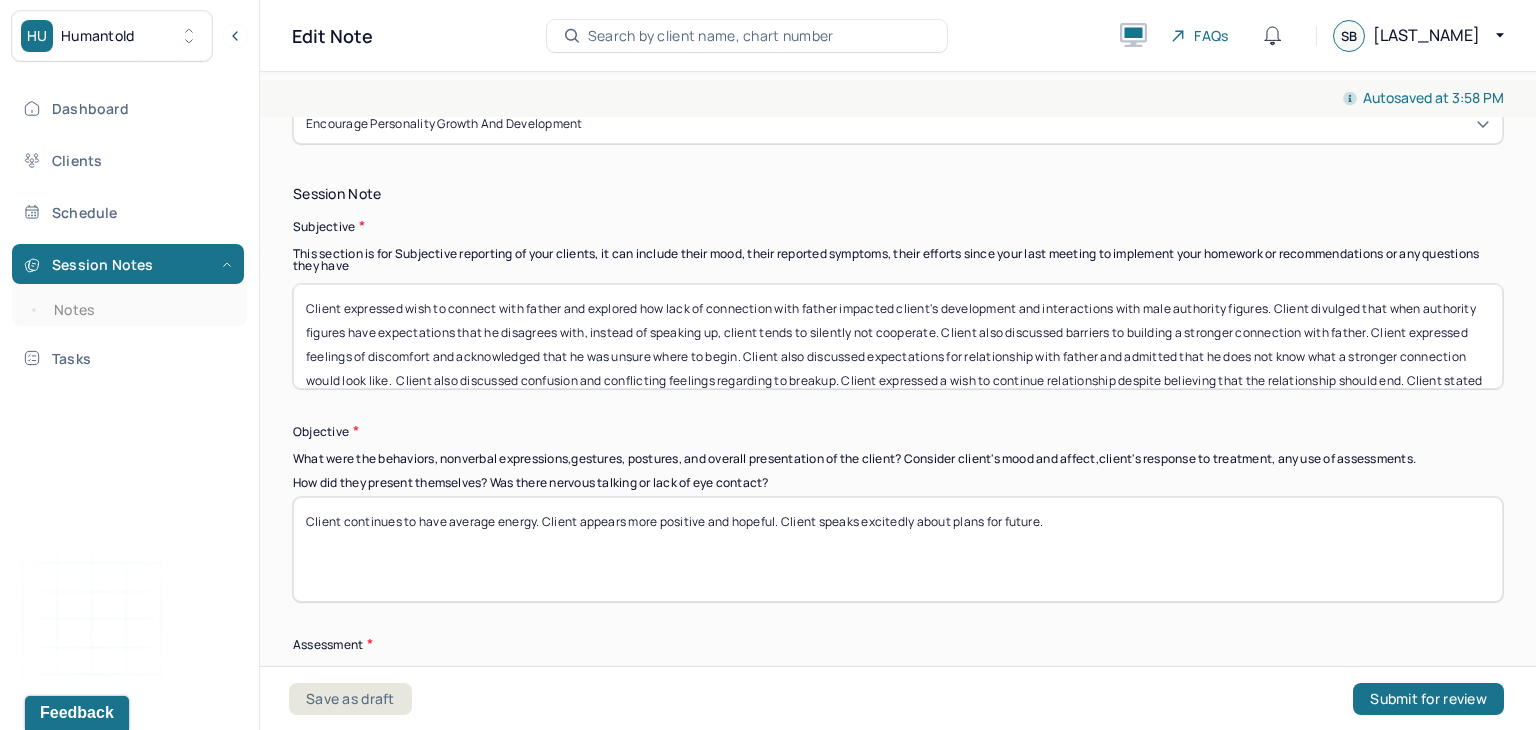 click on "Client expressed wish to connect with father and explored how lack of connection with father impacted client's development and interactions with male authority figures. Client divulged that when authority figures have expectations that he disagrees with, instead of speaking up, client tends to silently not cooperate. Client also discussed barriers to building a stronger connection with father. Client expressed feelings of discomfort and acknowledged that he was unsure where to begin. Client also discussed expectations for relationship with father and admitted that he does not know what a stronger connection would look like.  Client also discussed confusion and conflicting feelings regarding to breakup. Client expressed a wish to continue relationship despite believing that the relationship should end. Client stated that he had "no control" over himself when it came to his partner." at bounding box center (898, 336) 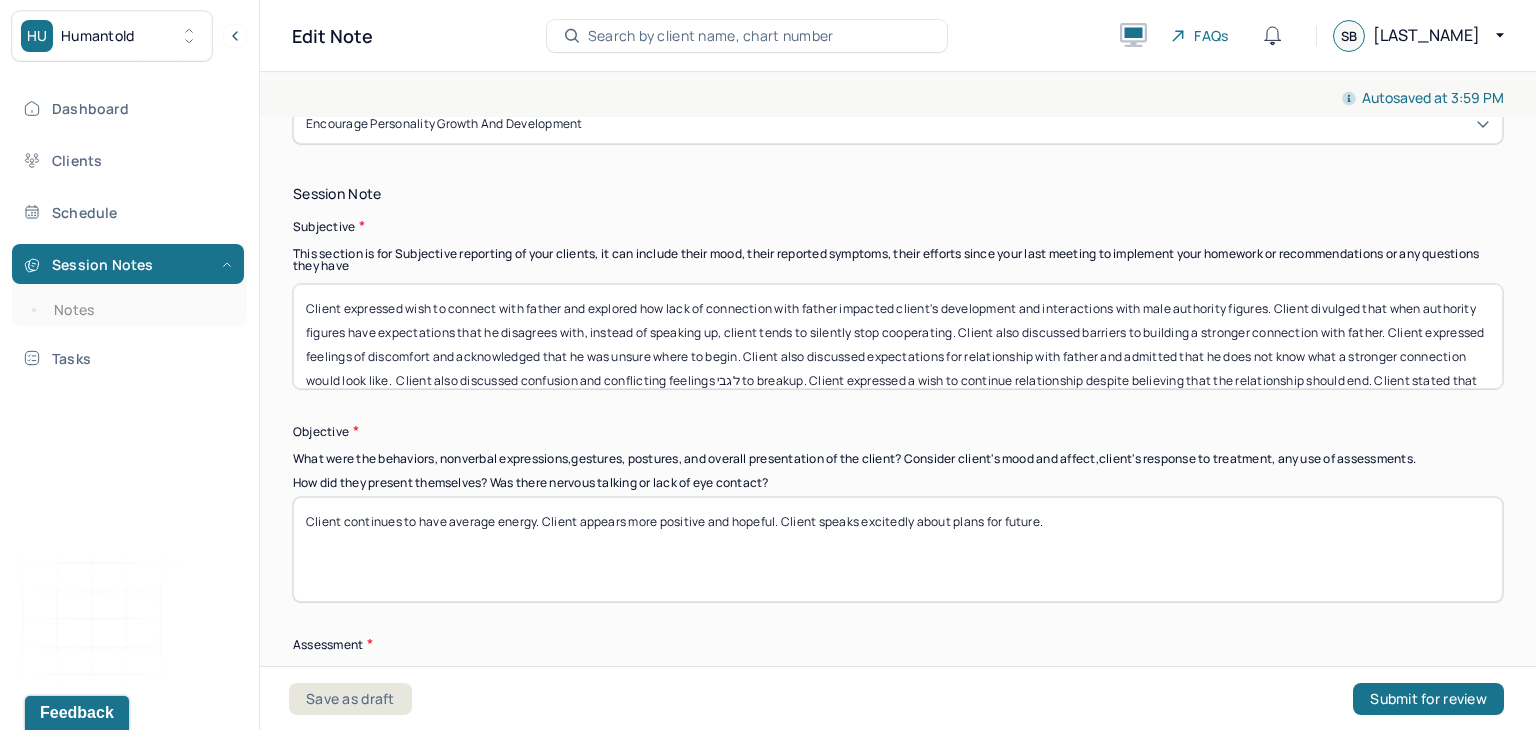 type on "Client expressed wish to connect with father and explored how lack of connection with father impacted client's development and interactions with male authority figures. Client divulged that when authority figures have expectations that he disagrees with, instead of speaking up, client tends to silently stop cooperating. Client also discussed barriers to building a stronger connection with father. Client expressed feelings of discomfort and acknowledged that he was unsure where to begin. Client also discussed expectations for relationship with father and admitted that he does not know what a stronger connection would look like.  Client also discussed confusion and conflicting feelings לגבי to breakup. Client expressed a wish to continue relationship despite believing that the relationship should end. Client stated that he had "no control" over himself when it came to his partner." 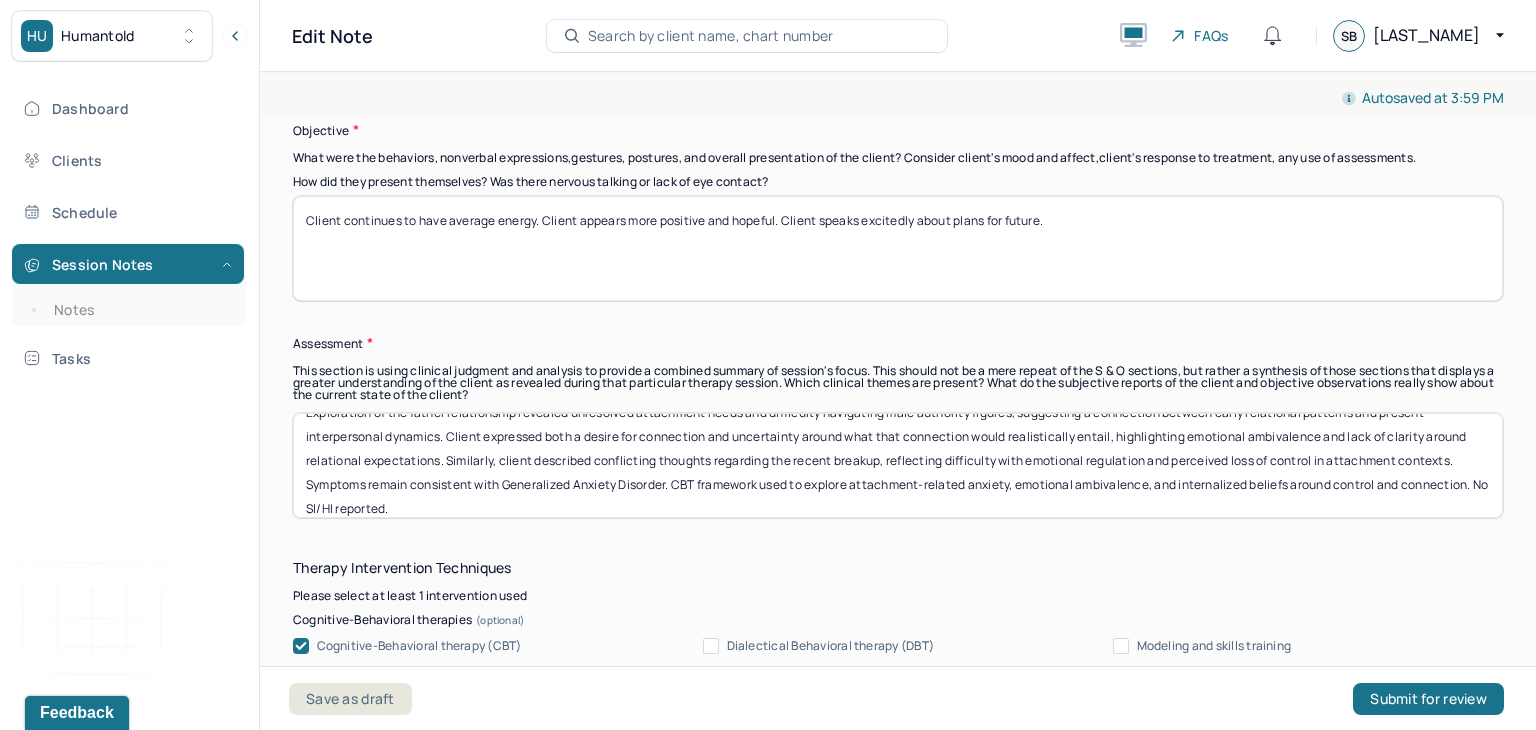 scroll, scrollTop: 1665, scrollLeft: 0, axis: vertical 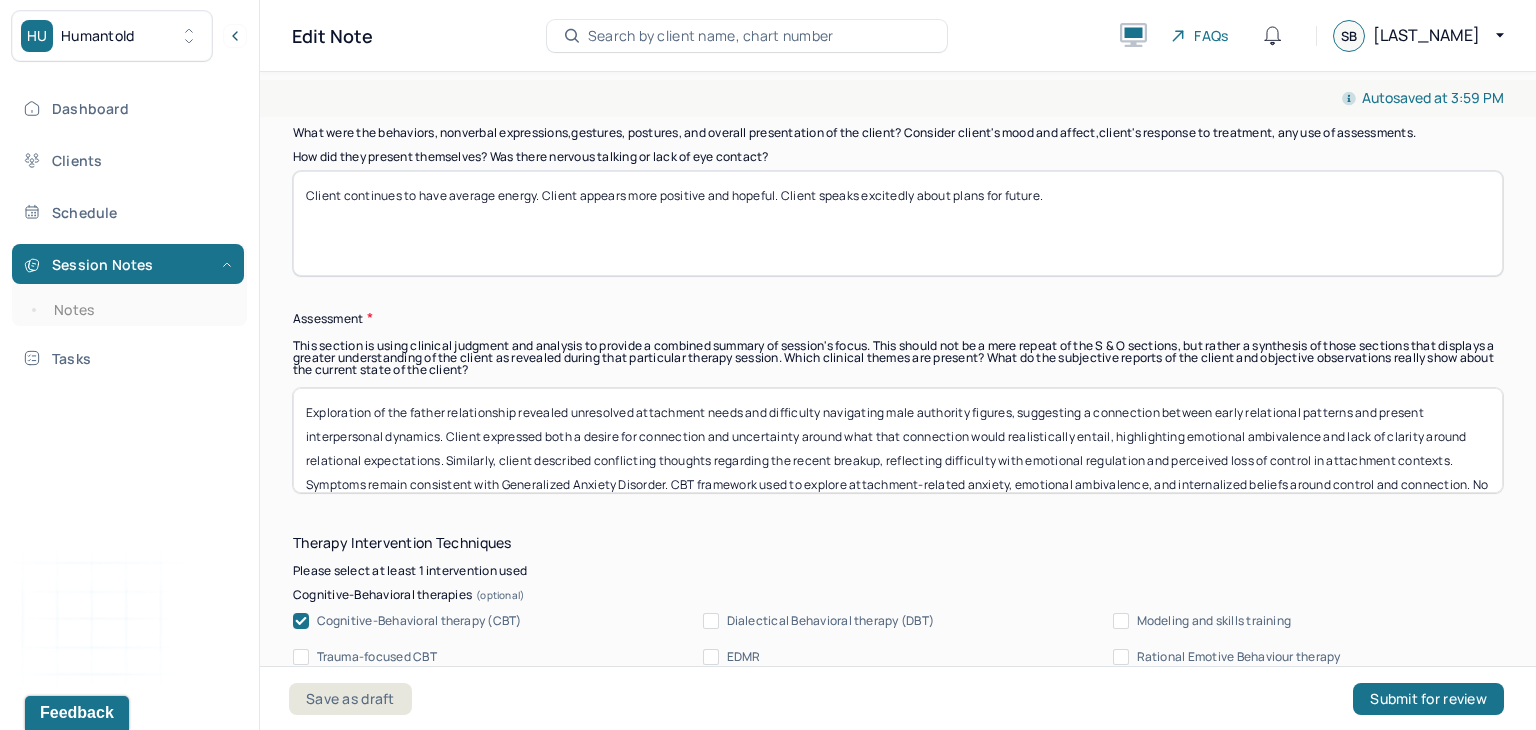 drag, startPoint x: 582, startPoint y: 485, endPoint x: 224, endPoint y: 380, distance: 373.0804 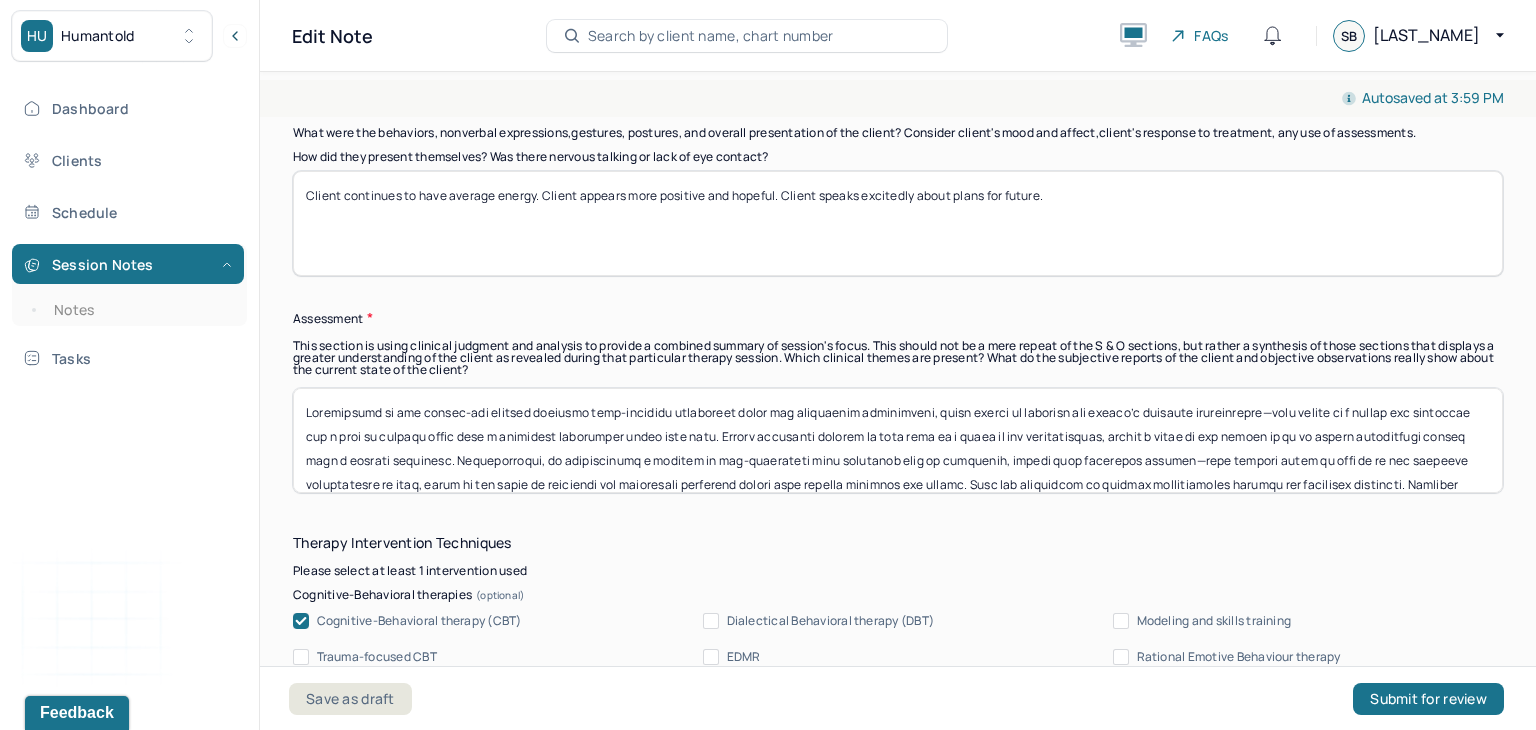 scroll, scrollTop: 312, scrollLeft: 0, axis: vertical 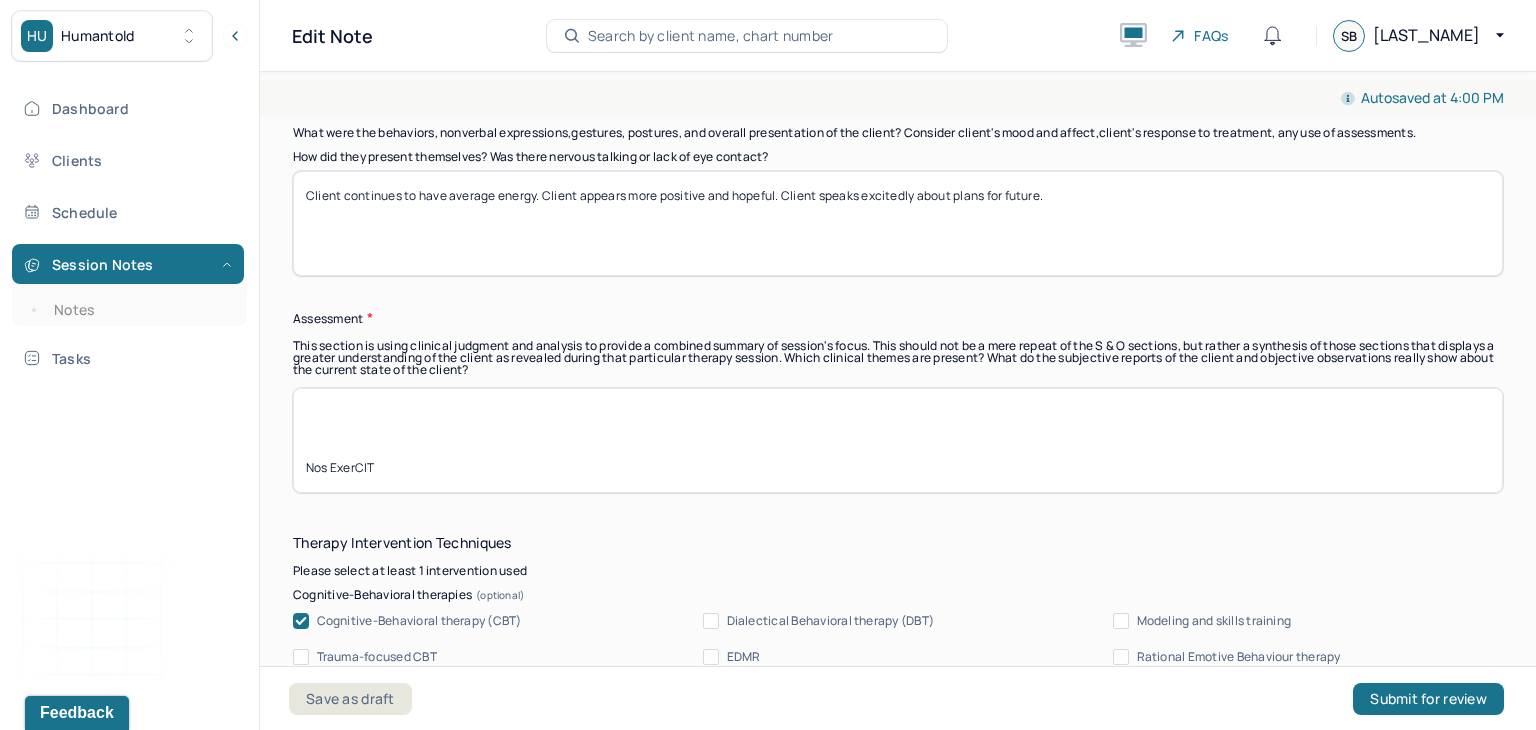 drag, startPoint x: 398, startPoint y: 464, endPoint x: 304, endPoint y: 452, distance: 94.76286 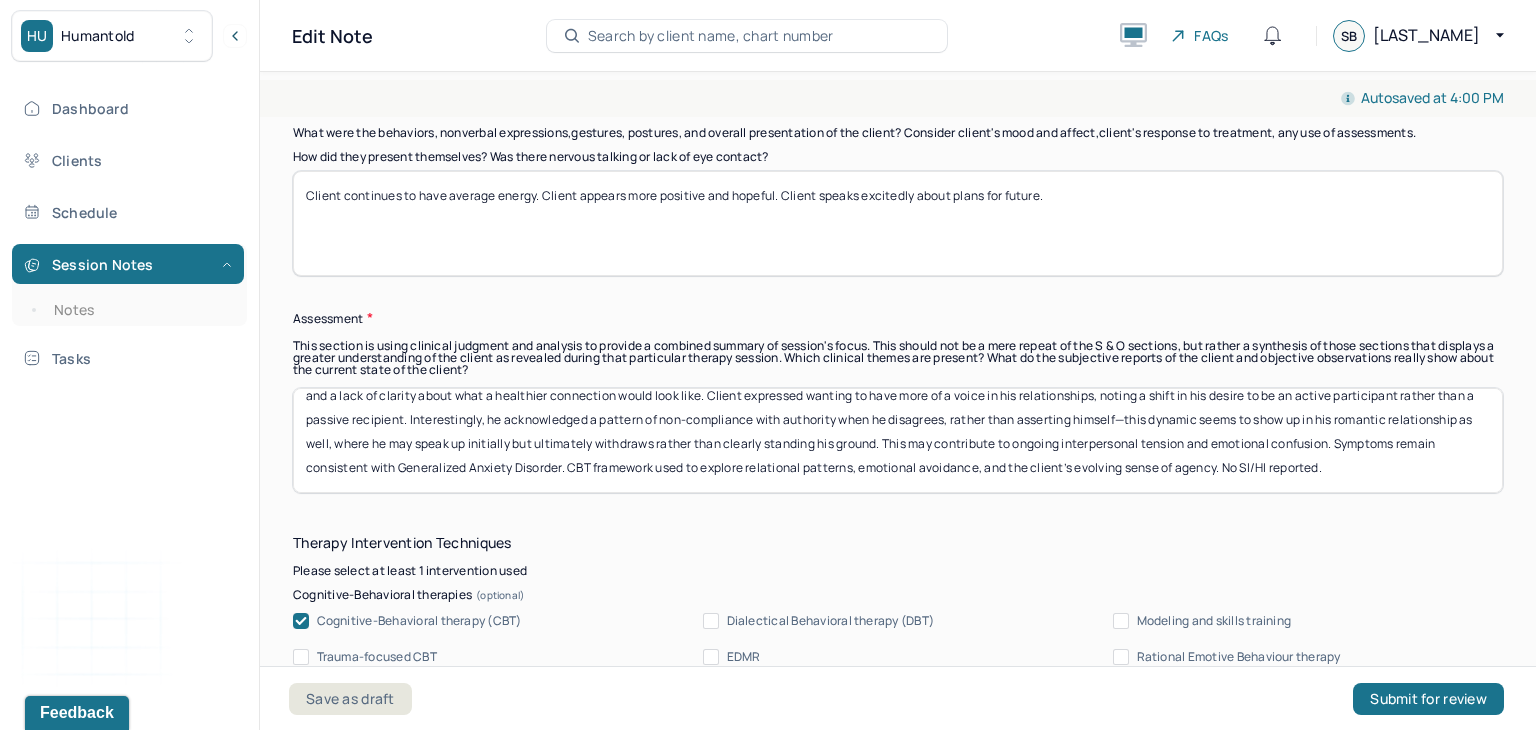 scroll, scrollTop: 64, scrollLeft: 0, axis: vertical 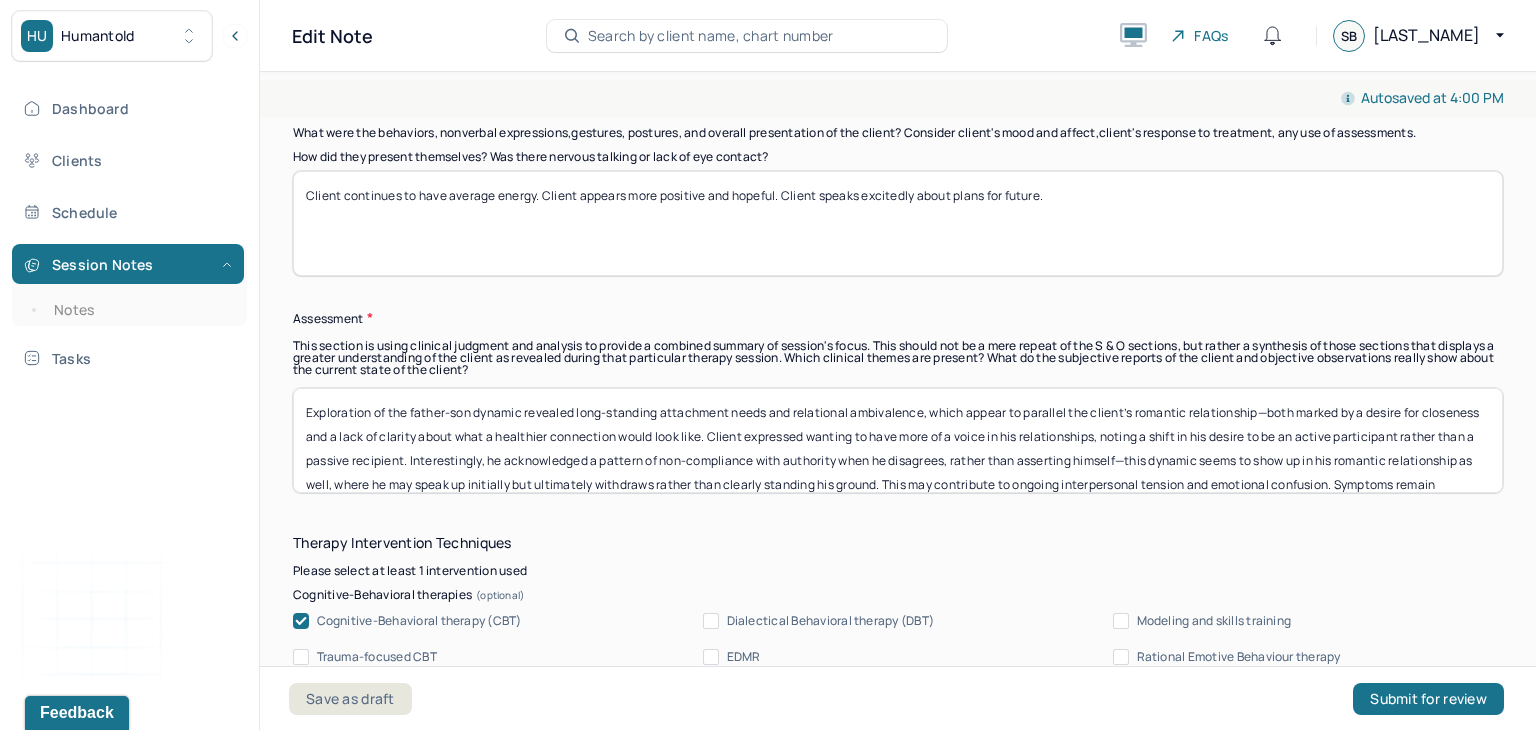 click on "Exploration of the father-son dynamic revealed long-standing attachment needs and relational ambivalence, which appear to parallel the client’s romantic relationship—both marked by a desire for closeness and a lack of clarity about what a healthier connection would look like. Client expressed wanting to have more of a voice in his relationships, noting a shift in his desire to be an active participant rather than a passive recipient. Interestingly, he acknowledged a pattern of non-compliance with authority when he disagrees, rather than asserting himself—this dynamic seems to show up in his romantic relationship as well, where he may speak up initially but ultimately withdraws rather than clearly standing his ground. This may contribute to ongoing interpersonal tension and emotional confusion. Symptoms remain consistent with Generalized Anxiety Disorder. CBT framework used to explore relational patterns, emotional avoidance, and the client’s evolving sense of agency. No SI/HI reported." at bounding box center (898, 440) 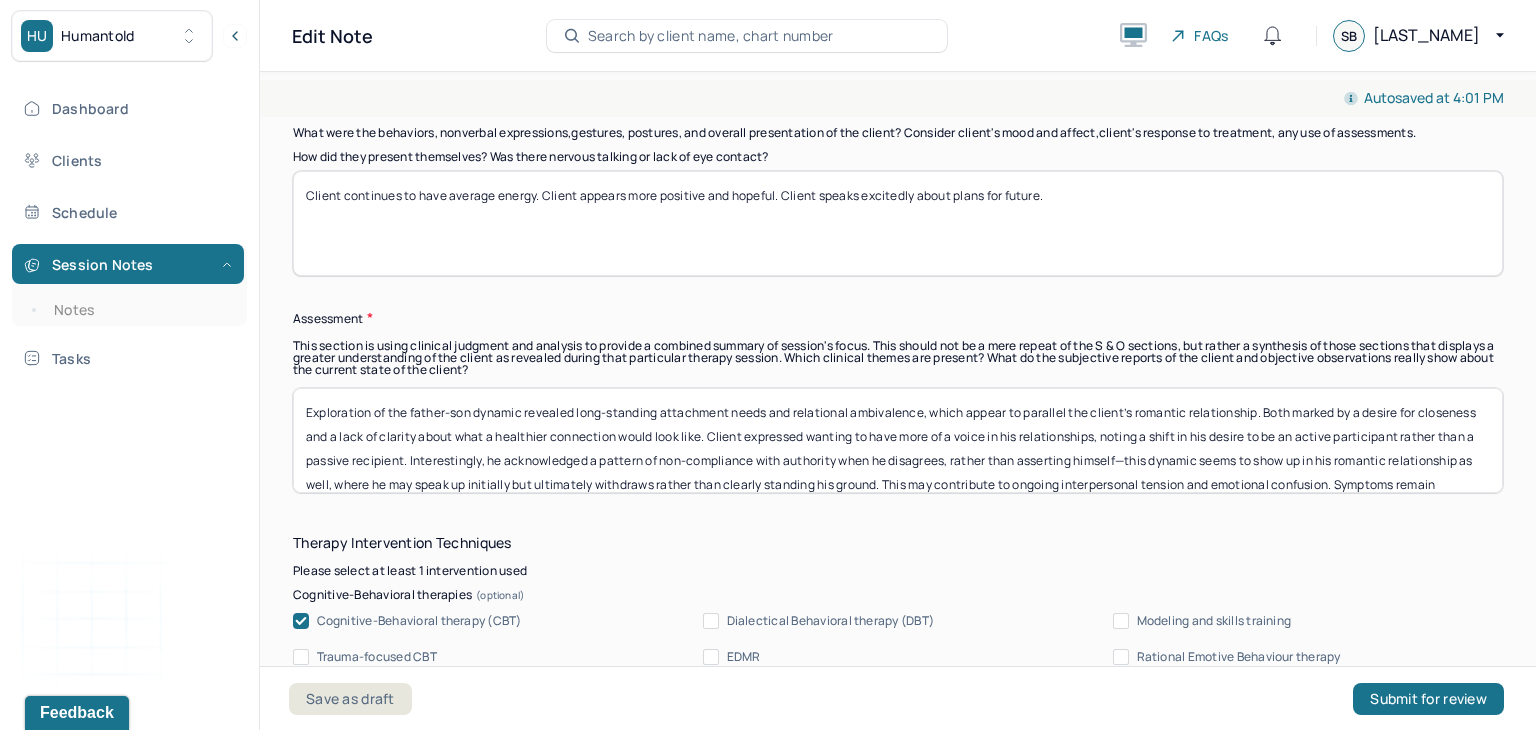 click on "Exploration of the father-son dynamic revealed long-standing attachment needs and relational ambivalence, which appear to parallel the client’s romantic relationship. Both marked by a desire for closeness and a lack of clarity about what a healthier connection would look like. Client expressed wanting to have more of a voice in his relationships, noting a shift in his desire to be an active participant rather than a passive recipient. Interestingly, he acknowledged a pattern of non-compliance with authority when he disagrees, rather than asserting himself—this dynamic seems to show up in his romantic relationship as well, where he may speak up initially but ultimately withdraws rather than clearly standing his ground. This may contribute to ongoing interpersonal tension and emotional confusion. Symptoms remain consistent with Generalized Anxiety Disorder. CBT framework used to explore relational patterns, emotional avoidance, and the client’s evolving sense of agency. No SI/HI reported." at bounding box center [898, 440] 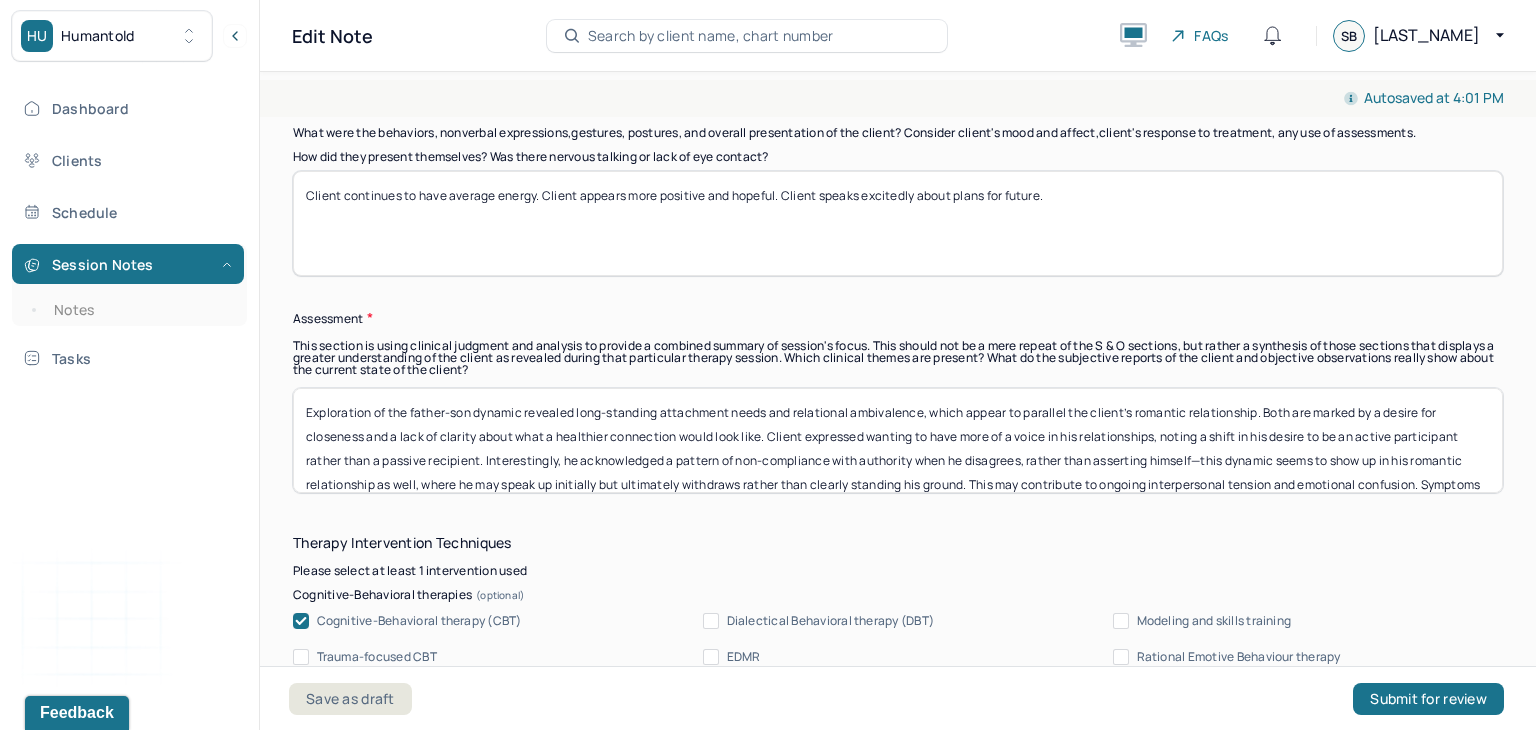 click on "Exploration of the father-son dynamic revealed long-standing attachment needs and relational ambivalence, which appear to parallel the client’s romantic relationship. Both are marked by a desire for closeness and a lack of clarity about what a healthier connection would look like. Client expressed wanting to have more of a voice in his relationships, noting a shift in his desire to be an active participant rather than a passive recipient. Interestingly, he acknowledged a pattern of non-compliance with authority when he disagrees, rather than asserting himself—this dynamic seems to show up in his romantic relationship as well, where he may speak up initially but ultimately withdraws rather than clearly standing his ground. This may contribute to ongoing interpersonal tension and emotional confusion. Symptoms remain consistent with Generalized Anxiety Disorder. CBT framework used to explore relational patterns, emotional avoidance, and the client’s evolving sense of agency. No SI/HI reported." at bounding box center (898, 440) 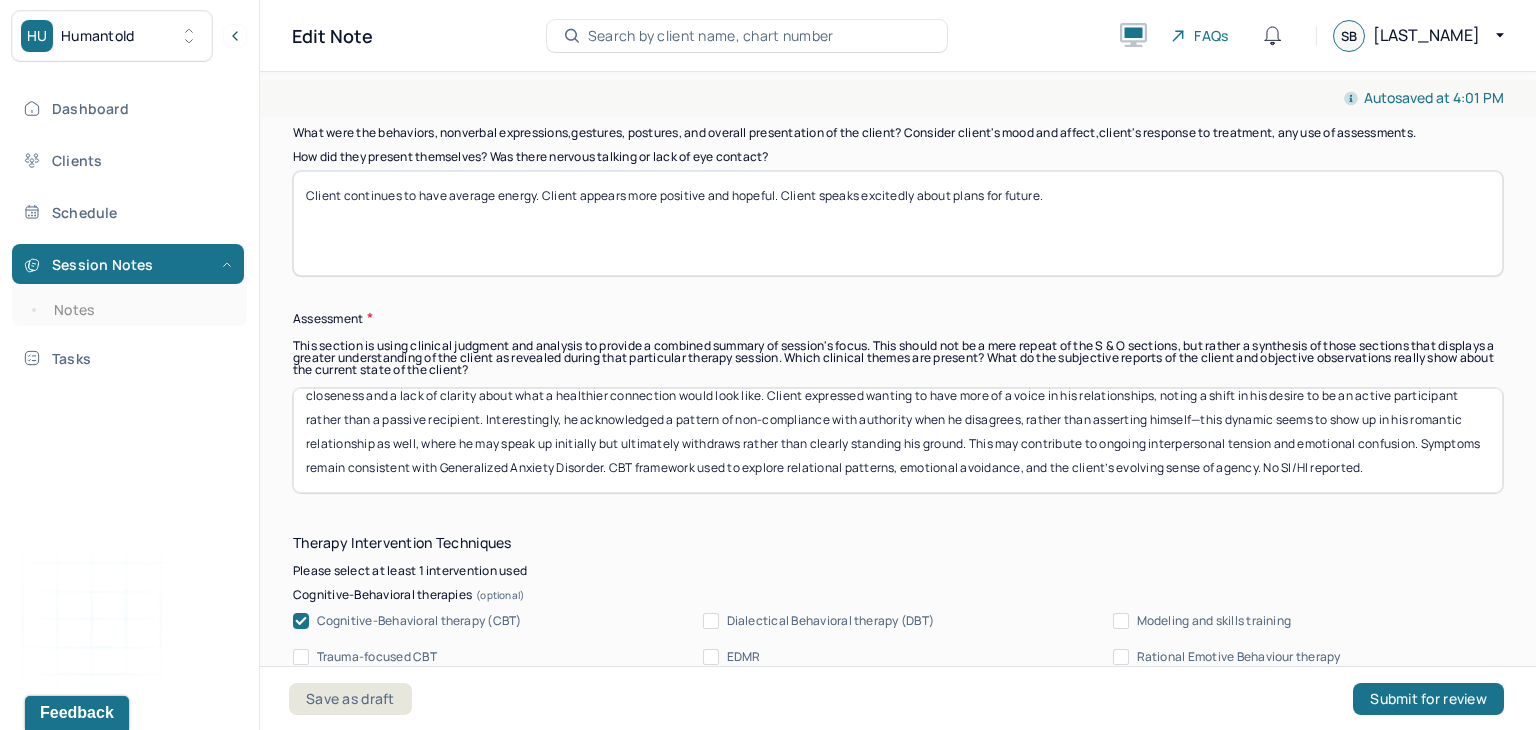 scroll, scrollTop: 64, scrollLeft: 0, axis: vertical 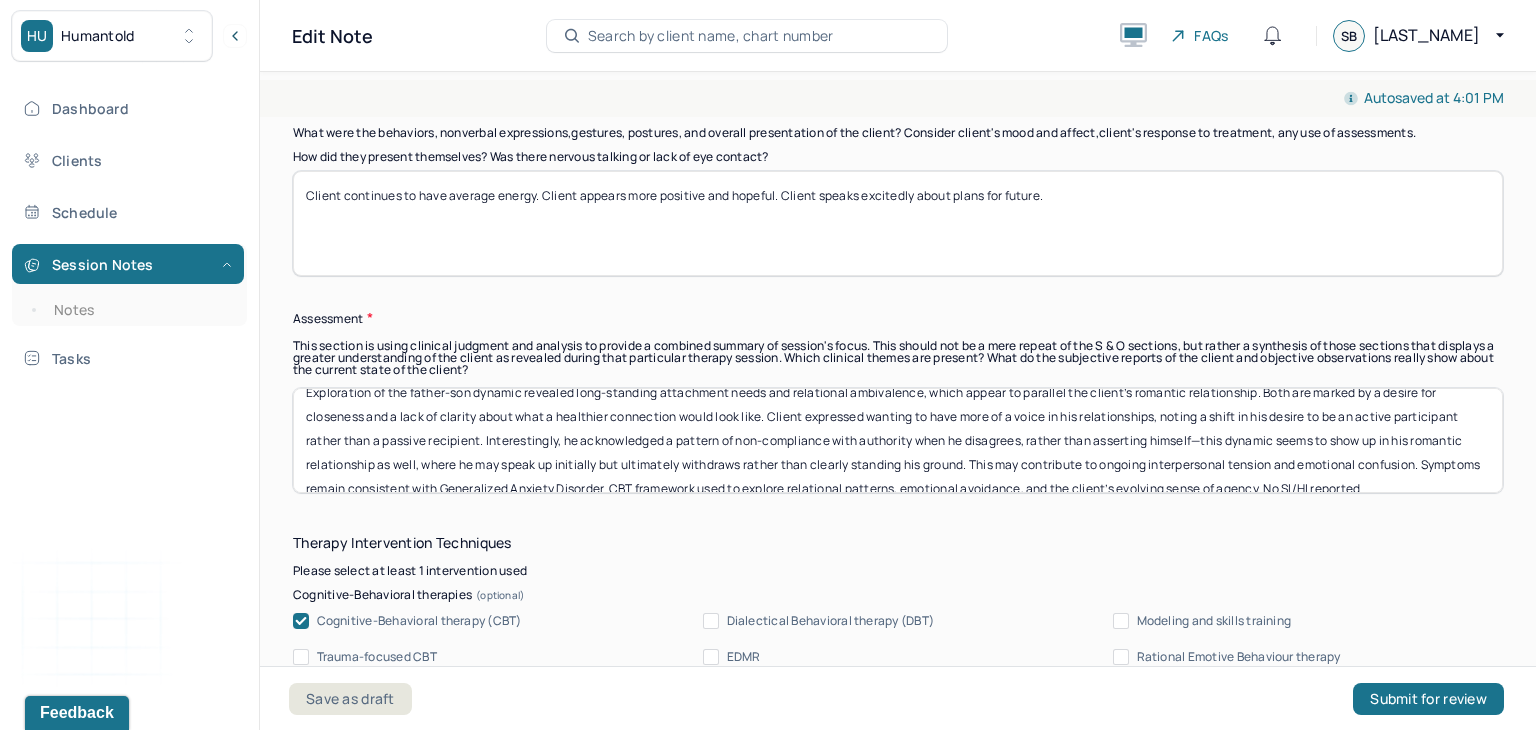 click on "Exploration of the father-son dynamic revealed long-standing attachment needs and relational ambivalence, which appear to parallel the client’s romantic relationship. Both are marked by a desire for closeness and a lack of clarity about what a healthier connection would look like. Client expressed wanting to have more of a voice in his relationships, noting a shift in his desire to be an active participant rather than a passive recipient. Interestingly, he acknowledged a pattern of non-compliance with authority when he disagrees, rather than asserting himself—this dynamic seems to show up in his romantic relationship as well, where he may speak up initially but ultimately withdraws rather than clearly standing his ground. This may contribute to ongoing interpersonal tension and emotional confusion. Symptoms remain consistent with Generalized Anxiety Disorder. CBT framework used to explore relational patterns, emotional avoidance, and the client’s evolving sense of agency. No SI/HI reported." at bounding box center [898, 440] 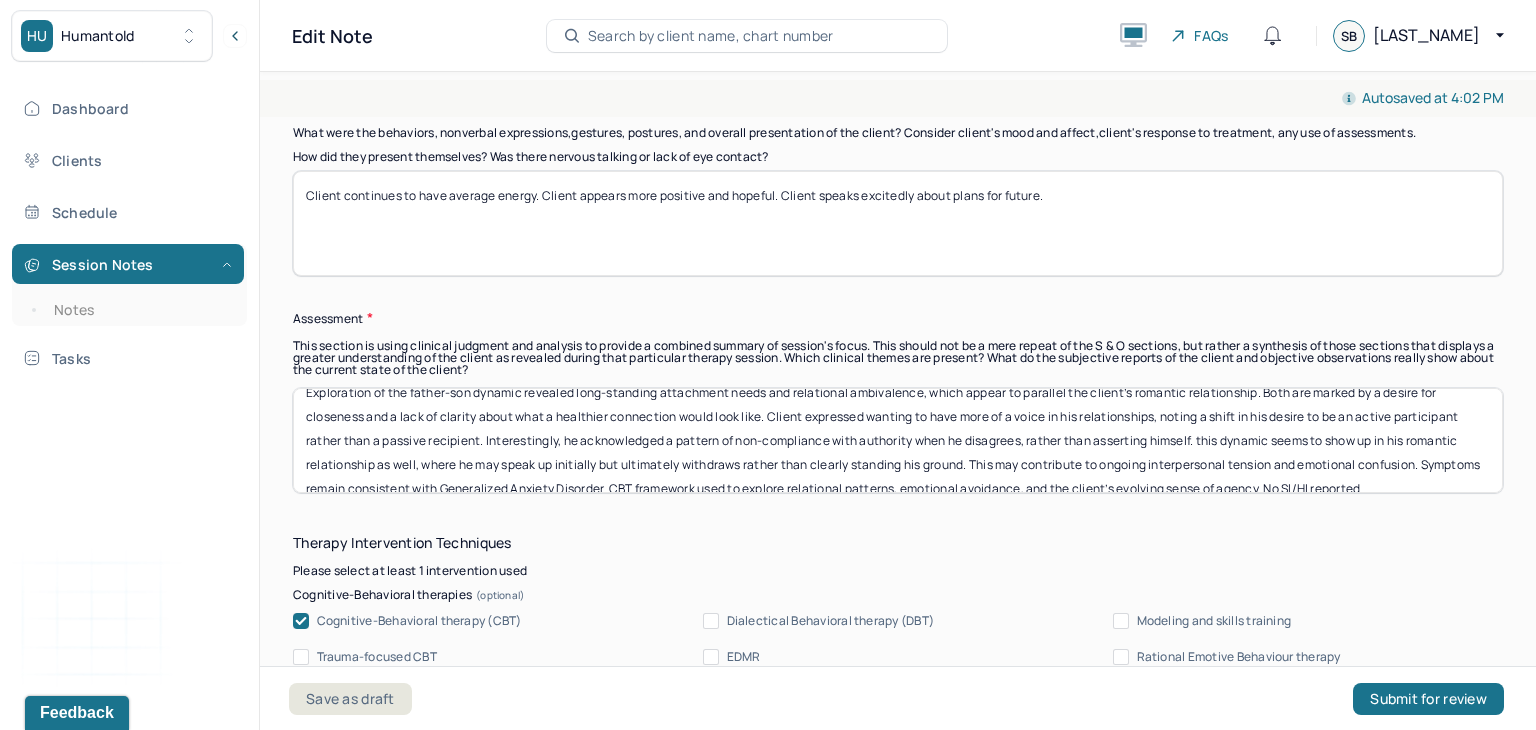 click on "Exploration of the father-son dynamic revealed long-standing attachment needs and relational ambivalence, which appear to parallel the client’s romantic relationship. Both are marked by a desire for closeness and a lack of clarity about what a healthier connection would look like. Client expressed wanting to have more of a voice in his relationships, noting a shift in his desire to be an active participant rather than a passive recipient. Interestingly, he acknowledged a pattern of non-compliance with authority when he disagrees, rather than asserting himself. this dynamic seems to show up in his romantic relationship as well, where he may speak up initially but ultimately withdraws rather than clearly standing his ground. This may contribute to ongoing interpersonal tension and emotional confusion. Symptoms remain consistent with Generalized Anxiety Disorder. CBT framework used to explore relational patterns, emotional avoidance, and the client’s evolving sense of agency. No SI/HI reported." at bounding box center [898, 440] 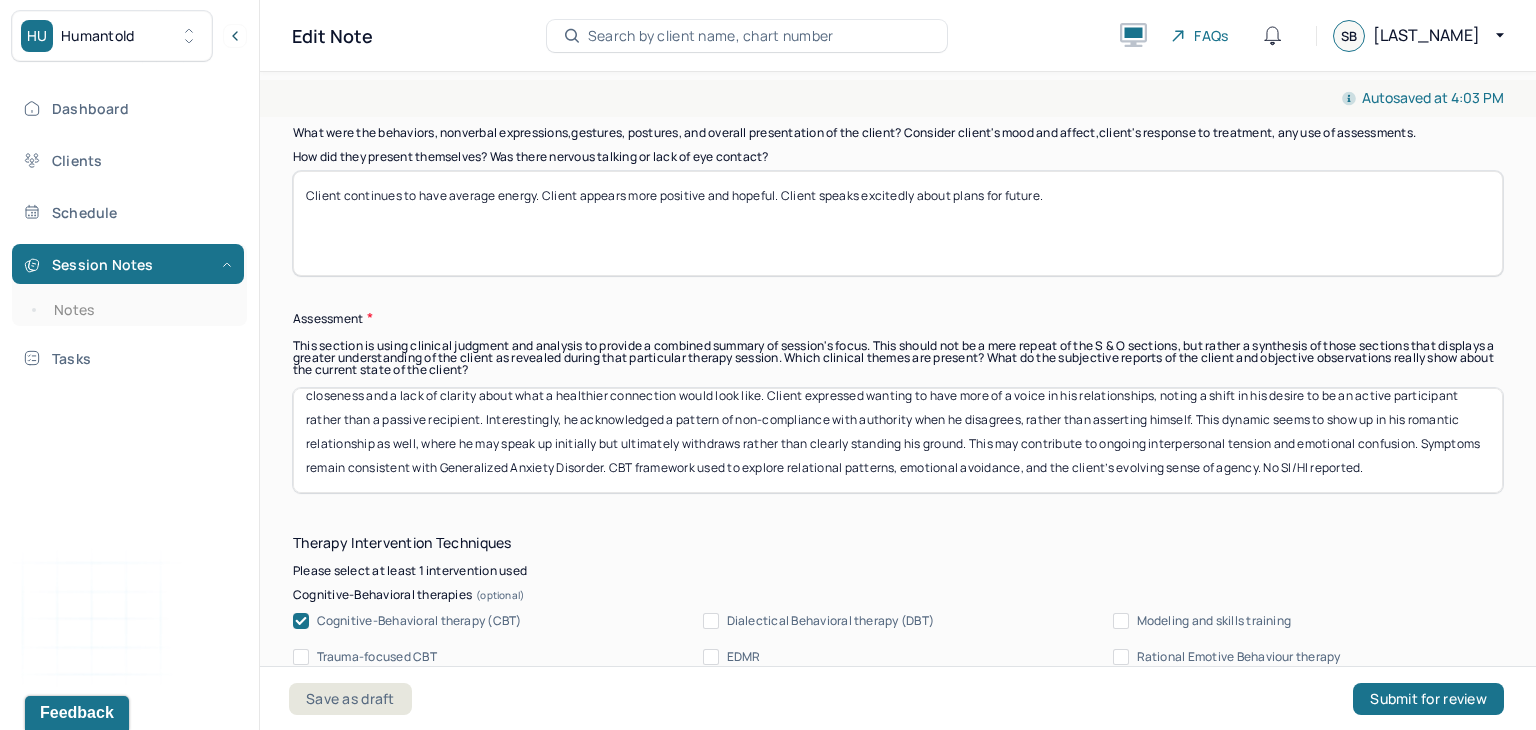 scroll, scrollTop: 64, scrollLeft: 0, axis: vertical 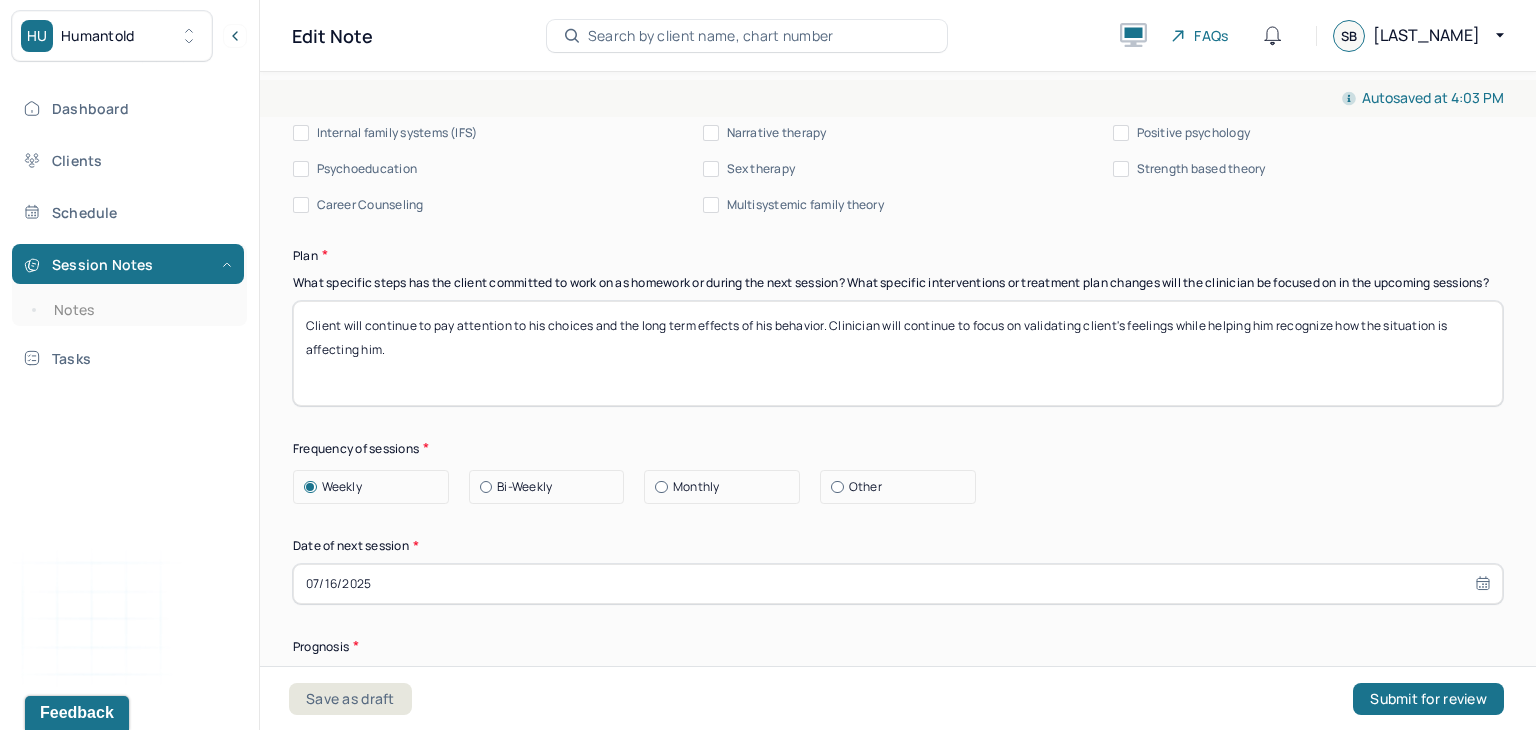 type on "Exploration of the father-son dynamic revealed long-standing attachment needs and relational ambivalence, which appear to parallel the client’s romantic relationship. Both are marked by a desire for closeness and a lack of clarity about what a healthier connection would look like. Client expressed wanting to have more of a voice in his relationships, noting a shift in his desire to be an active participant rather than a passive recipient. Interestingly, he acknowledged a pattern of non-compliance with authority when he disagrees, rather than asserting himself. This dynamic seems to show up in his romantic relationship as well, where he may speak up initially but ultimately withdraws rather than clearly standing his ground. This may contribute to ongoing interpersonal tension and emotional confusion. Symptoms remain consistent with Generalized Anxiety Disorder. CBT framework used to explore relational patterns, emotional avoidance, and the client’s evolving sense of agency. No SI/HI reported." 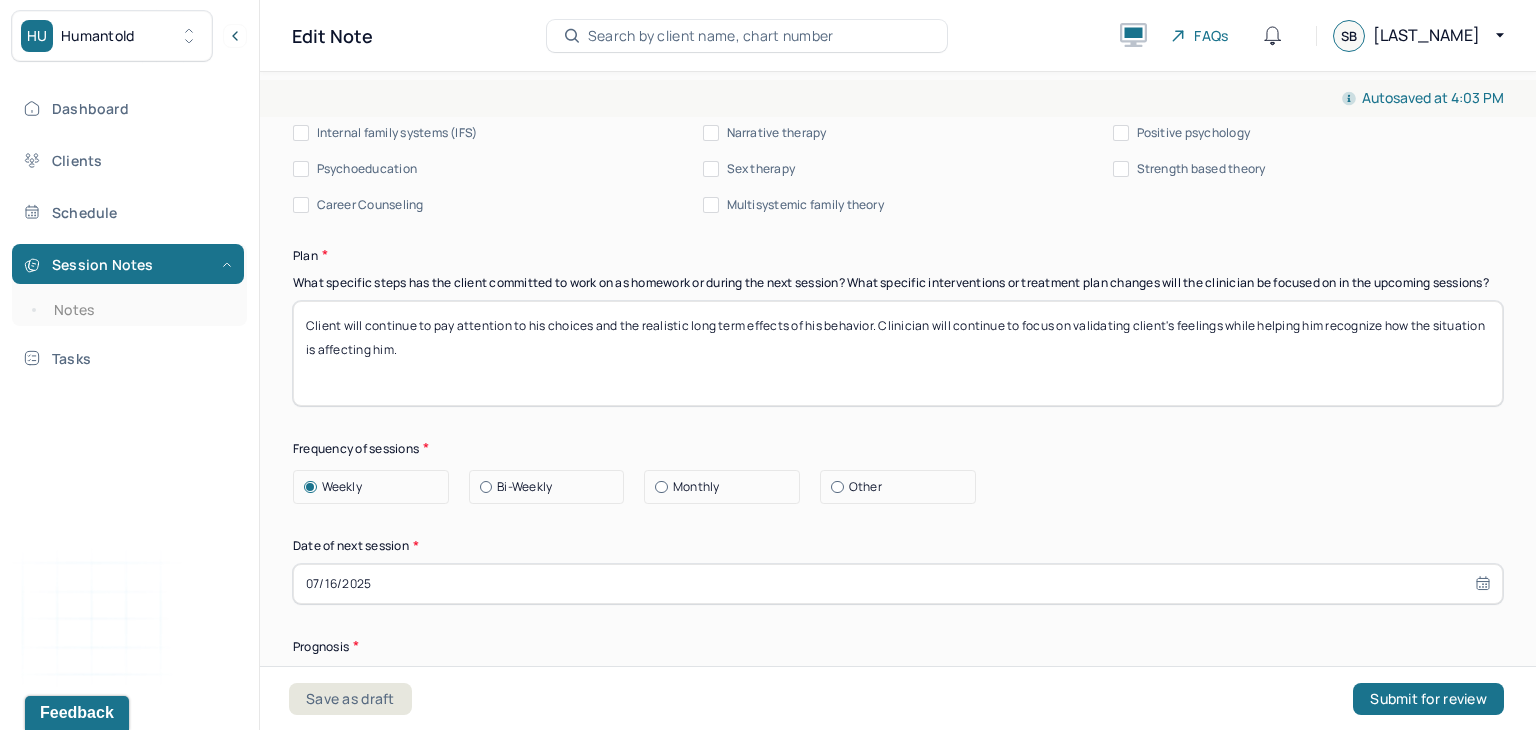 drag, startPoint x: 1024, startPoint y: 337, endPoint x: 1044, endPoint y: 367, distance: 36.05551 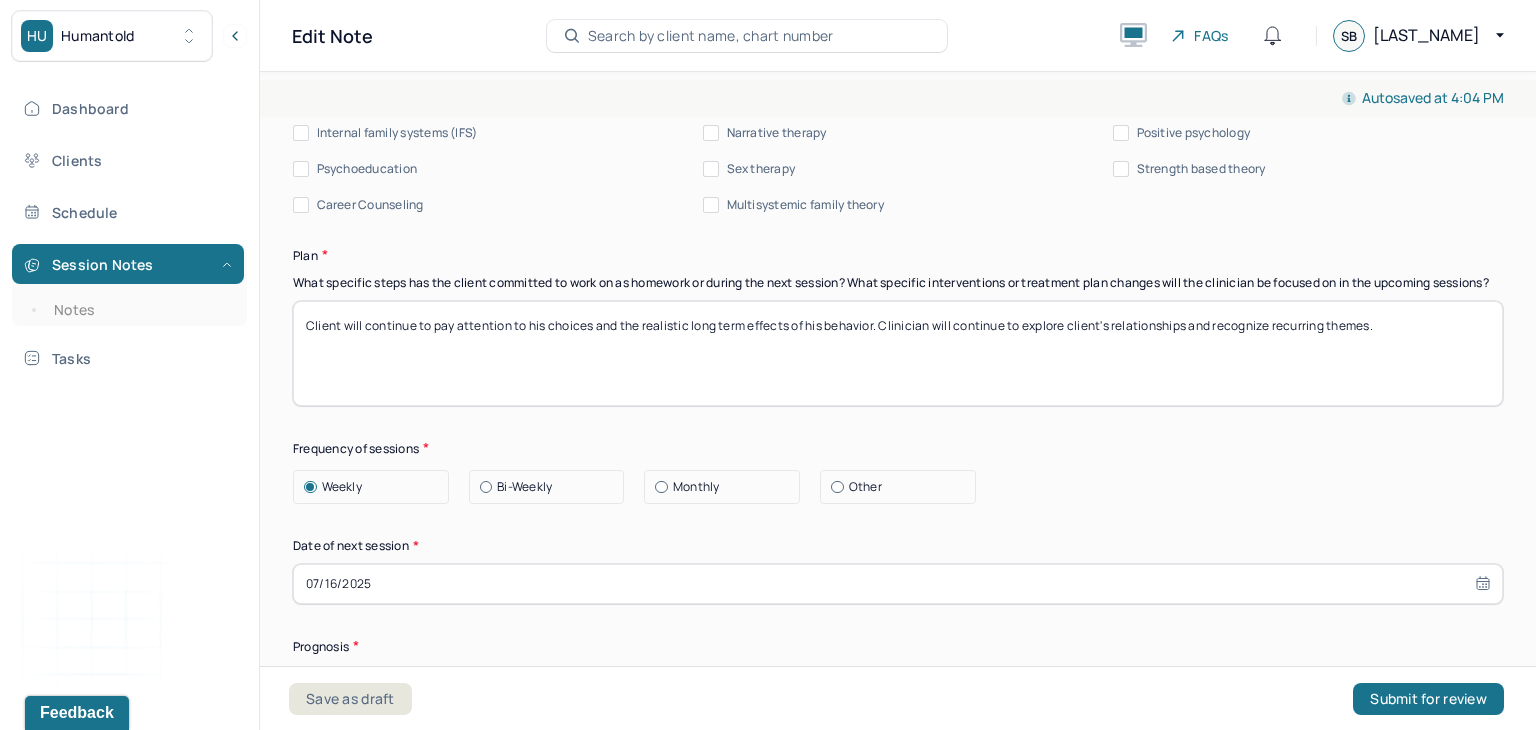 type on "Client will continue to pay attention to his choices and the realistic long term effects of his behavior. Clinician will continue to explore client's relationships and recognize recurring themes." 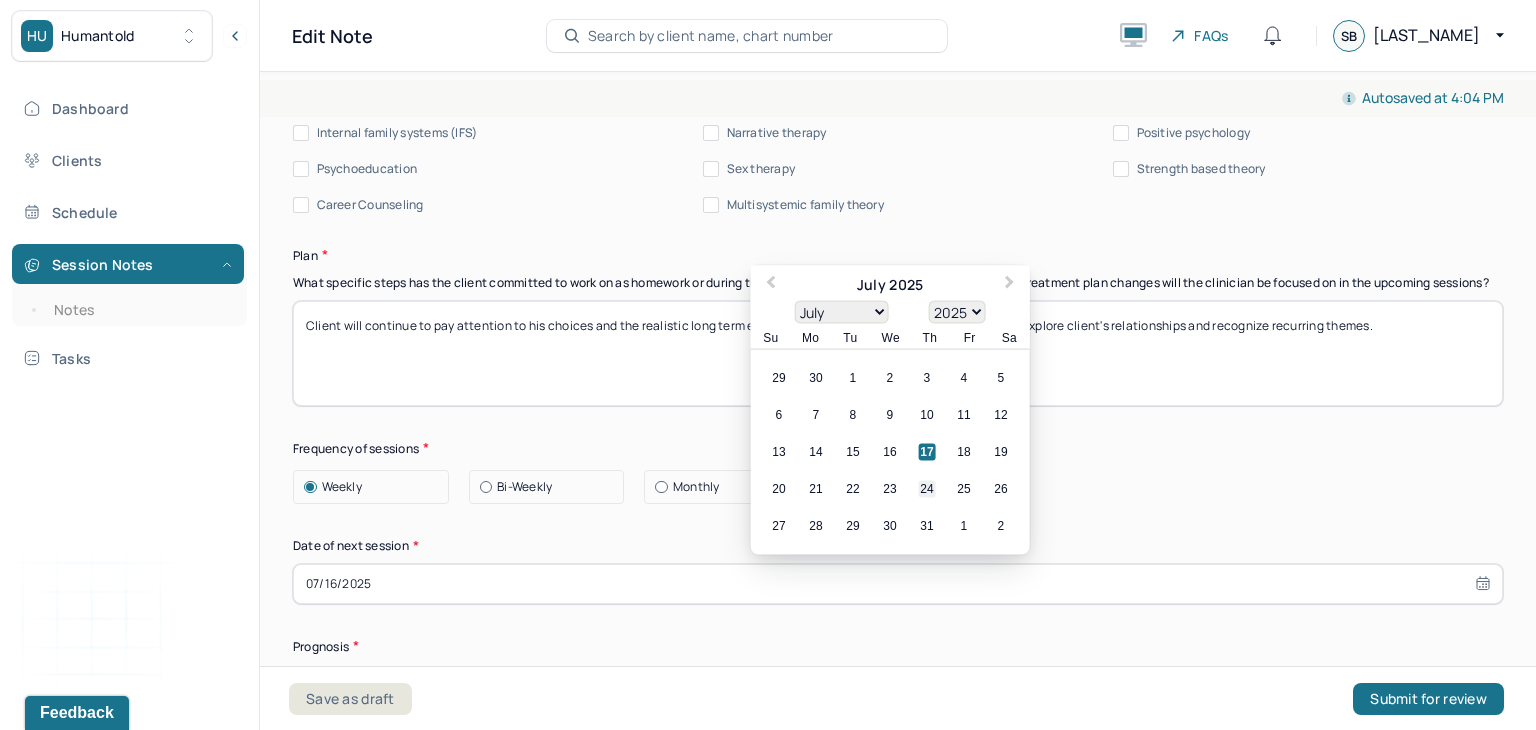 click on "24" at bounding box center (927, 488) 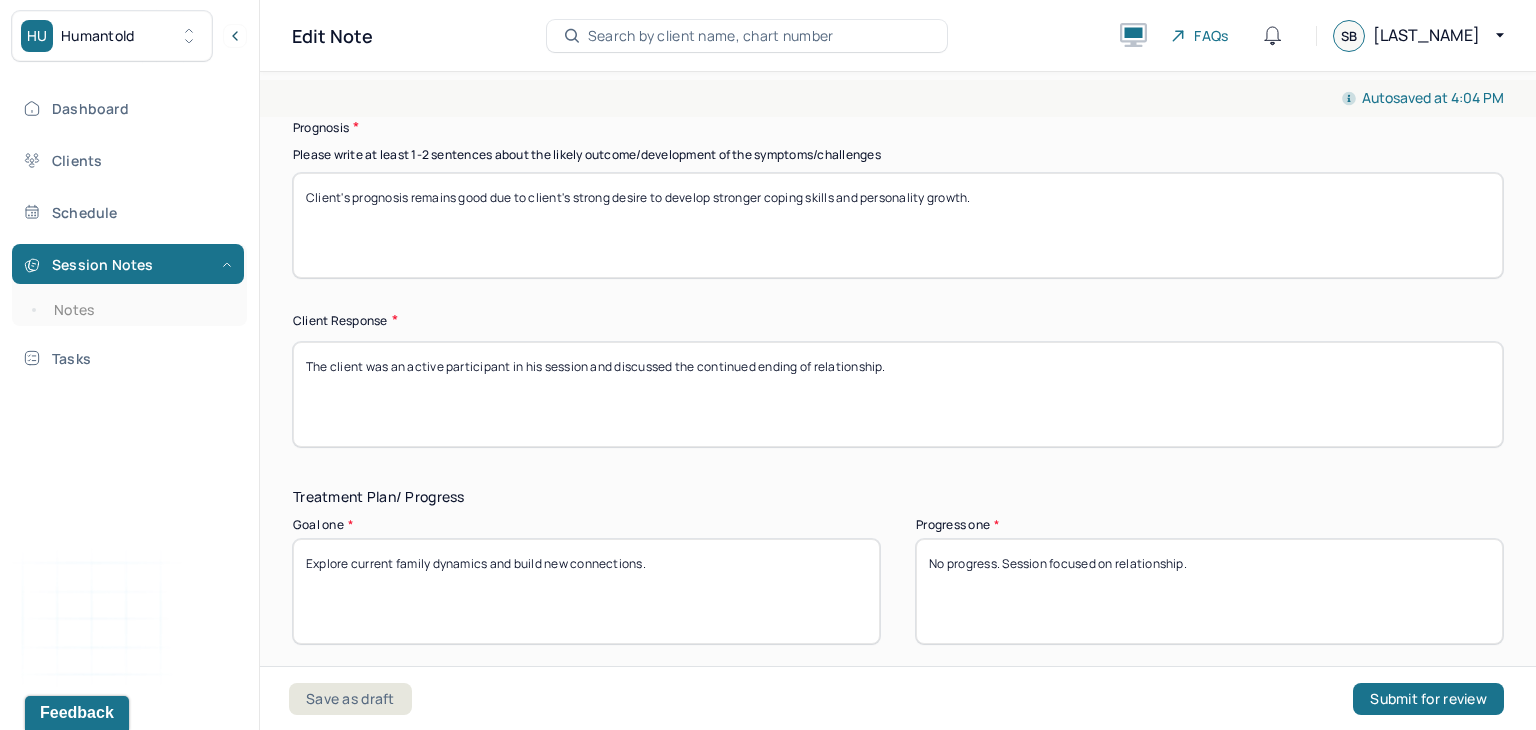 scroll, scrollTop: 2972, scrollLeft: 0, axis: vertical 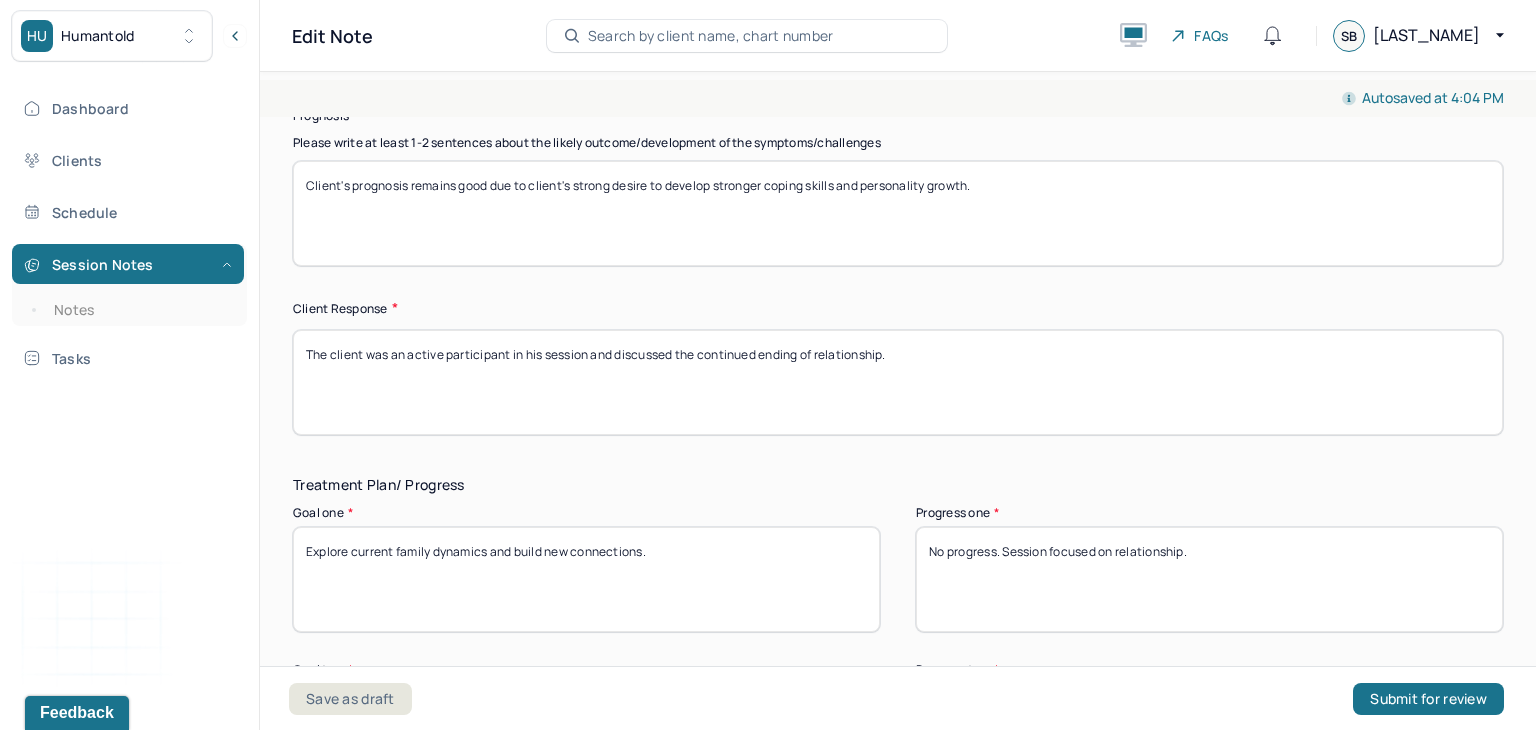 drag, startPoint x: 993, startPoint y: 210, endPoint x: 653, endPoint y: 217, distance: 340.07205 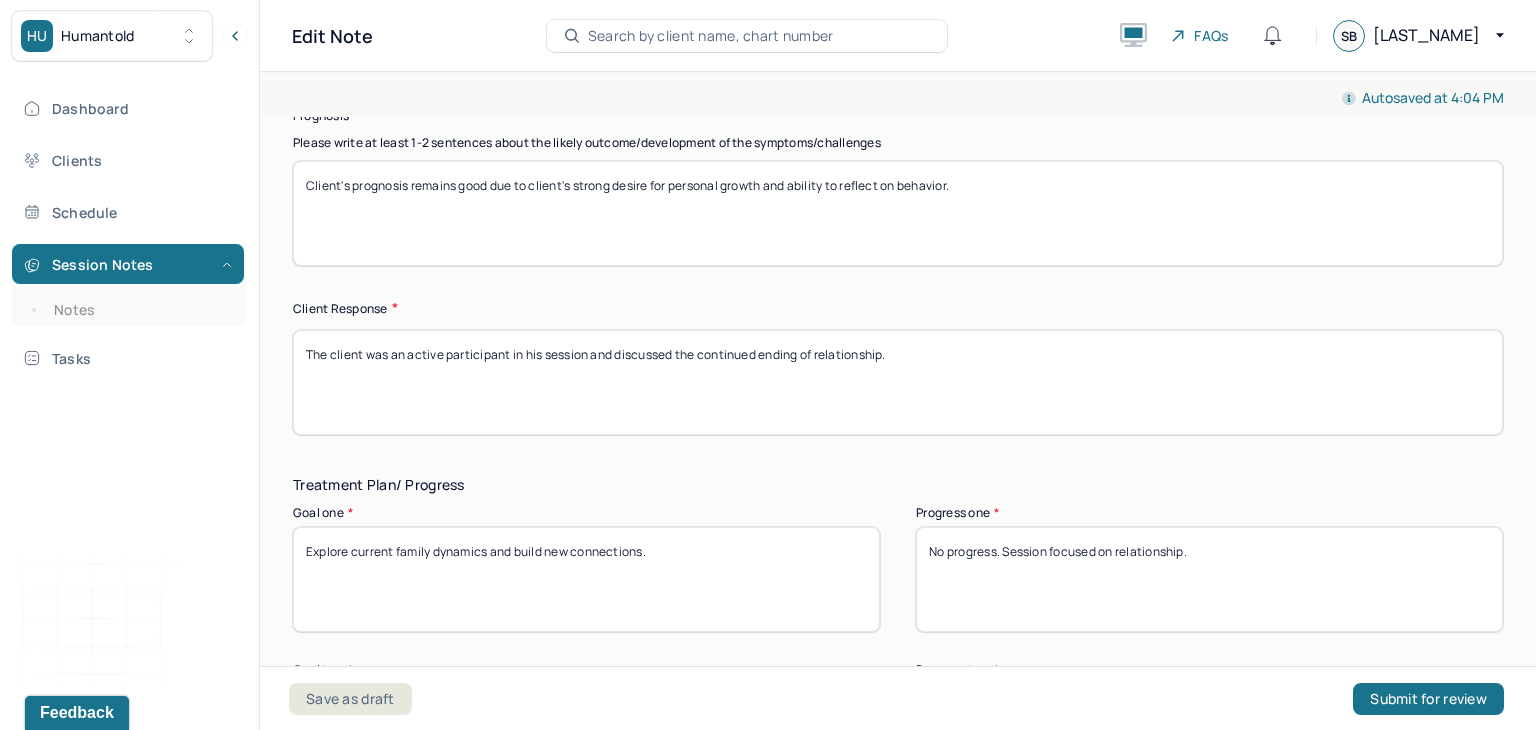 type on "Client's prognosis remains good due to client's strong desire for personal growth and ability to reflect on behavior." 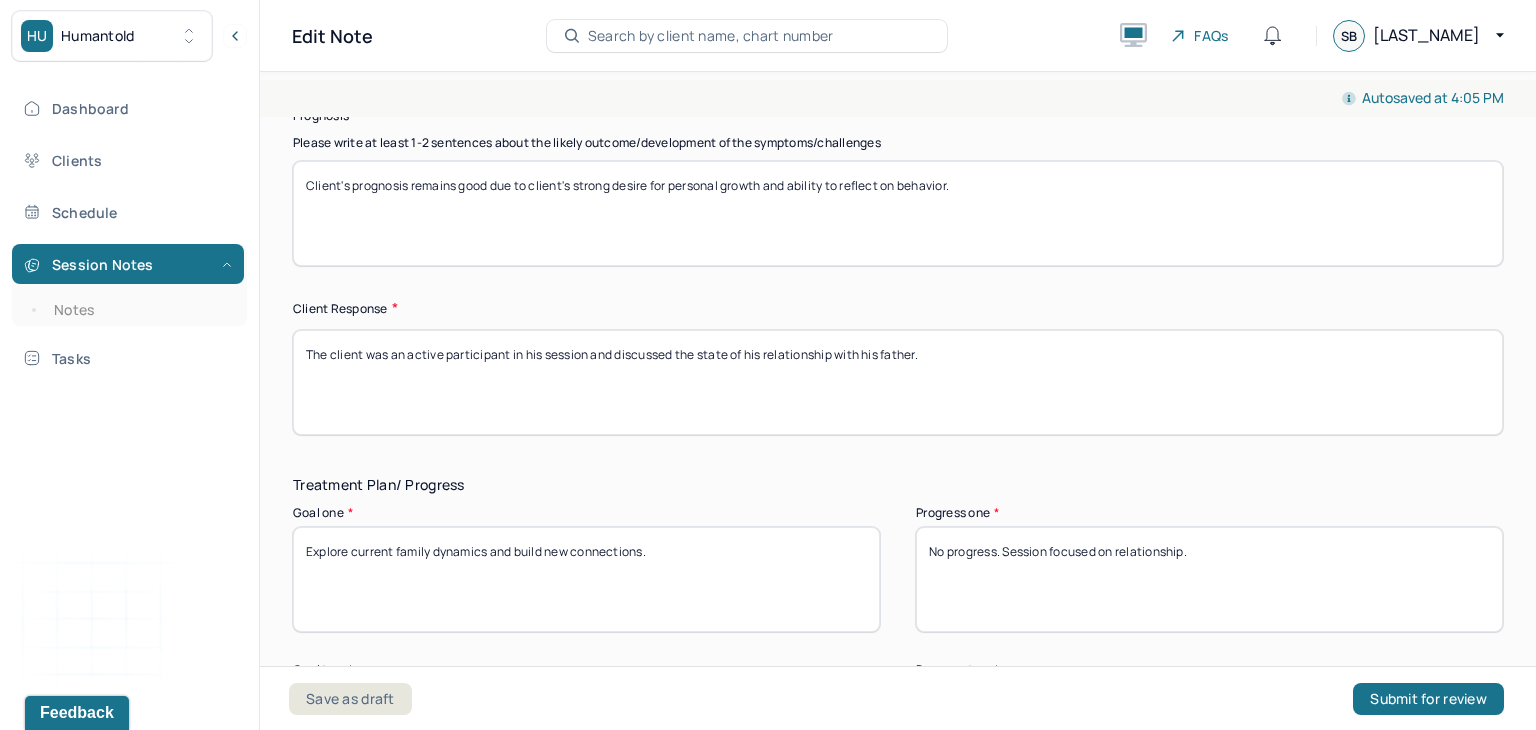 type on "The client was an active participant in his session and discussed the state of his relationship with his father." 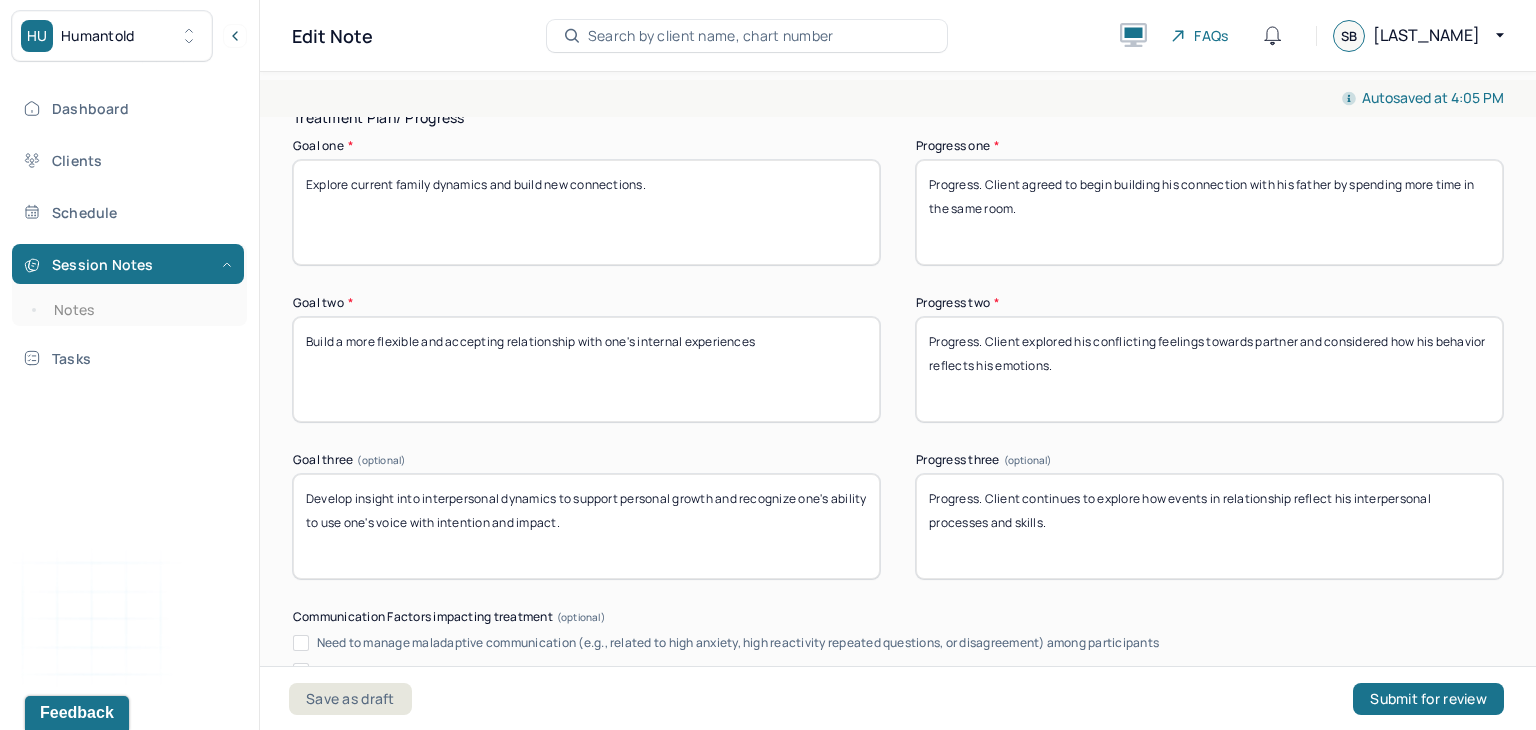 scroll, scrollTop: 3351, scrollLeft: 0, axis: vertical 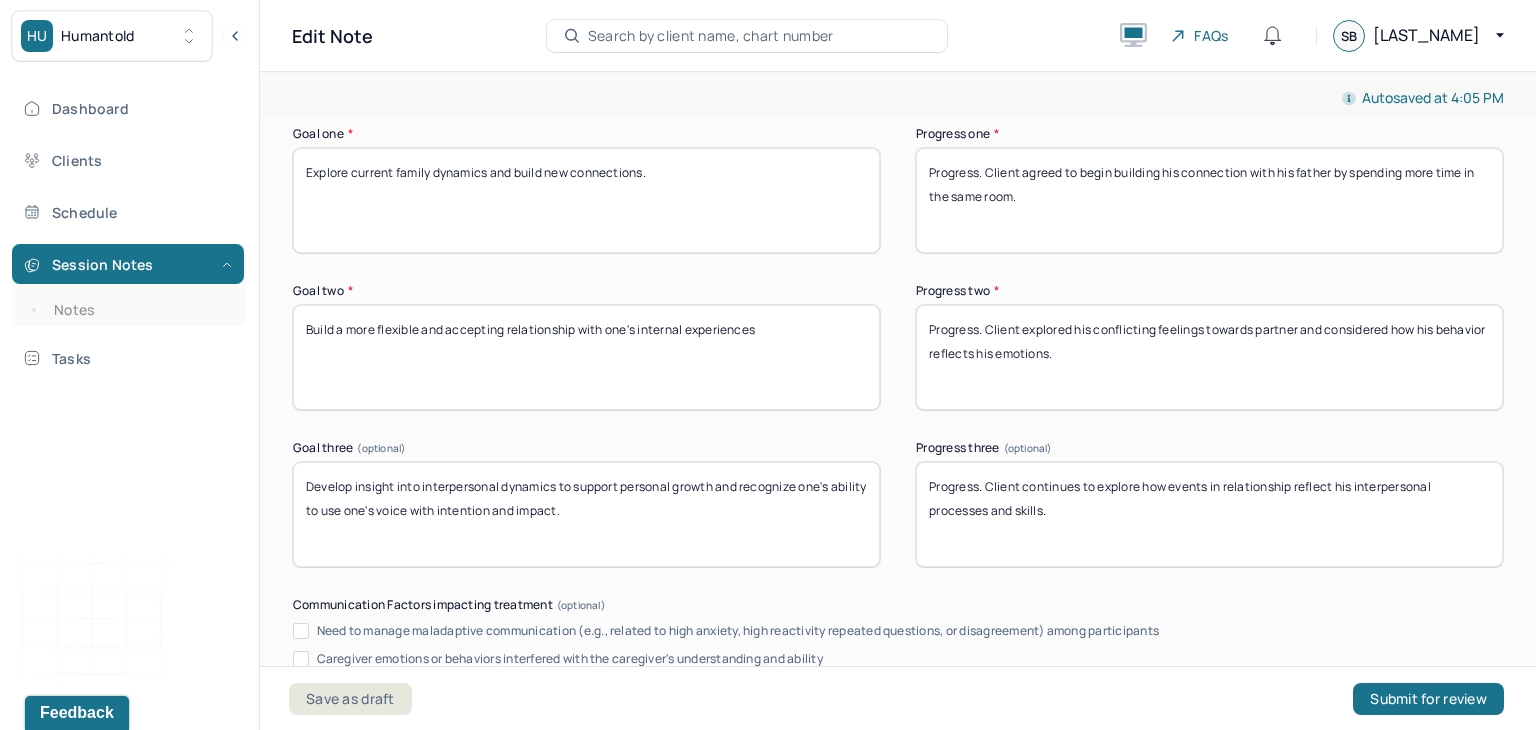 drag, startPoint x: 1389, startPoint y: 225, endPoint x: 1282, endPoint y: 173, distance: 118.966385 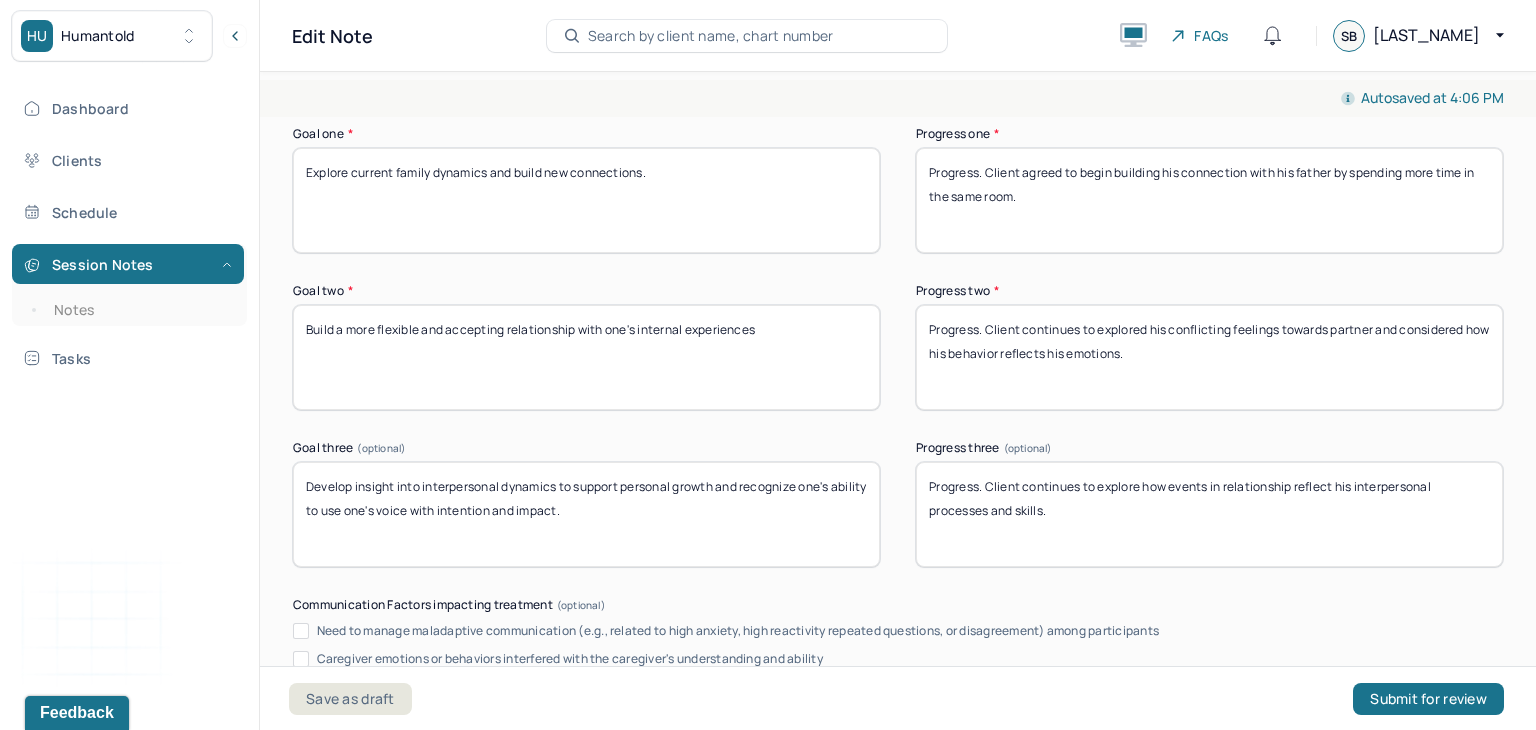 click on "Progress. Client continues to explored his conflicting feelings towards partner and considered how his behavior reflects his emotions." at bounding box center [1209, 357] 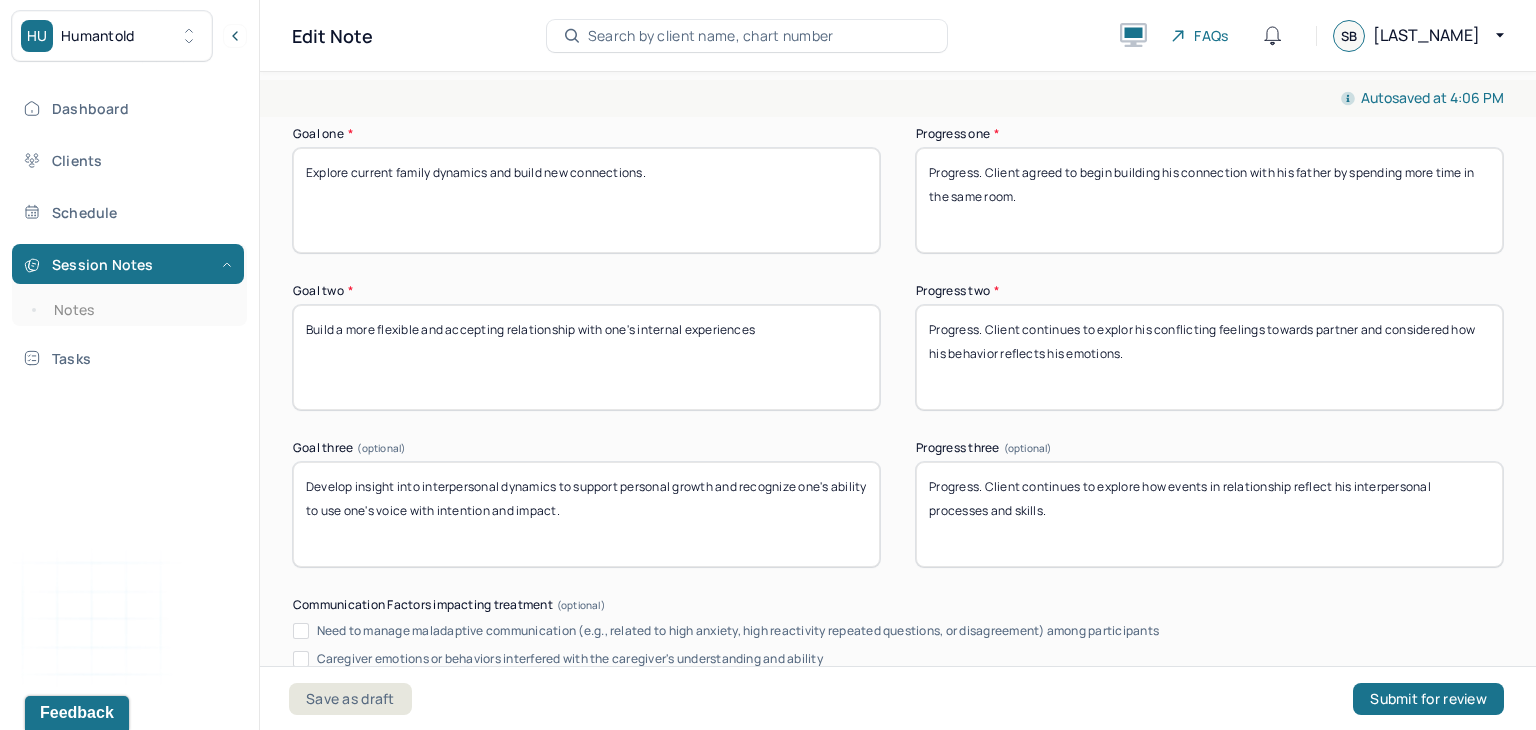 drag, startPoint x: 1354, startPoint y: 339, endPoint x: 1364, endPoint y: 362, distance: 25.079872 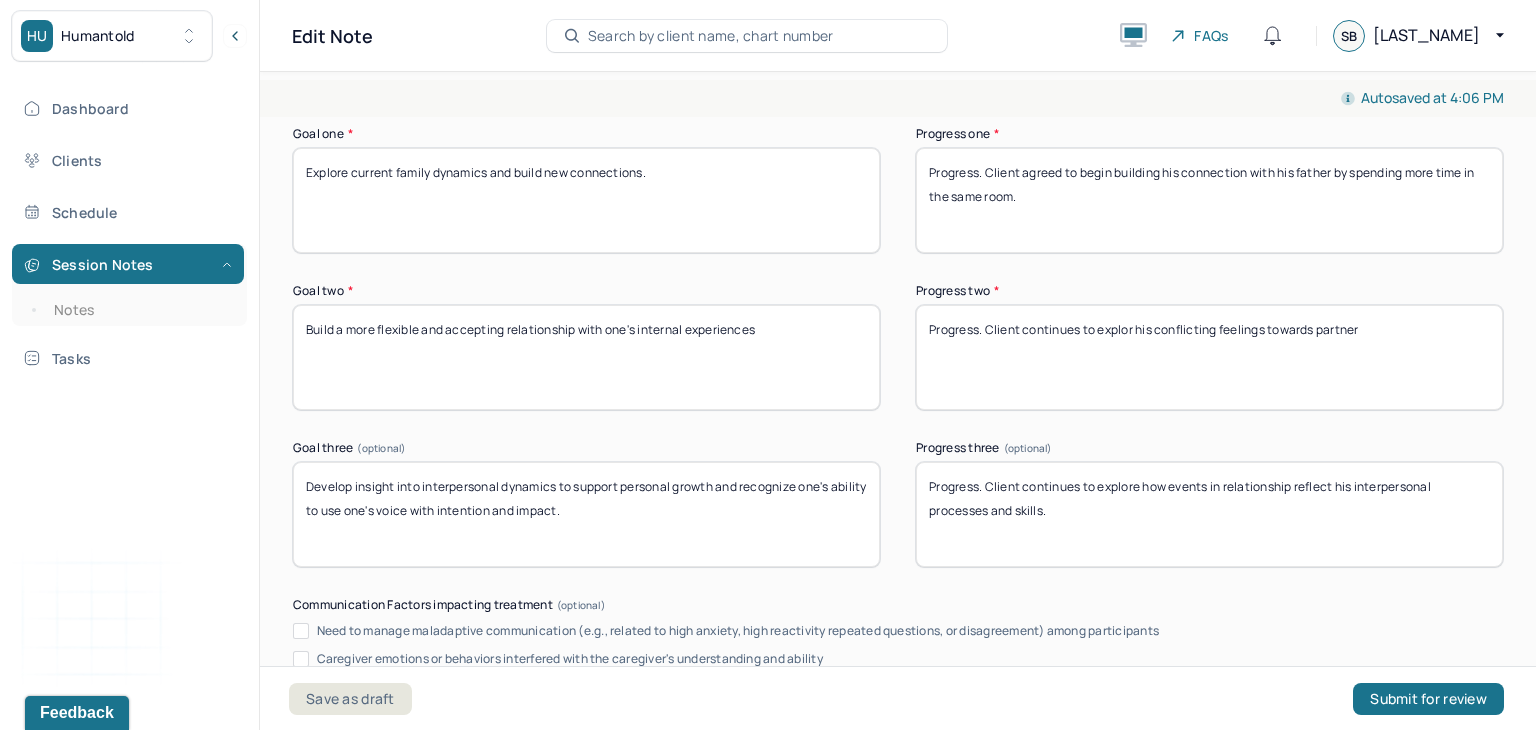 click on "Progress. Client continues to explor his conflicting feelings towards partner" at bounding box center [1209, 357] 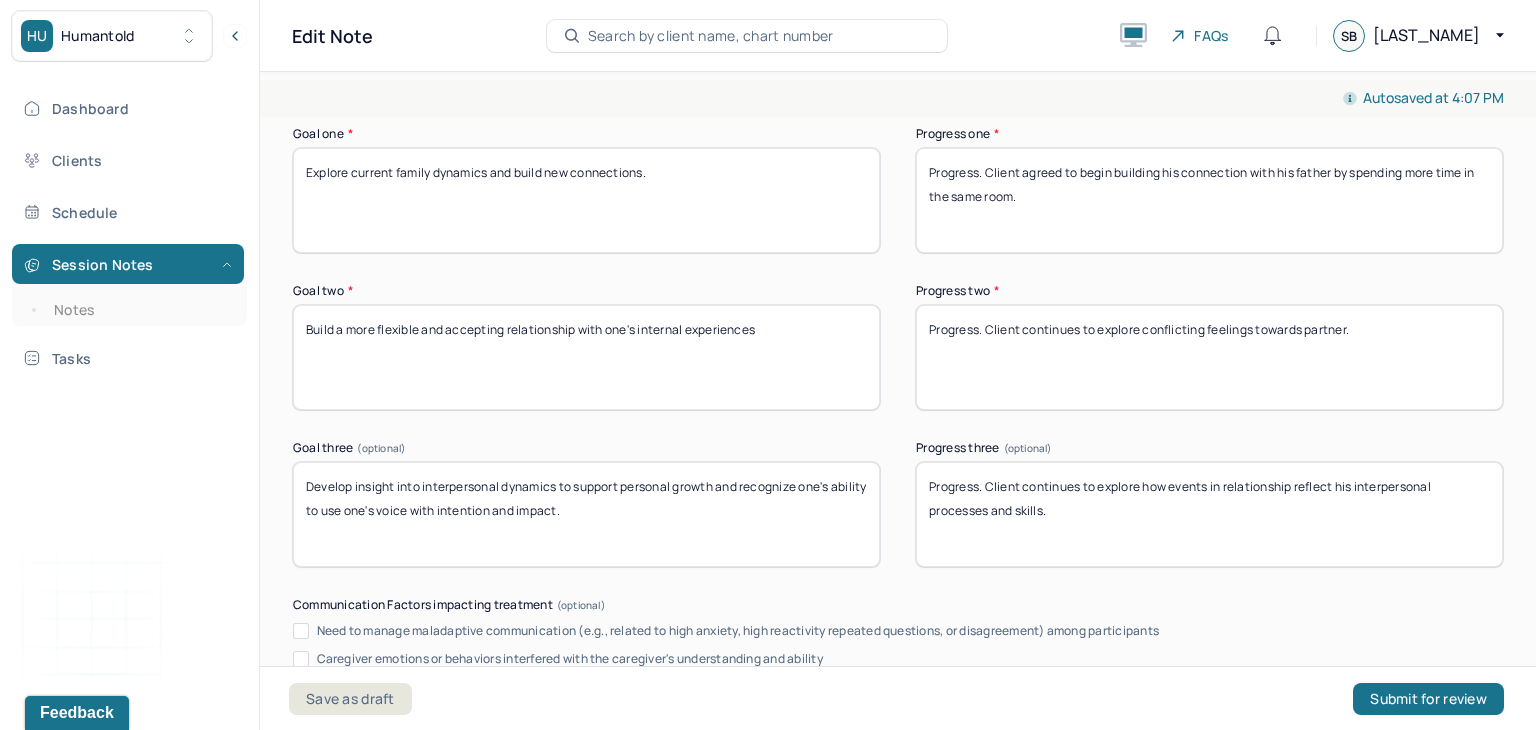 type on "Progress. Client continues to explore conflicting feelings towards partner." 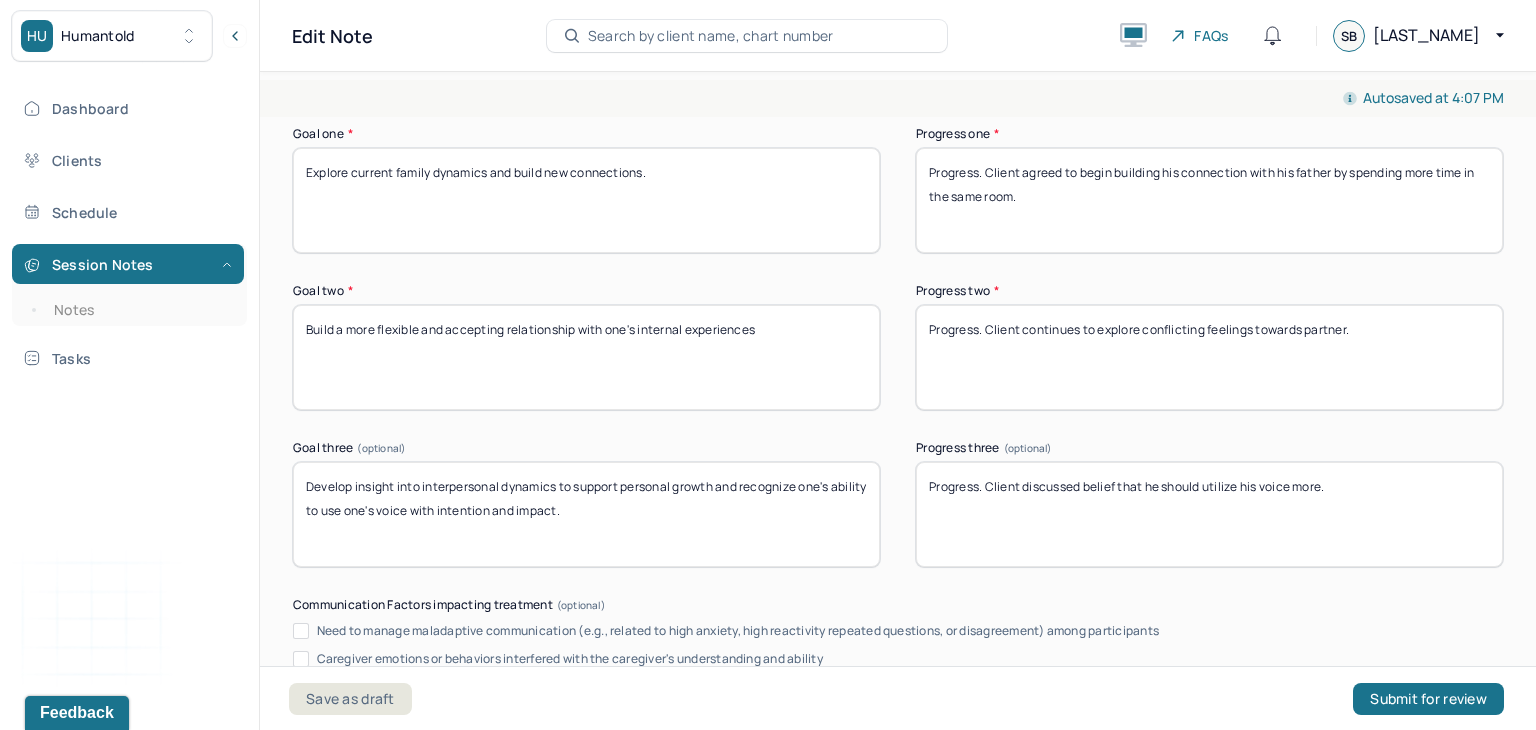 click on "Progress. Client discussed belief that he should utilize his voice more" at bounding box center [1209, 514] 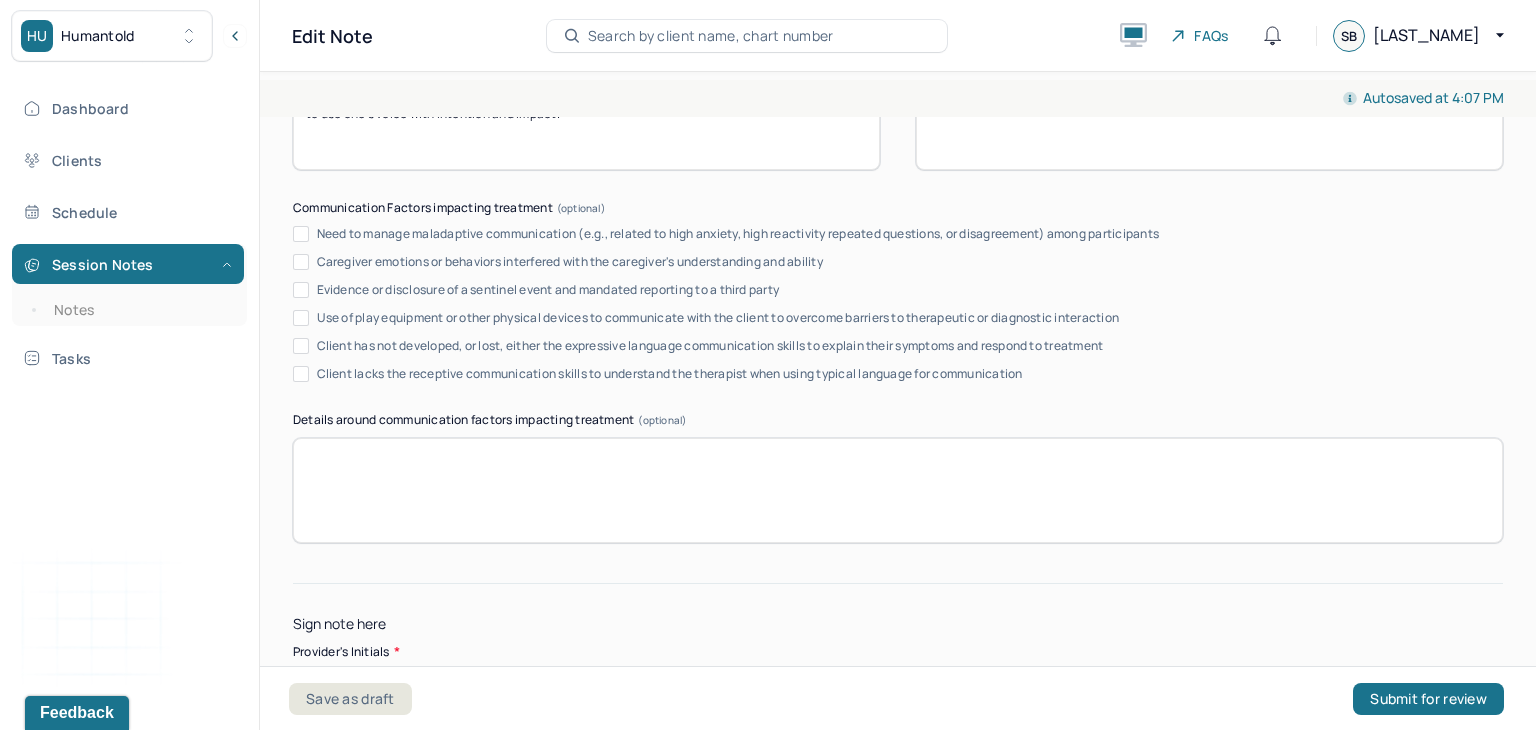 scroll, scrollTop: 3761, scrollLeft: 0, axis: vertical 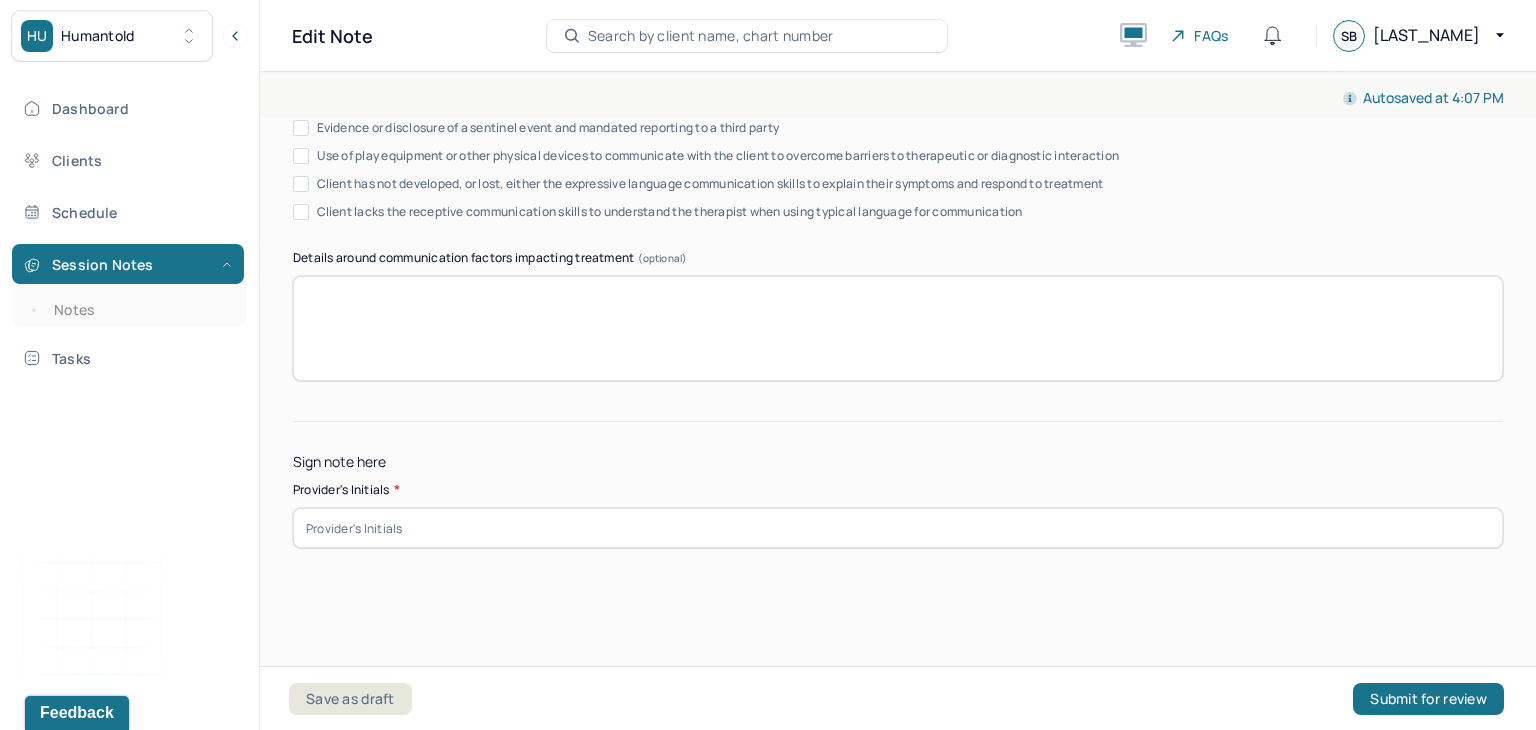 type on "Progress. Client discussed belief that he should utilize his voice more." 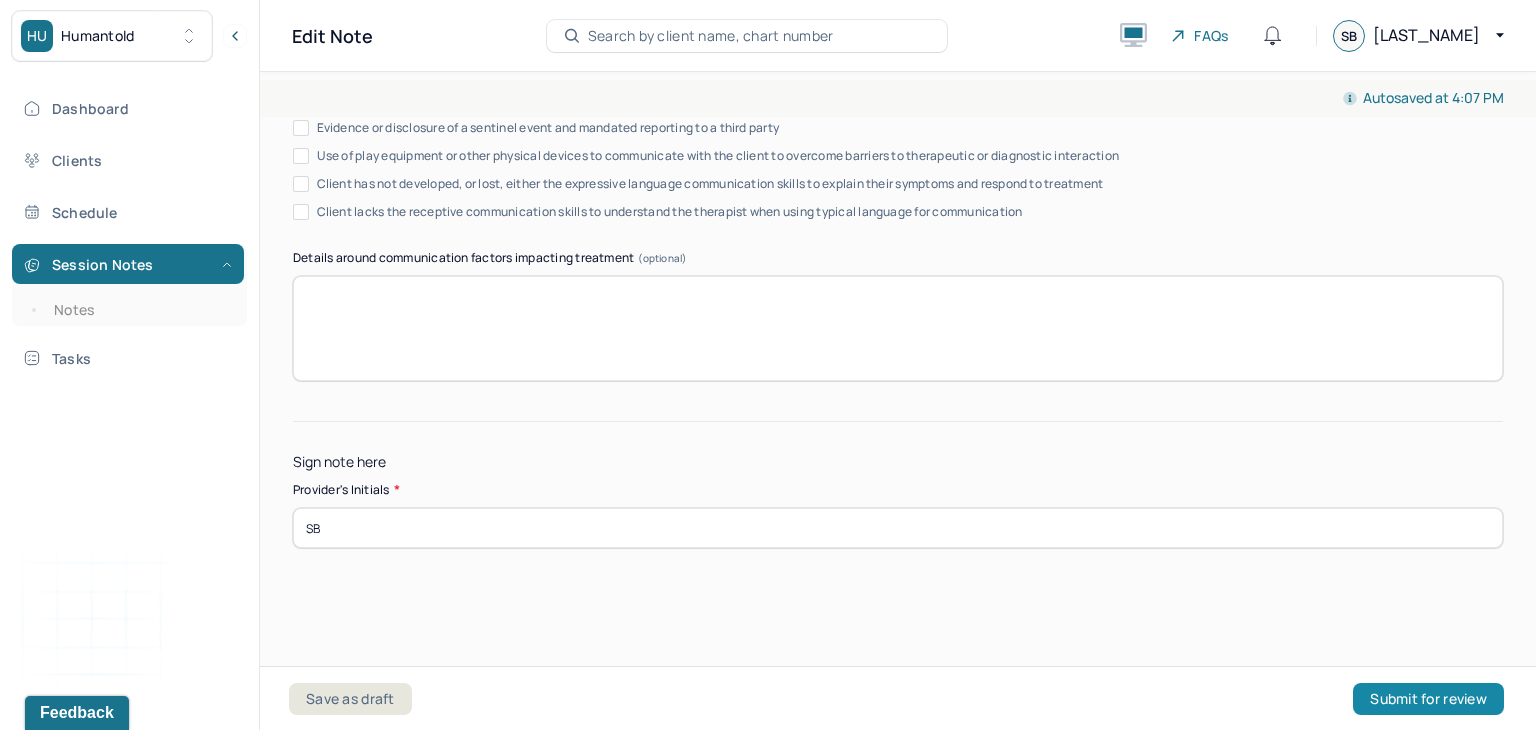 type on "SB" 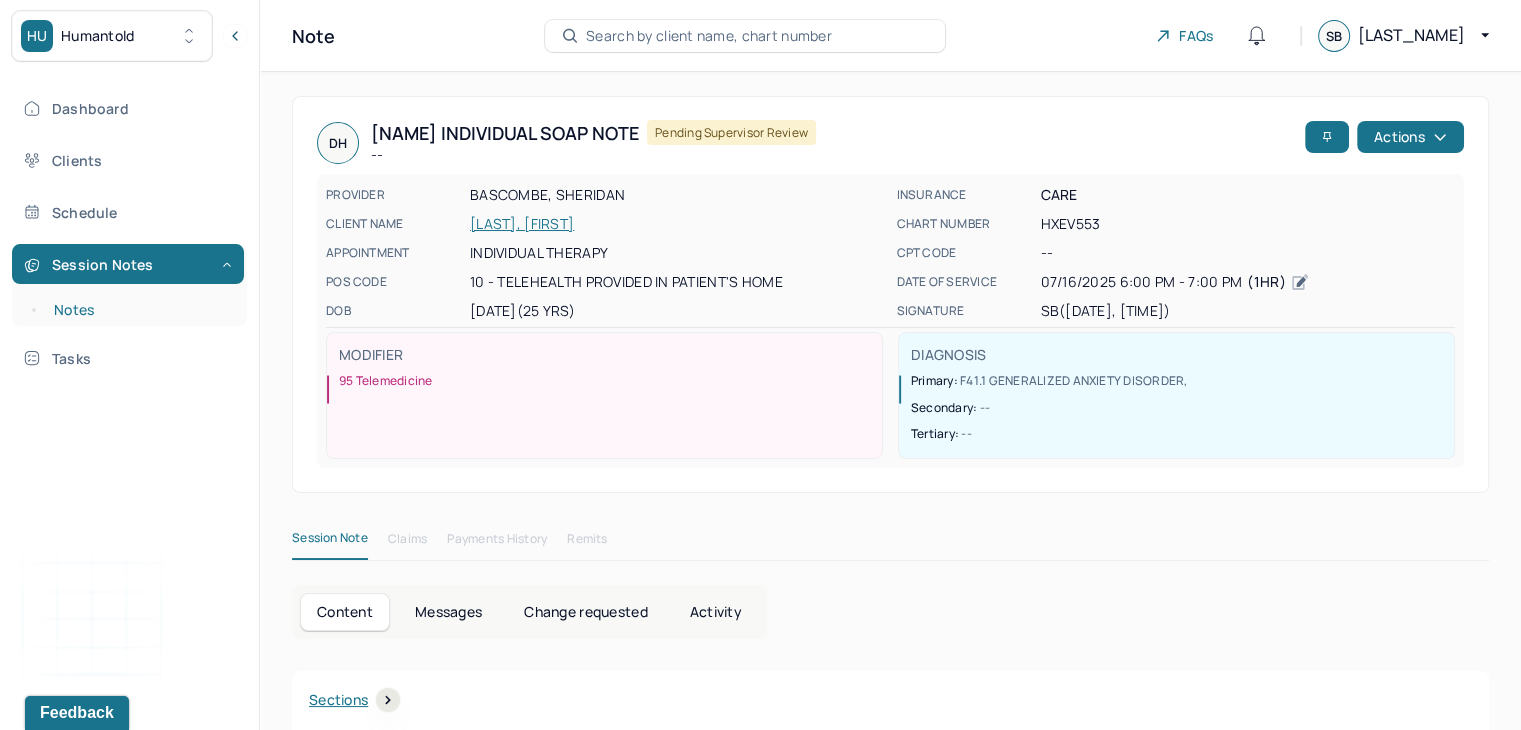 click on "Notes" at bounding box center [139, 310] 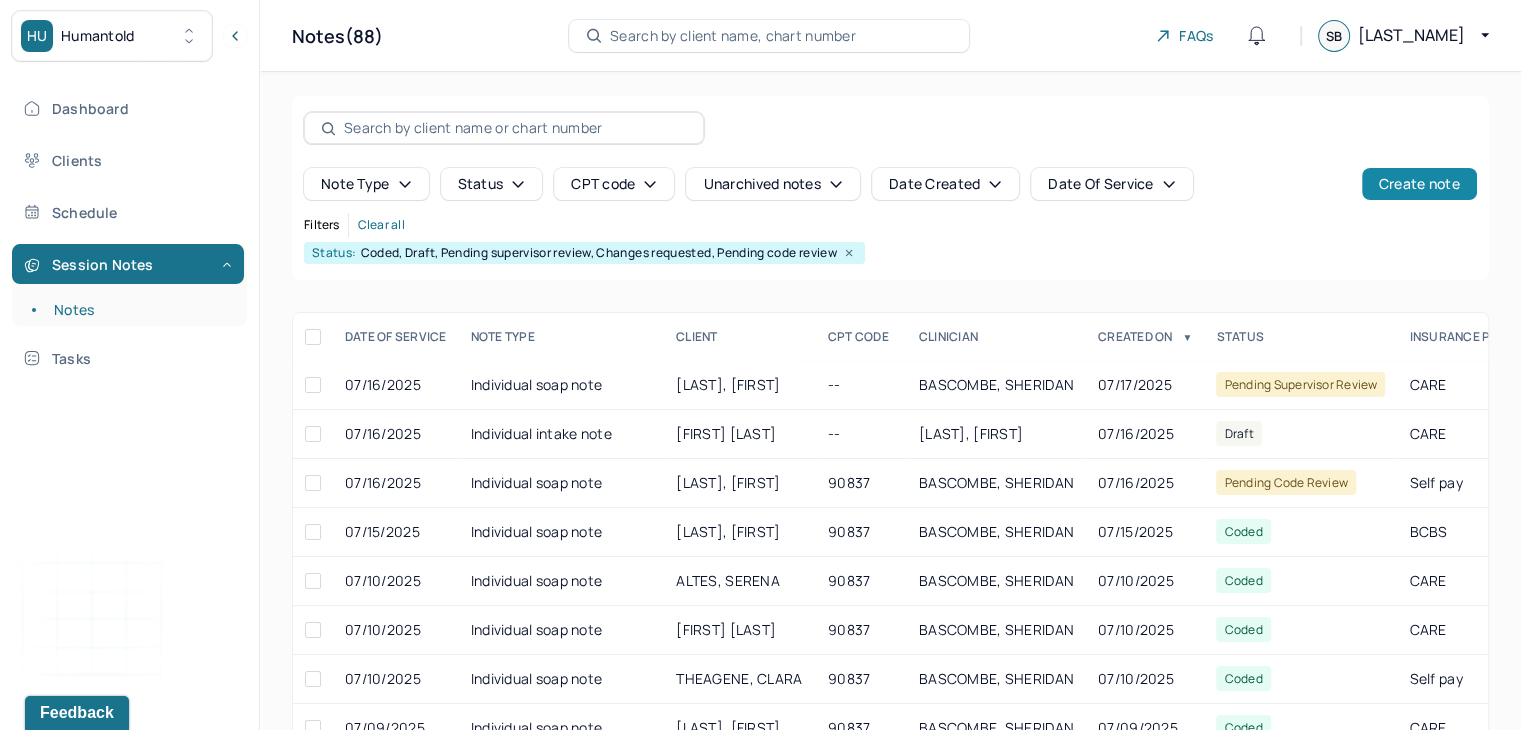 click on "Create note" at bounding box center [1419, 184] 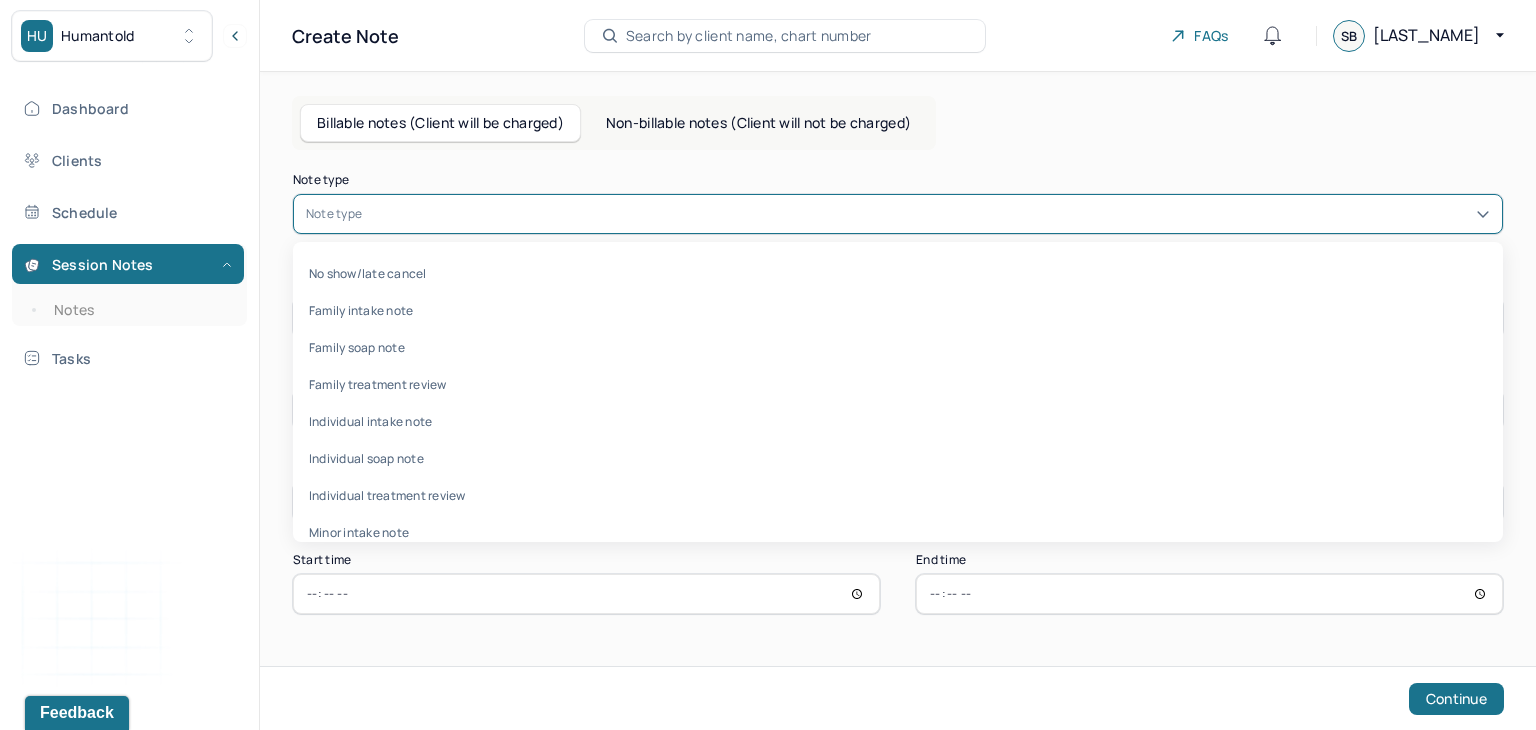 click at bounding box center [928, 214] 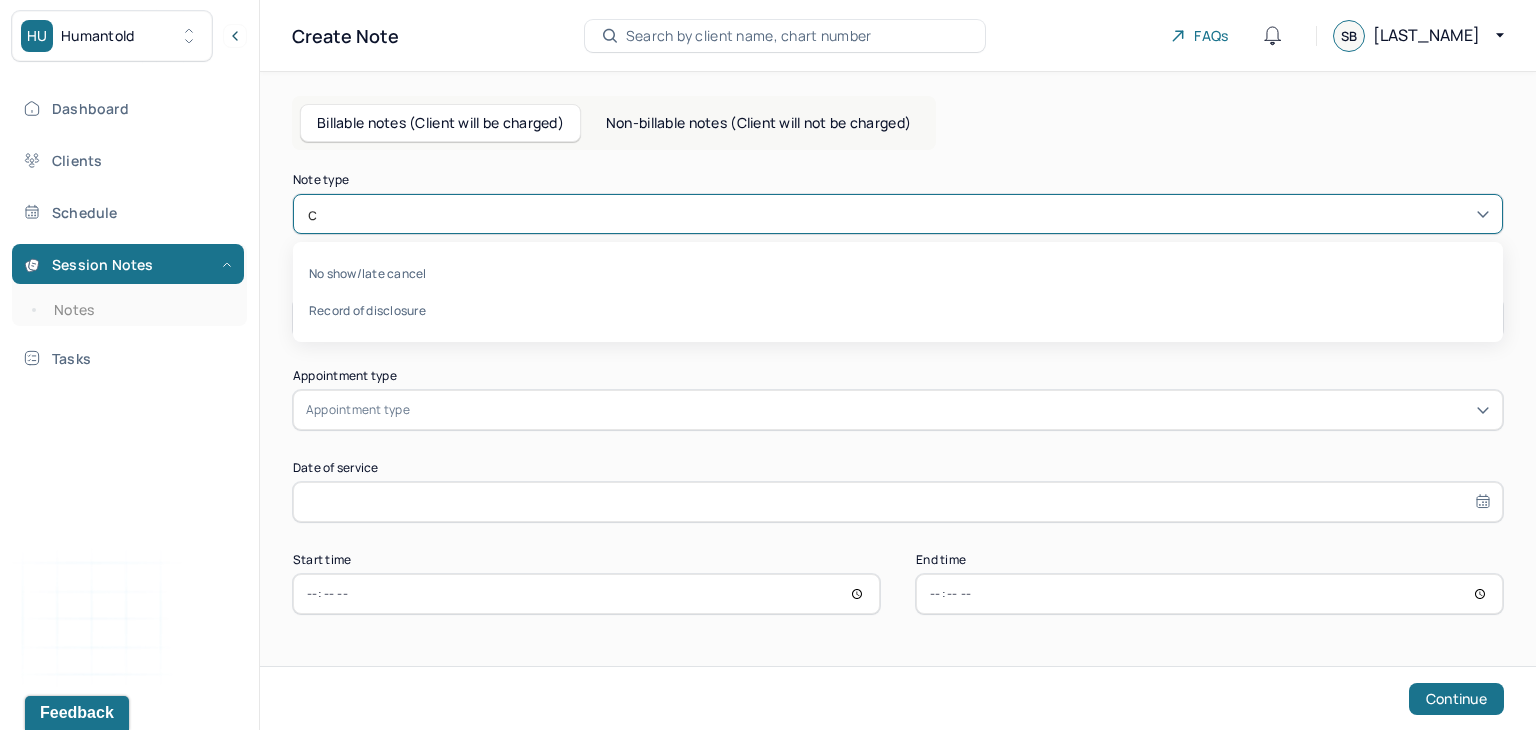 type 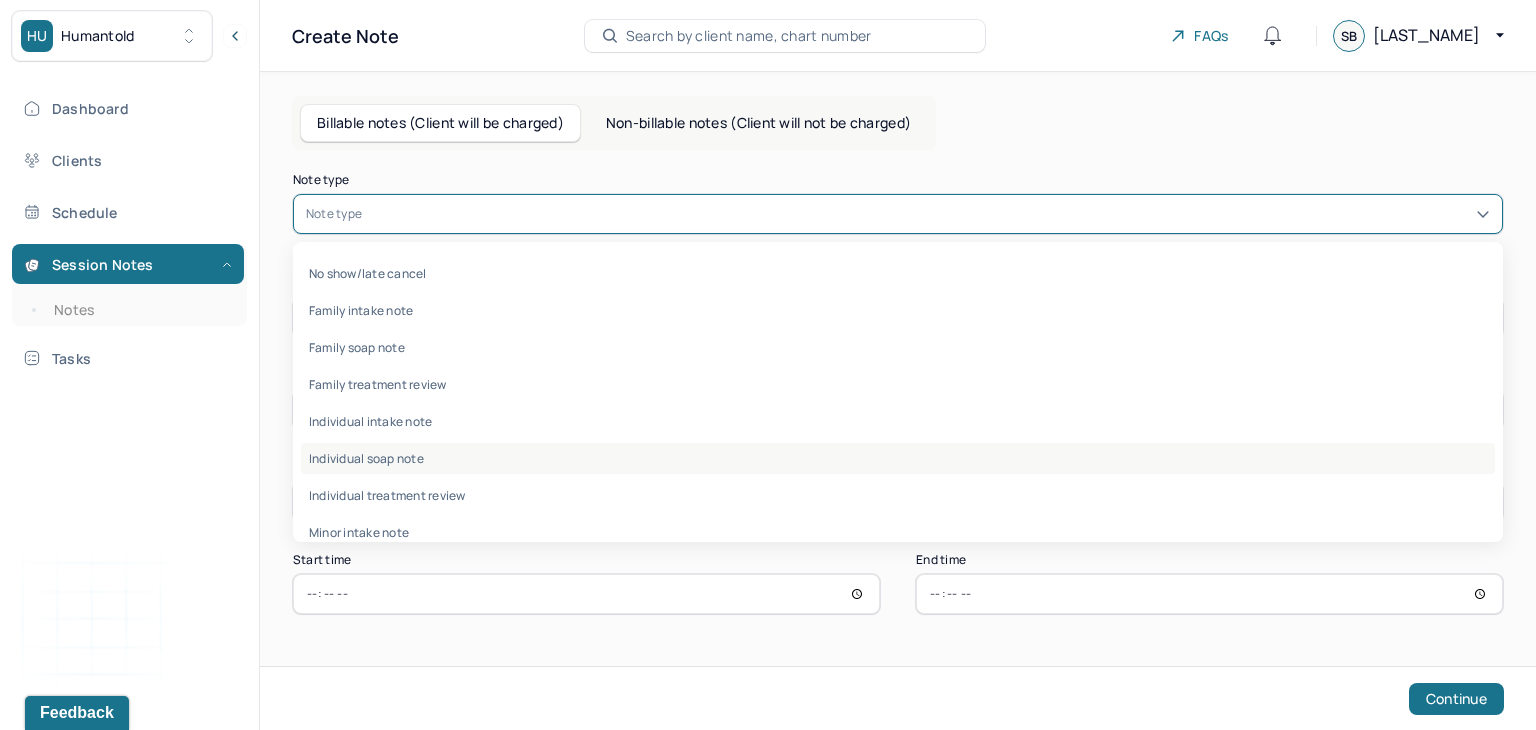 click on "Individual soap note" at bounding box center [898, 458] 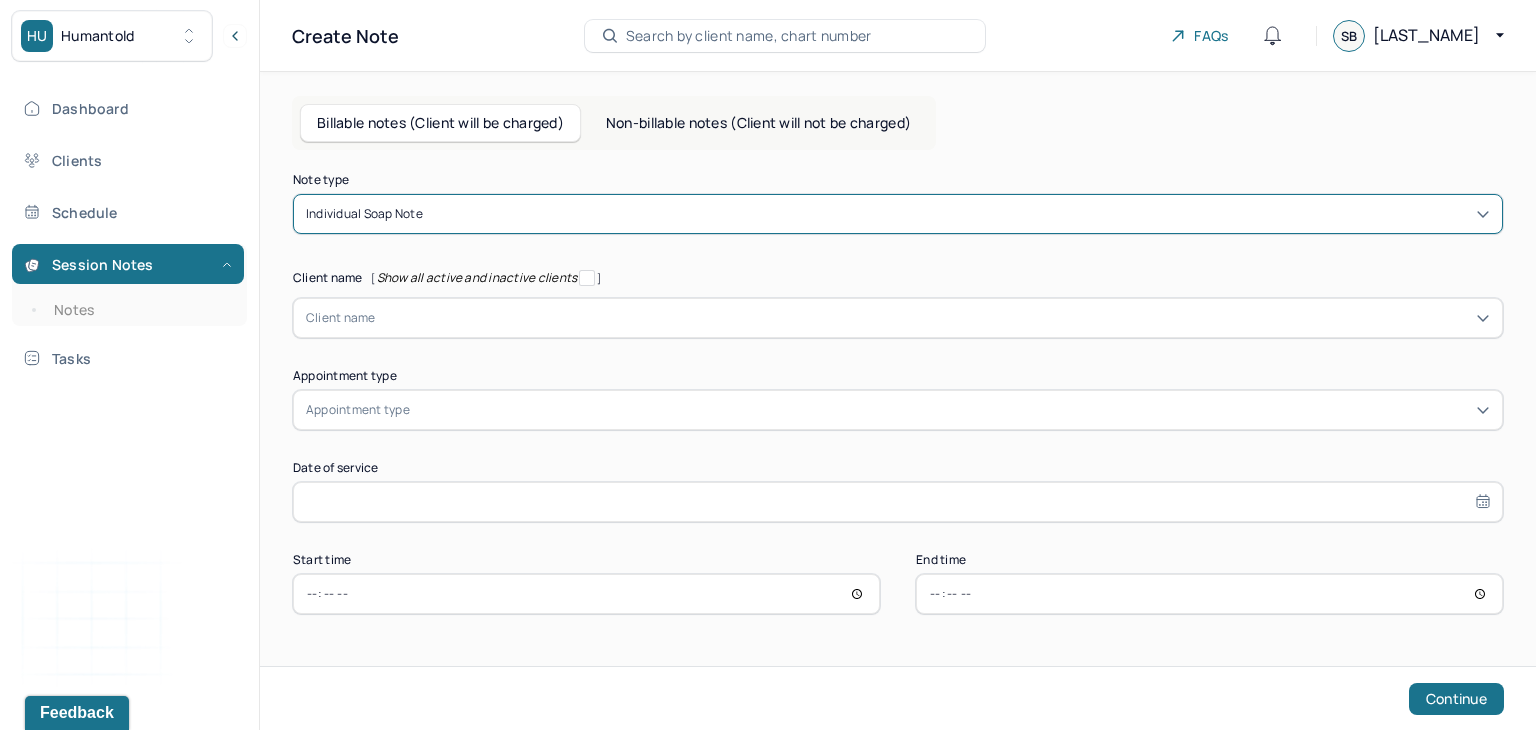 click at bounding box center (933, 318) 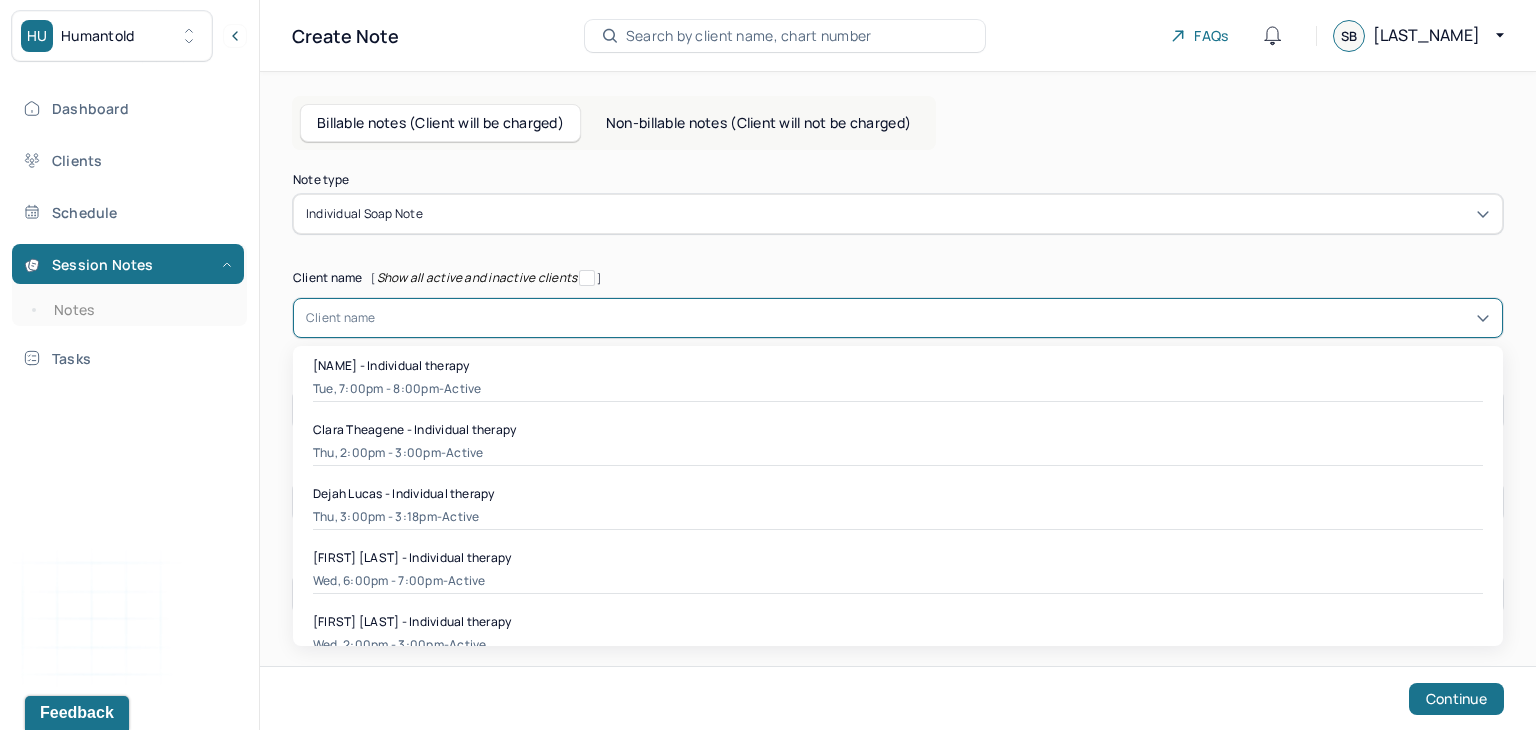 type on "c" 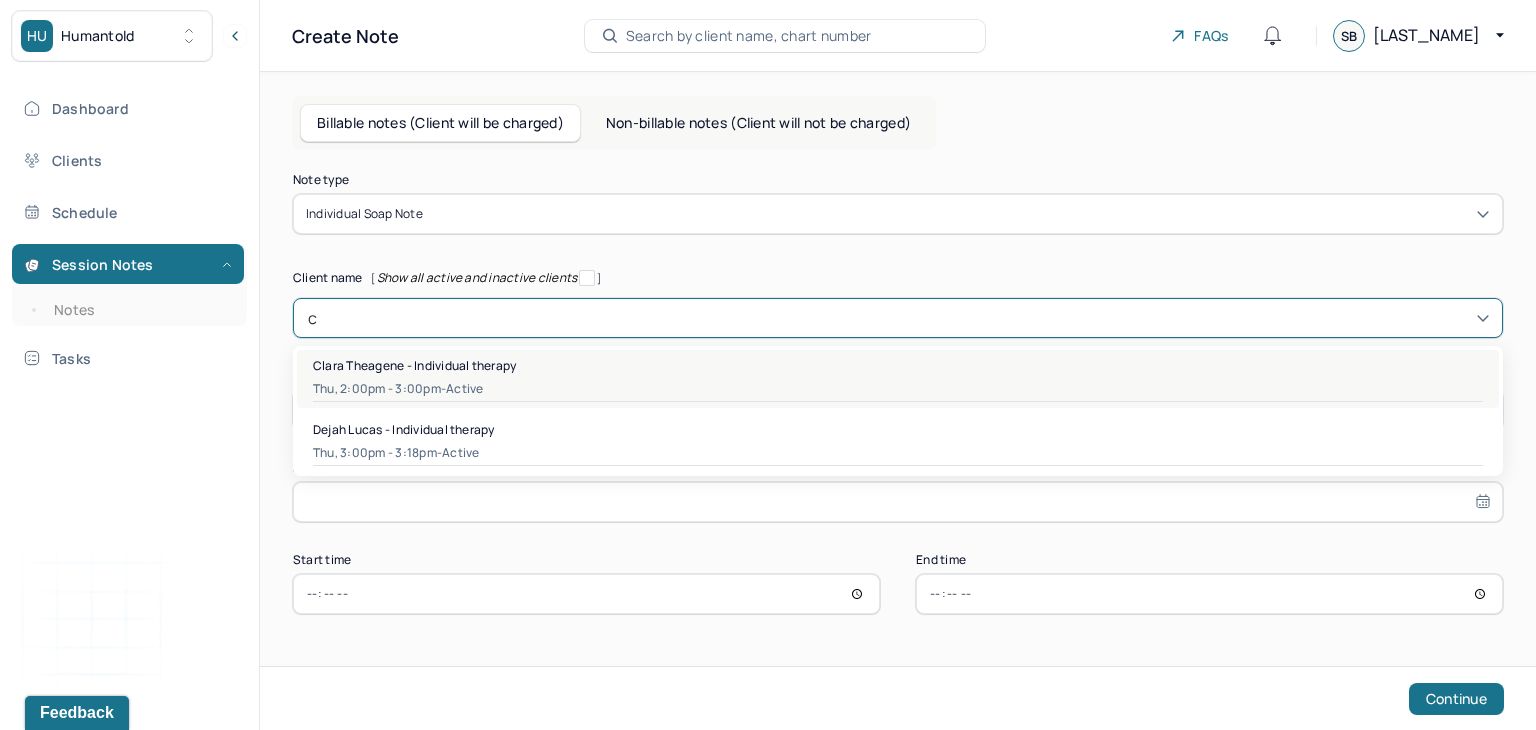 click on "Thu, 2:00pm - 3:00pm  -  active" at bounding box center [898, 389] 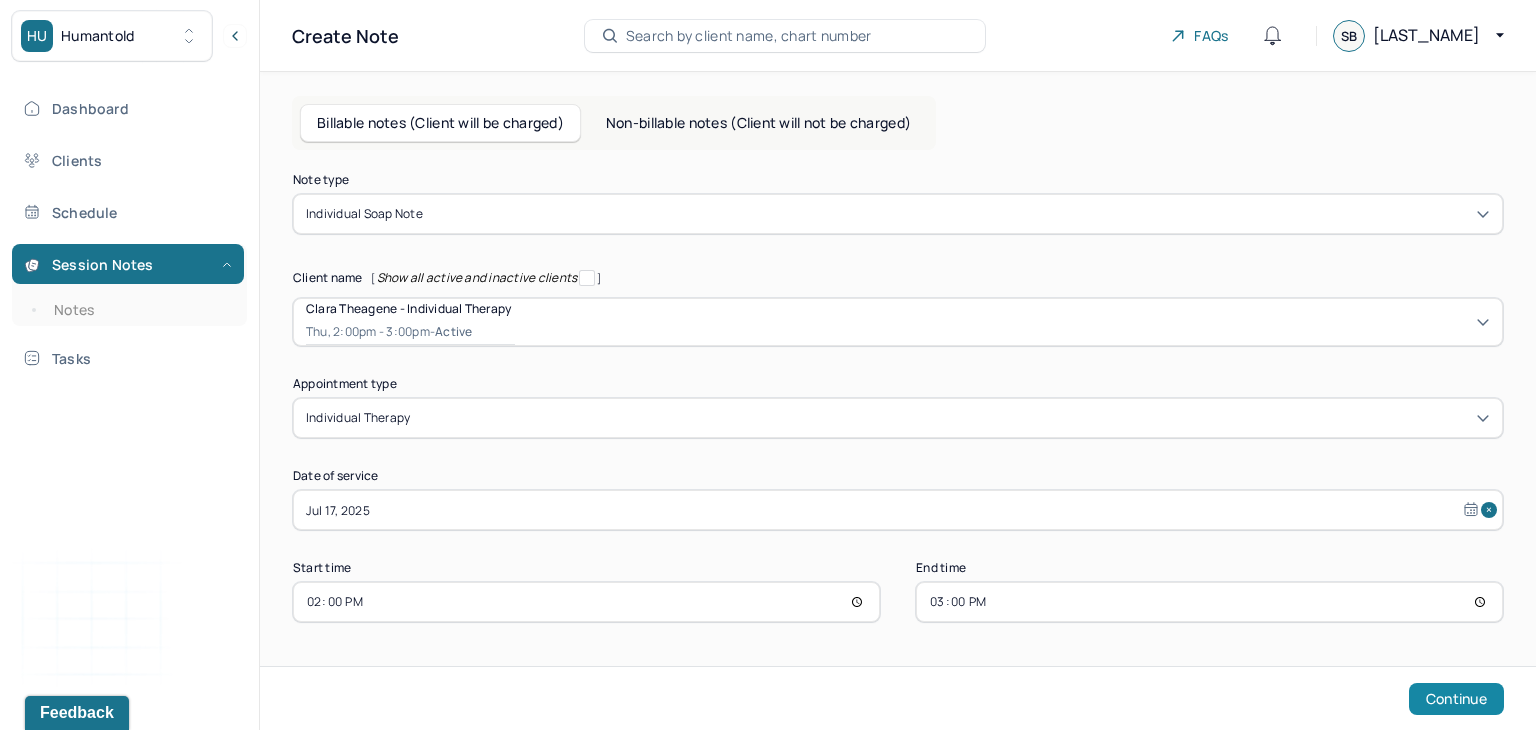 click on "Continue" at bounding box center [1456, 699] 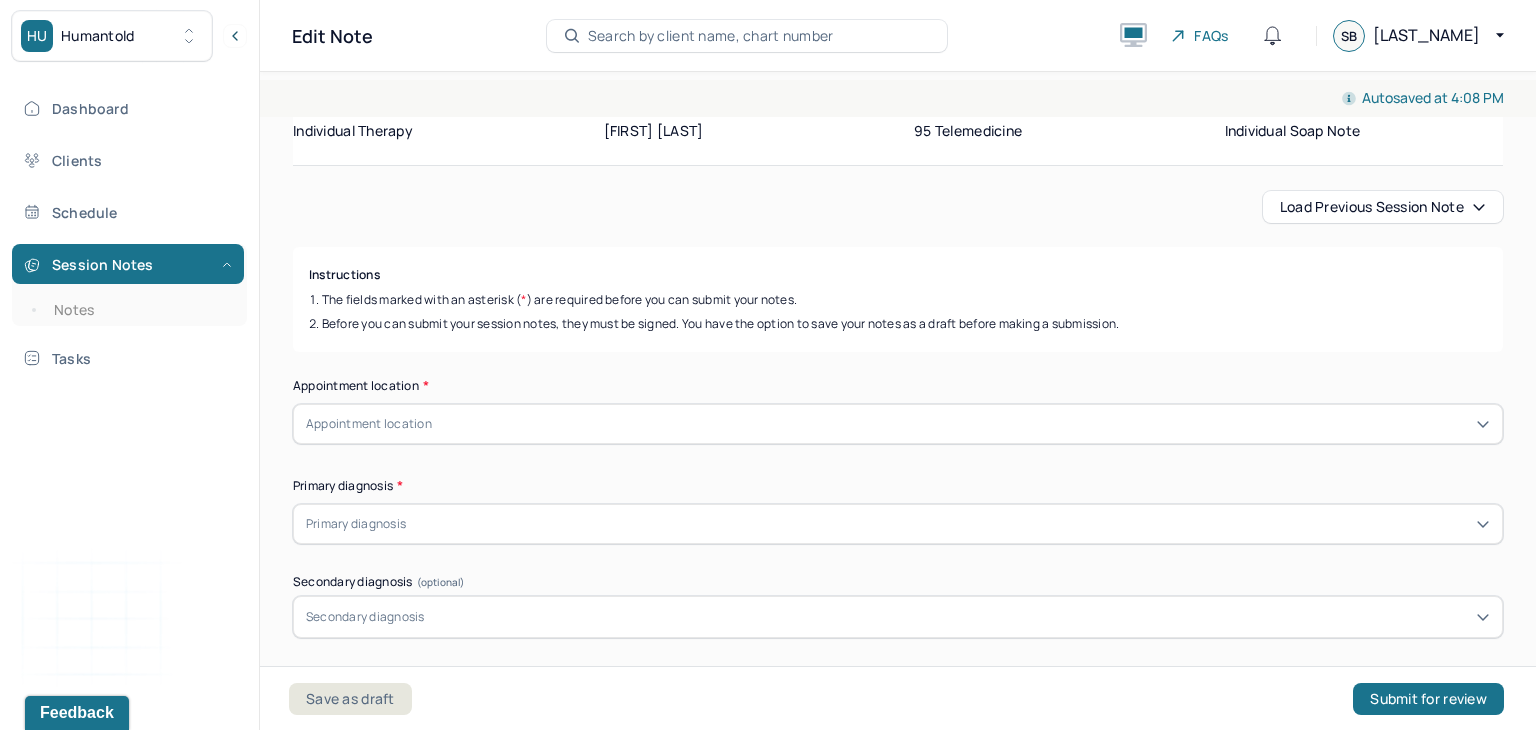 scroll, scrollTop: 180, scrollLeft: 0, axis: vertical 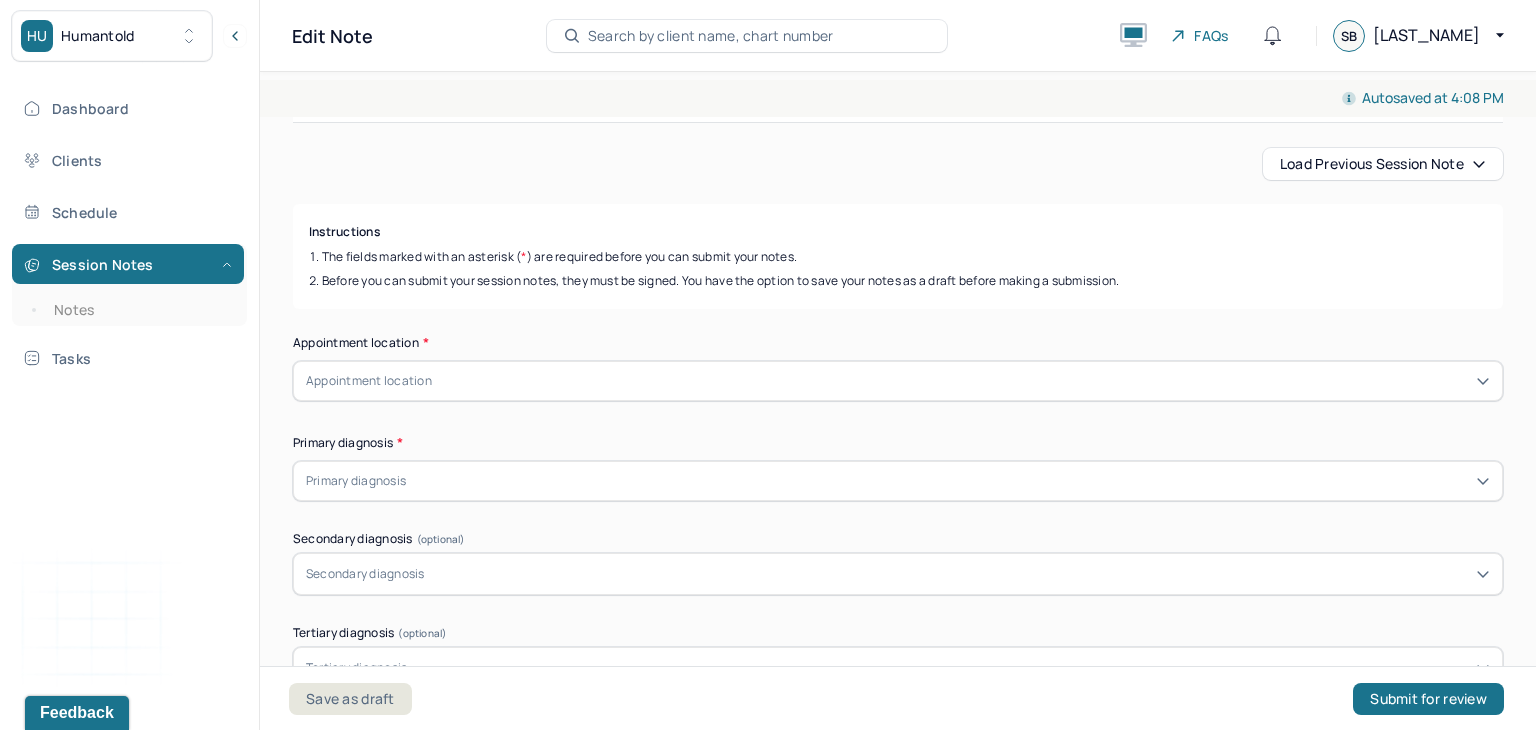click on "Load previous session note" at bounding box center [1383, 164] 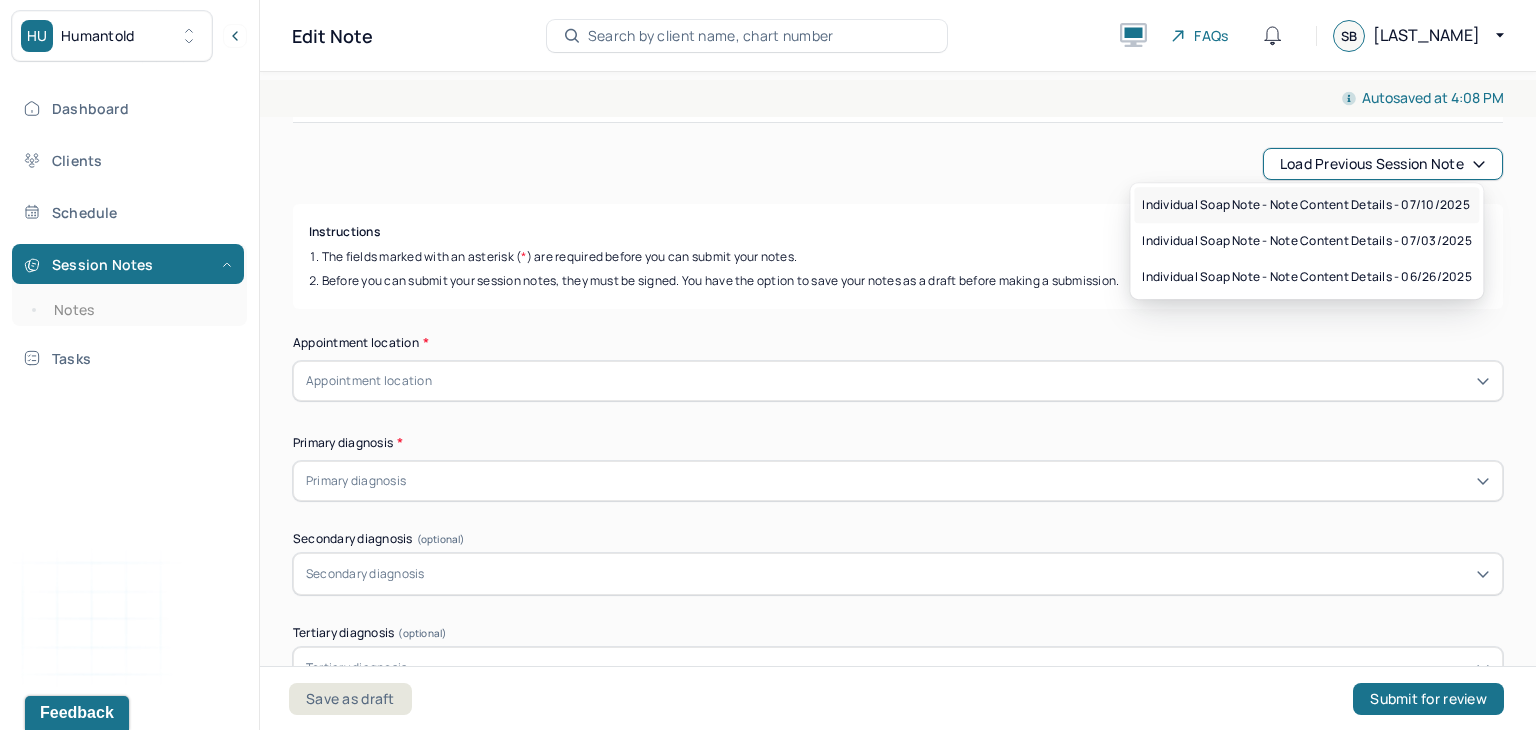 click on "Individual soap note   - Note content Details -   07/10/2025" at bounding box center [1305, 205] 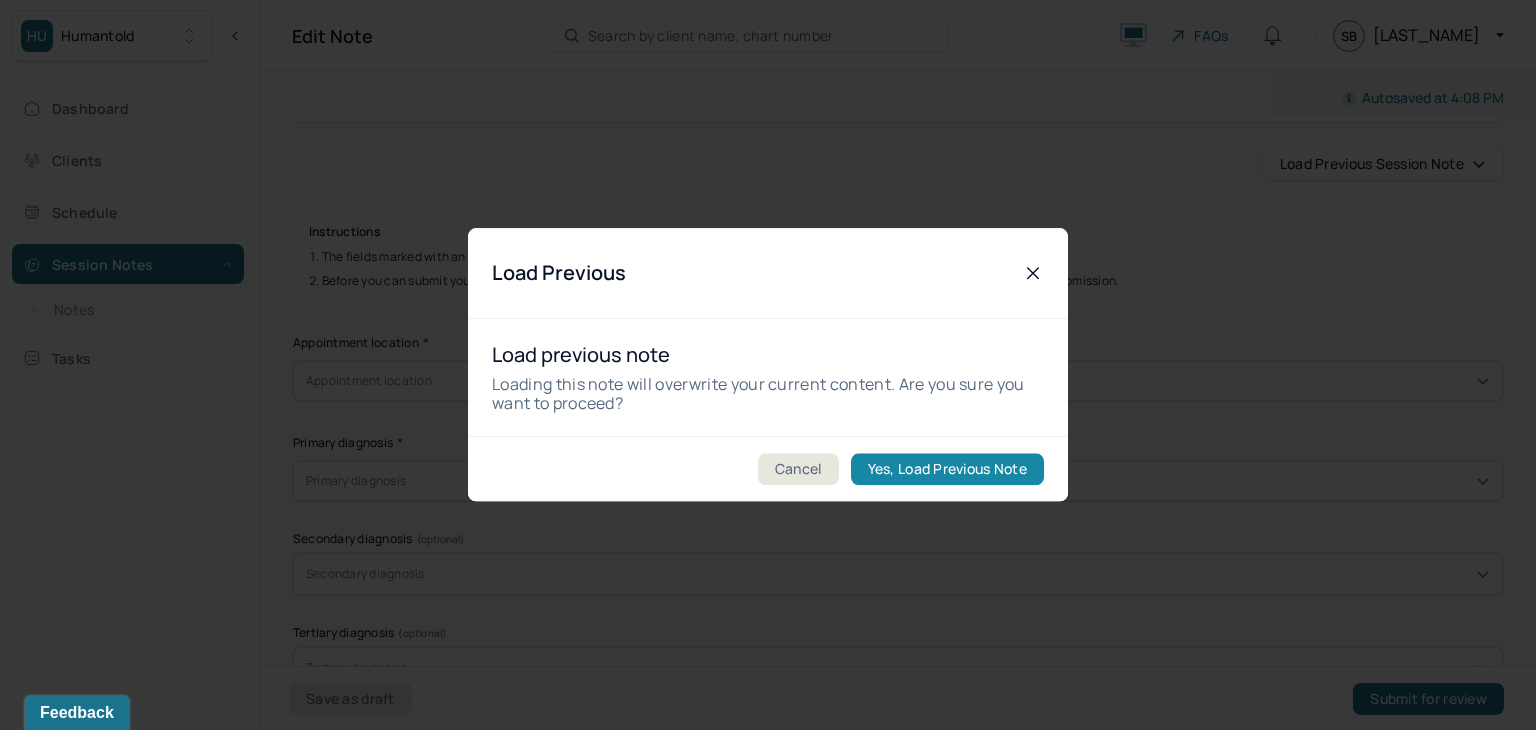 click on "Yes, Load Previous Note" at bounding box center (947, 470) 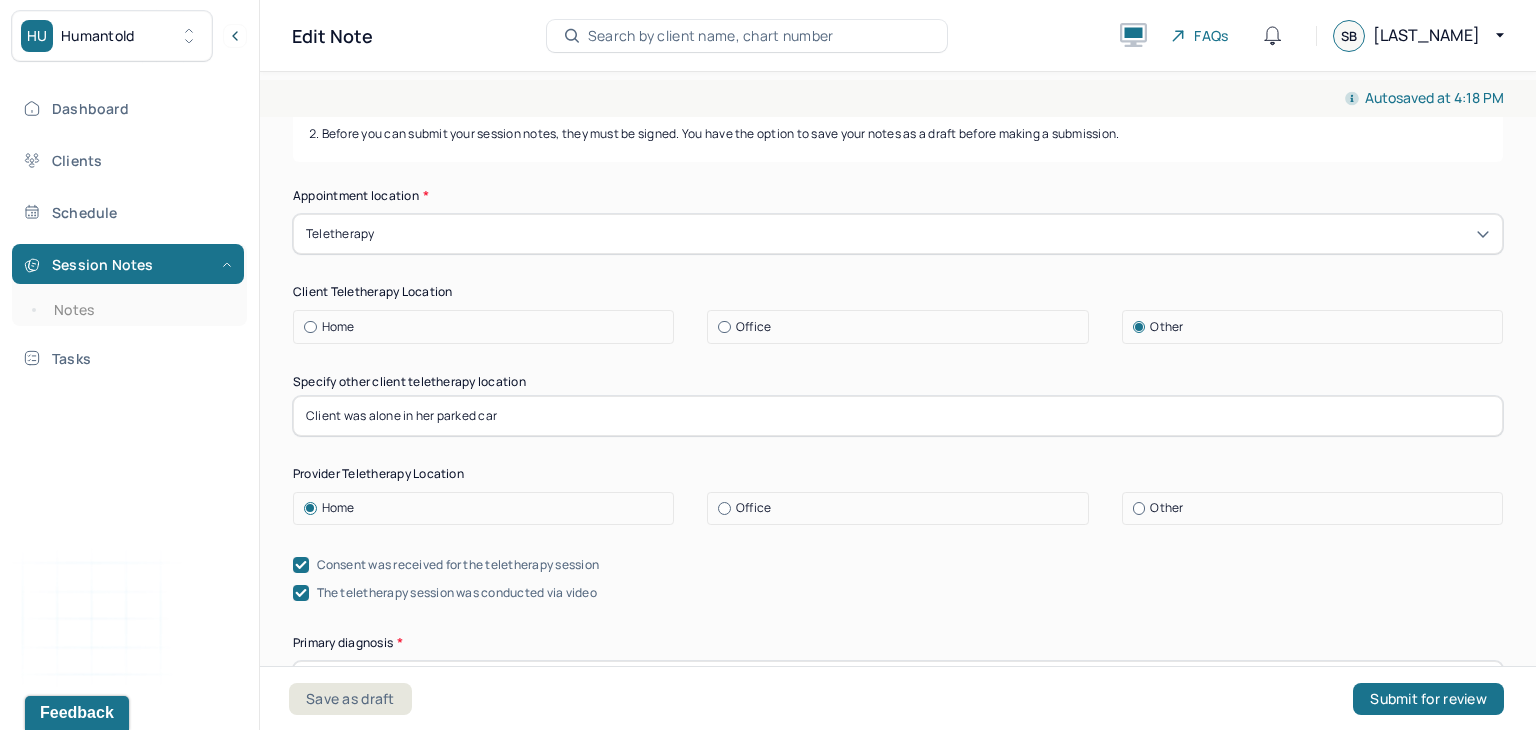 scroll, scrollTop: 332, scrollLeft: 0, axis: vertical 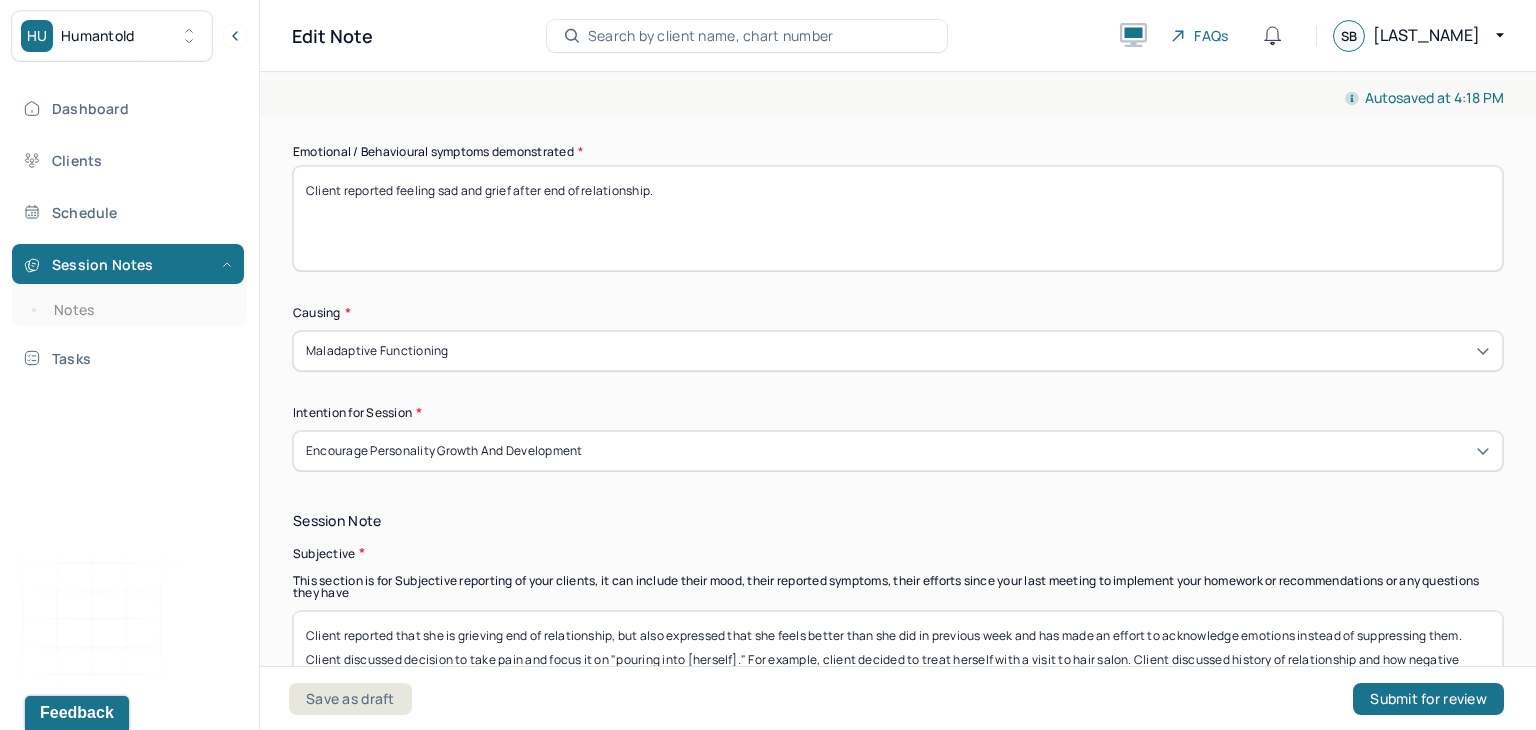 drag, startPoint x: 688, startPoint y: 185, endPoint x: 437, endPoint y: 205, distance: 251.79555 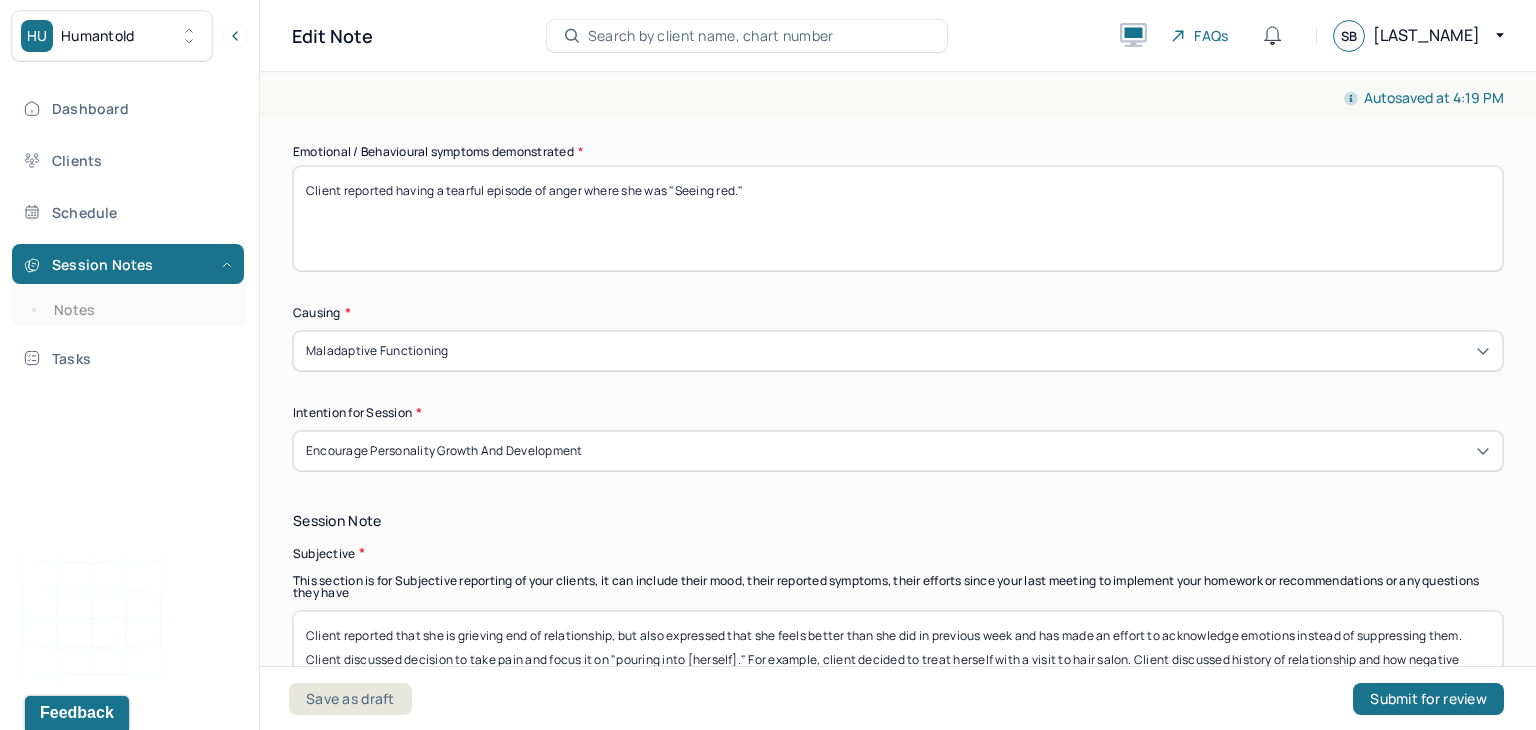 type on "Client reported having a tearful episode of anger where she was "Seeing red."" 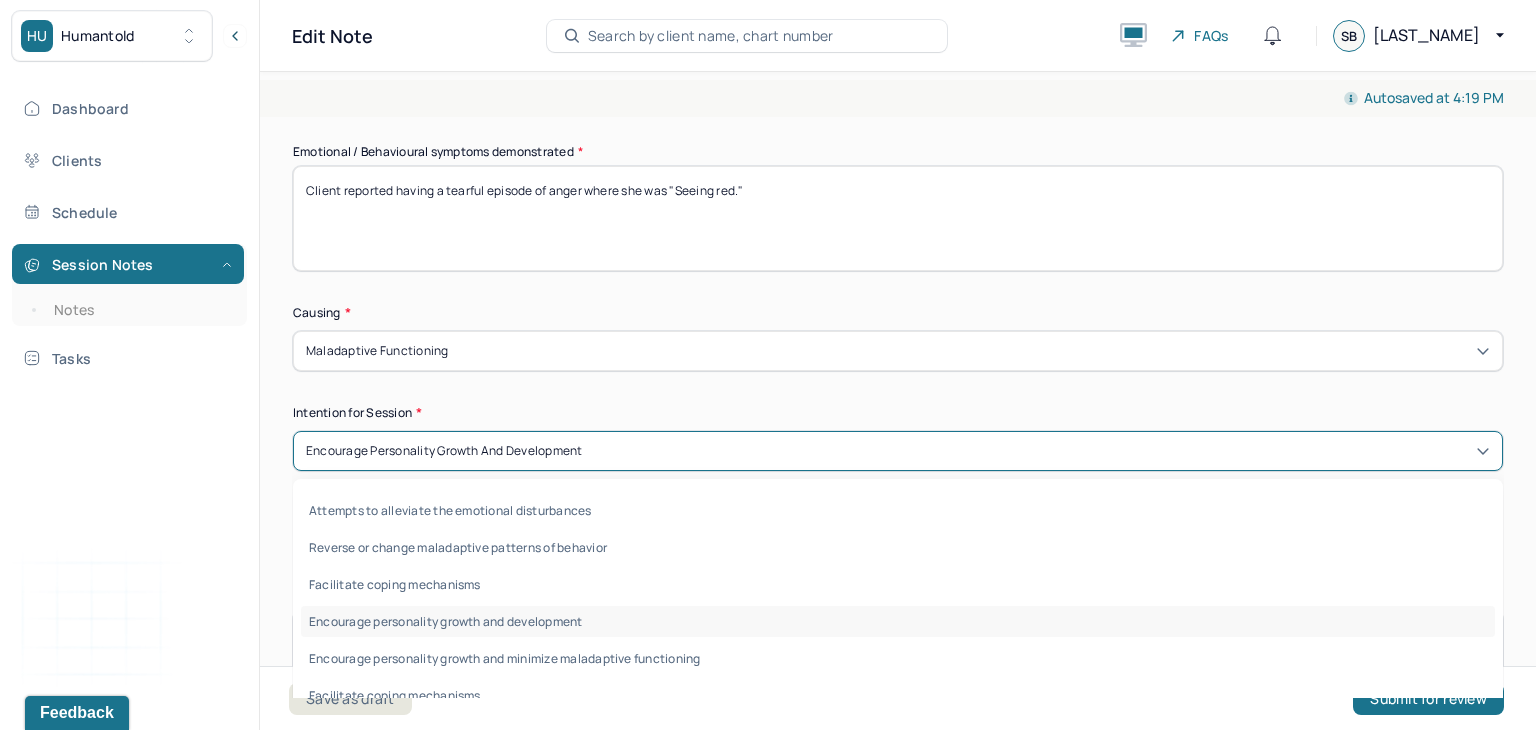 click on "Encourage personality growth and development" at bounding box center (898, 451) 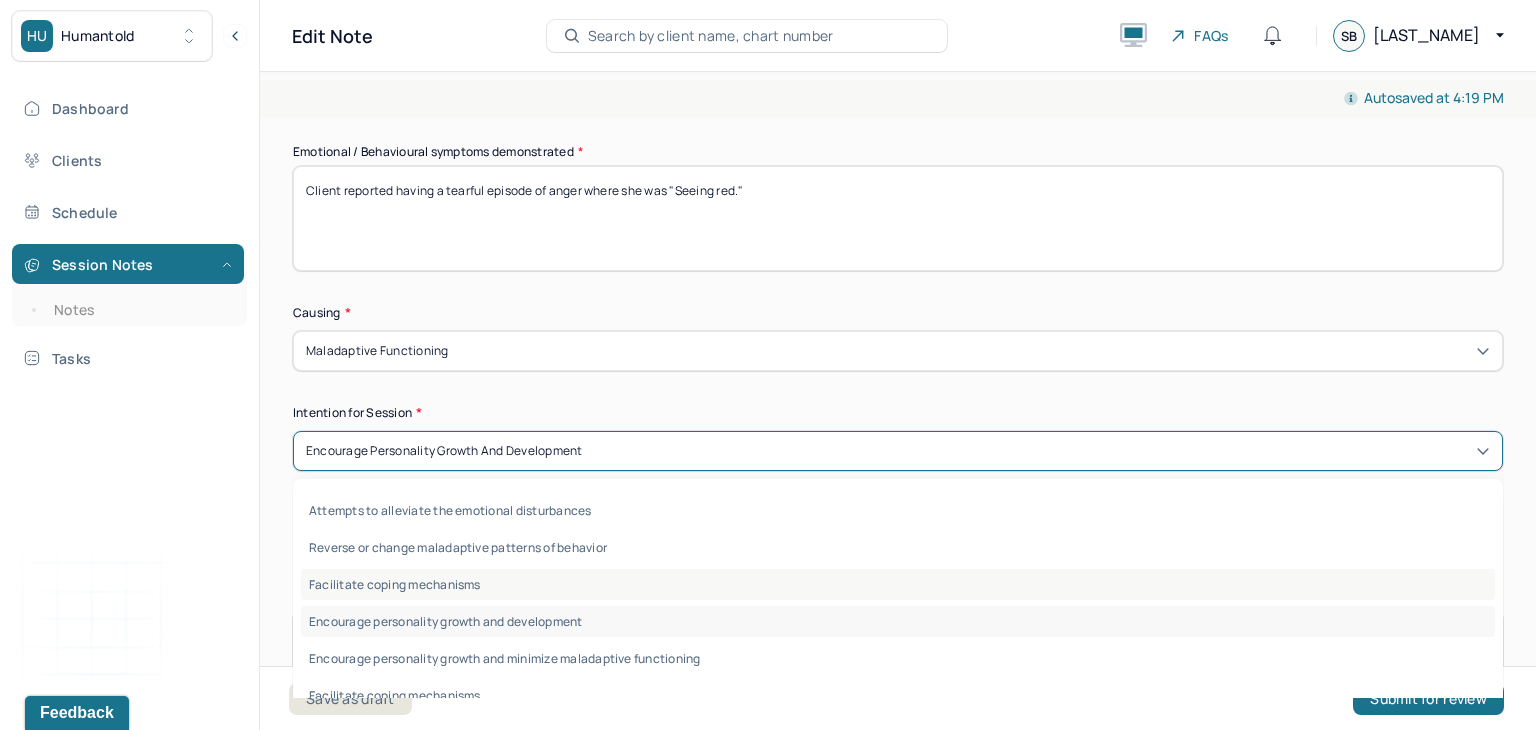 click on "Facilitate coping mechanisms" at bounding box center [898, 584] 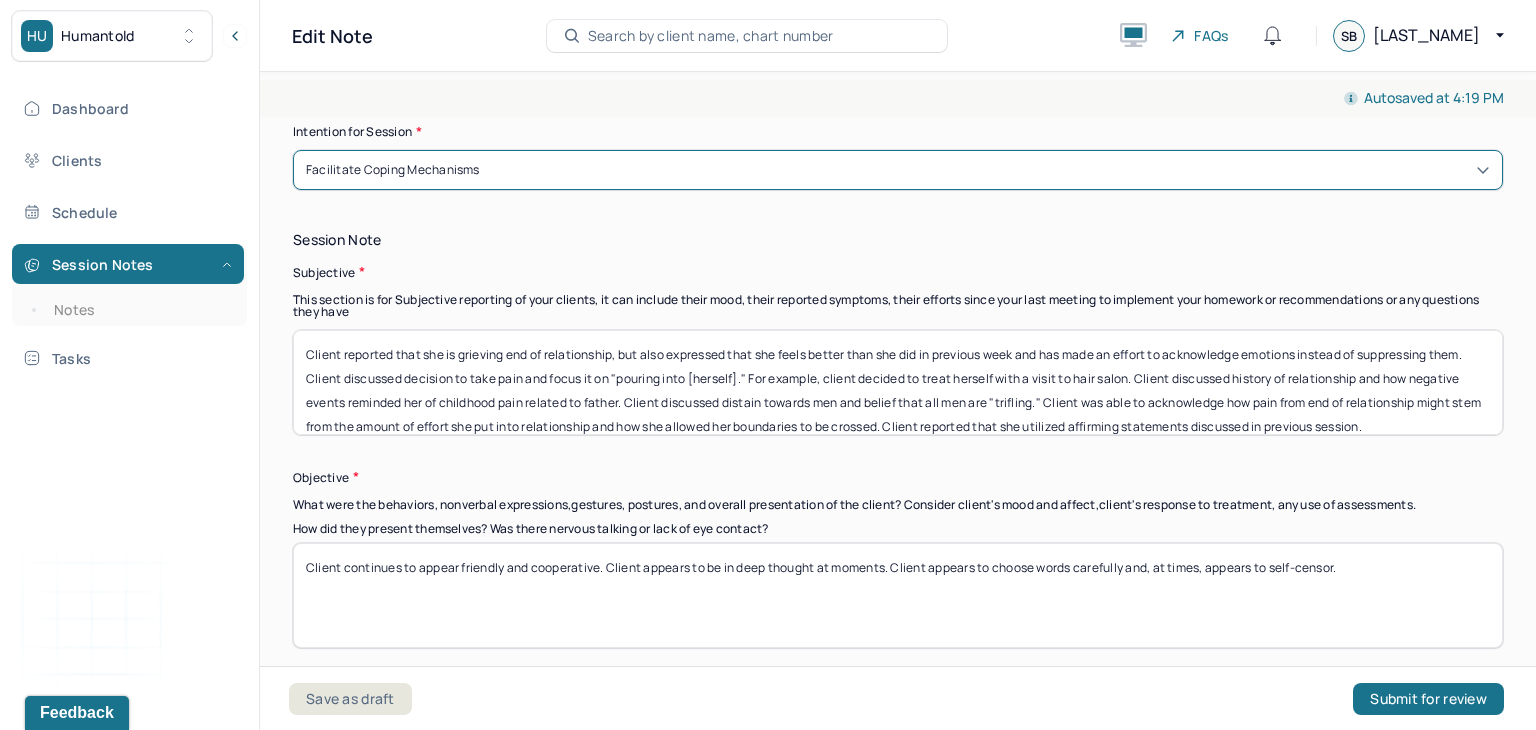 scroll, scrollTop: 1418, scrollLeft: 0, axis: vertical 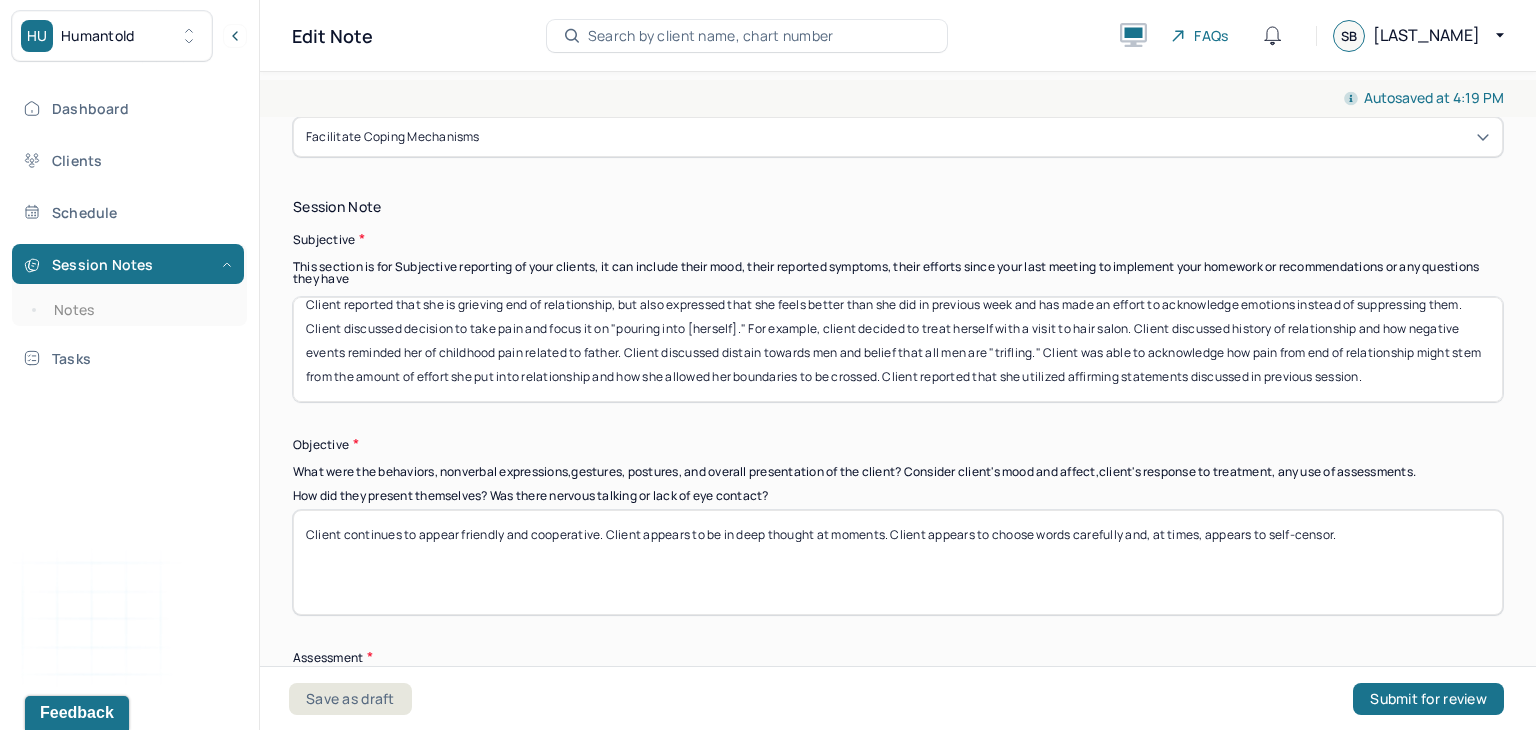 drag, startPoint x: 394, startPoint y: 316, endPoint x: 906, endPoint y: 428, distance: 524.1069 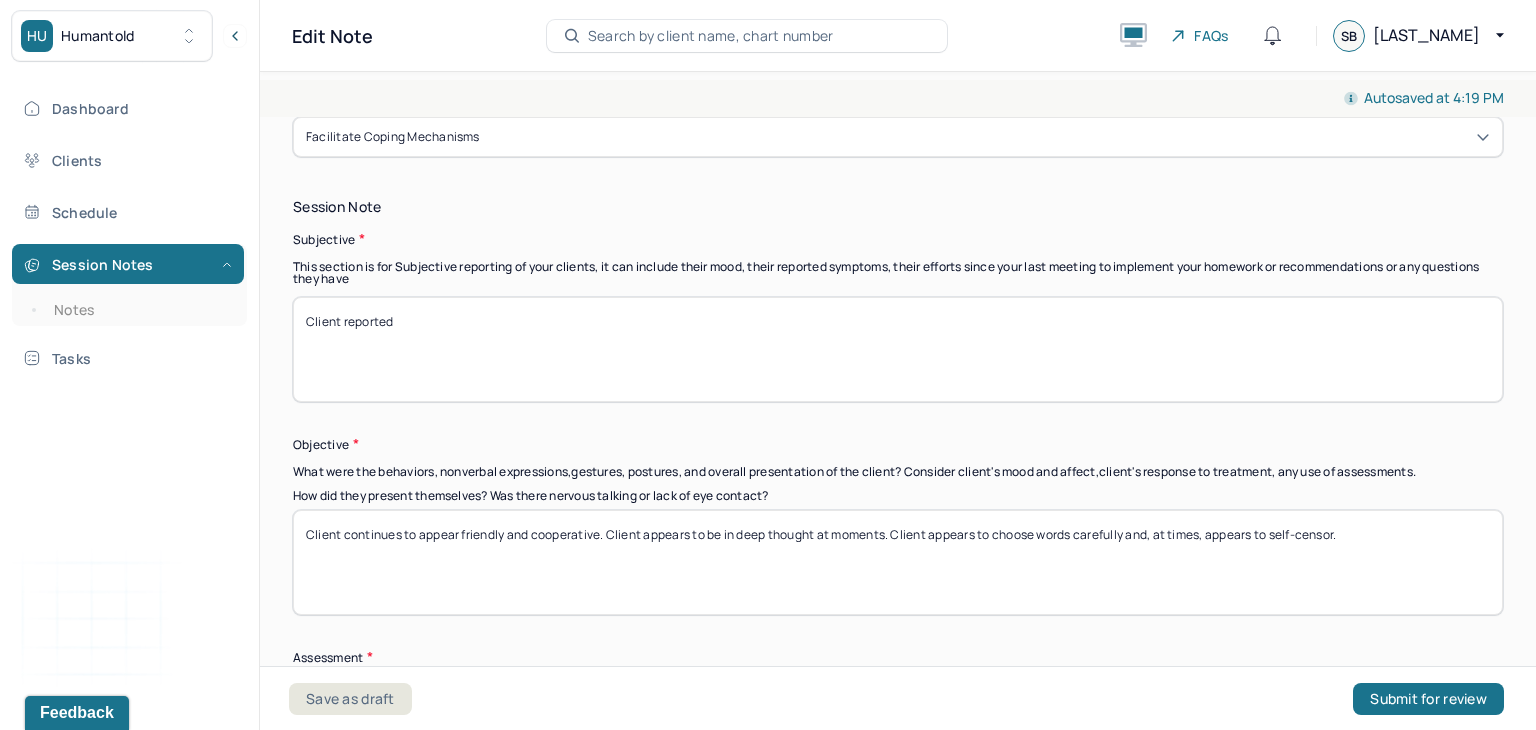scroll, scrollTop: 0, scrollLeft: 0, axis: both 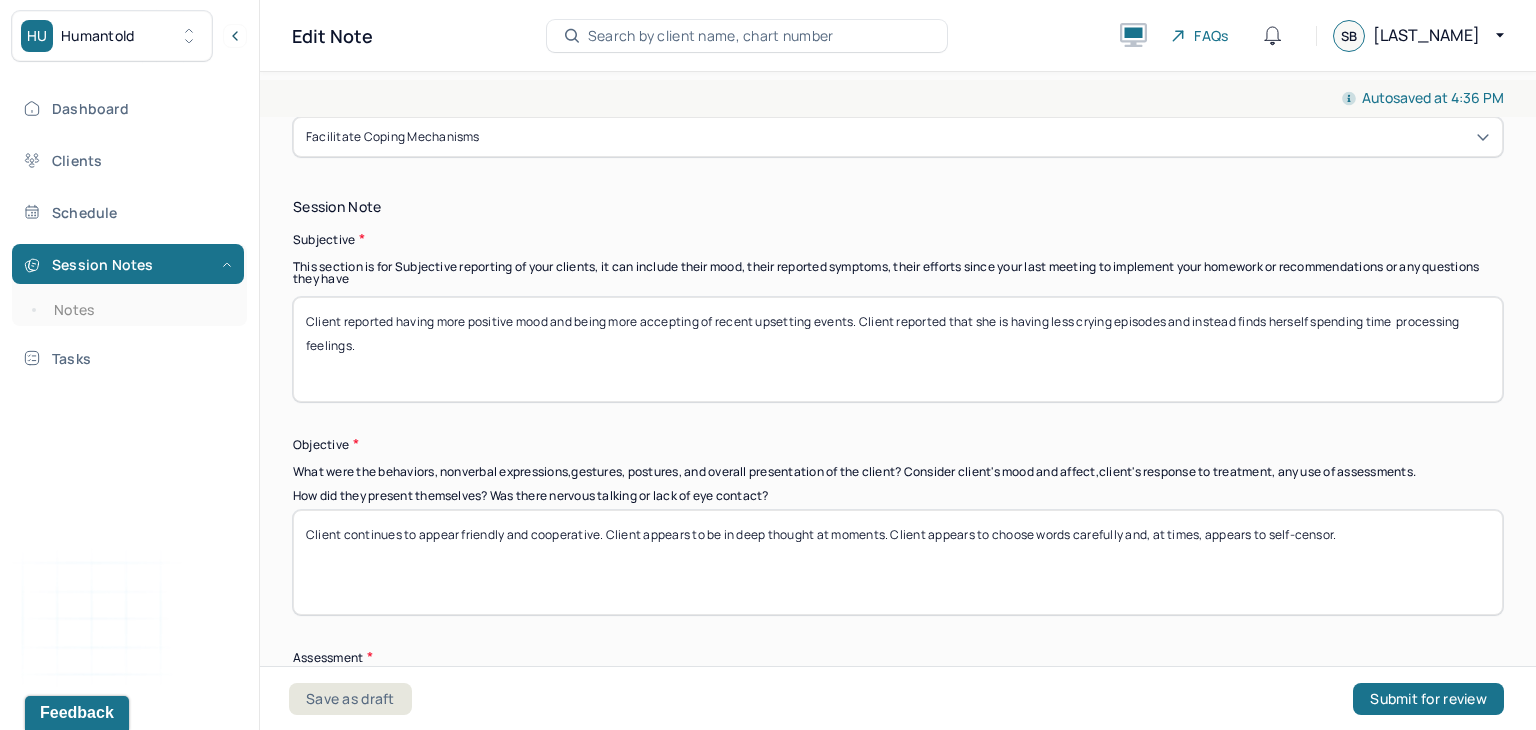 drag, startPoint x: 387, startPoint y: 341, endPoint x: 394, endPoint y: 357, distance: 17.464249 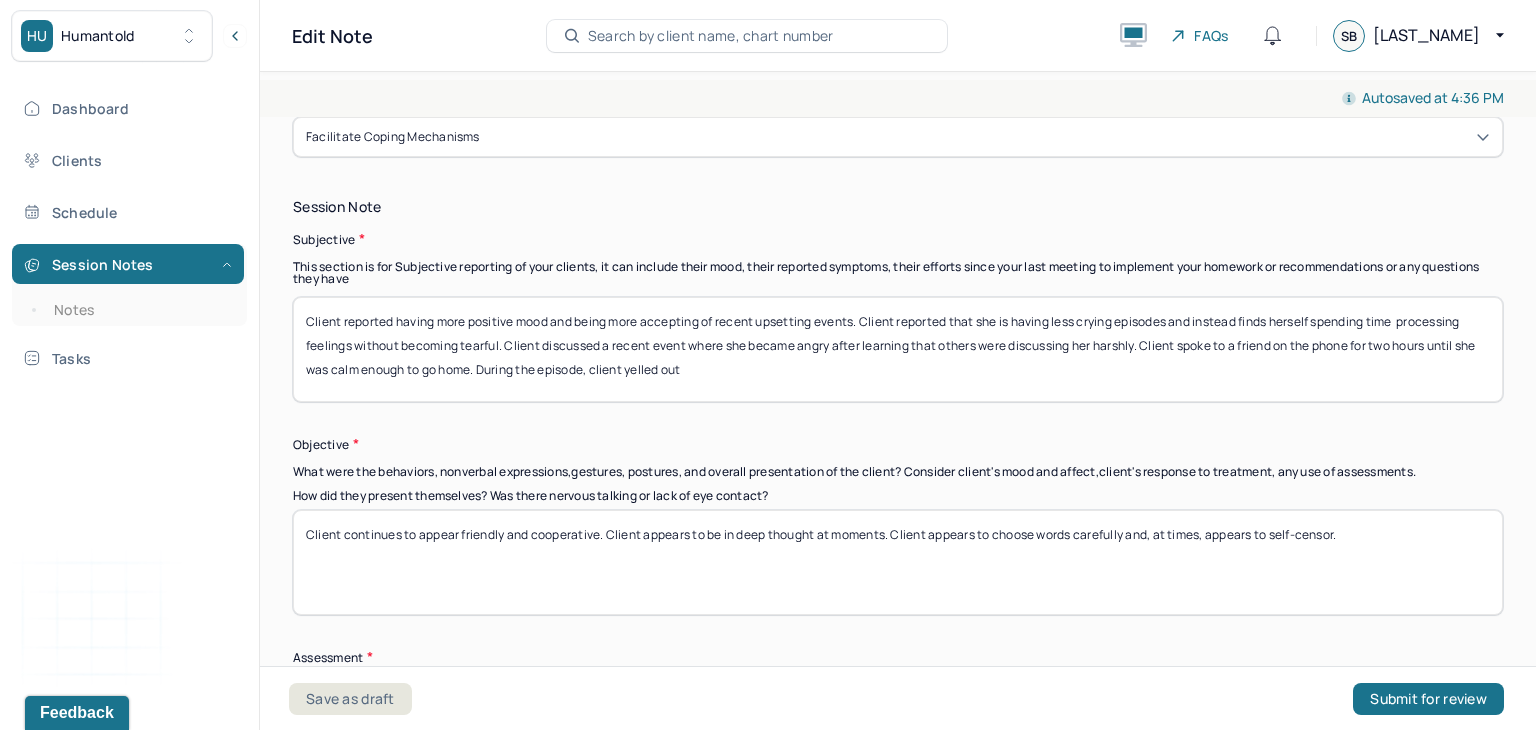 click on "Client reported having more positive mood and being more accepting of recent upsetting events. Client reported that she is having less crying episodes and instead finds herself spending time  processing feelings" at bounding box center [898, 349] 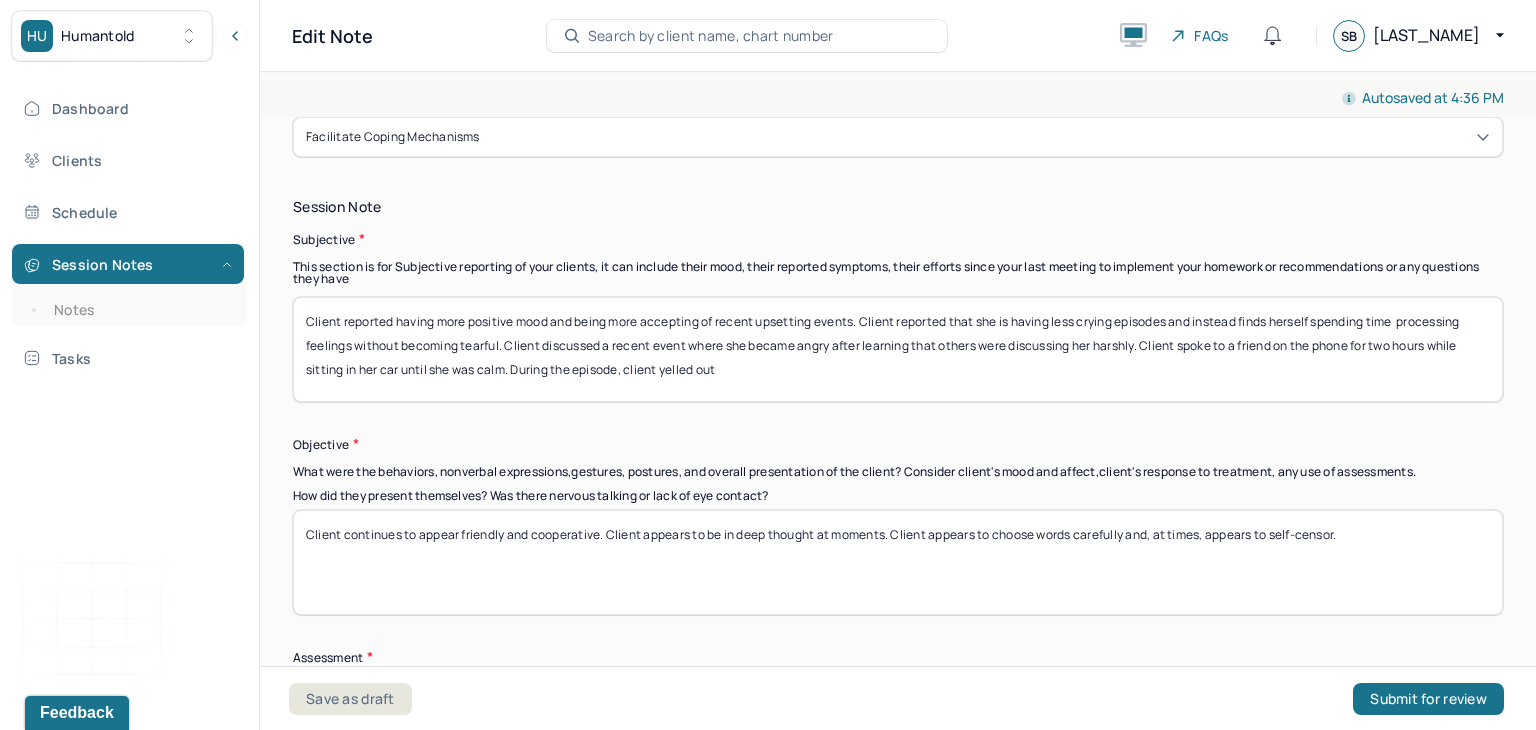 click on "Client reported having more positive mood and being more accepting of recent upsetting events. Client reported that she is having less crying episodes and instead finds herself spending time  processing feelings" at bounding box center (898, 349) 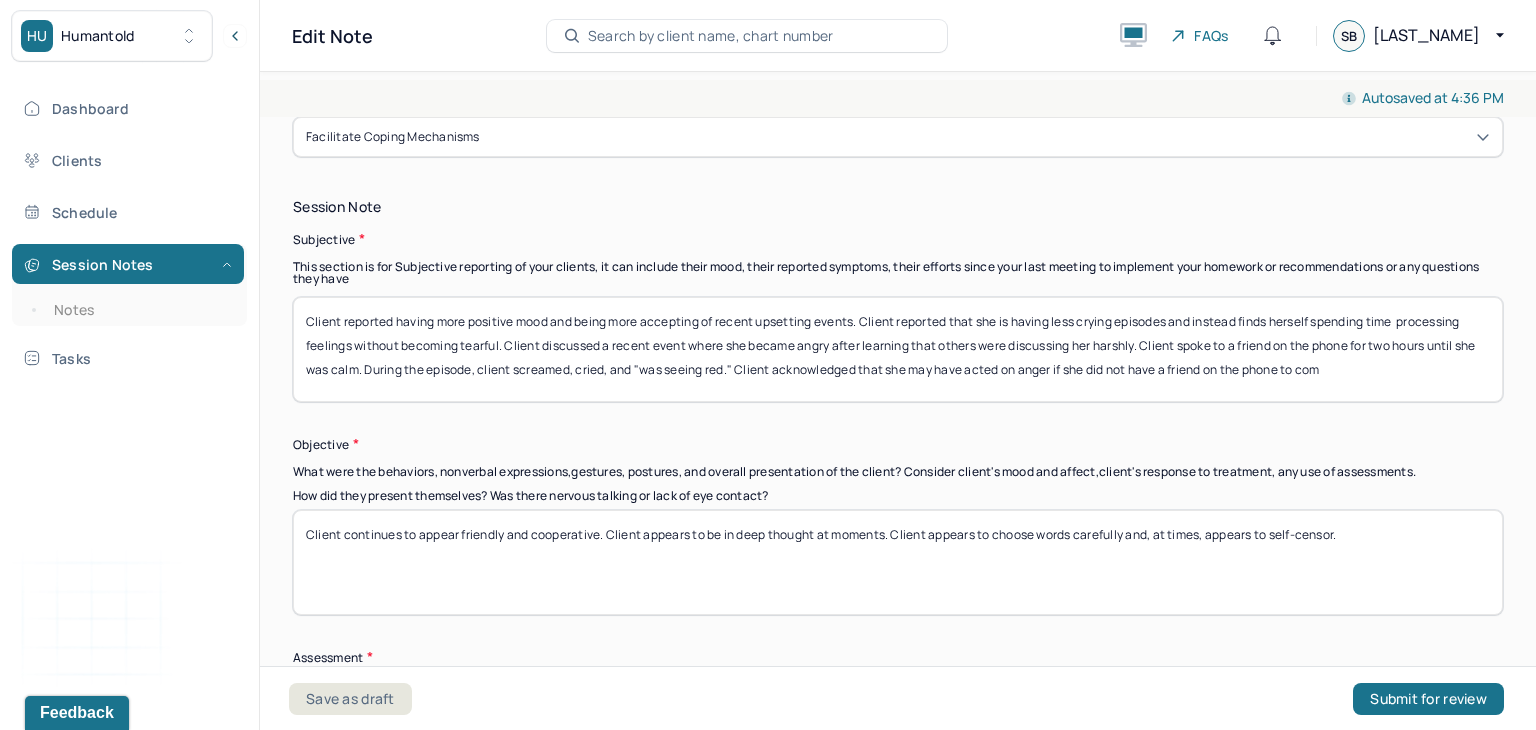 scroll, scrollTop: 0, scrollLeft: 0, axis: both 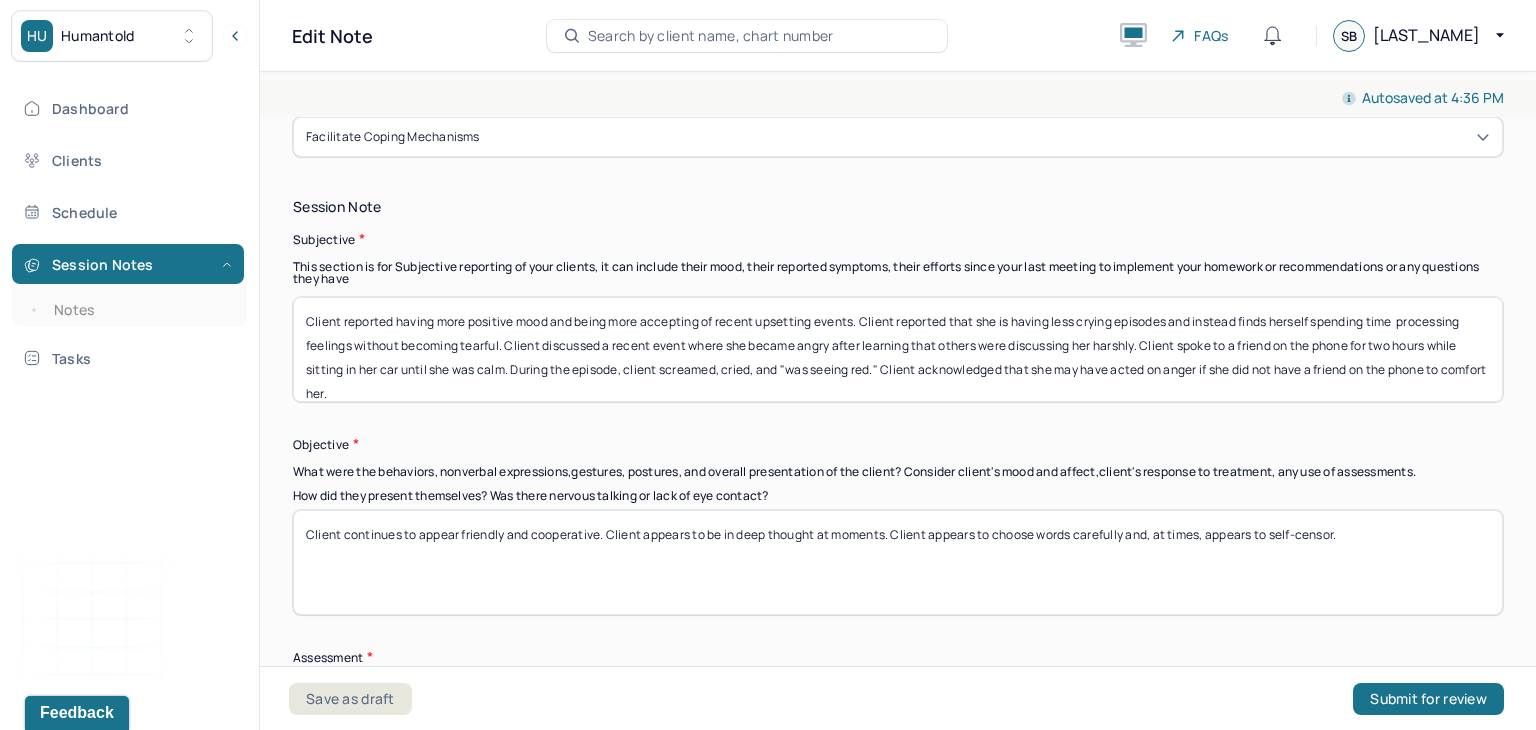 drag, startPoint x: 699, startPoint y: 385, endPoint x: 852, endPoint y: 363, distance: 154.57361 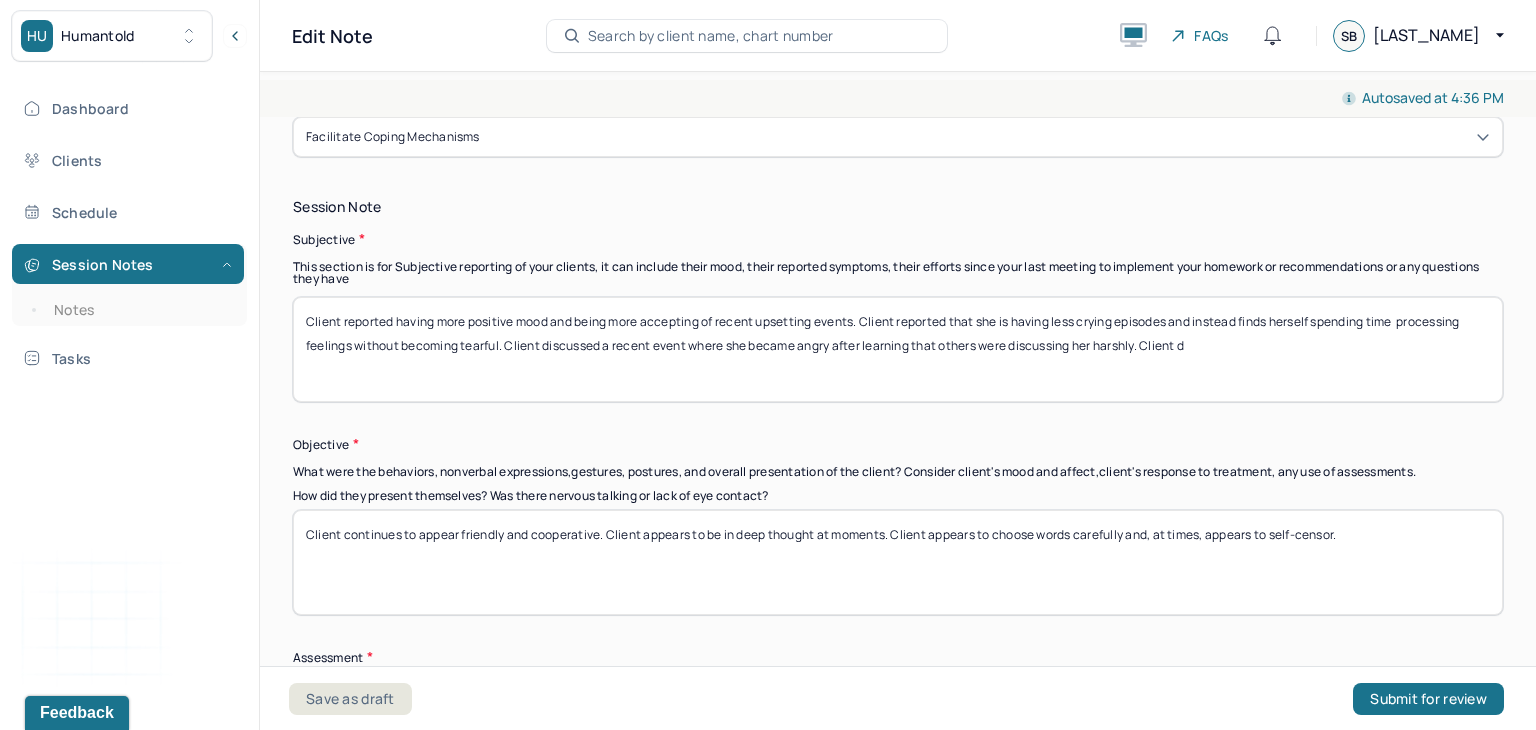 scroll, scrollTop: 0, scrollLeft: 0, axis: both 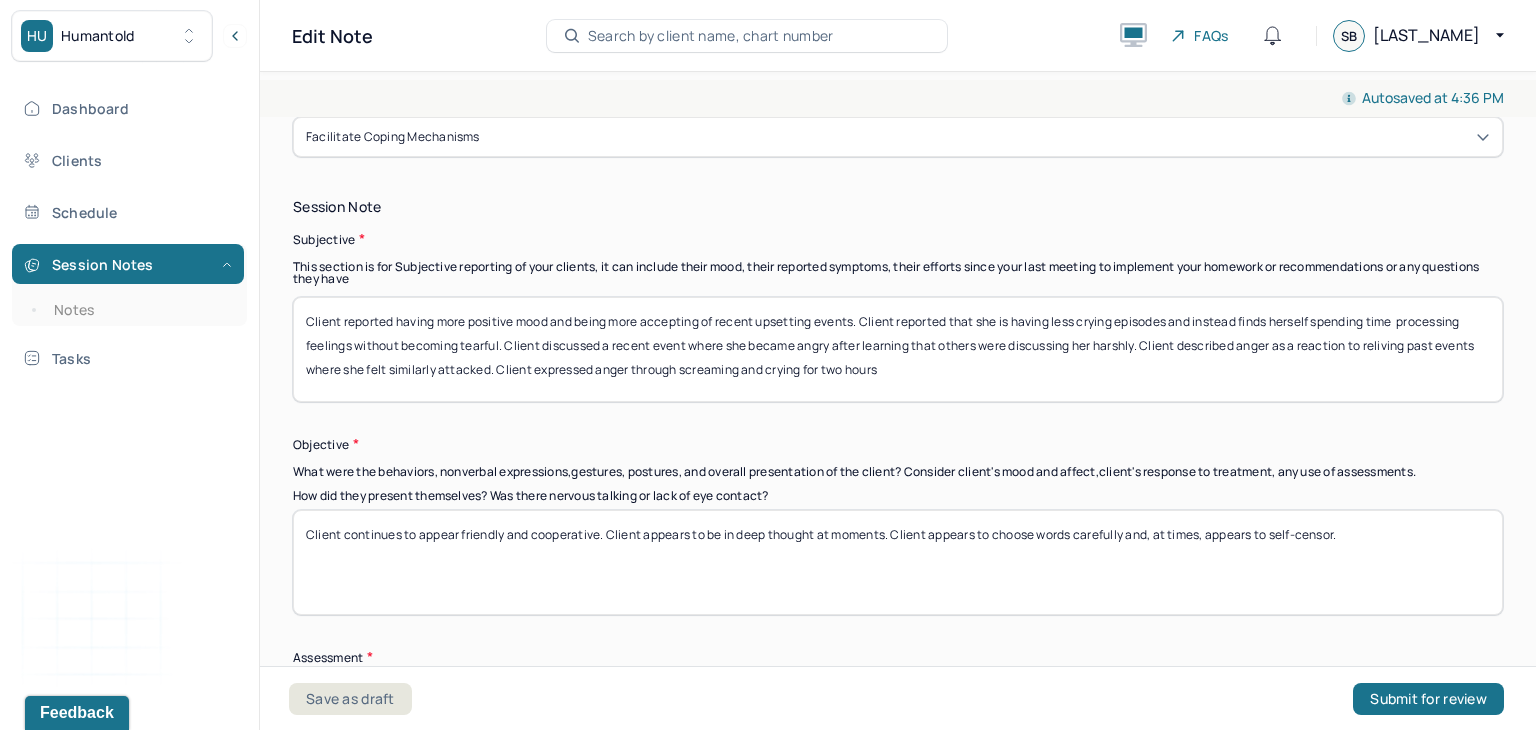 type on "Client reported having more positive mood and being more accepting of recent upsetting events. Client reported that she is having less crying episodes and instead finds herself spending time  processing feelings without becoming tearful. Client discussed a recent event where she became angry after learning that others were discussing her harshly. Client described anger as a reaction to reliving past events where she felt similarly attacked. Client expressed anger through screaming and crying for two hours" 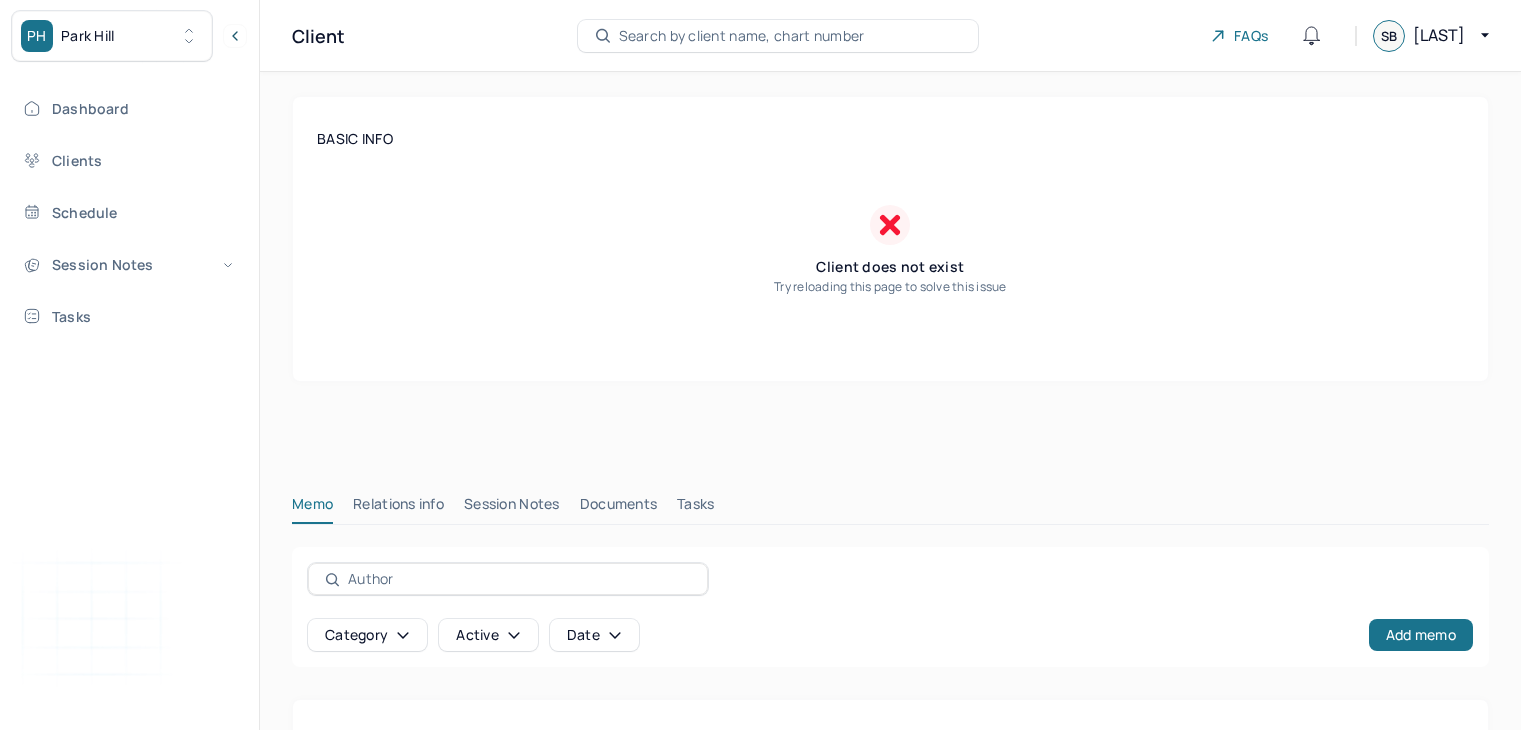 scroll, scrollTop: 0, scrollLeft: 0, axis: both 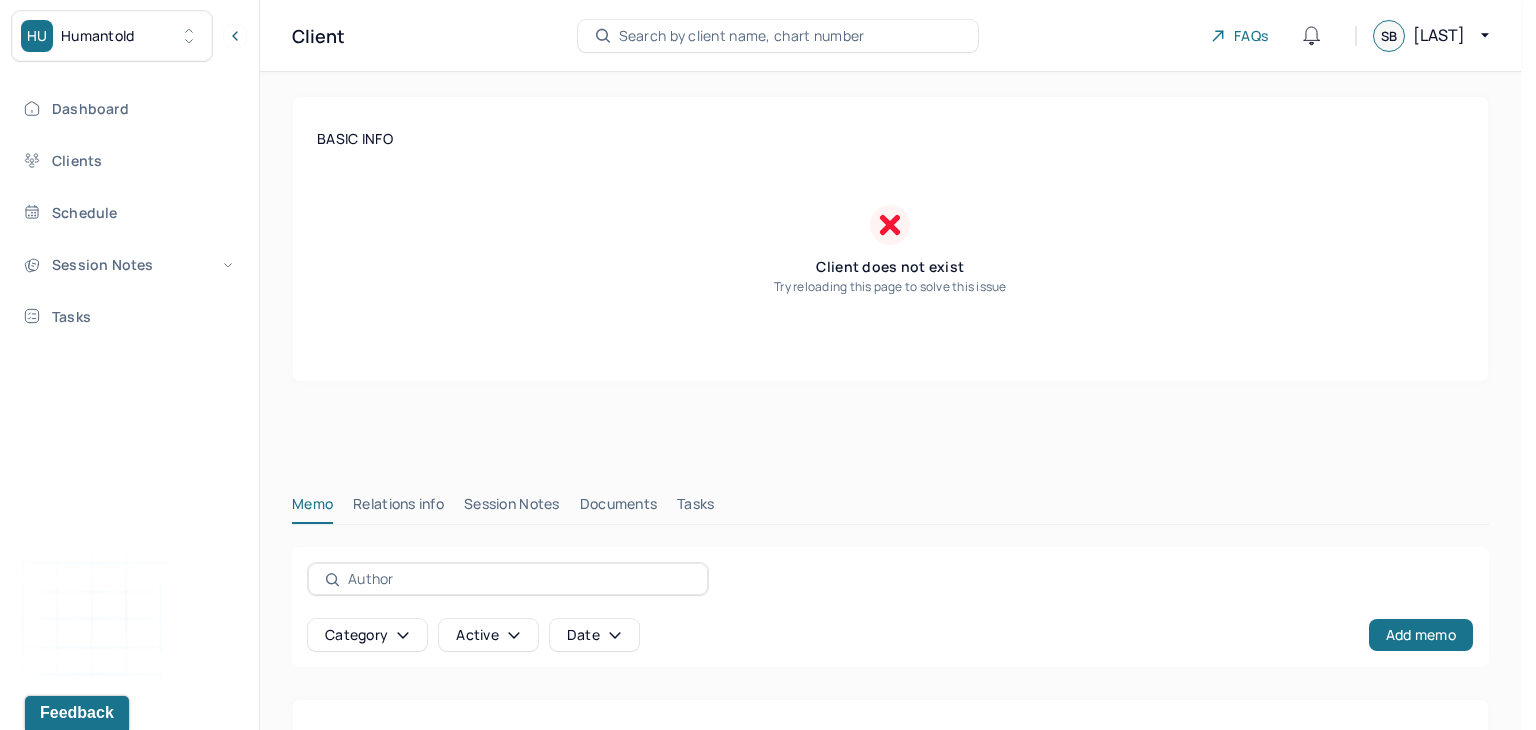 click on "HU Humantold" at bounding box center [112, 36] 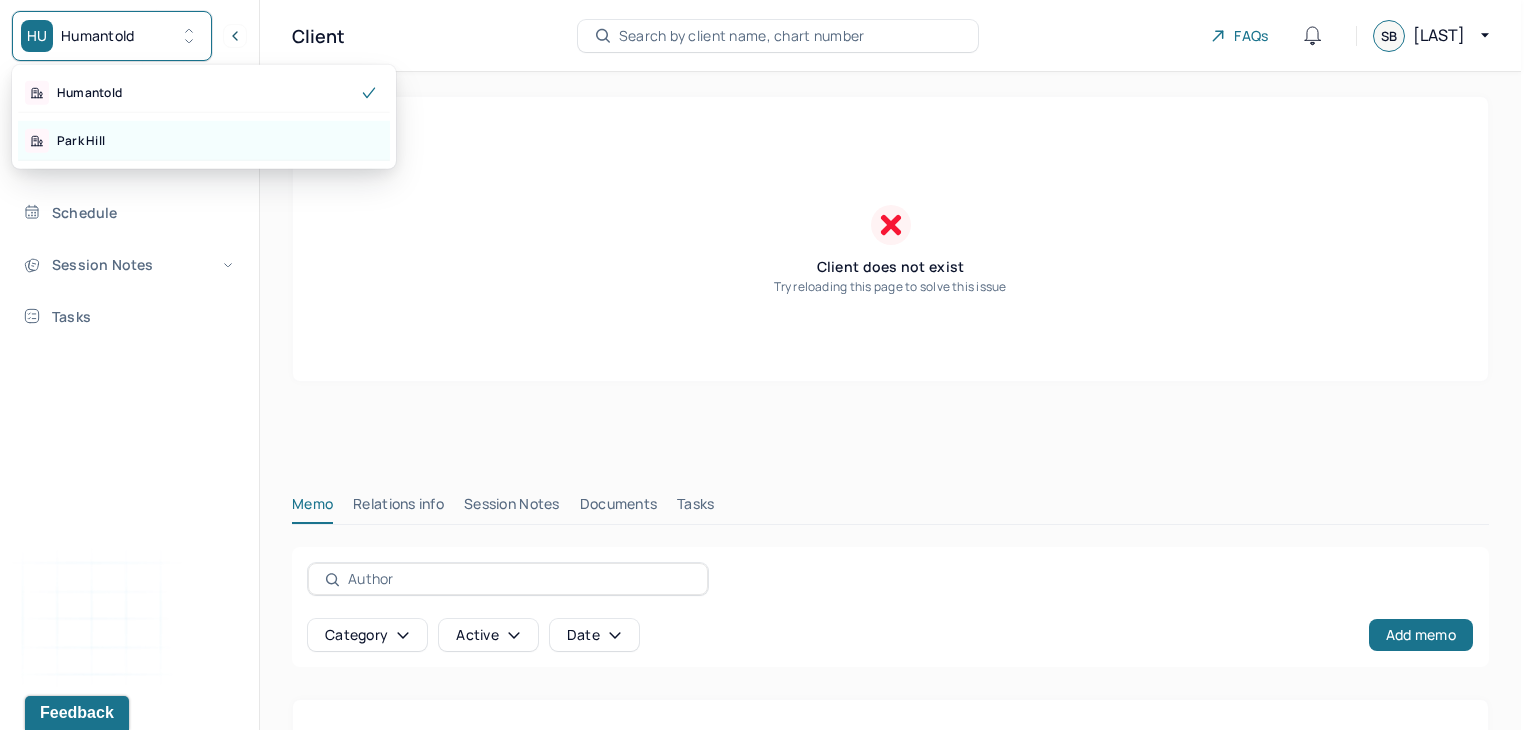 click on "Park Hill" at bounding box center (204, 141) 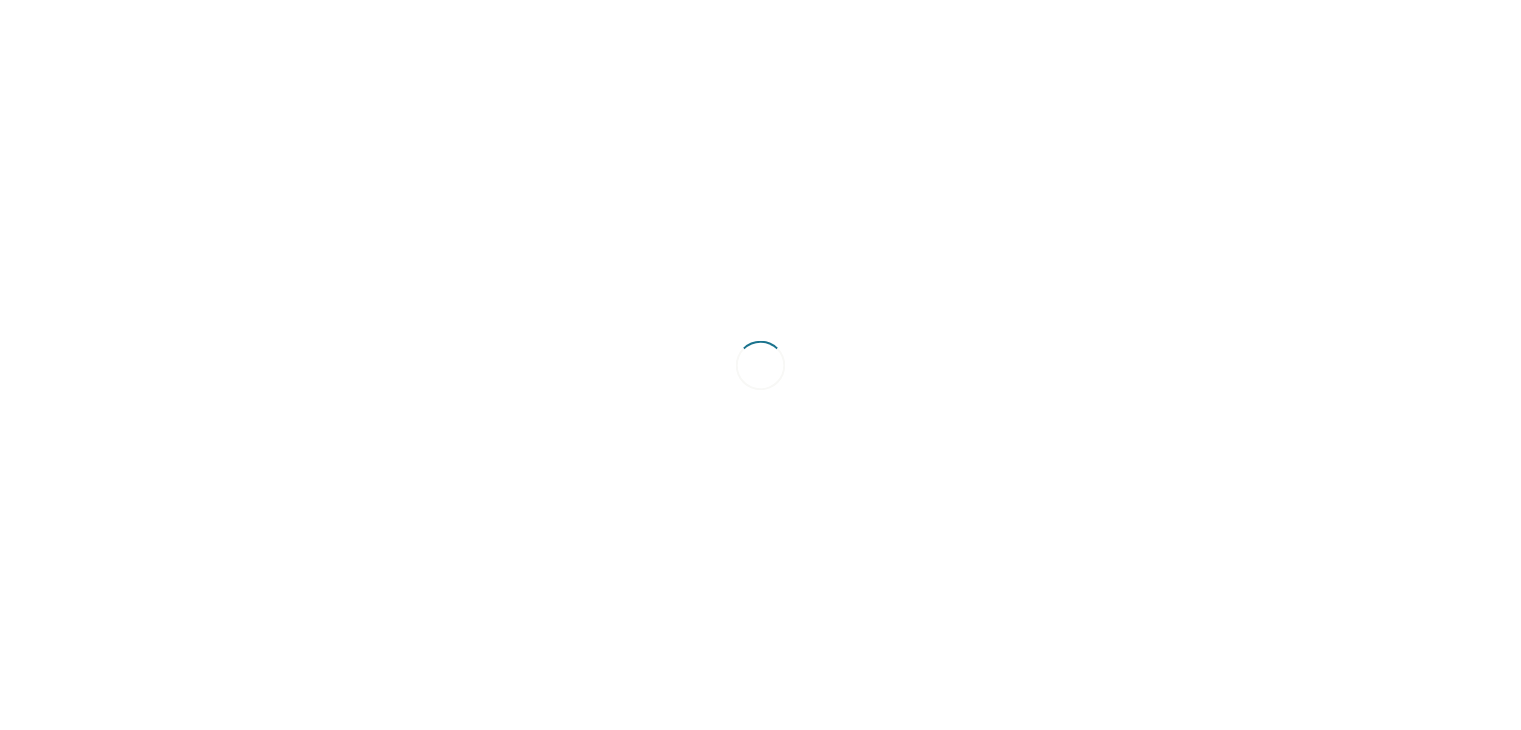 scroll, scrollTop: 0, scrollLeft: 0, axis: both 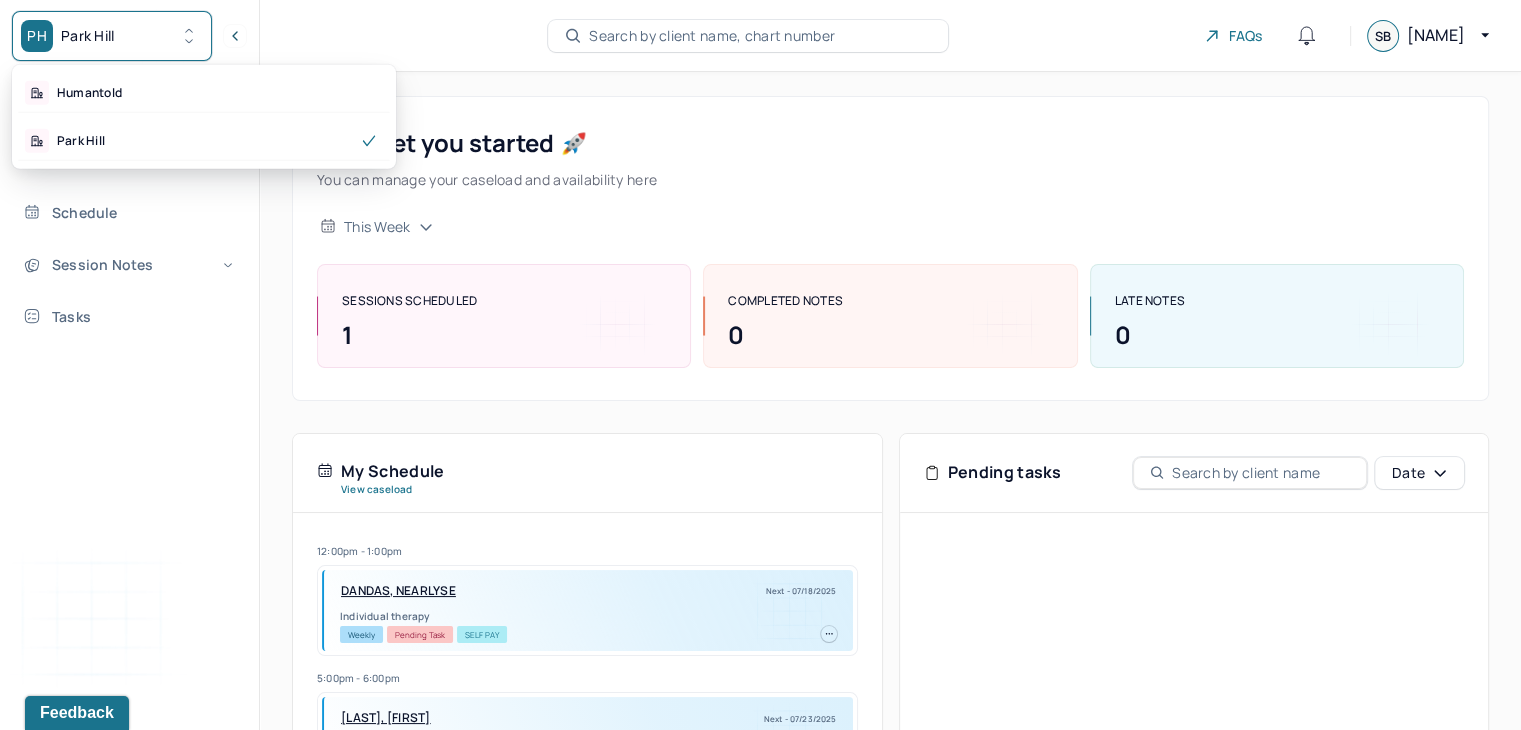 click on "Park Hill" at bounding box center (88, 36) 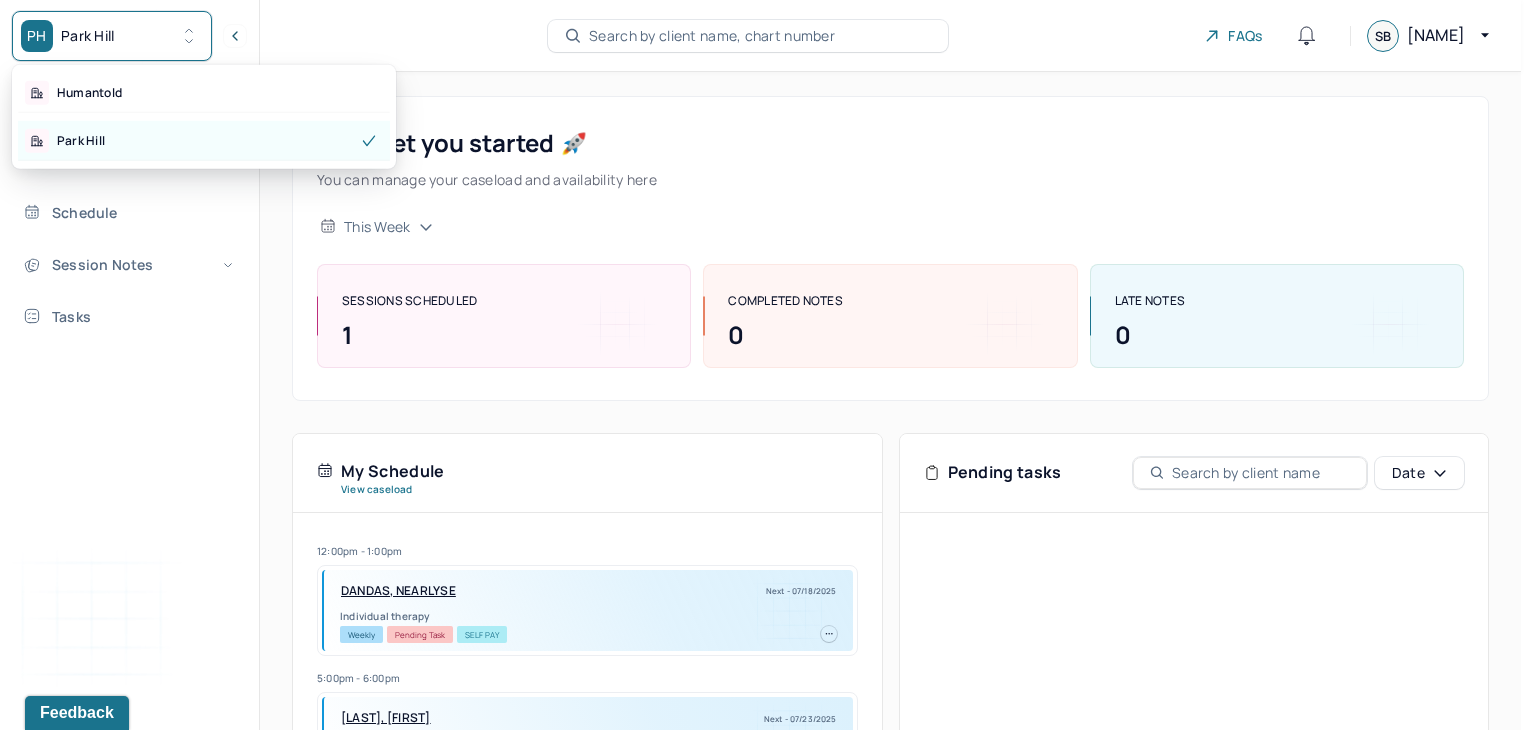 click on "Park Hill" at bounding box center (81, 141) 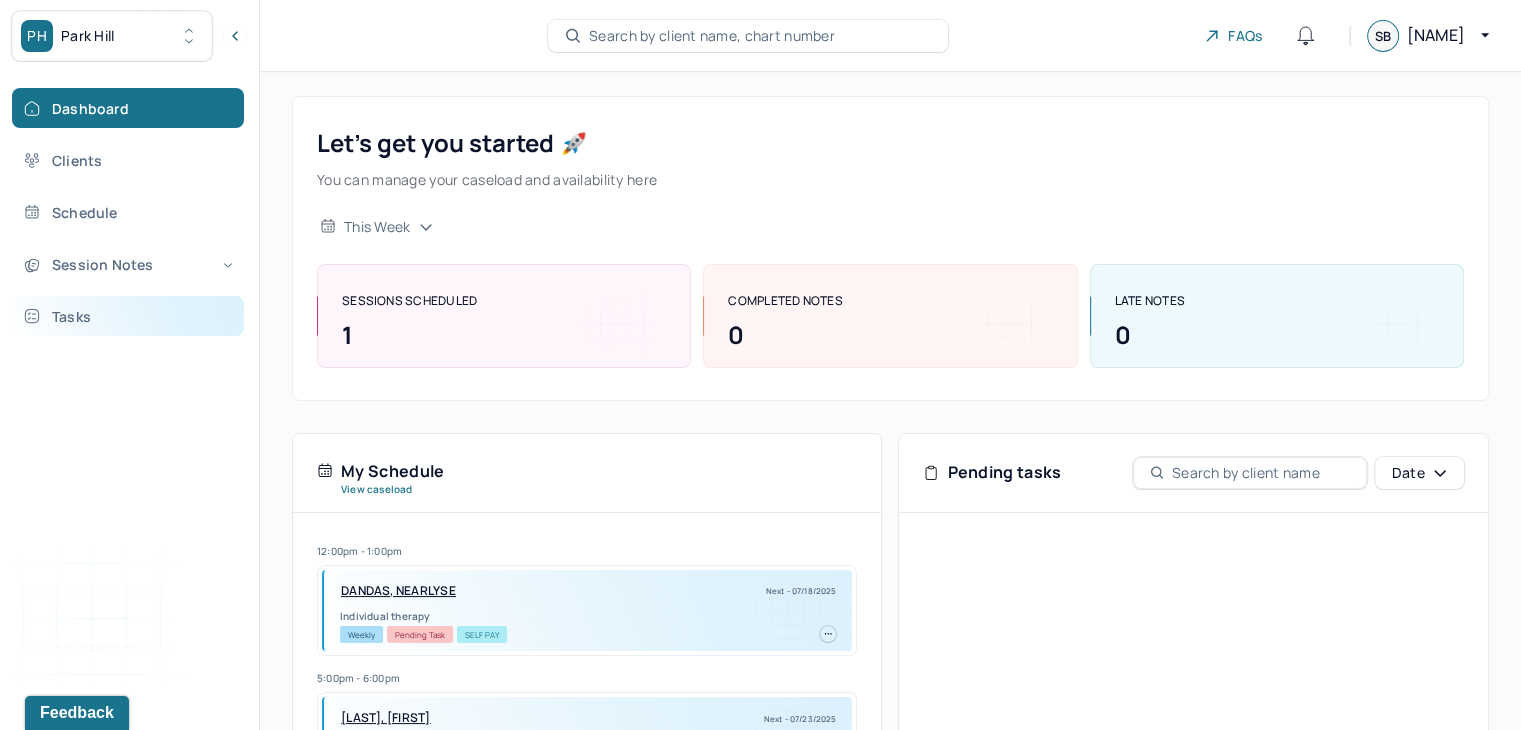 click on "Tasks" at bounding box center (128, 316) 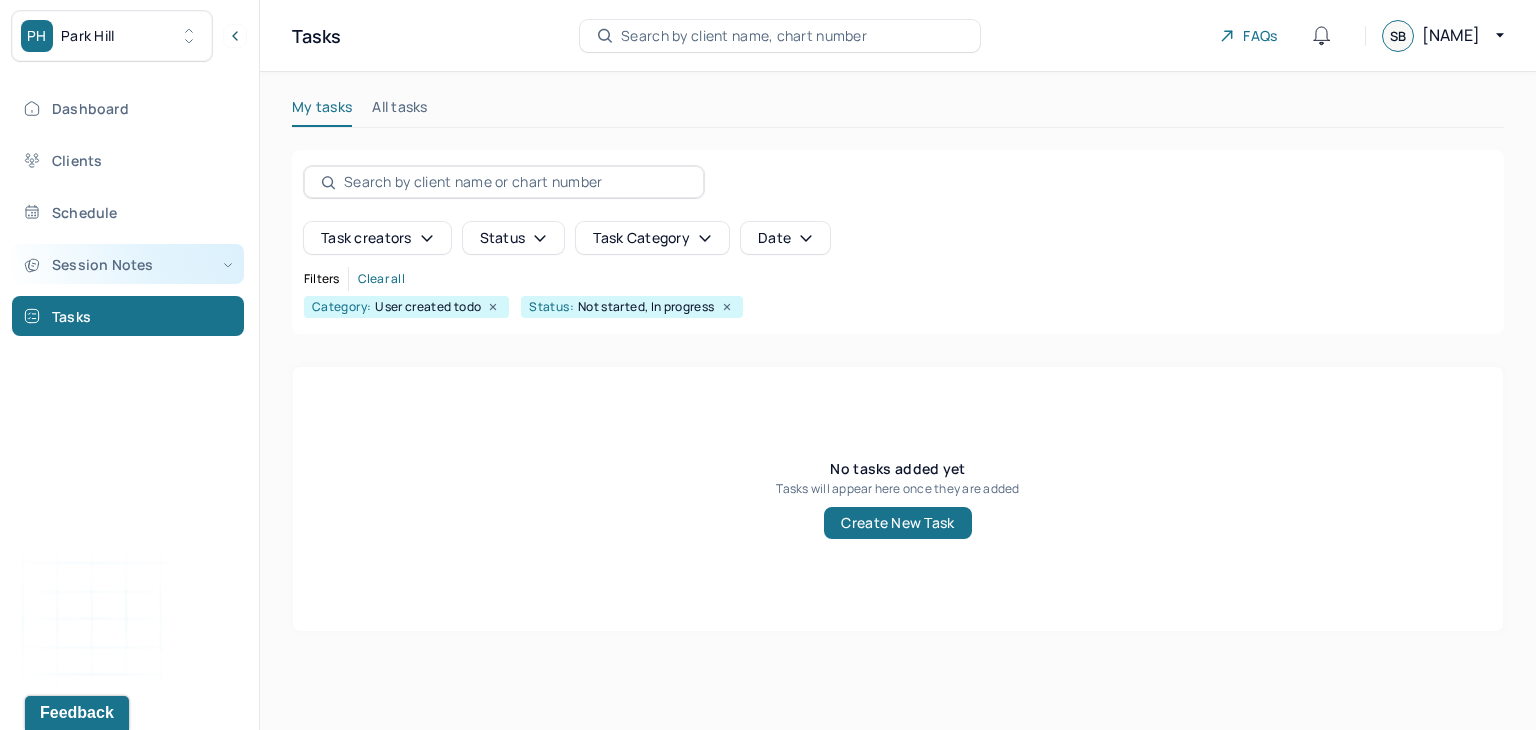 click on "Session Notes" at bounding box center (128, 264) 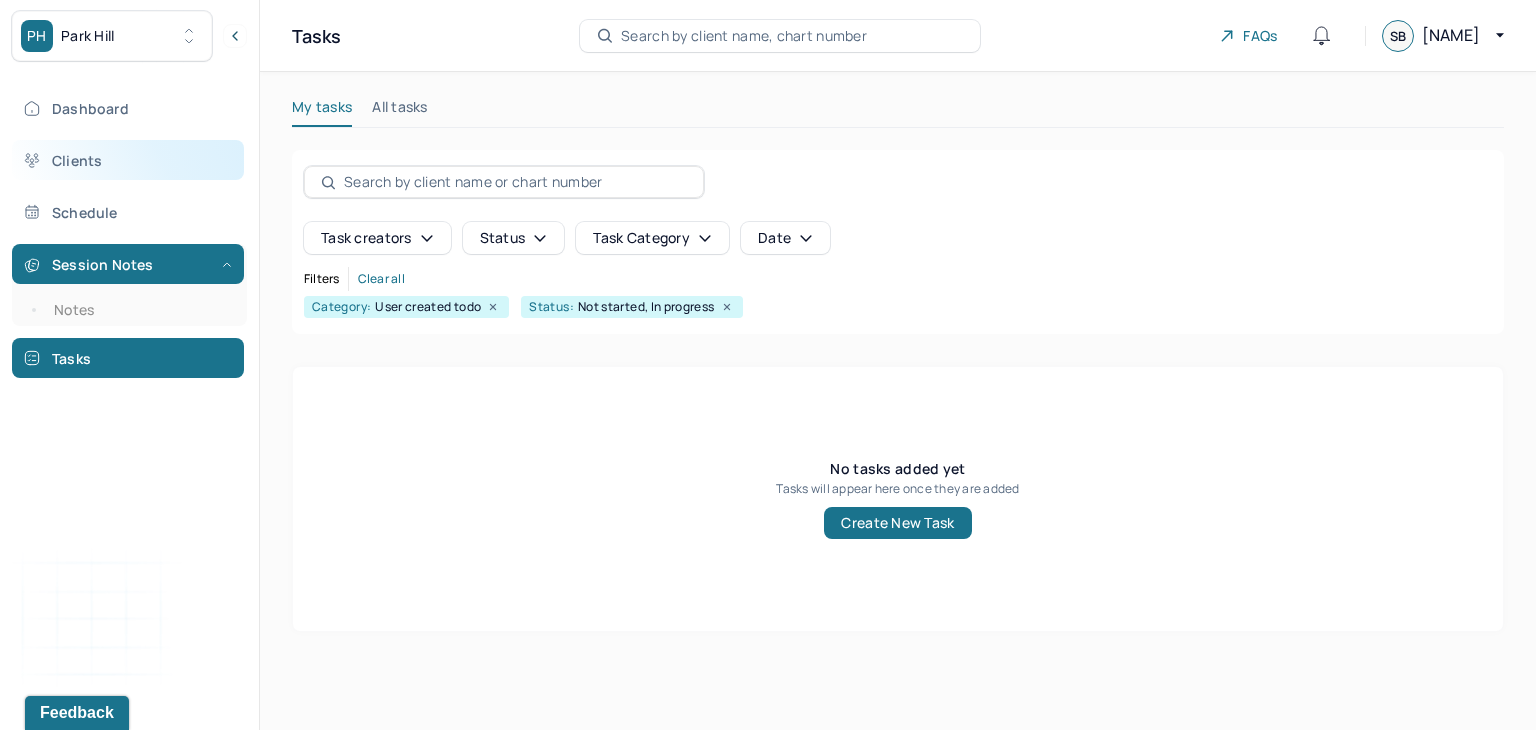 click on "Clients" at bounding box center [128, 160] 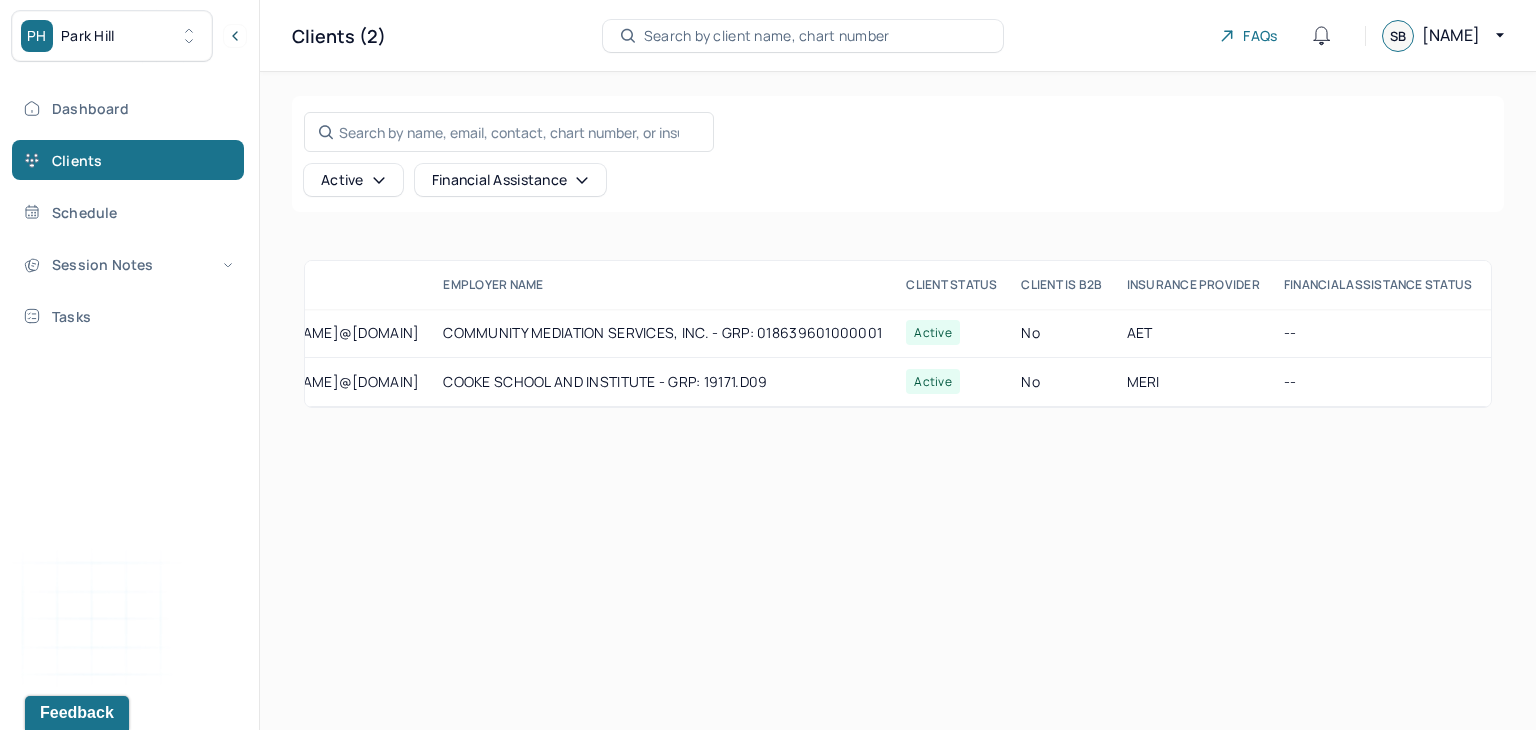 scroll, scrollTop: 0, scrollLeft: 920, axis: horizontal 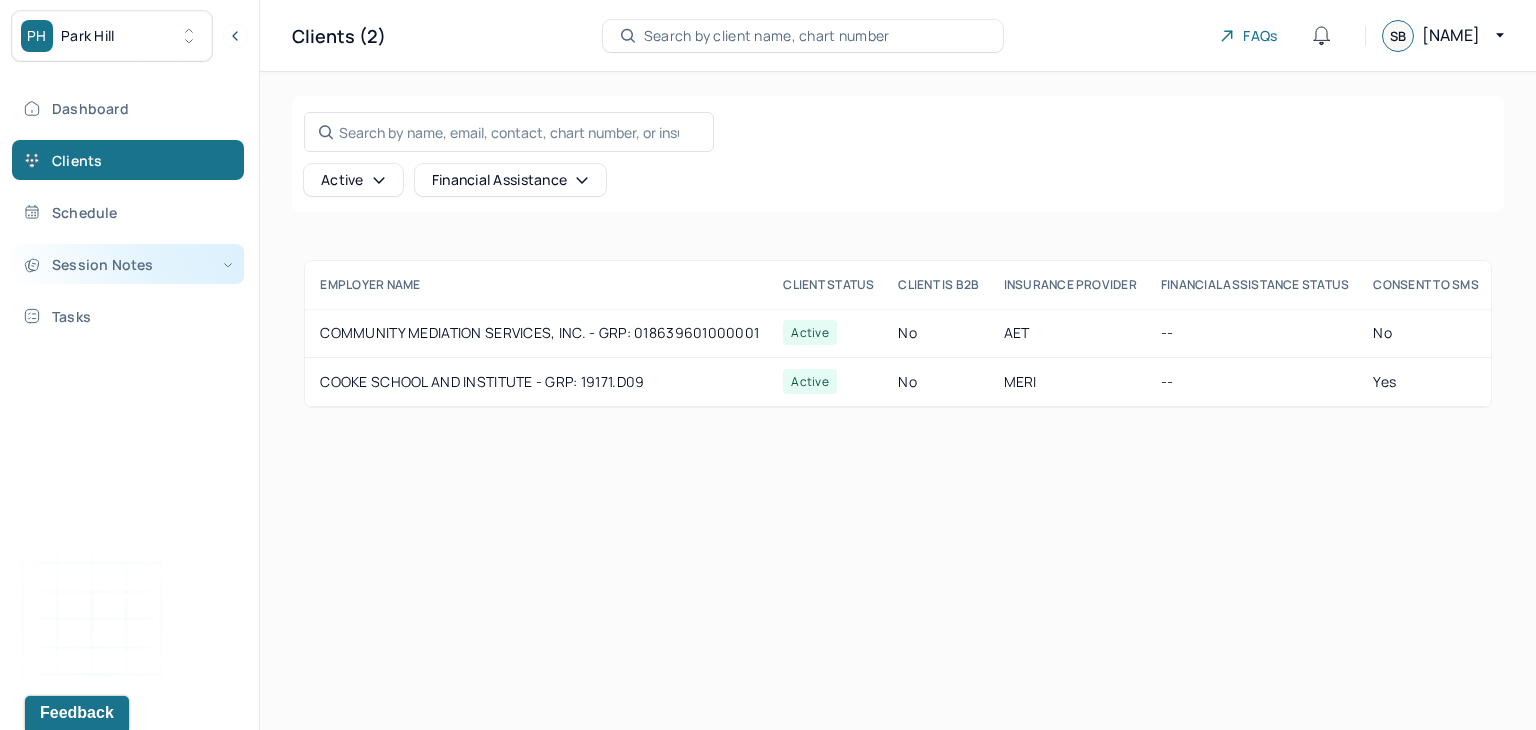 click on "Session Notes" at bounding box center [128, 264] 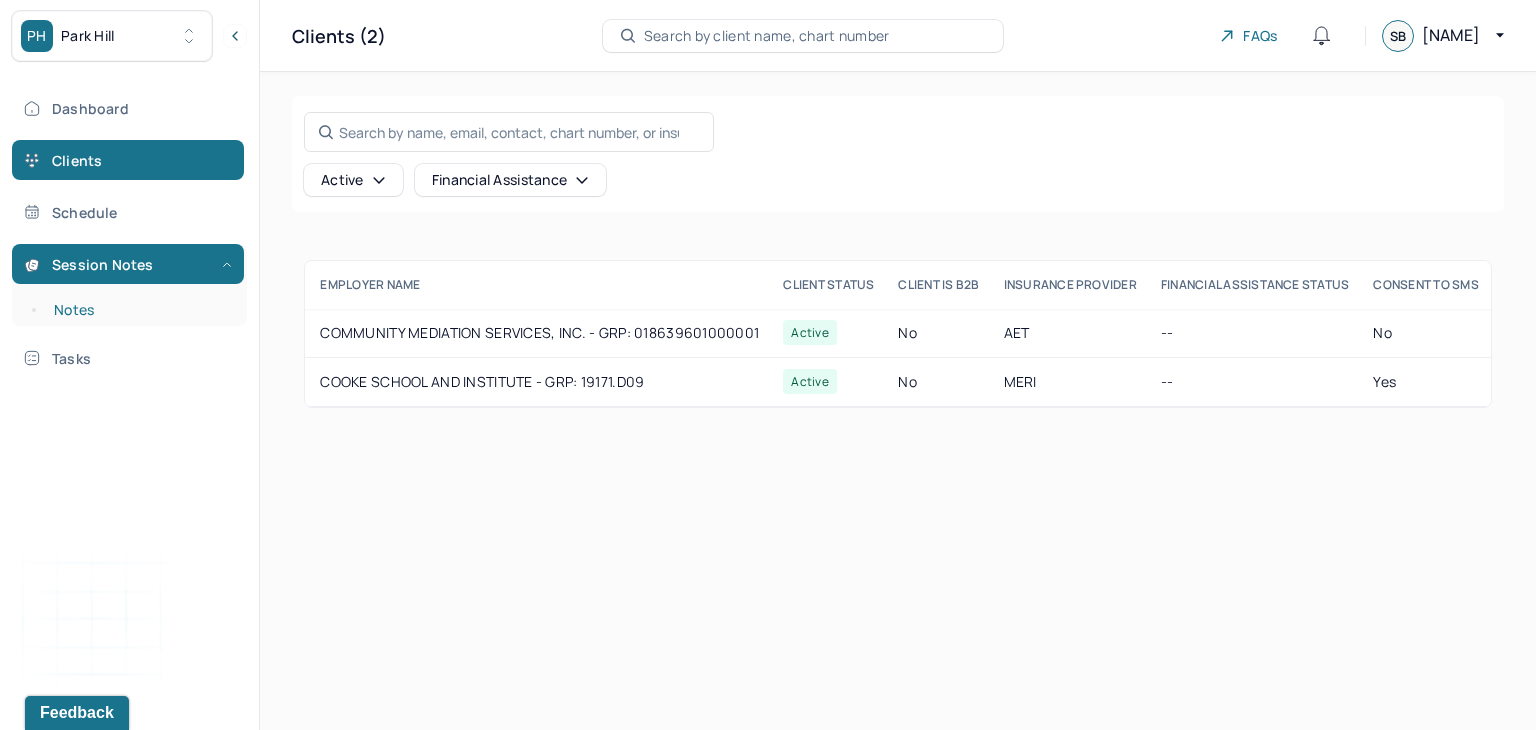 click on "Notes" at bounding box center (139, 310) 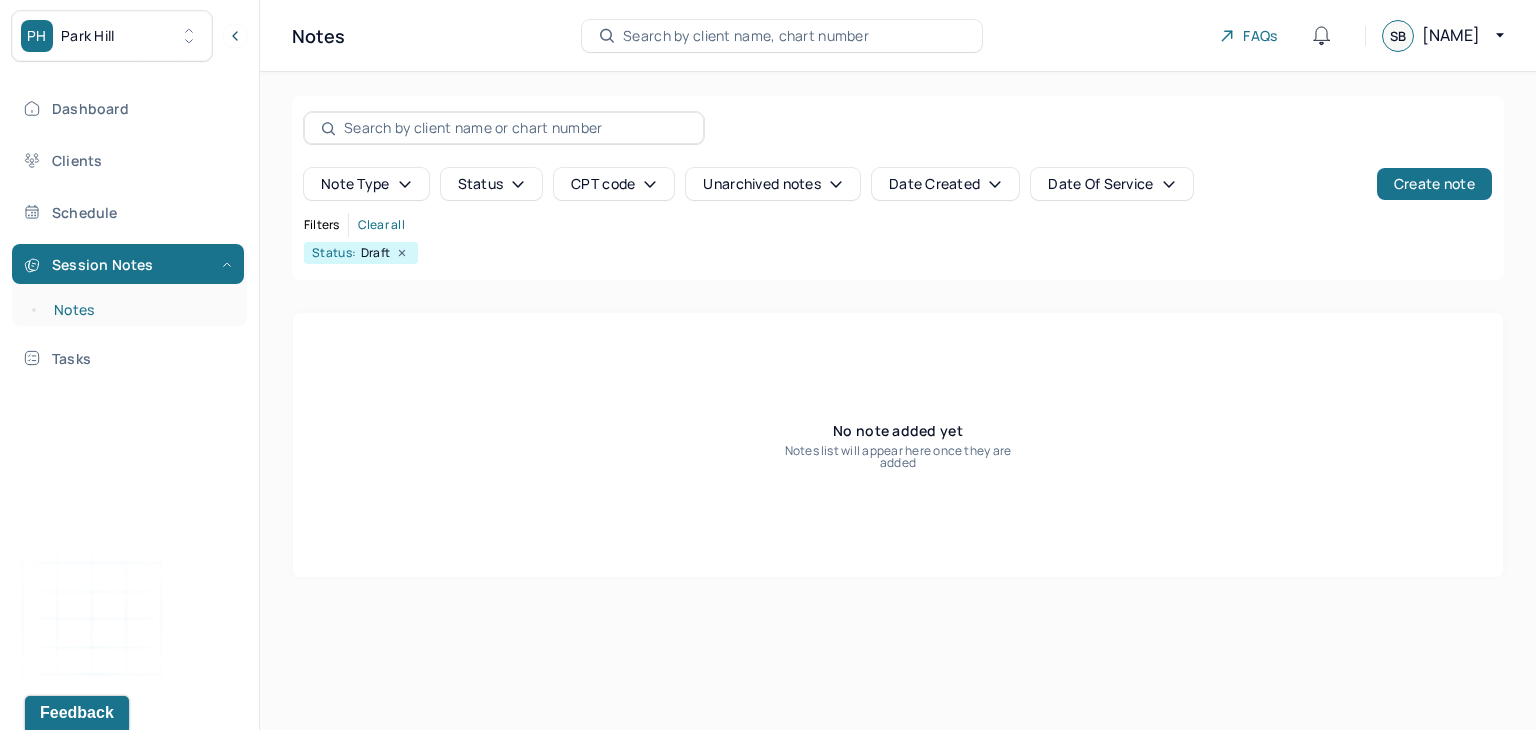 click on "Notes" at bounding box center [139, 310] 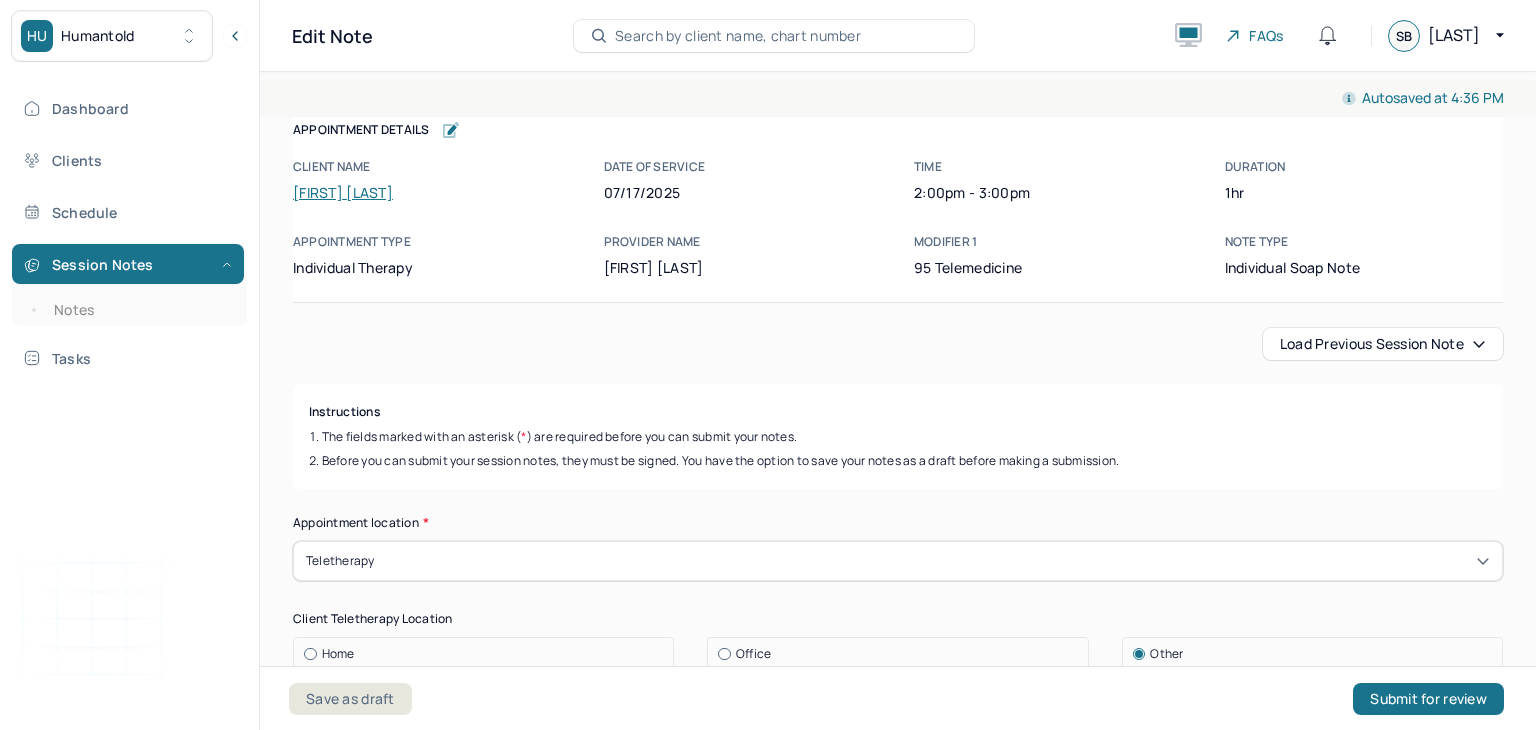 scroll, scrollTop: 0, scrollLeft: 0, axis: both 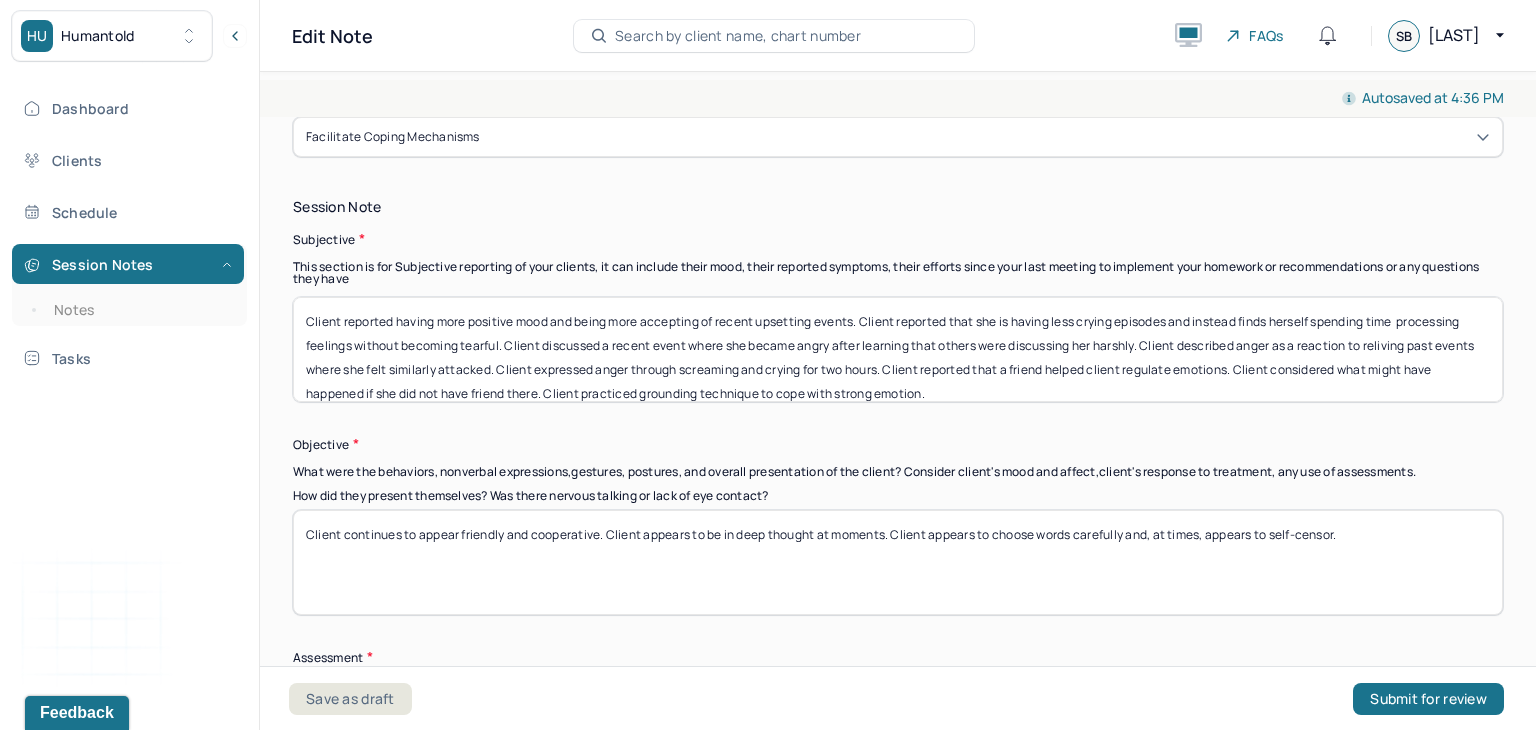 click on "Client reported having more positive mood and being more accepting of recent upsetting events. Client reported that she is having less crying episodes and instead finds herself spending time  processing feelings" at bounding box center [898, 349] 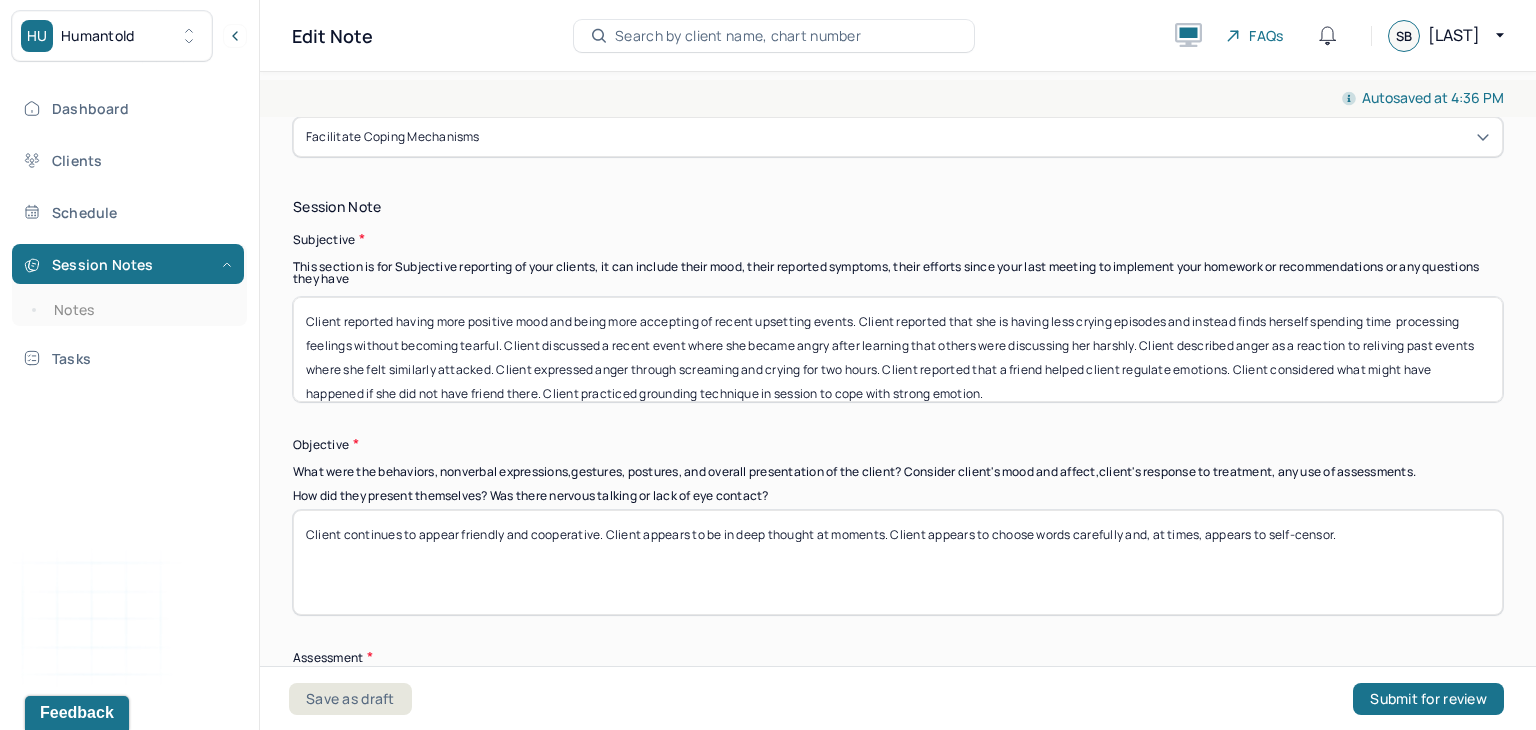 type on "Client reported having more positive mood and being more accepting of recent upsetting events. Client reported that she is having less crying episodes and instead finds herself spending time  processing feelings without becoming tearful. Client discussed a recent event where she became angry after learning that others were discussing her harshly. Client described anger as a reaction to reliving past events where she felt similarly attacked. Client expressed anger through screaming and crying for two hours. Client reported that a friend helped client regulate emotions. Client considered what might have happened if she did not have friend there. Client practiced grounding technique in session to cope with strong emotion." 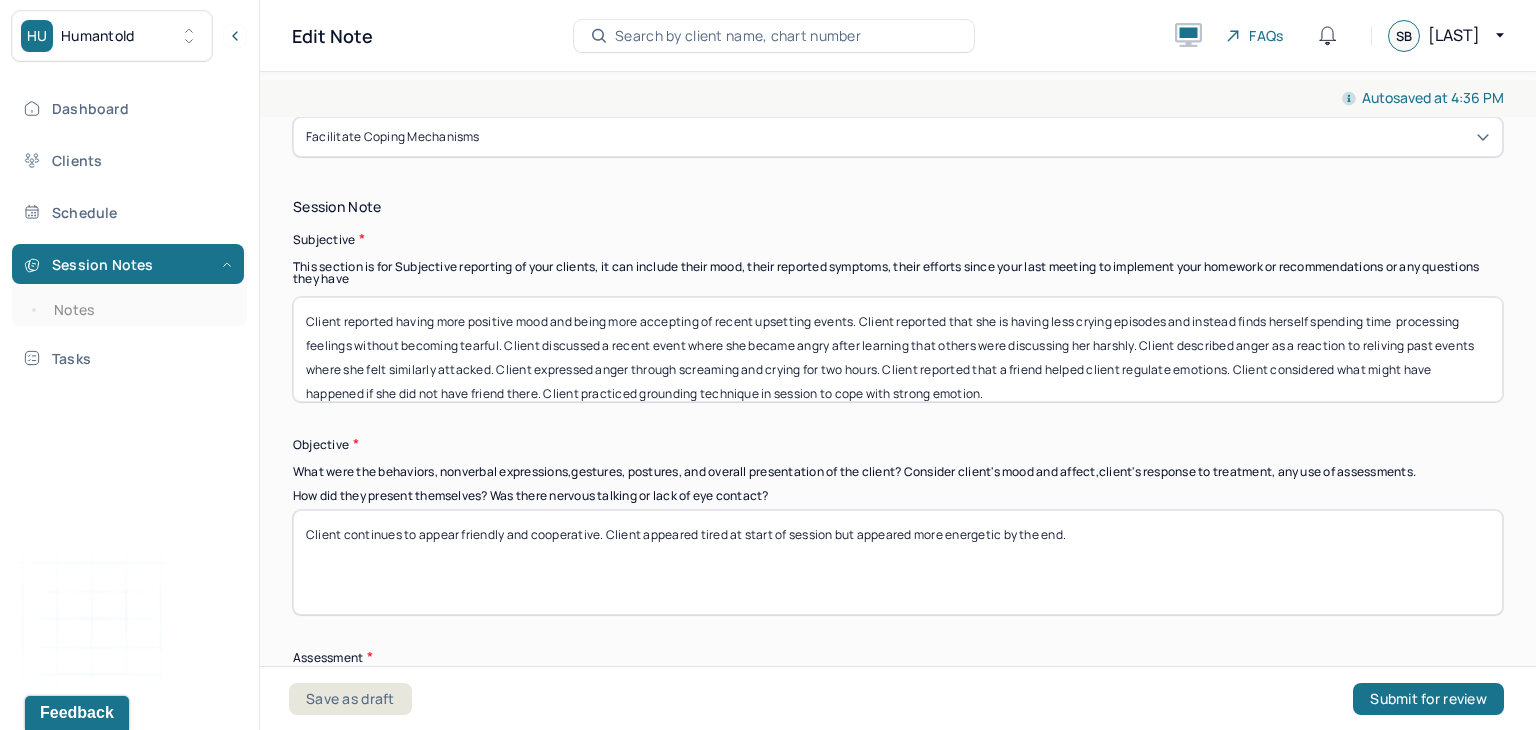 type on "Client continues to appear friendly and cooperative. Client appeared tired at start of session but appeared more energetic by the end." 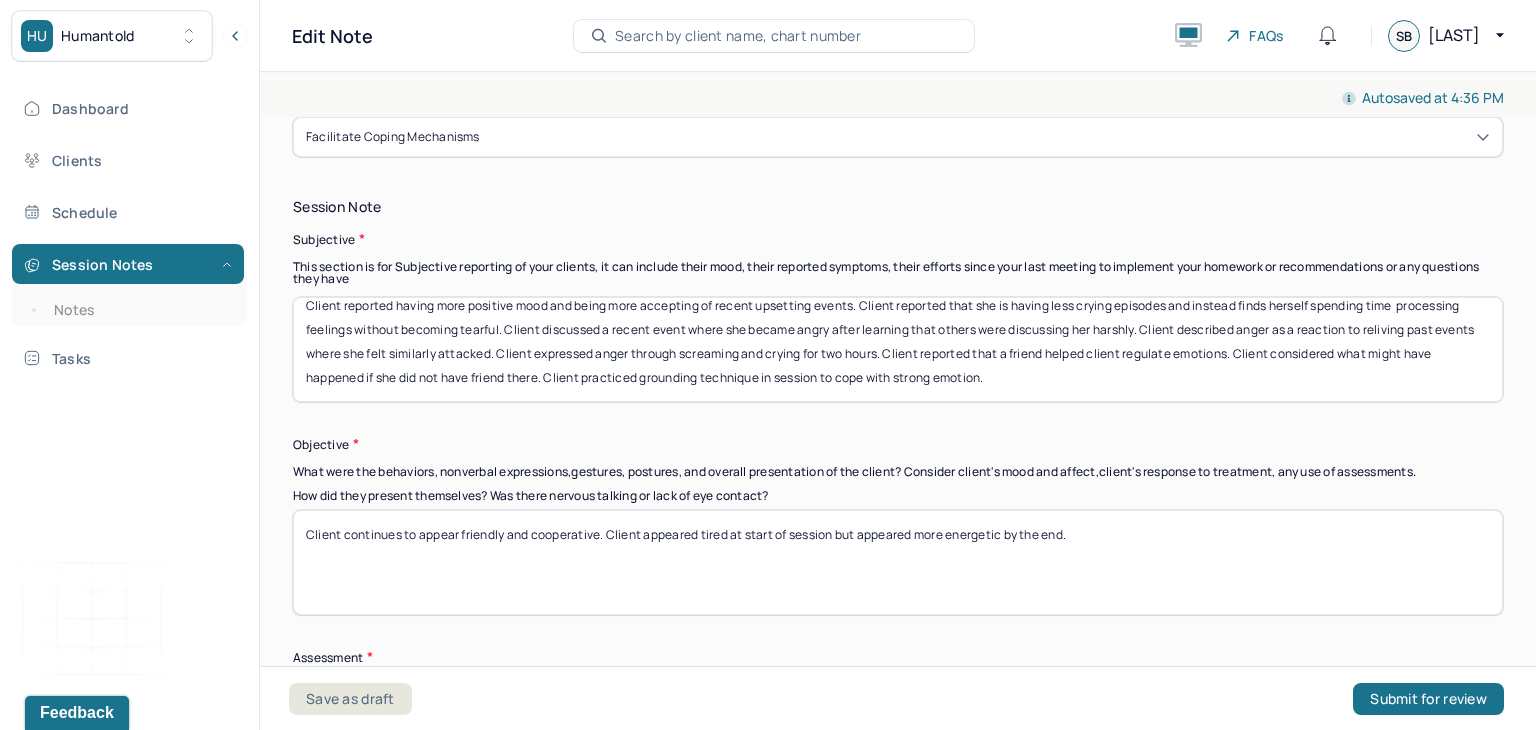 scroll, scrollTop: 0, scrollLeft: 0, axis: both 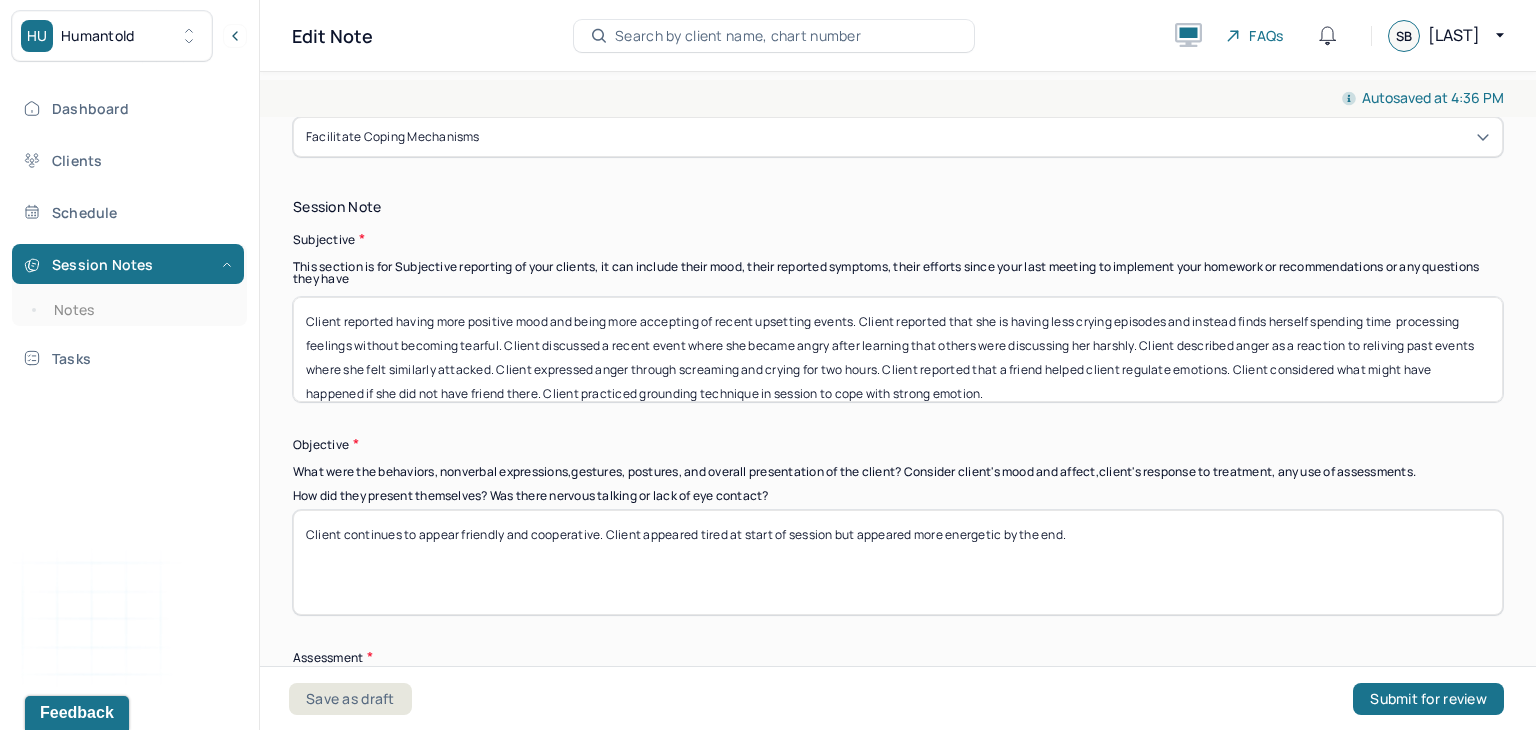 drag, startPoint x: 1092, startPoint y: 390, endPoint x: 281, endPoint y: 211, distance: 830.5191 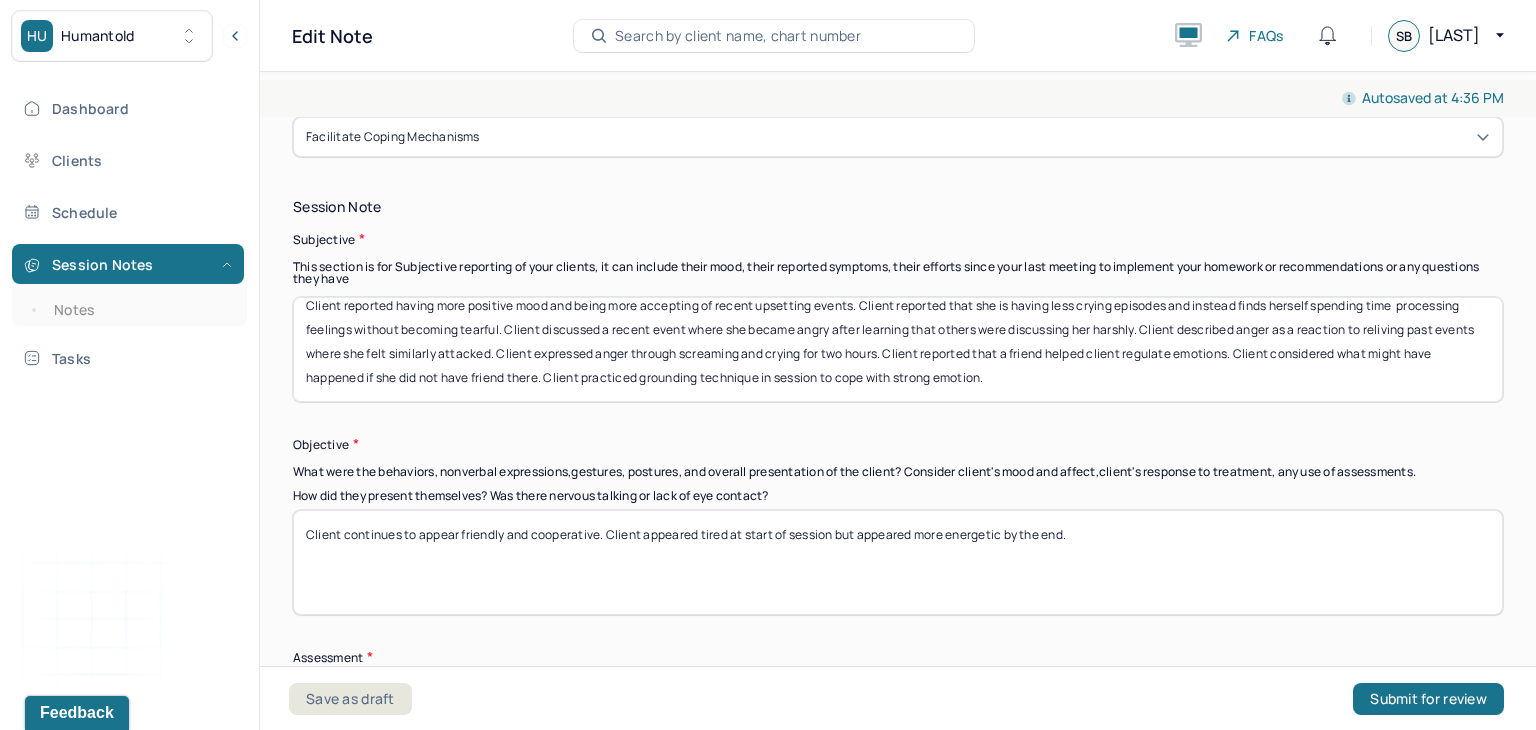 scroll, scrollTop: 0, scrollLeft: 0, axis: both 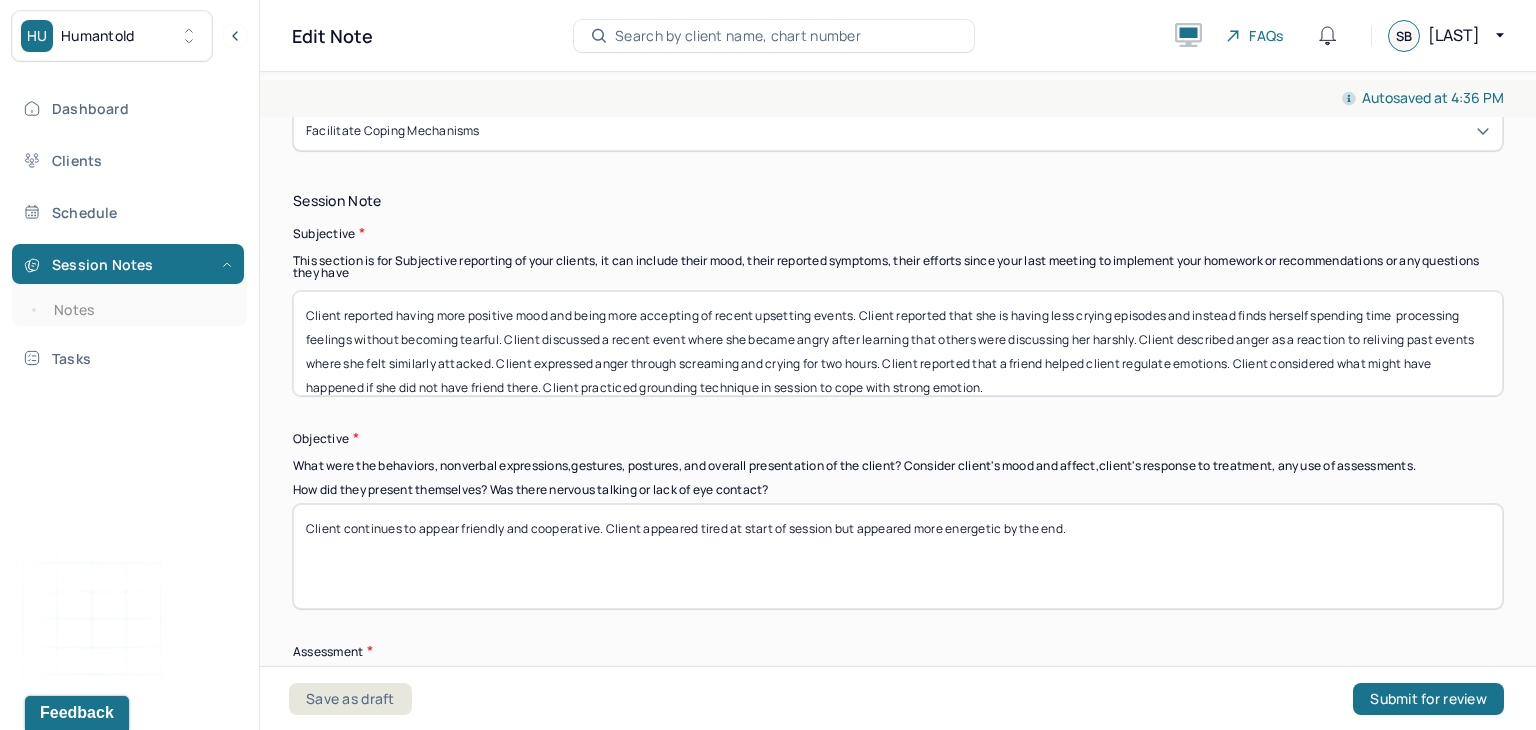 click on "Client continues to appear friendly and cooperative. Client appears to be in deep thought at moments. Client appears to choose words carefully and, at times, appears to self-censor." at bounding box center [898, 556] 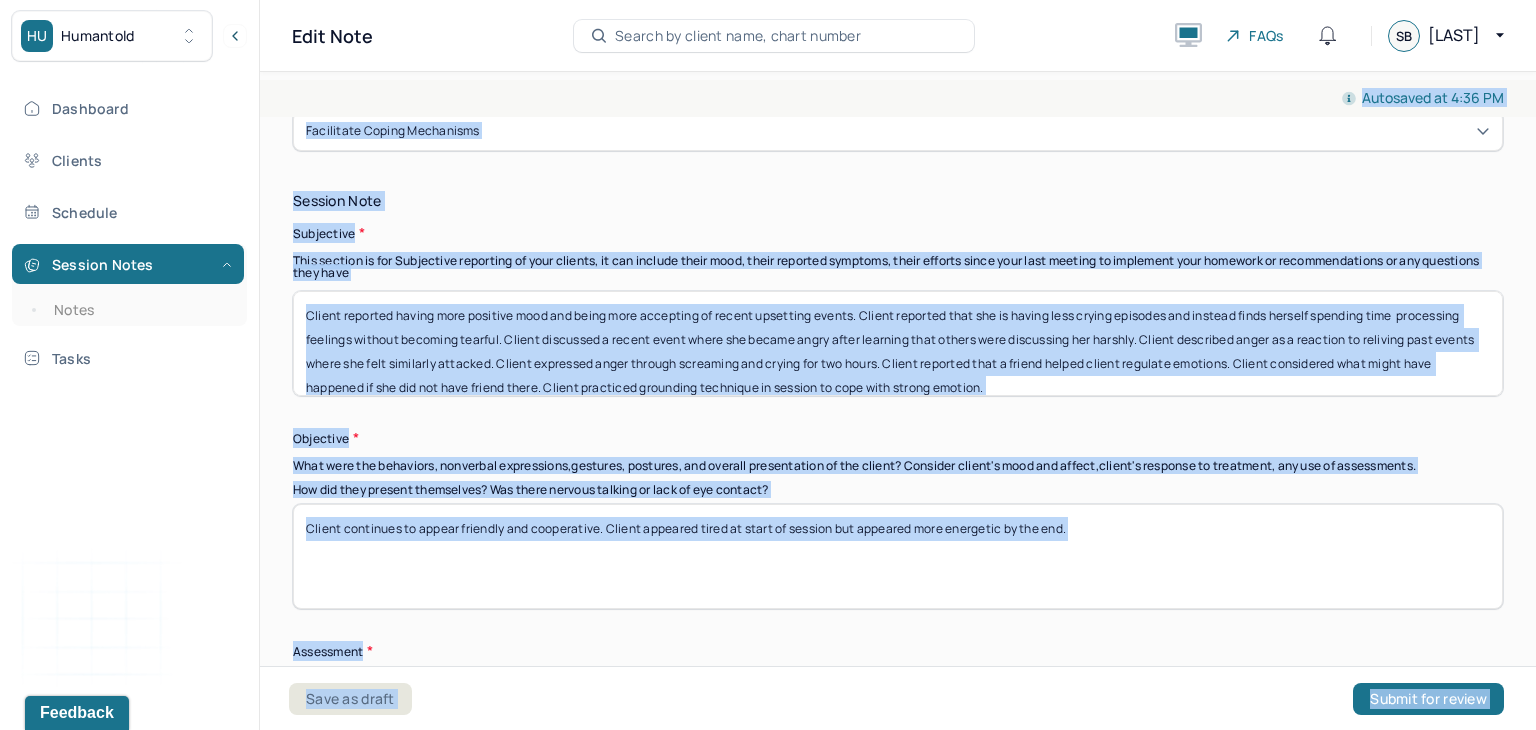 click on "Edit Note   Search by client name, chart number     FAQs     SB Sheridan Autosaved at 4:36 PM Appointment Details     Client name [CLIENT_NAME] Date of service 07/17/2025 Time 2:00pm - 3:00pm Duration 1hr Appointment type individual therapy Provider name [PROVIDER_NAME] Modifier 1 95 Telemedicine Note type Individual soap note Appointment Details     Client name [CLIENT_NAME] Date of service 07/17/2025 Time 2:00pm - 3:00pm Duration 1hr Appointment type individual therapy Provider name [PROVIDER_NAME] Modifier 1 95 Telemedicine Note type Individual soap note Instructions The fields marked with an asterisk ( * ) are required before you can submit your notes. Before you can submit your session notes, they must be signed. You have the option to save your notes as a draft before making a submission. Appointment location * Teletherapy Client Teletherapy Location Home Office Other Specify other client teletherapy location Client was alone in her parked car Provider Teletherapy Location Home Office Other * * *" at bounding box center (898, 365) 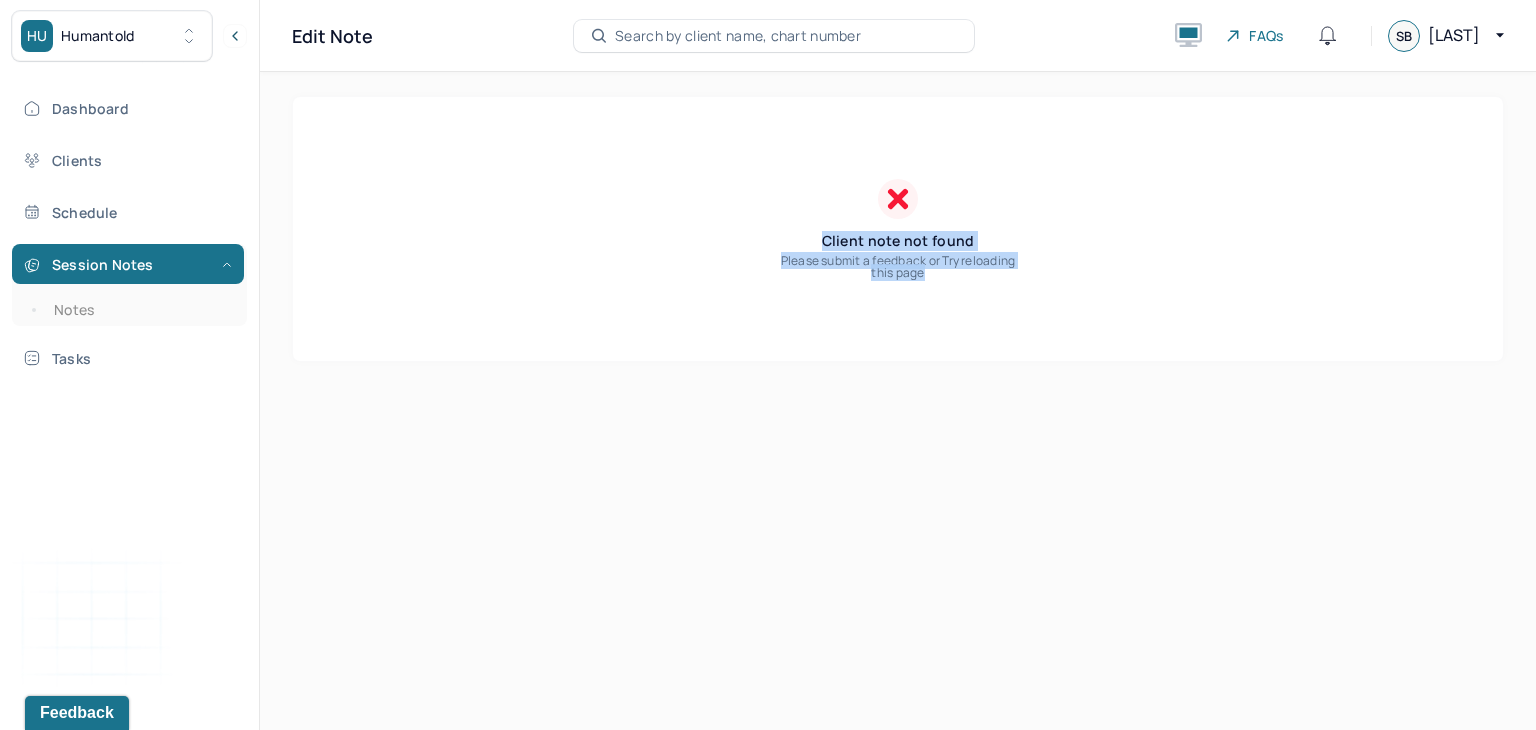 click on "Please submit a feedback or Try reloading this page" at bounding box center [898, 267] 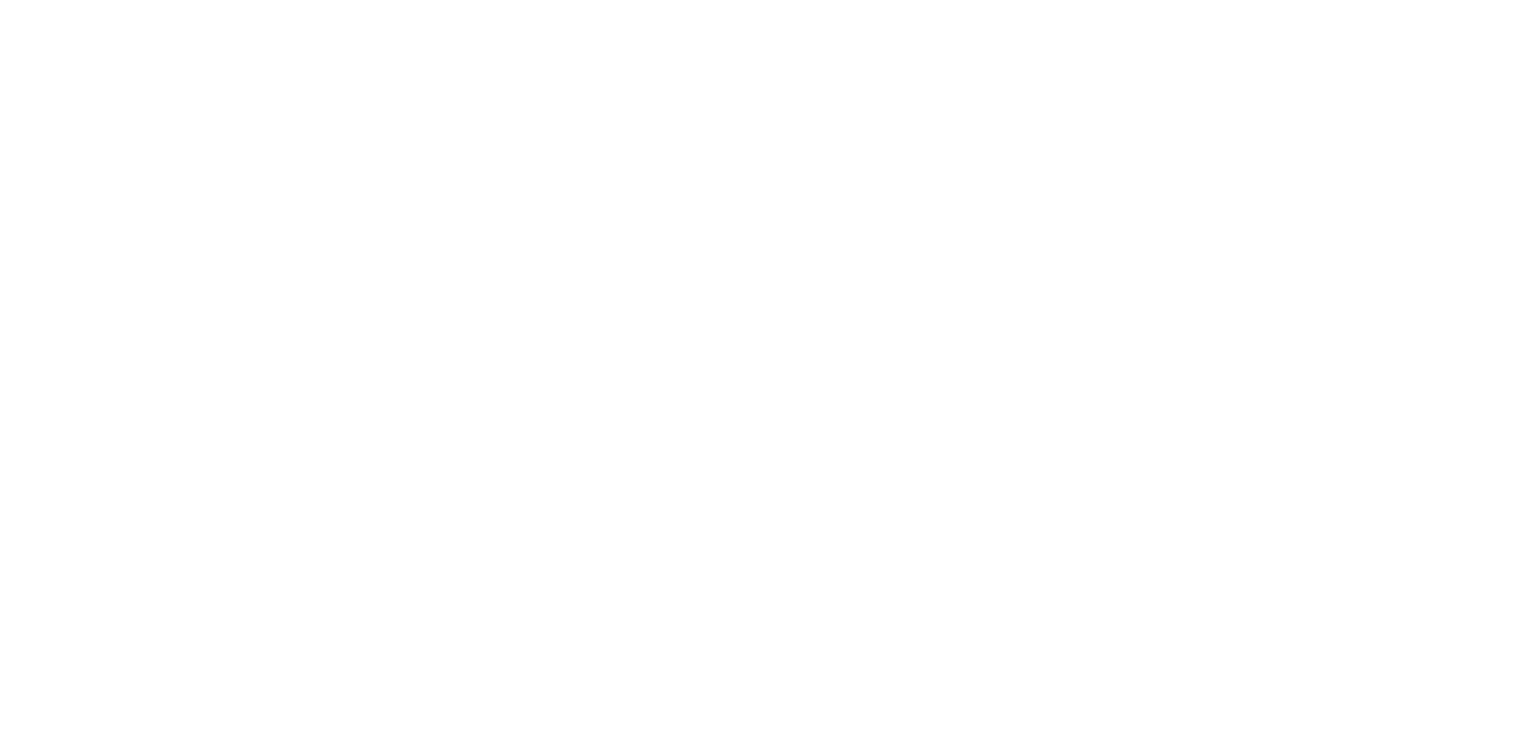 scroll, scrollTop: 0, scrollLeft: 0, axis: both 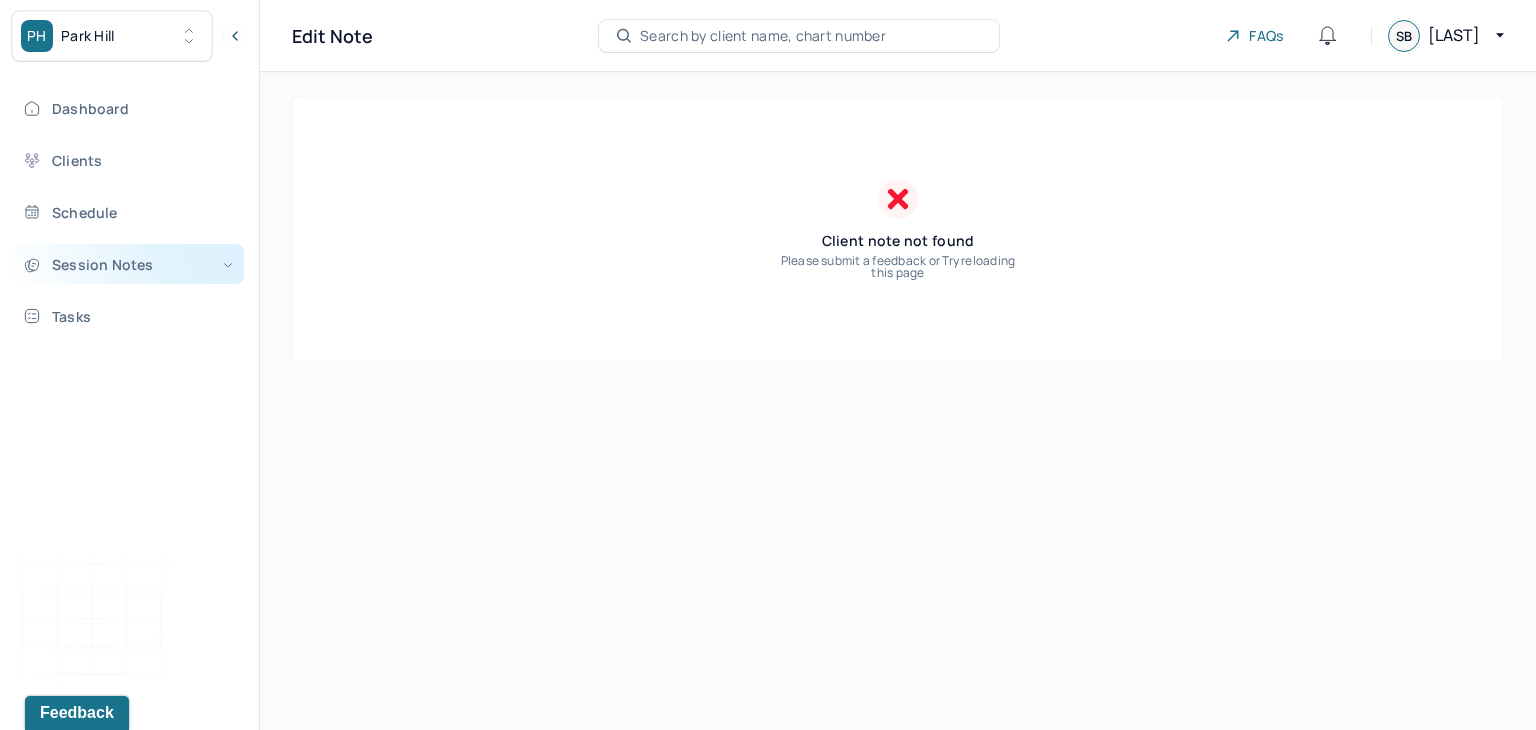 click on "Session Notes" at bounding box center (128, 264) 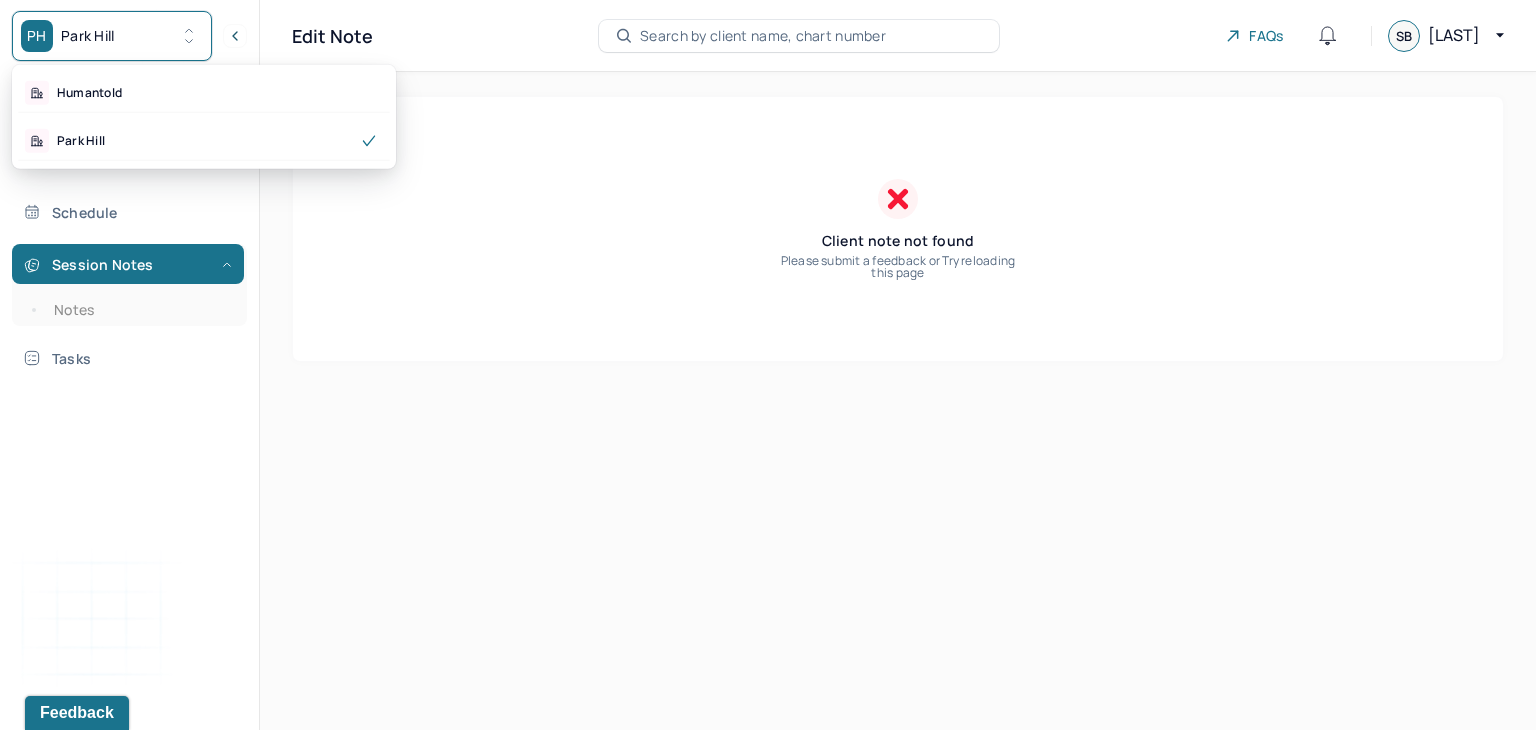 click on "PH Park Hill" at bounding box center [112, 36] 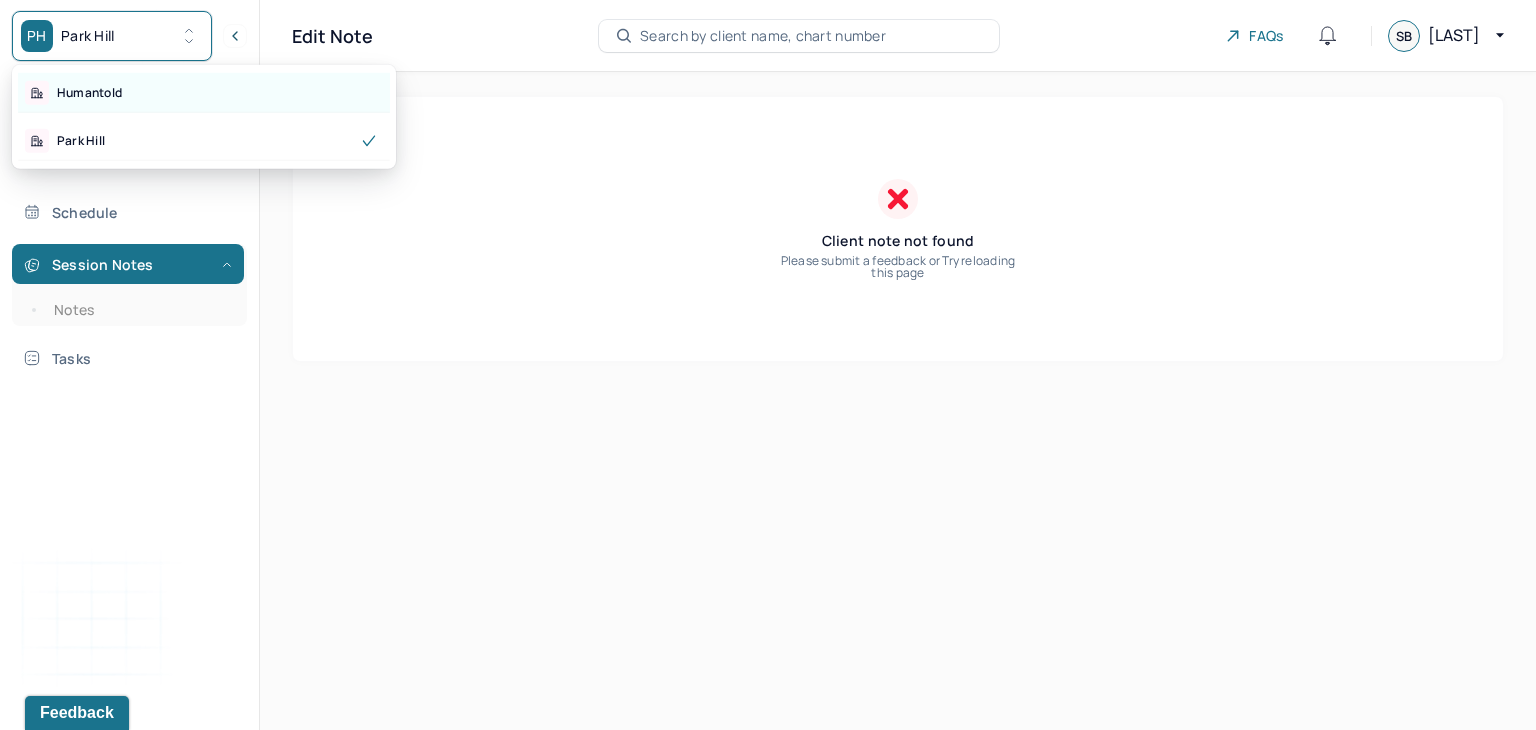 click on "Humantold" at bounding box center (204, 93) 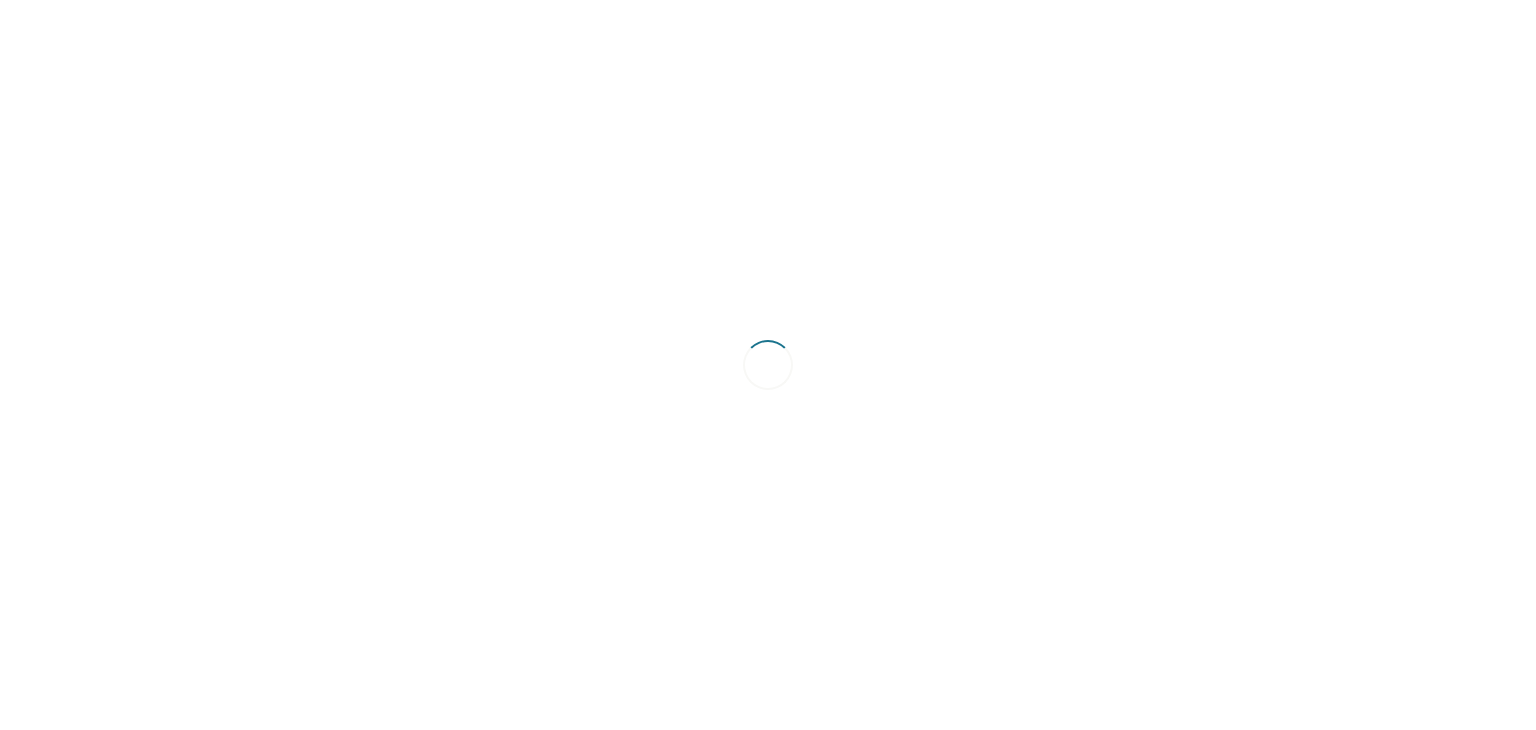 scroll, scrollTop: 0, scrollLeft: 0, axis: both 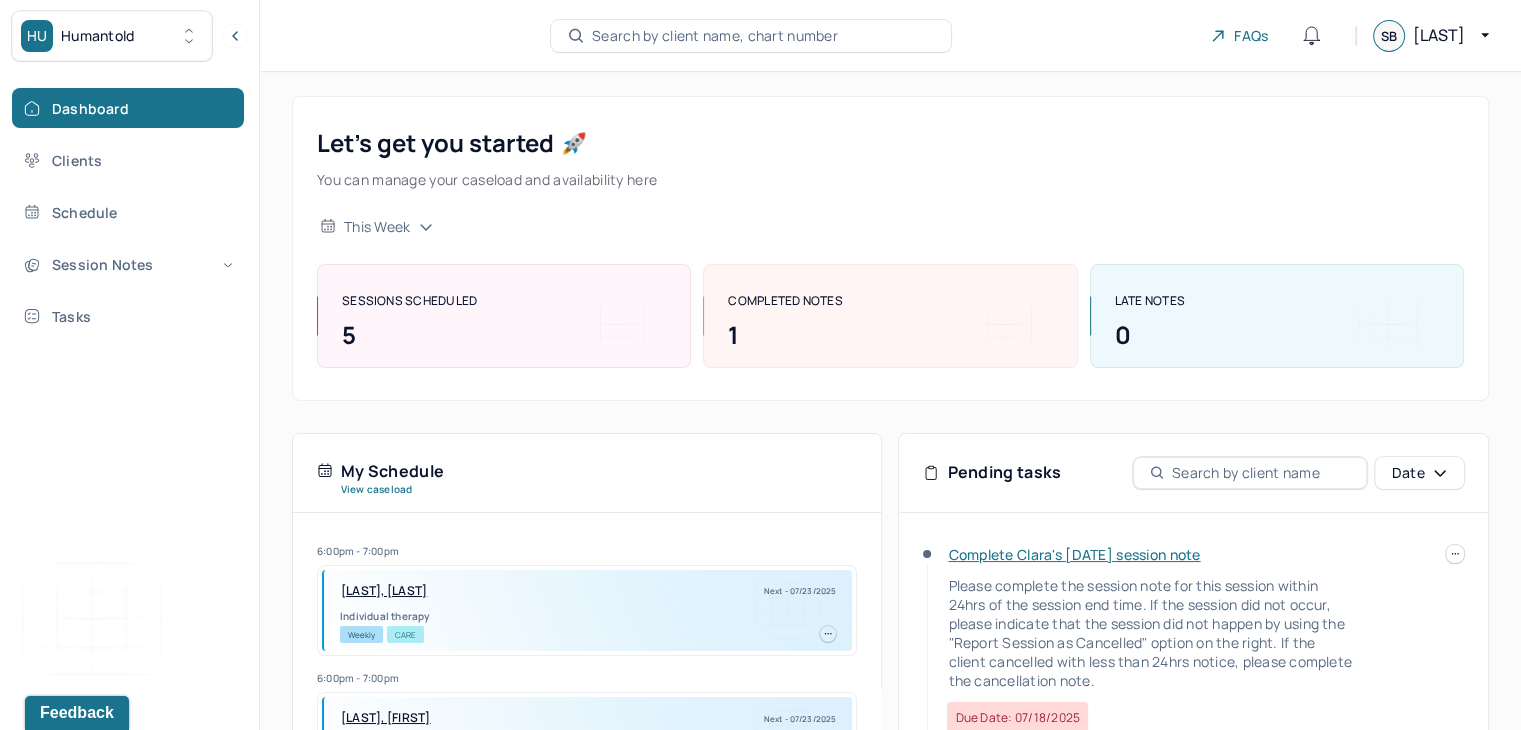 click on "Complete Clara's [DATE] session note" at bounding box center (1074, 554) 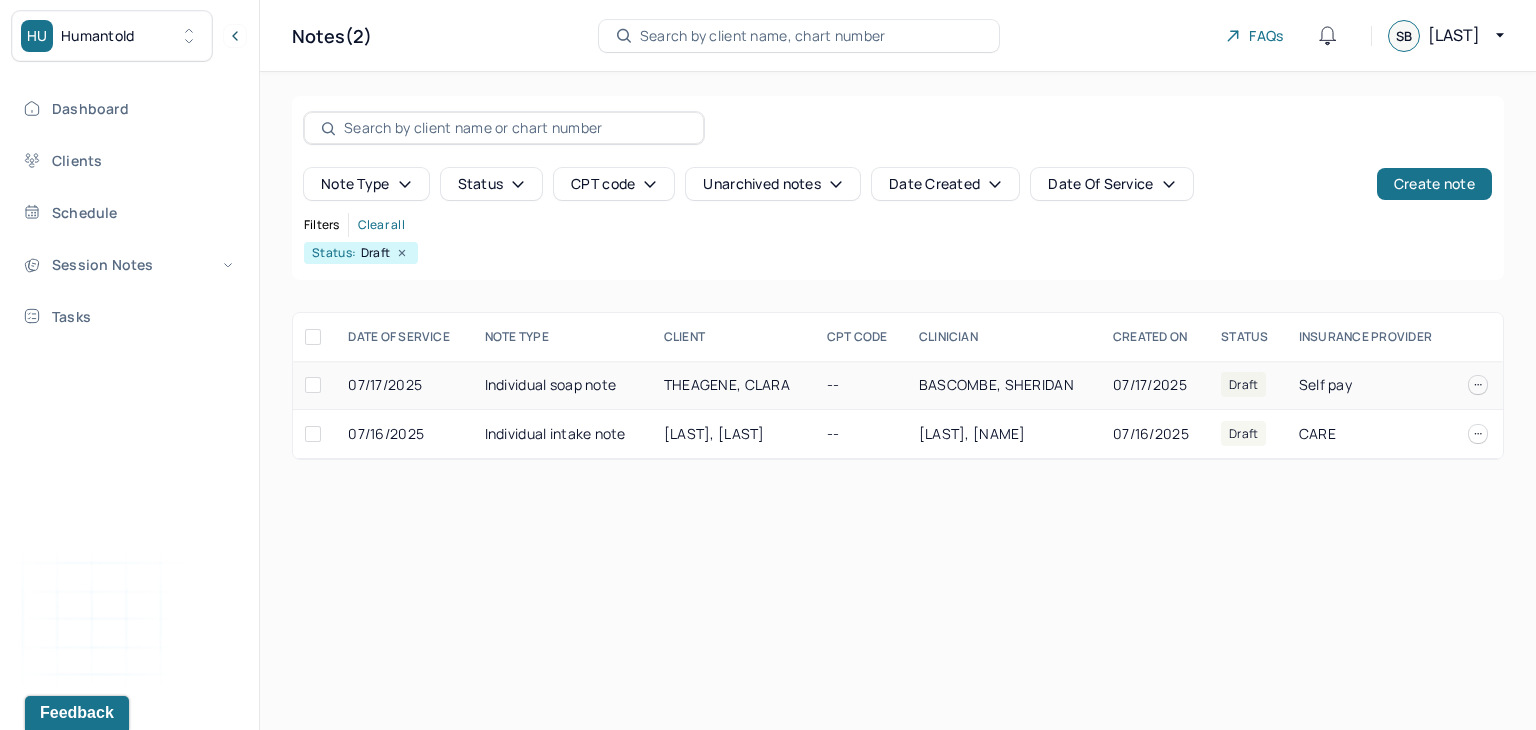 click on "THEAGENE, CLARA" at bounding box center (733, 385) 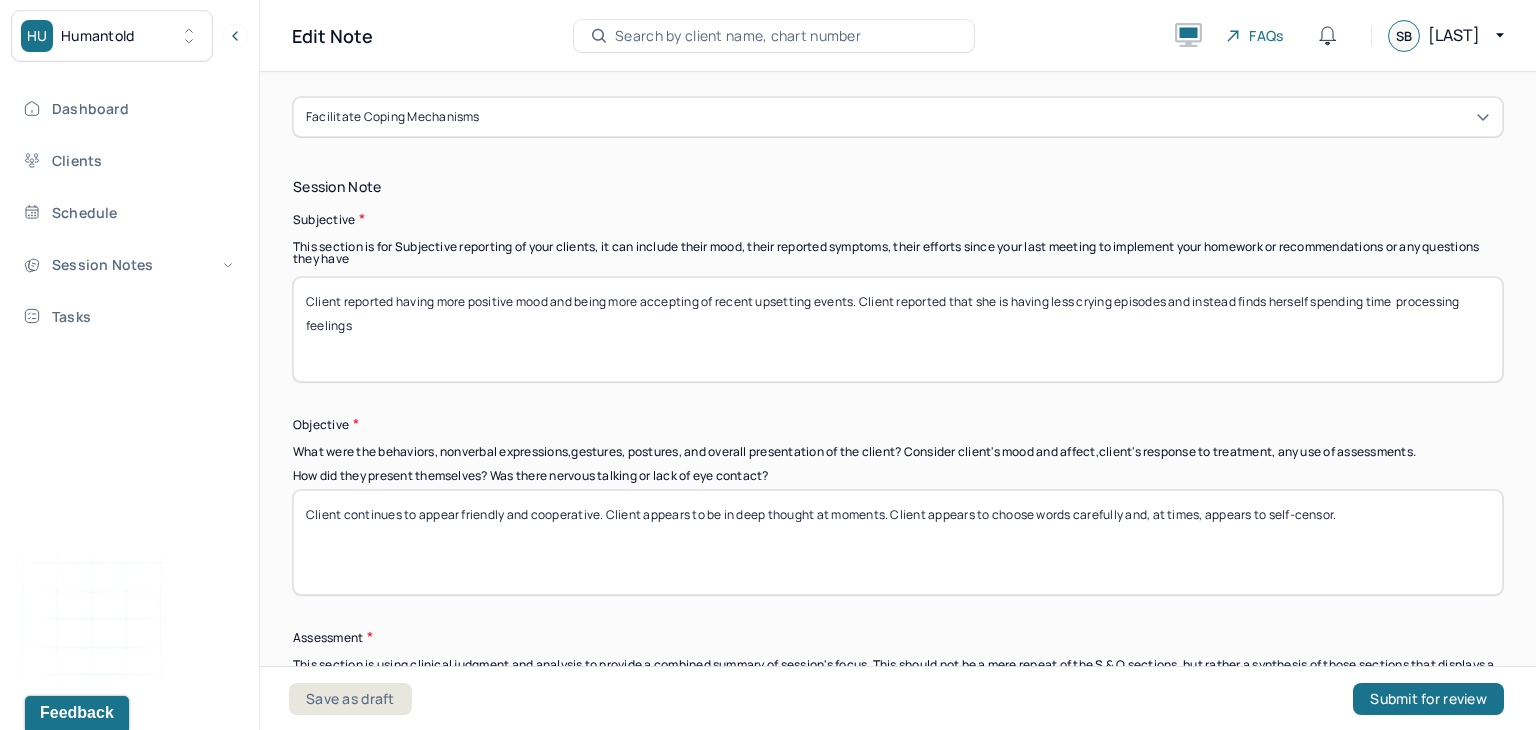 scroll, scrollTop: 1457, scrollLeft: 0, axis: vertical 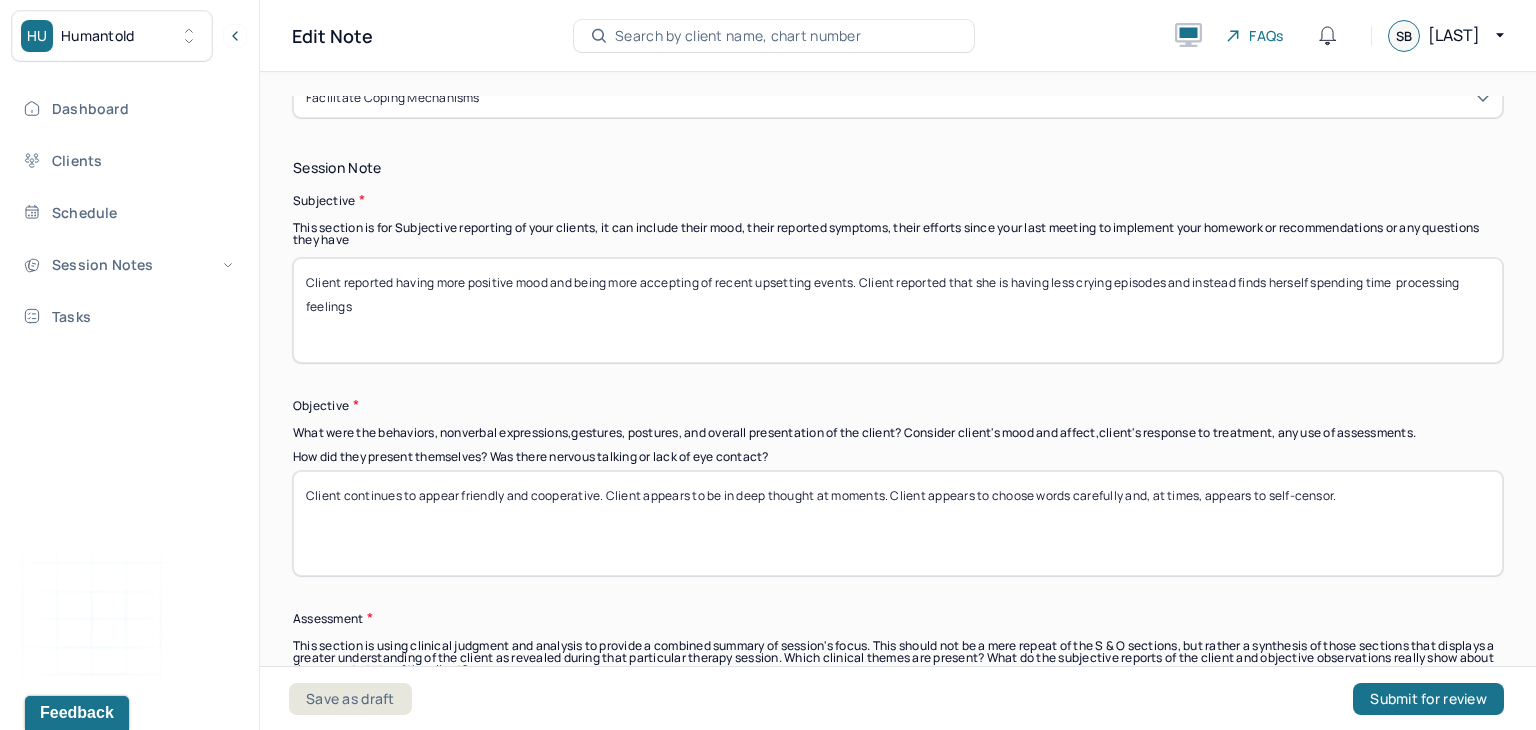 drag, startPoint x: 1380, startPoint y: 496, endPoint x: 308, endPoint y: 483, distance: 1072.0789 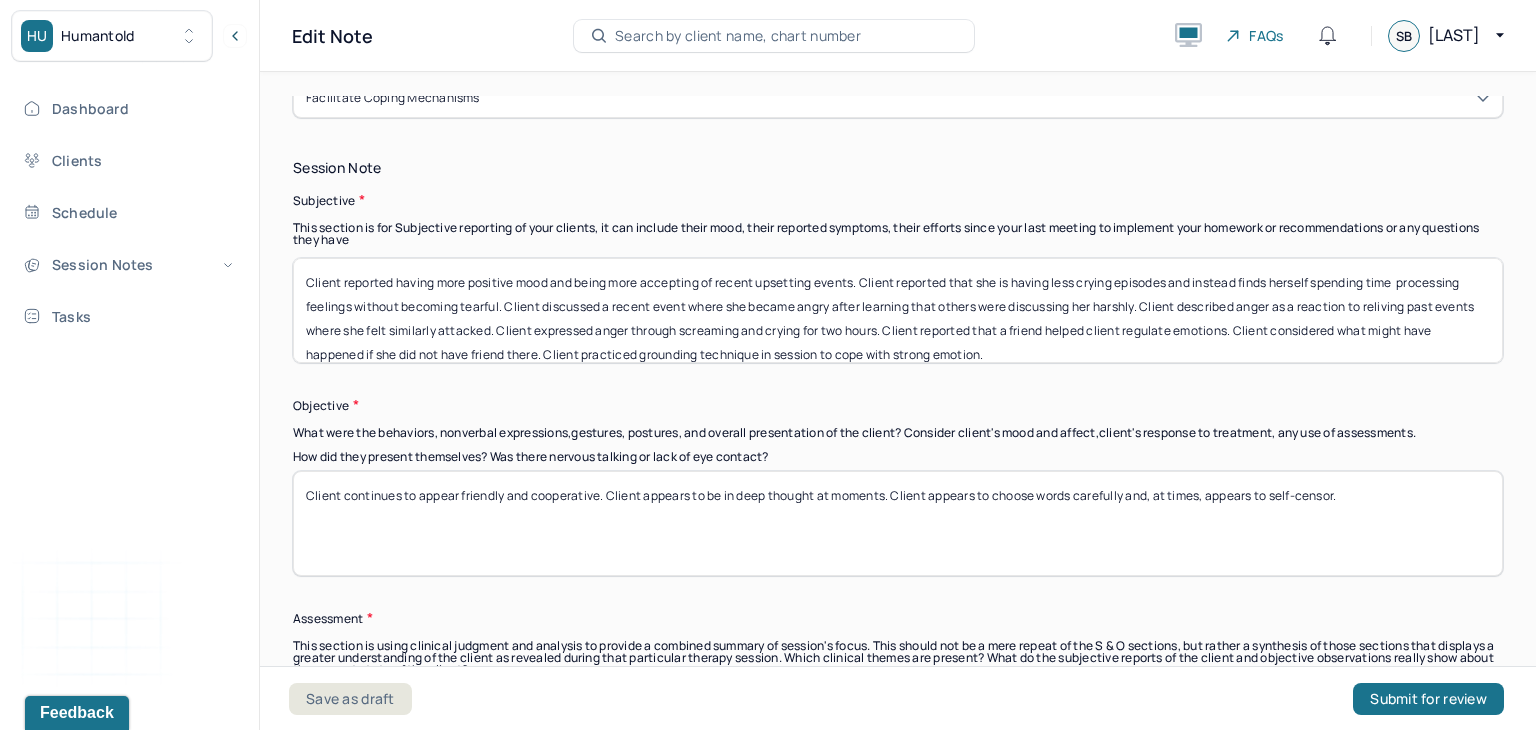 scroll, scrollTop: 0, scrollLeft: 0, axis: both 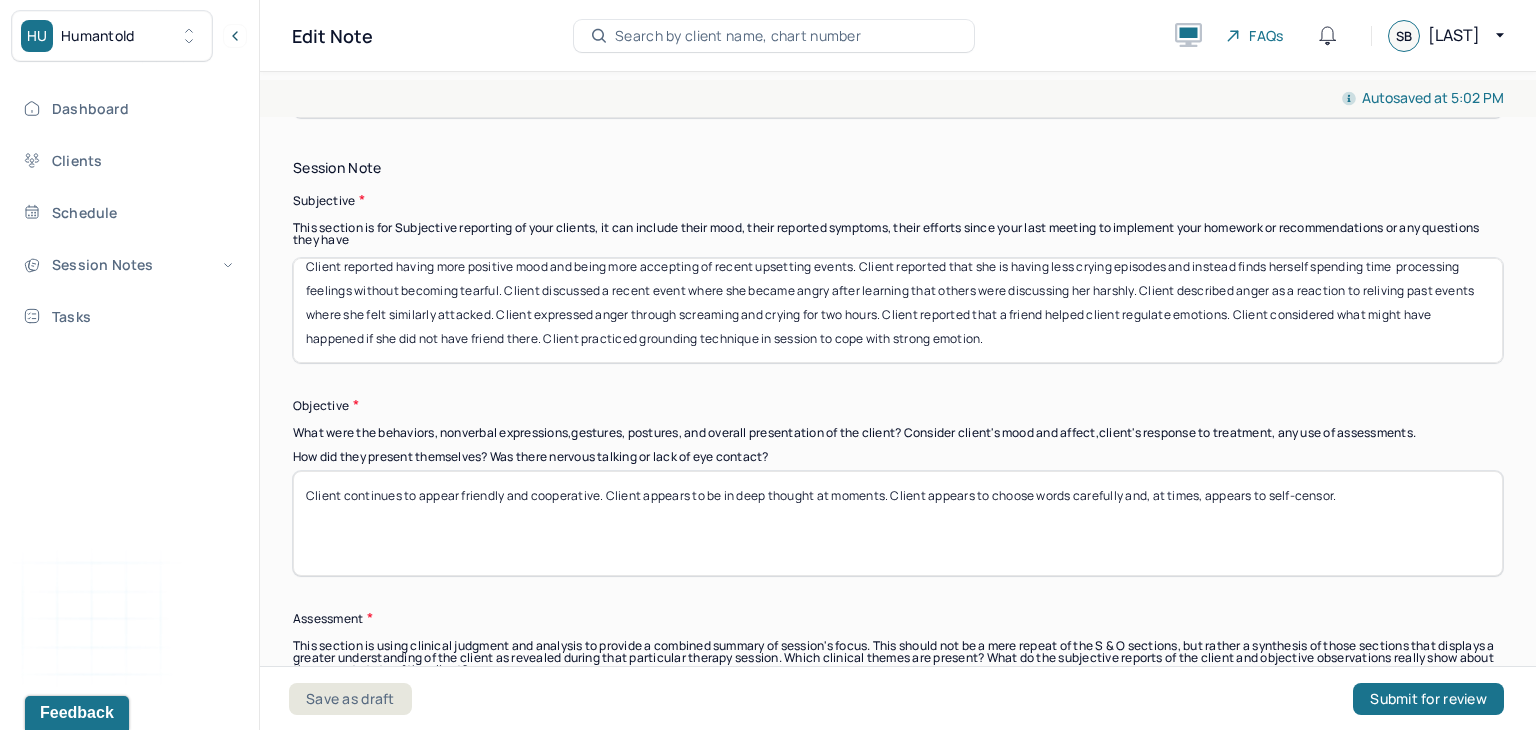 drag, startPoint x: 675, startPoint y: 287, endPoint x: 665, endPoint y: 359, distance: 72.691124 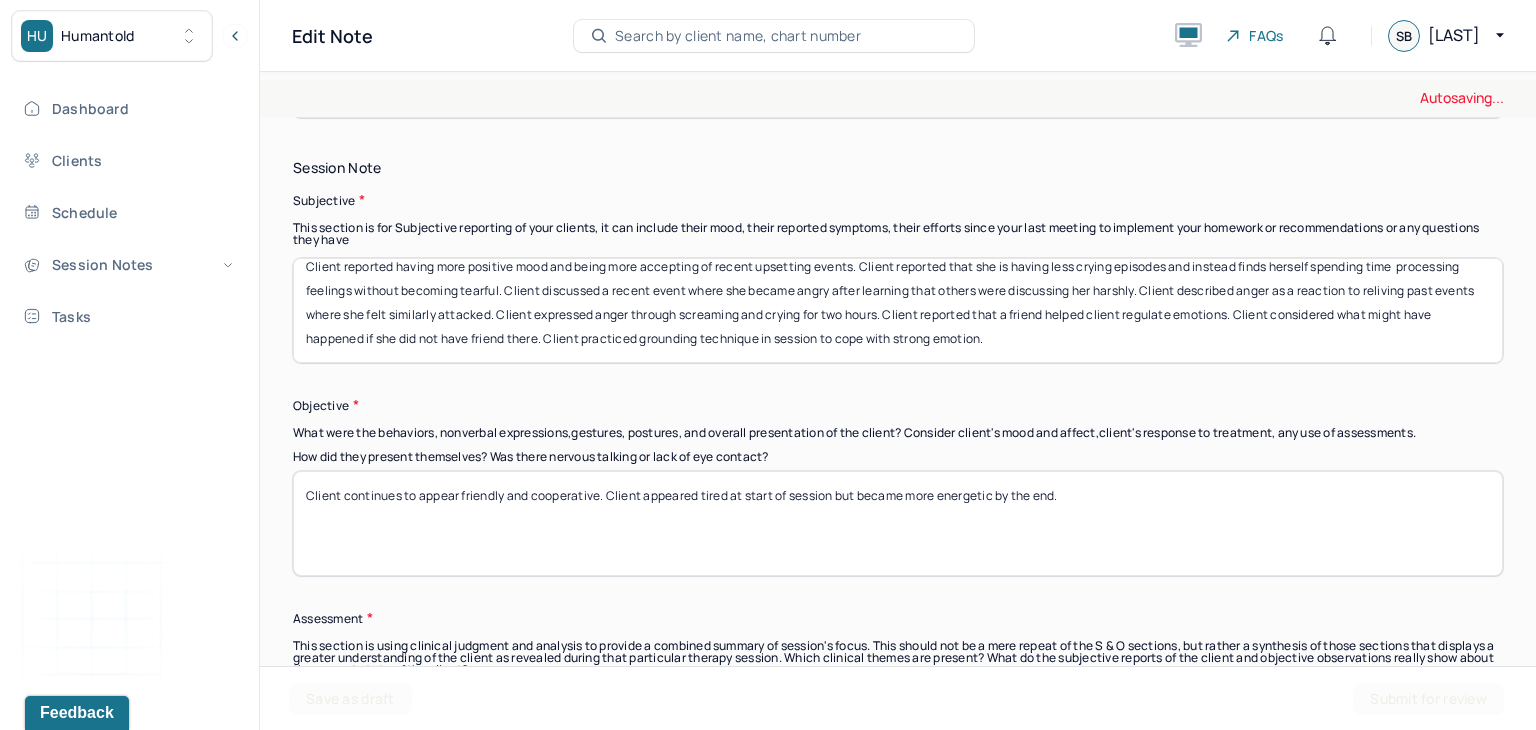click on "Client continues to appear friendly and cooperative. Client appeared tired at start of session but became more energetic by the end. Client also appeared" at bounding box center [898, 523] 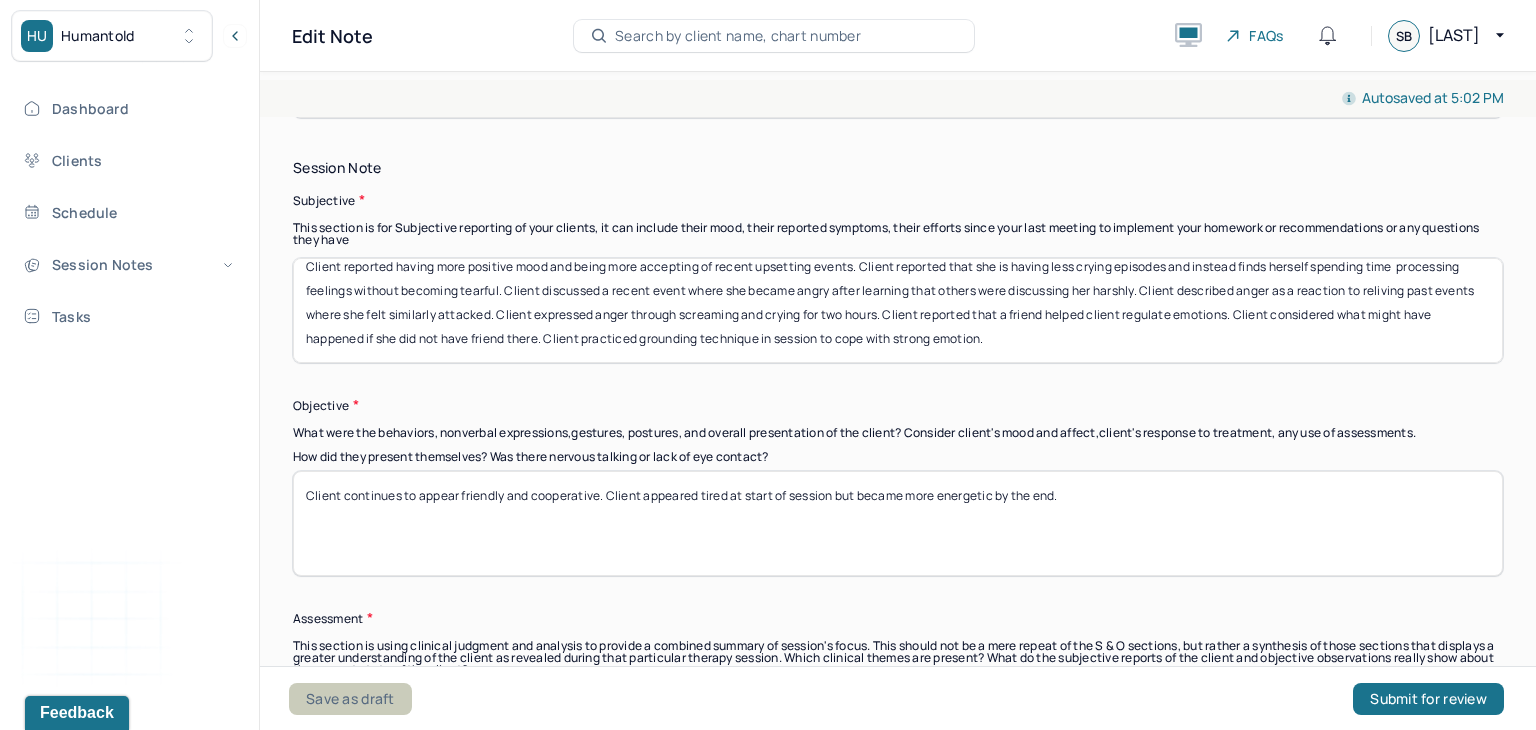 type on "Client continues to appear friendly and cooperative. Client appeared tired at start of session but became more energetic by the end." 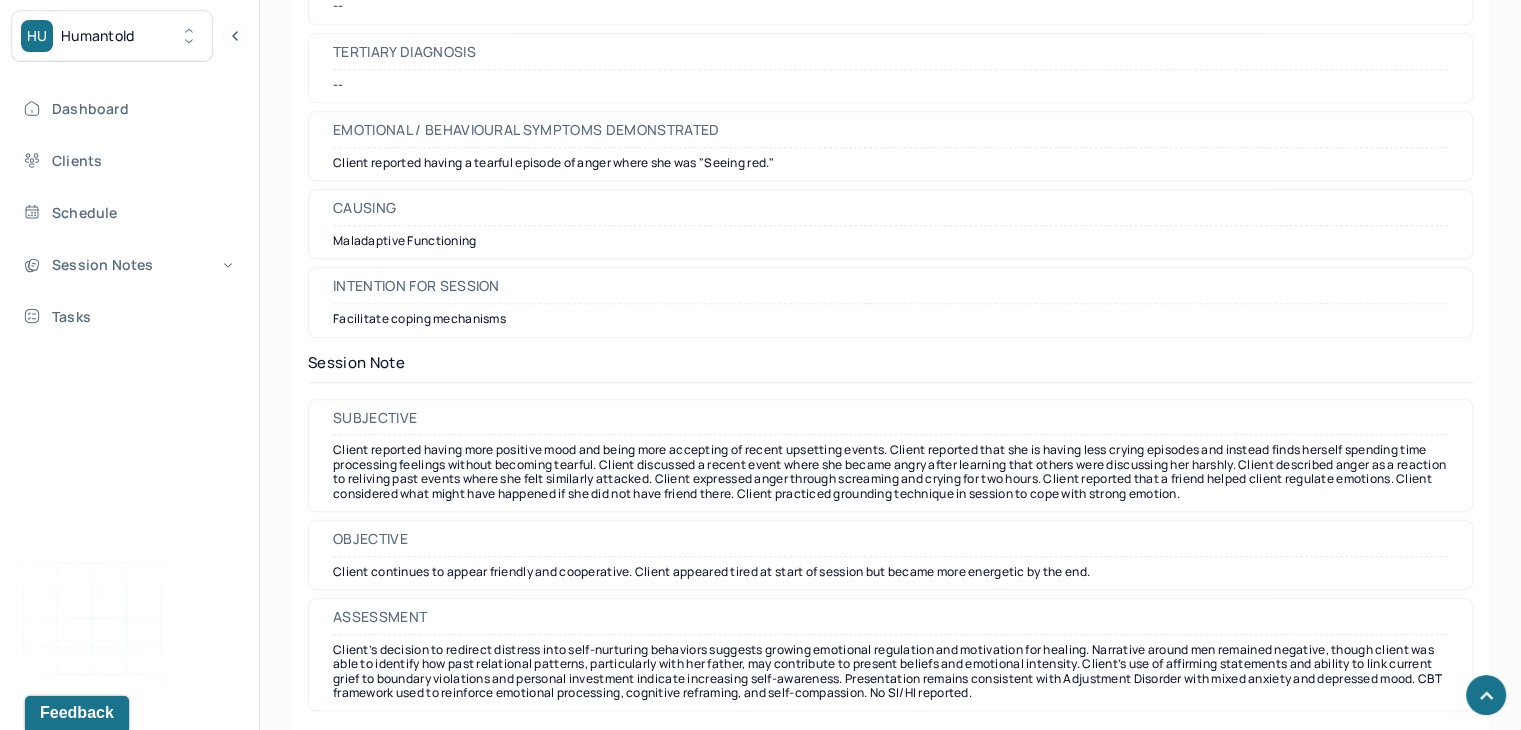 scroll, scrollTop: 1434, scrollLeft: 0, axis: vertical 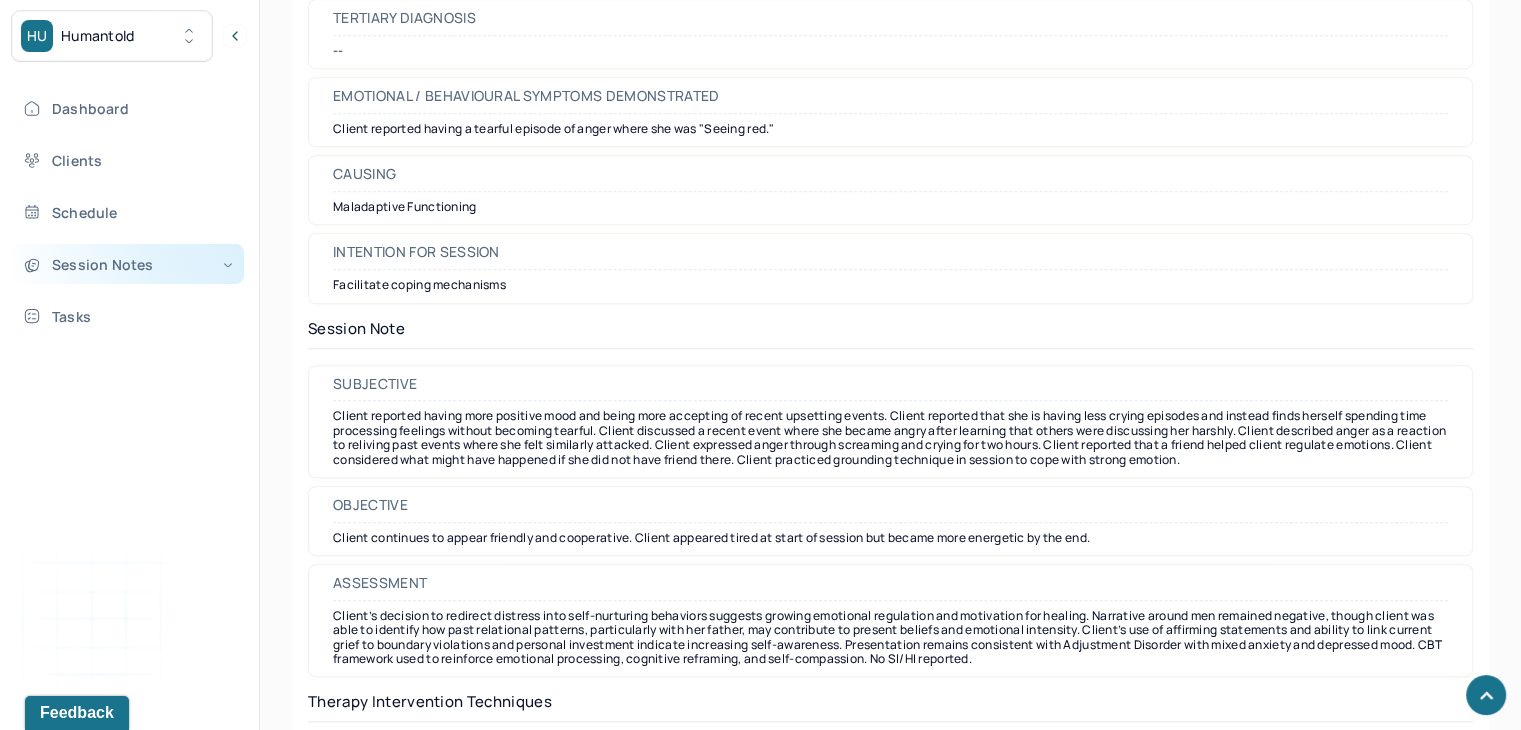 click on "Session Notes" at bounding box center [128, 264] 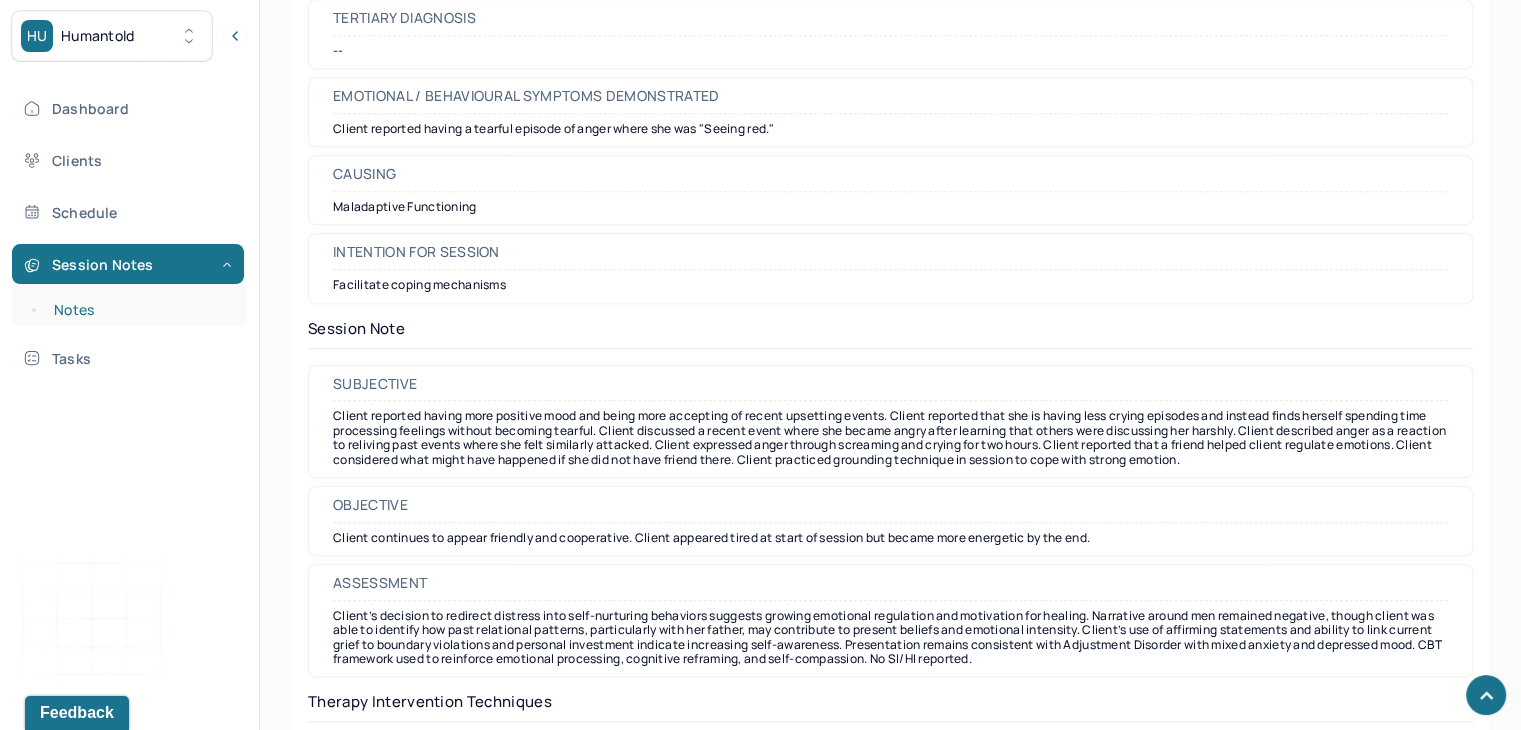 click on "Notes" at bounding box center (139, 310) 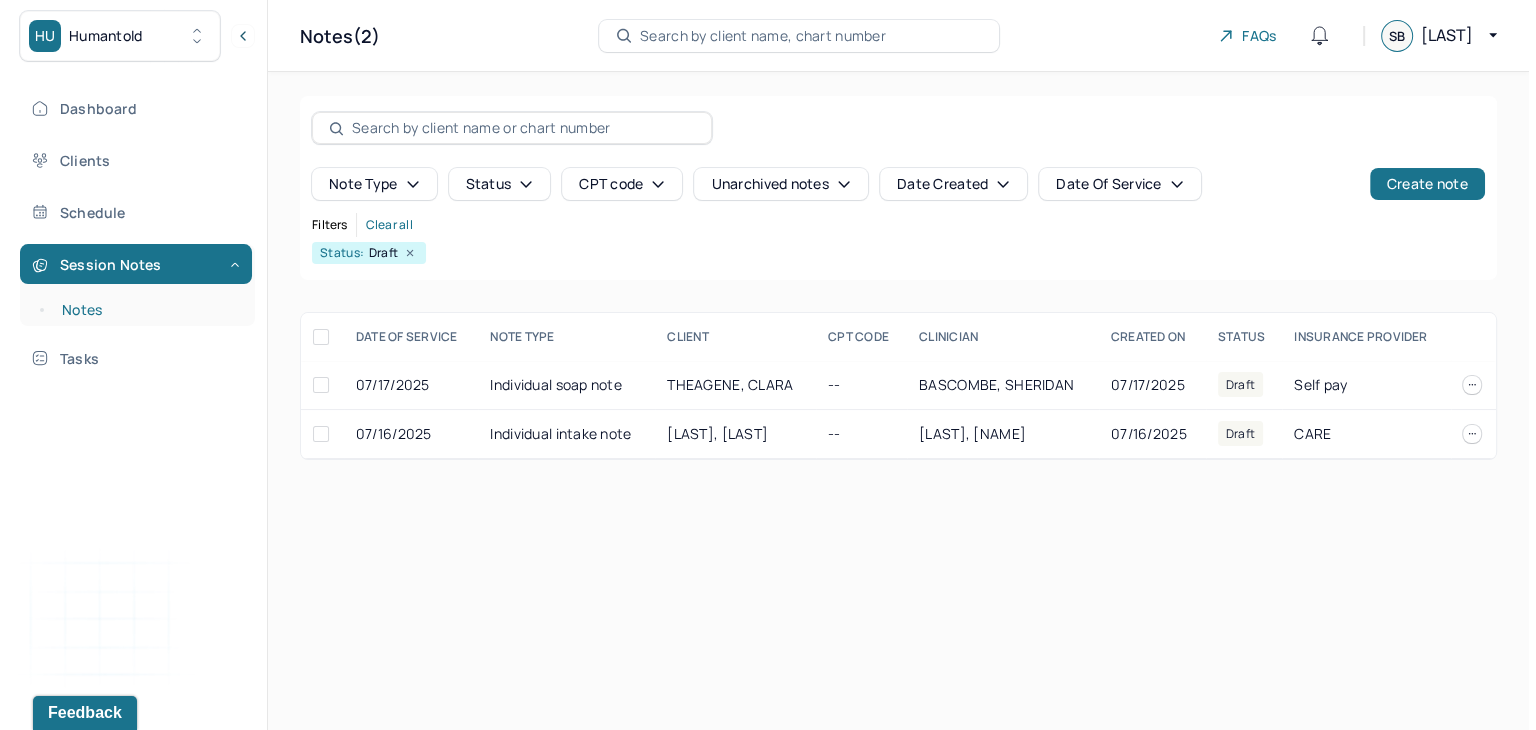 scroll, scrollTop: 0, scrollLeft: 0, axis: both 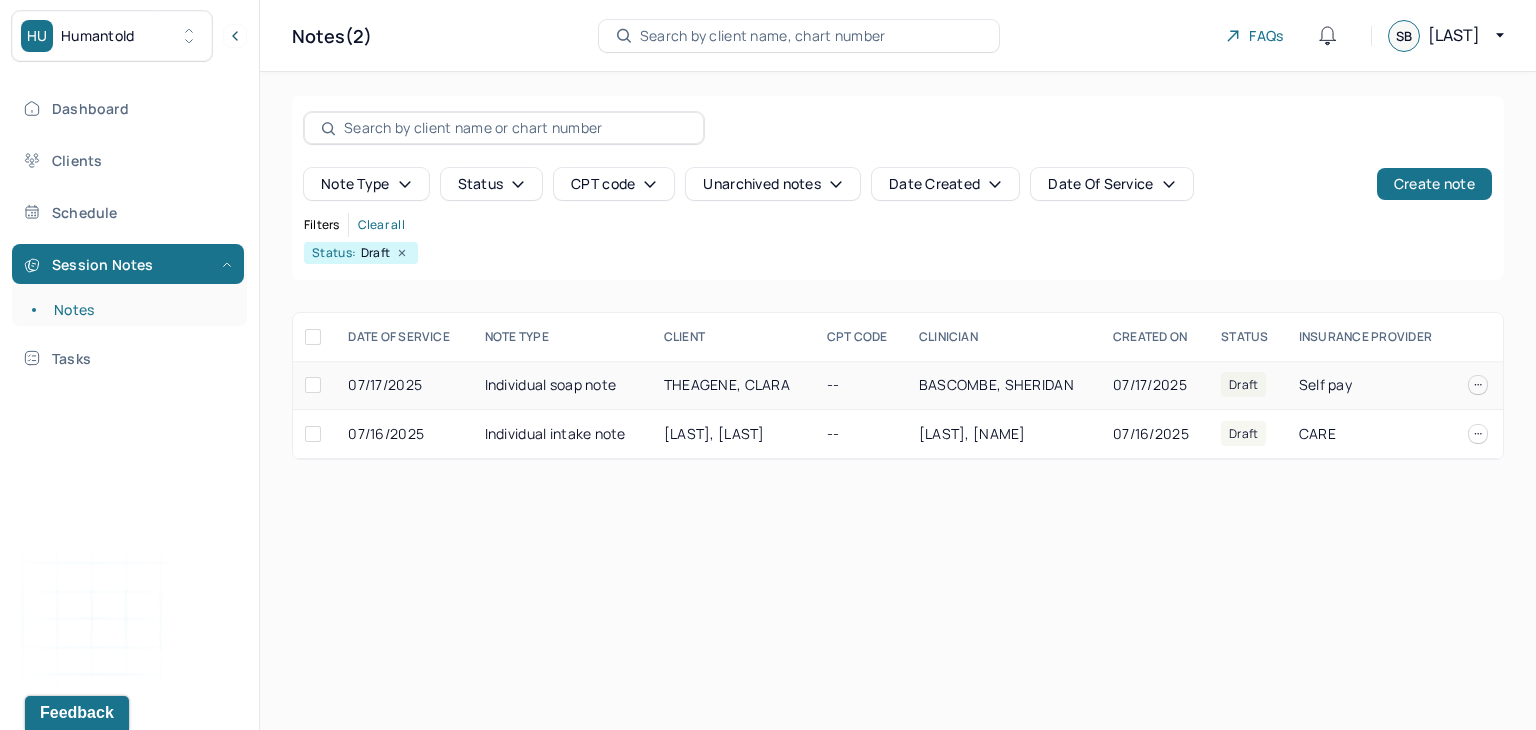 click on "Individual soap note" at bounding box center [562, 385] 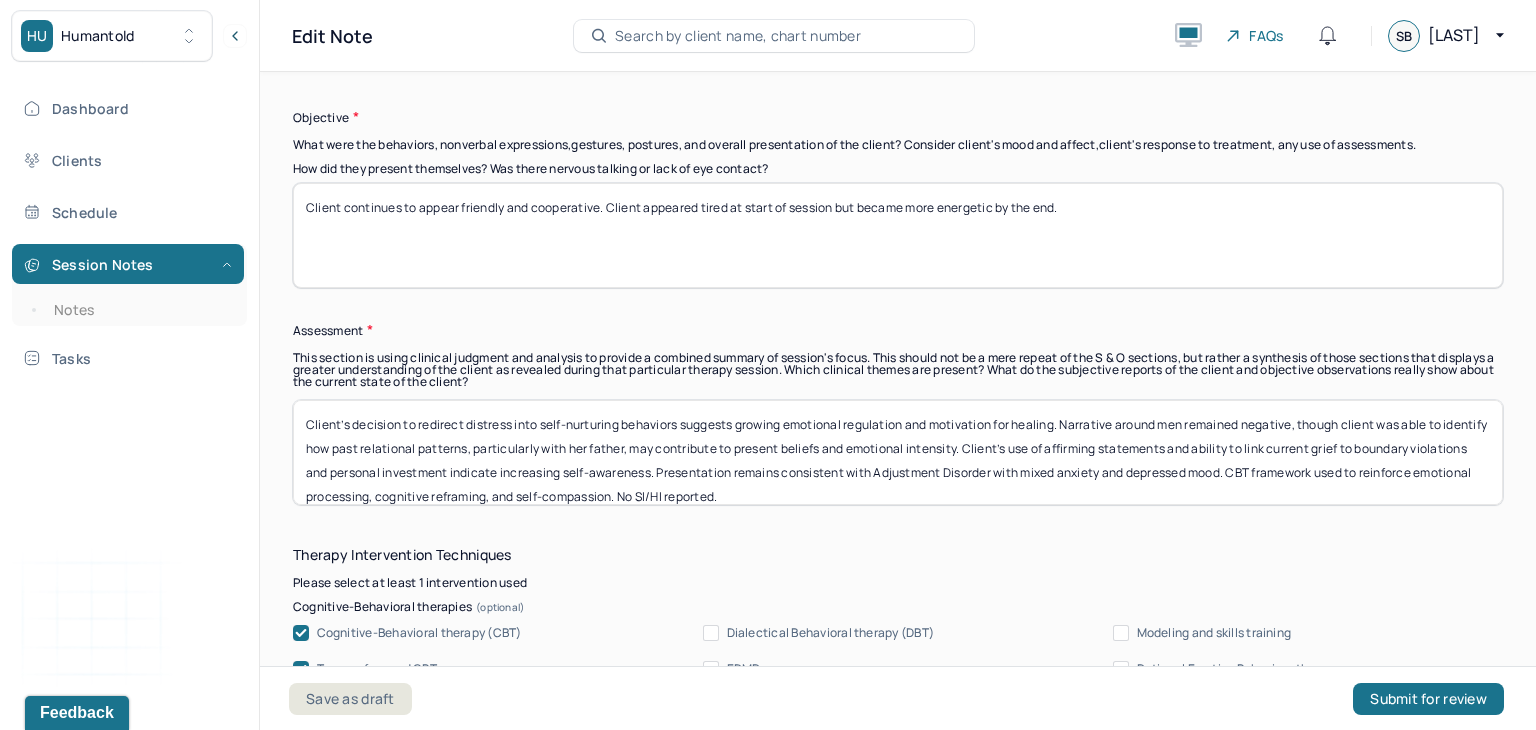 scroll, scrollTop: 1764, scrollLeft: 0, axis: vertical 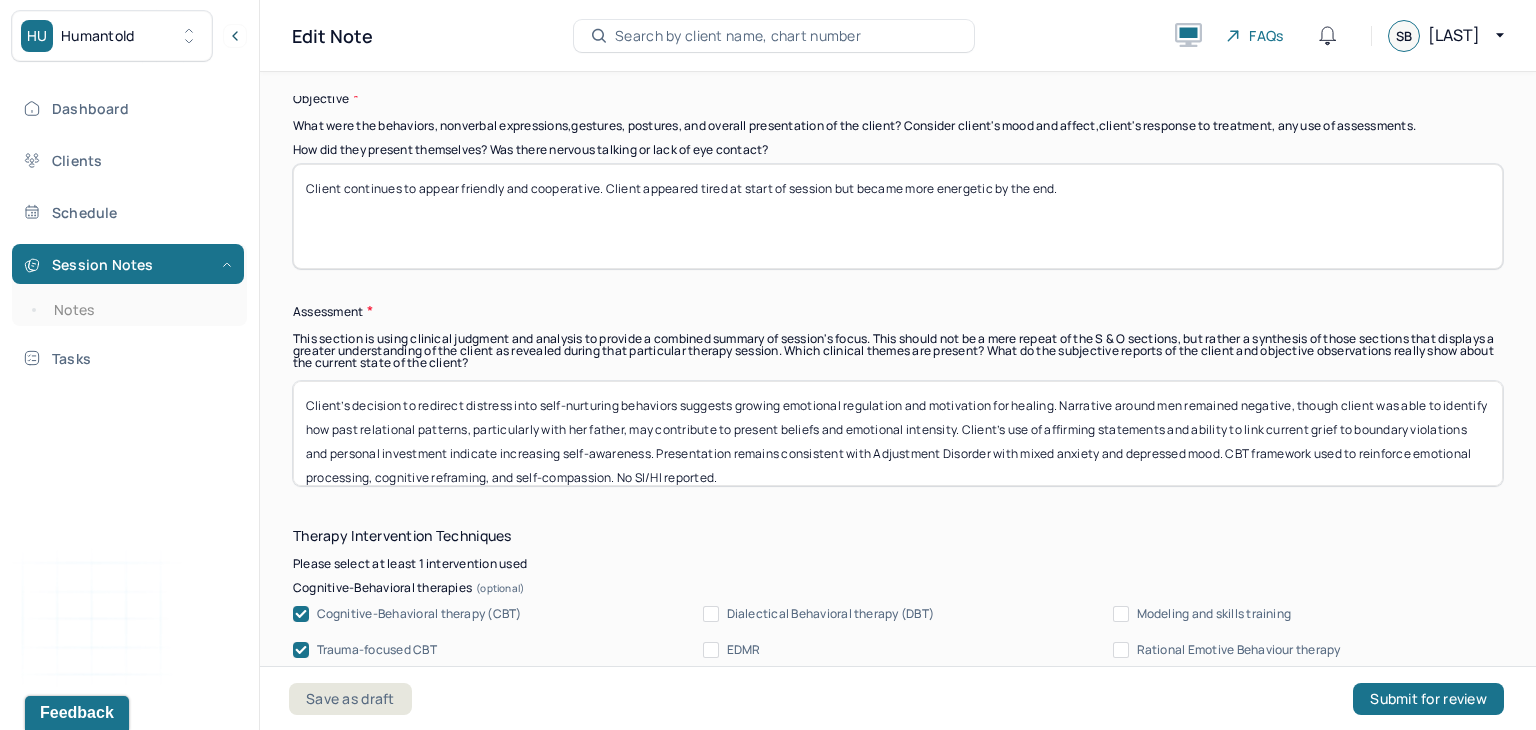 drag, startPoint x: 885, startPoint y: 471, endPoint x: 276, endPoint y: 346, distance: 621.69604 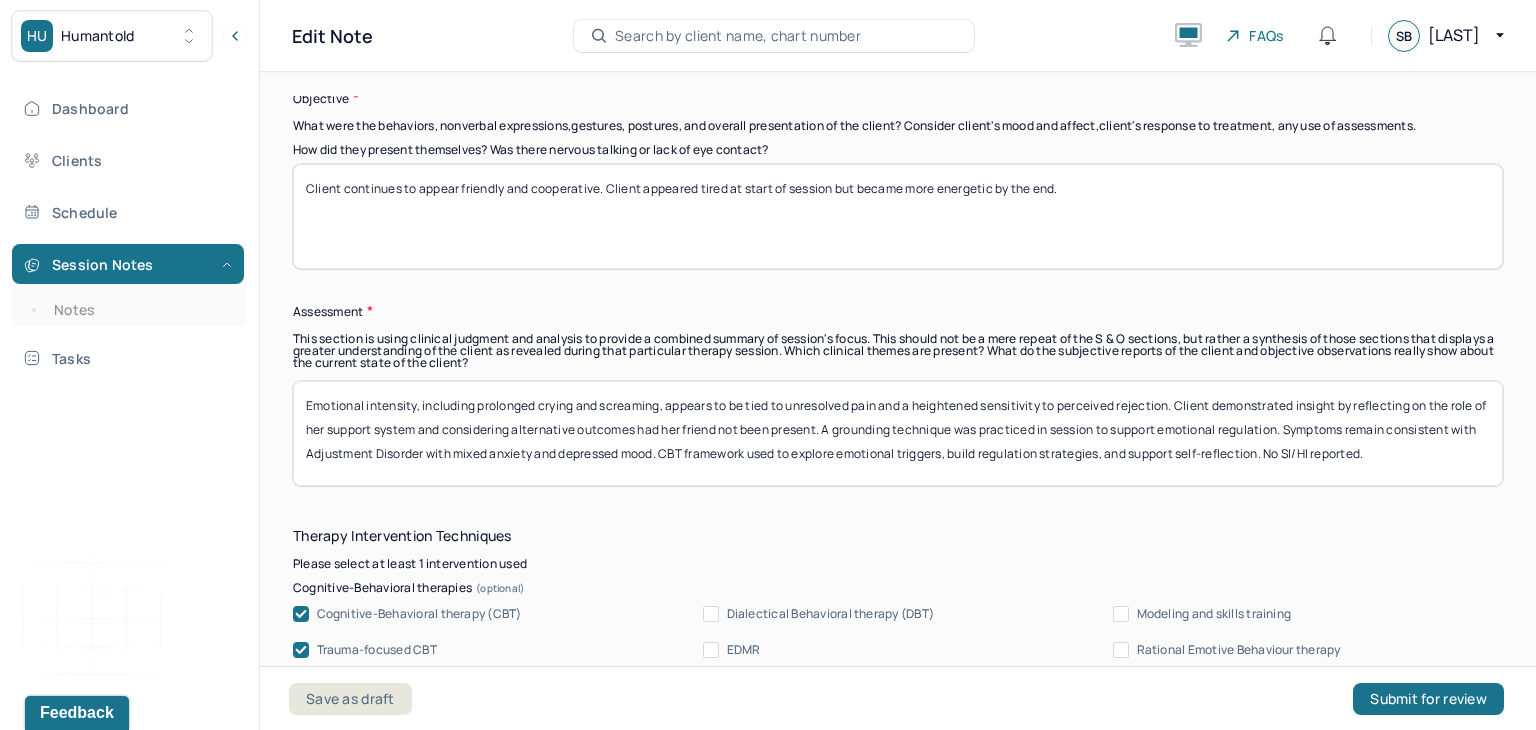 scroll, scrollTop: 264, scrollLeft: 0, axis: vertical 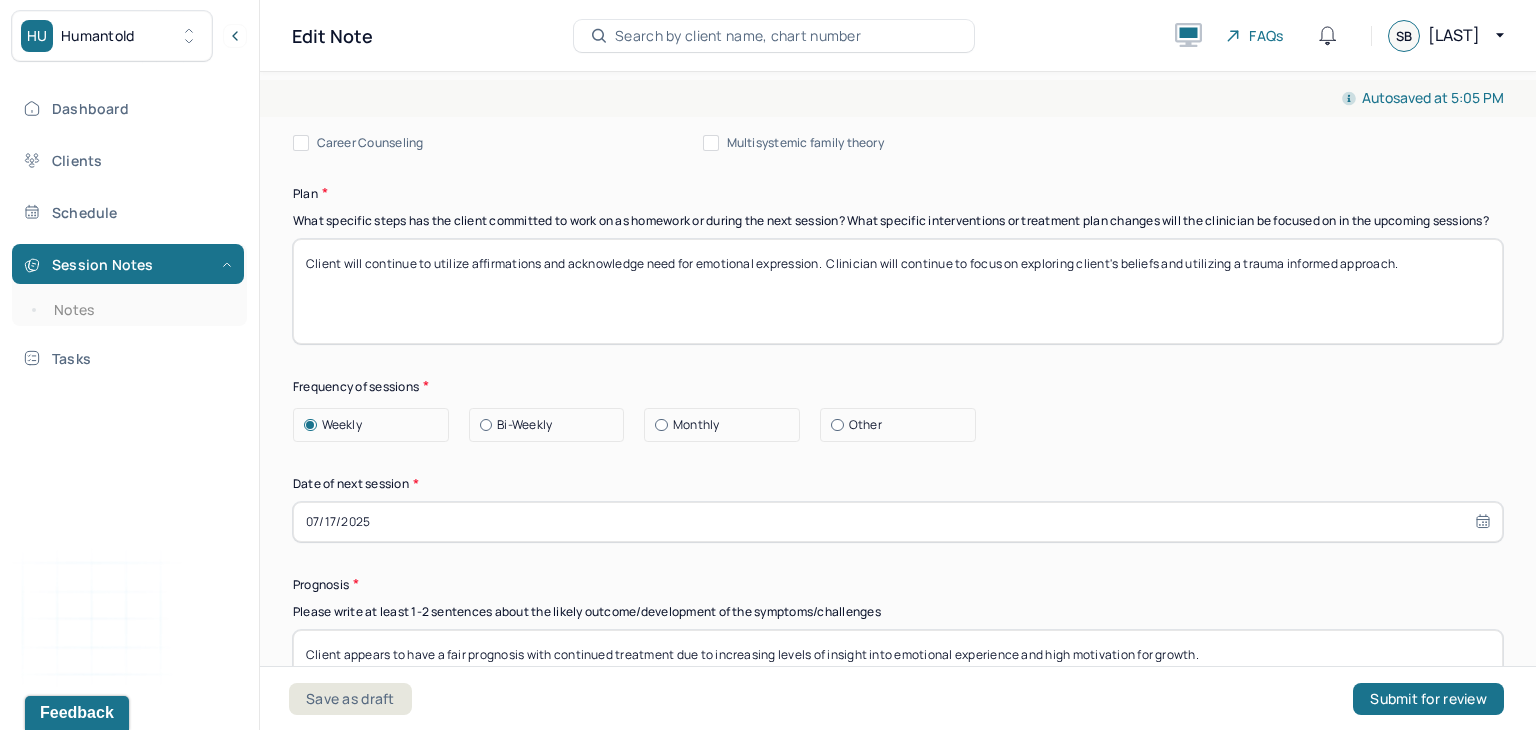 type on "Emotional intensity, including prolonged crying and screaming, appears to be tied to unresolved pain and a heightened sensitivity to perceived rejection. Client demonstrated insight by reflecting on the role of her support system and considering alternative outcomes had her friend not been present. A grounding technique was practiced in session to support emotional regulation. Symptoms remain consistent with Adjustment Disorder with mixed anxiety and depressed mood. CBT framework used to explore emotional triggers, build regulation strategies, and support self-reflection. No SI/HI reported." 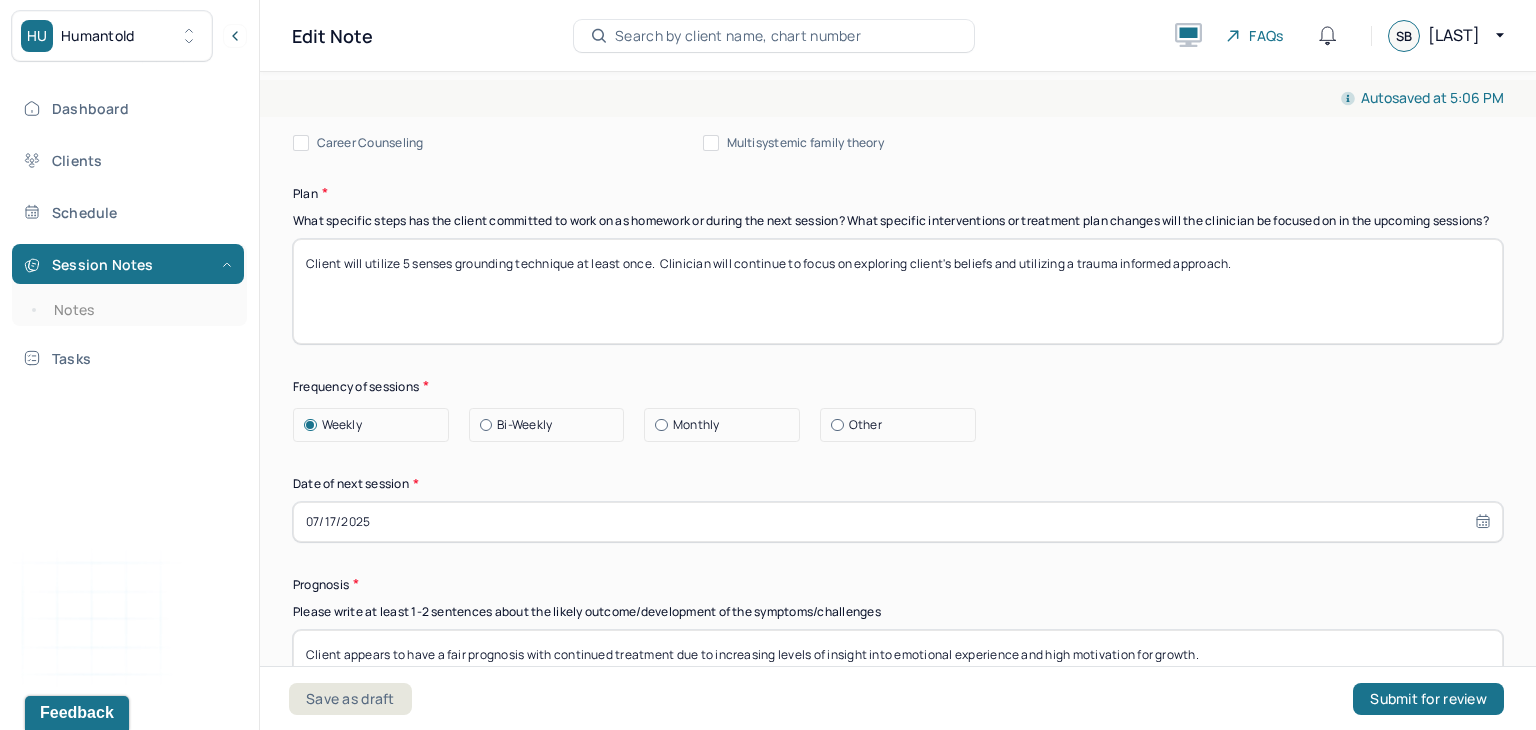 drag, startPoint x: 1261, startPoint y: 301, endPoint x: 856, endPoint y: 293, distance: 405.079 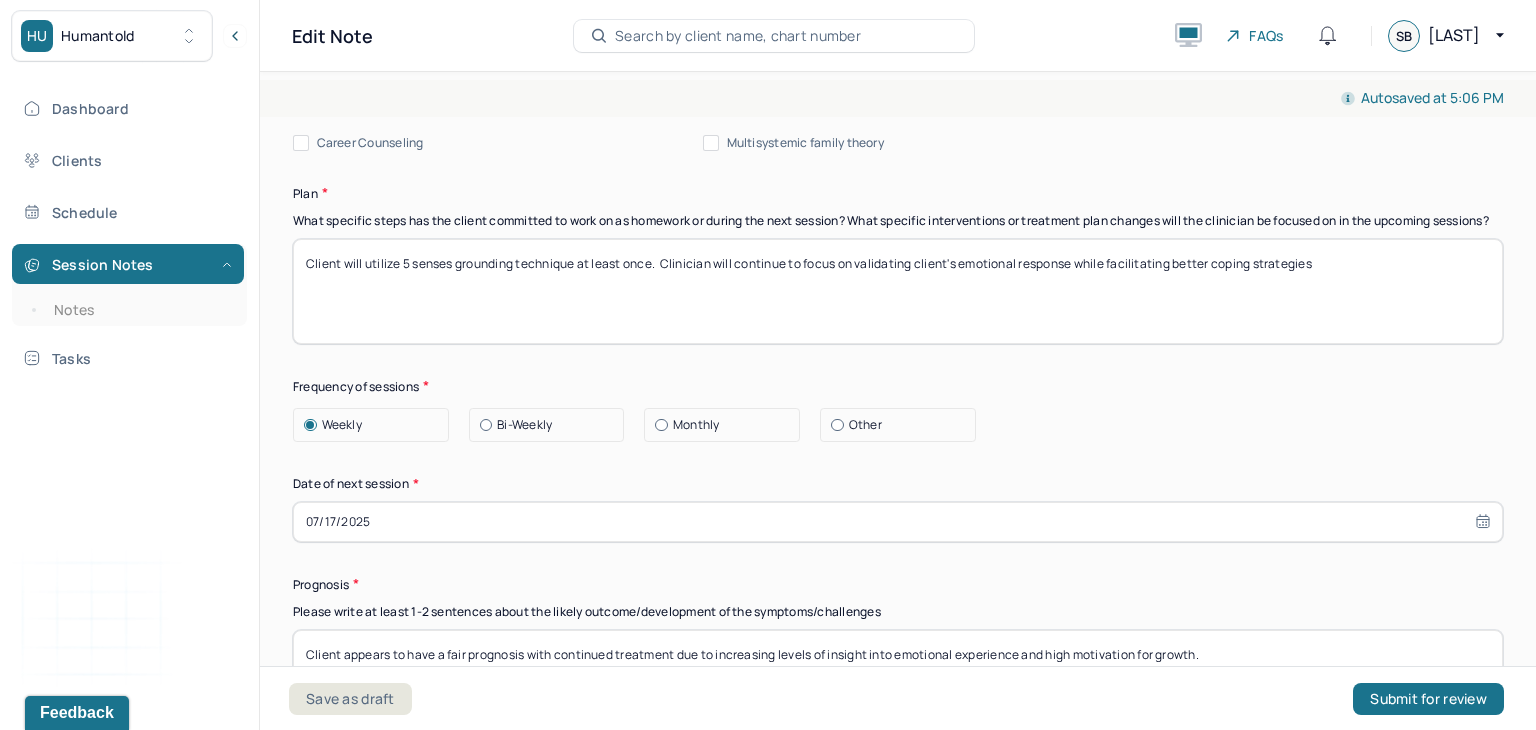 click on "Client will utilize 5 senses grounding technique at least once.  Clinician will continue to focus on validating client's emotional response while facilitating" at bounding box center [898, 291] 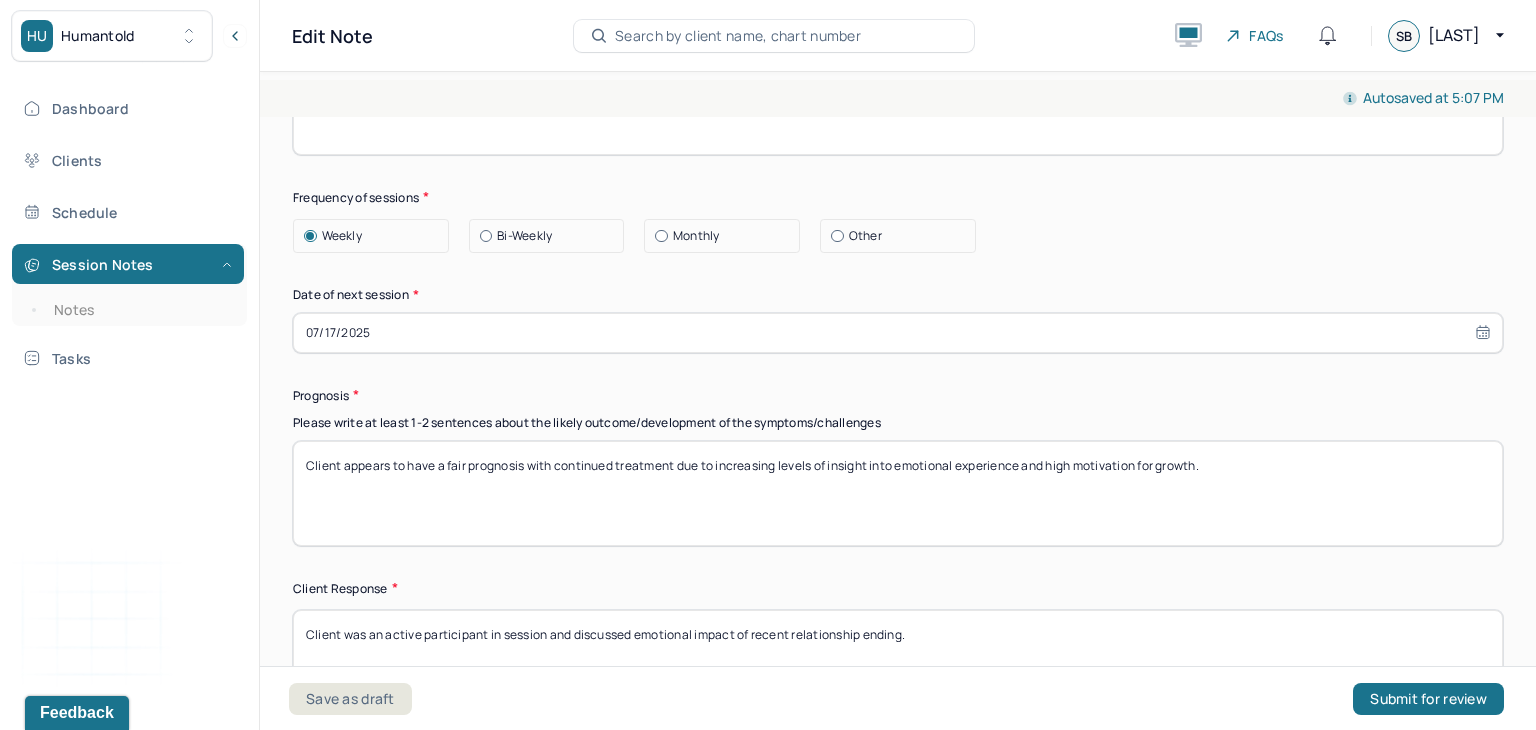 scroll, scrollTop: 2758, scrollLeft: 0, axis: vertical 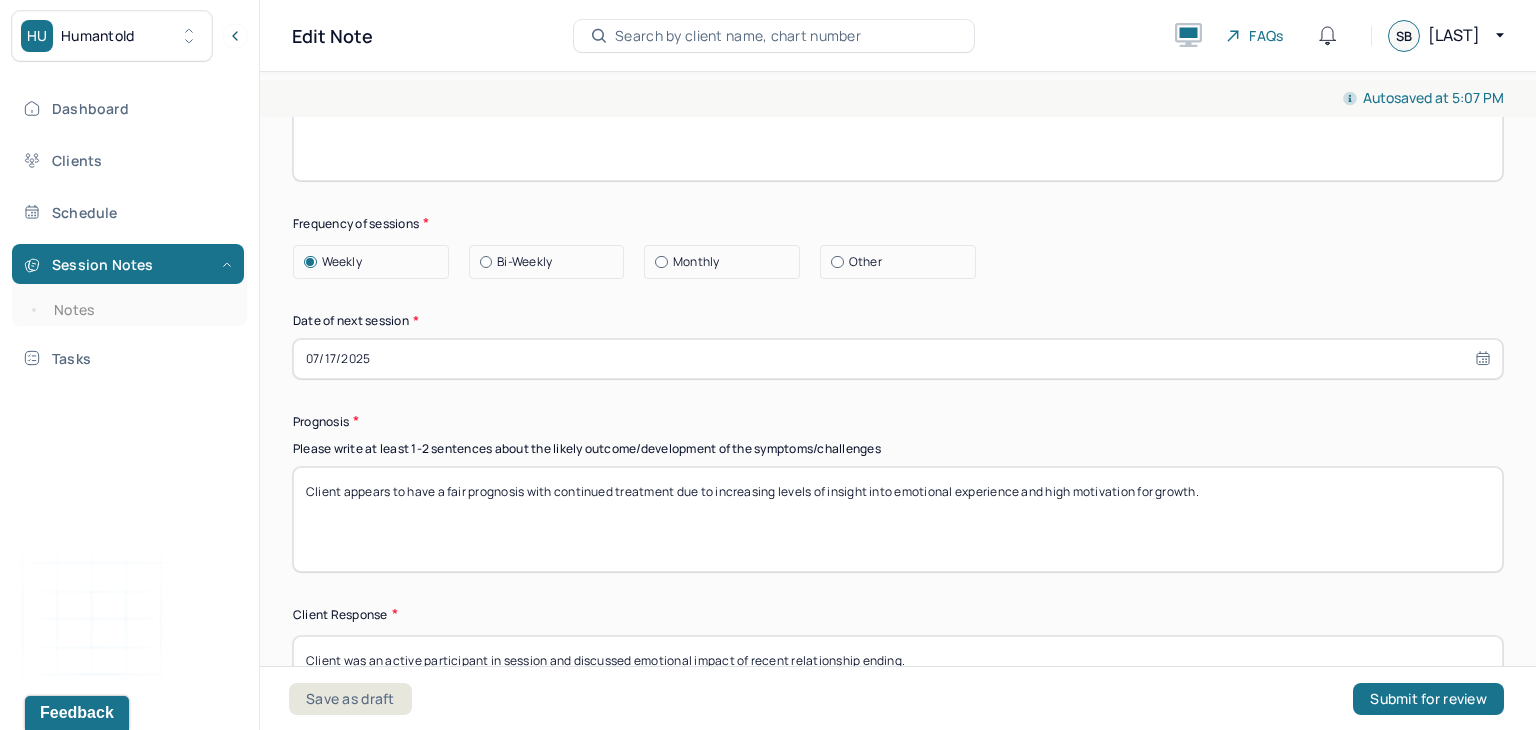 drag, startPoint x: 1514, startPoint y: 473, endPoint x: 1497, endPoint y: 465, distance: 18.788294 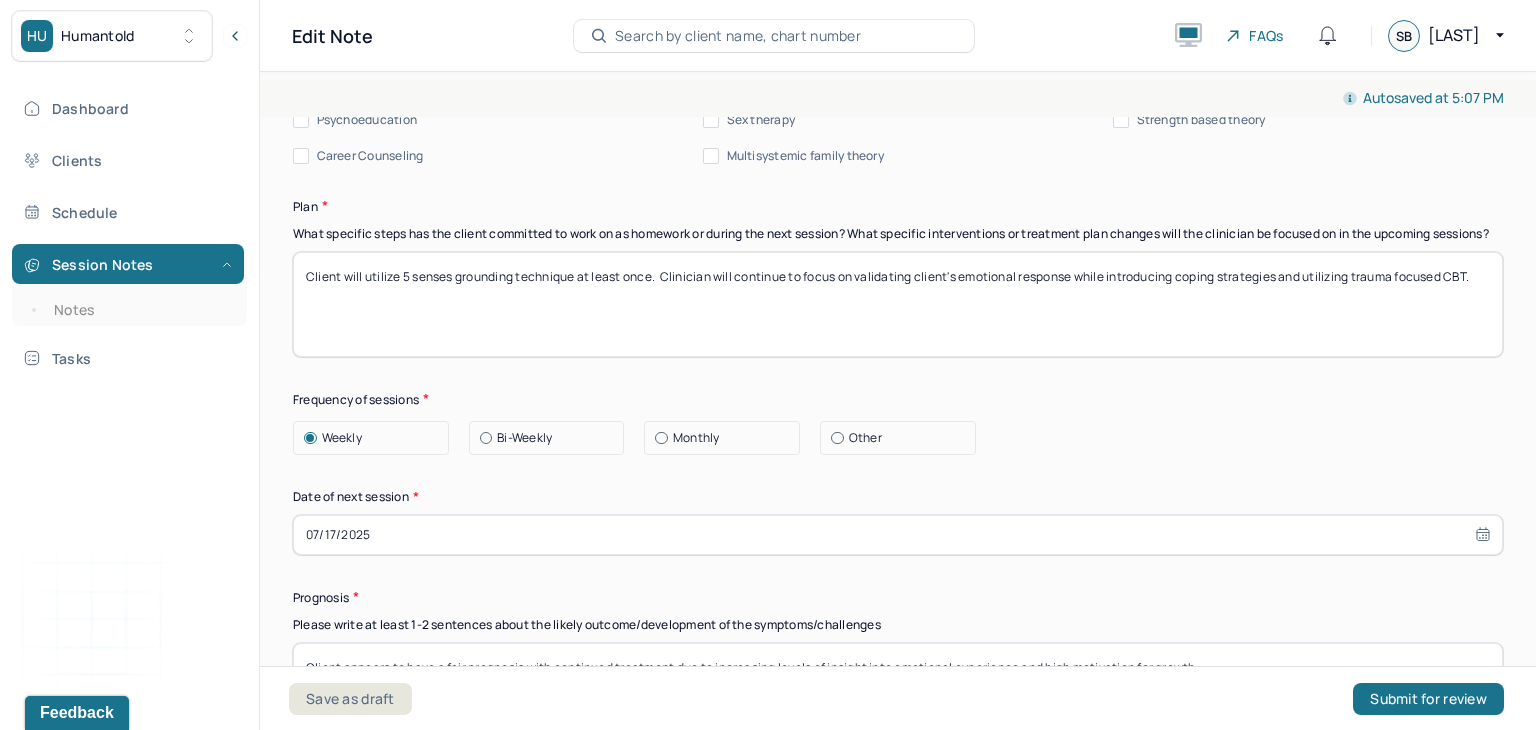scroll, scrollTop: 2575, scrollLeft: 0, axis: vertical 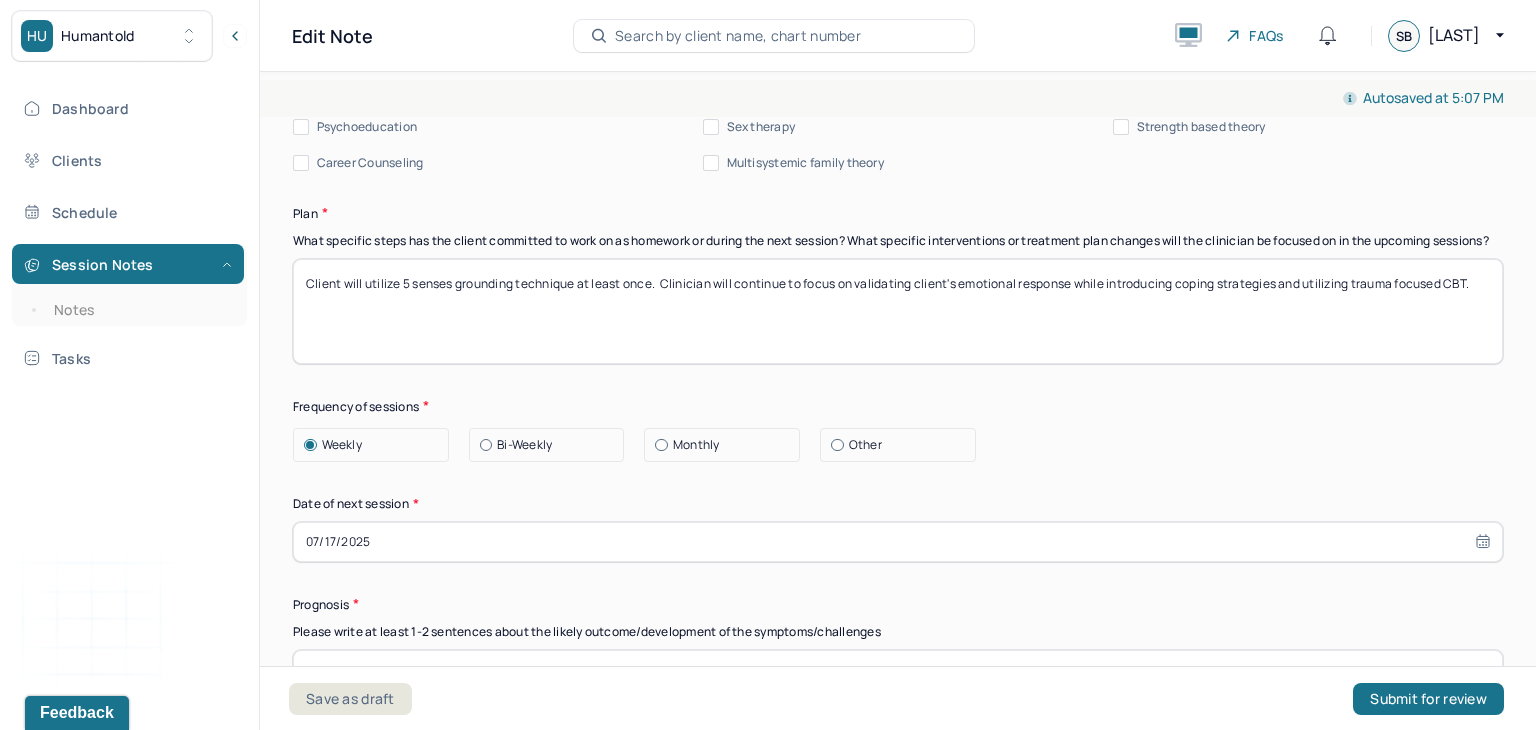 click on "Client will utilize 5 senses grounding technique at least once.  Clinician will continue to focus on validating client's emotional response while introducing coping strategies and utilizing trauma focused CBT." at bounding box center (898, 311) 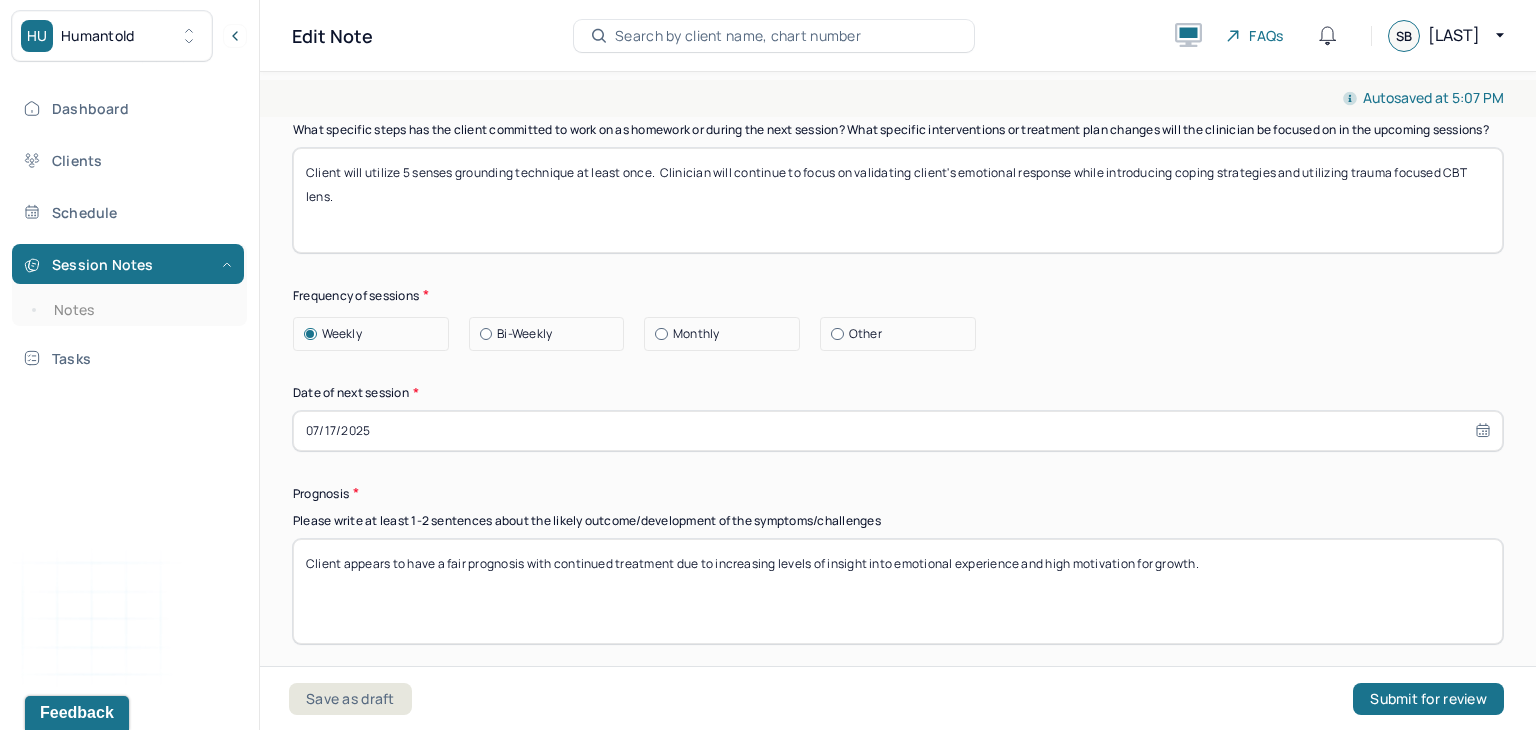 scroll, scrollTop: 2673, scrollLeft: 0, axis: vertical 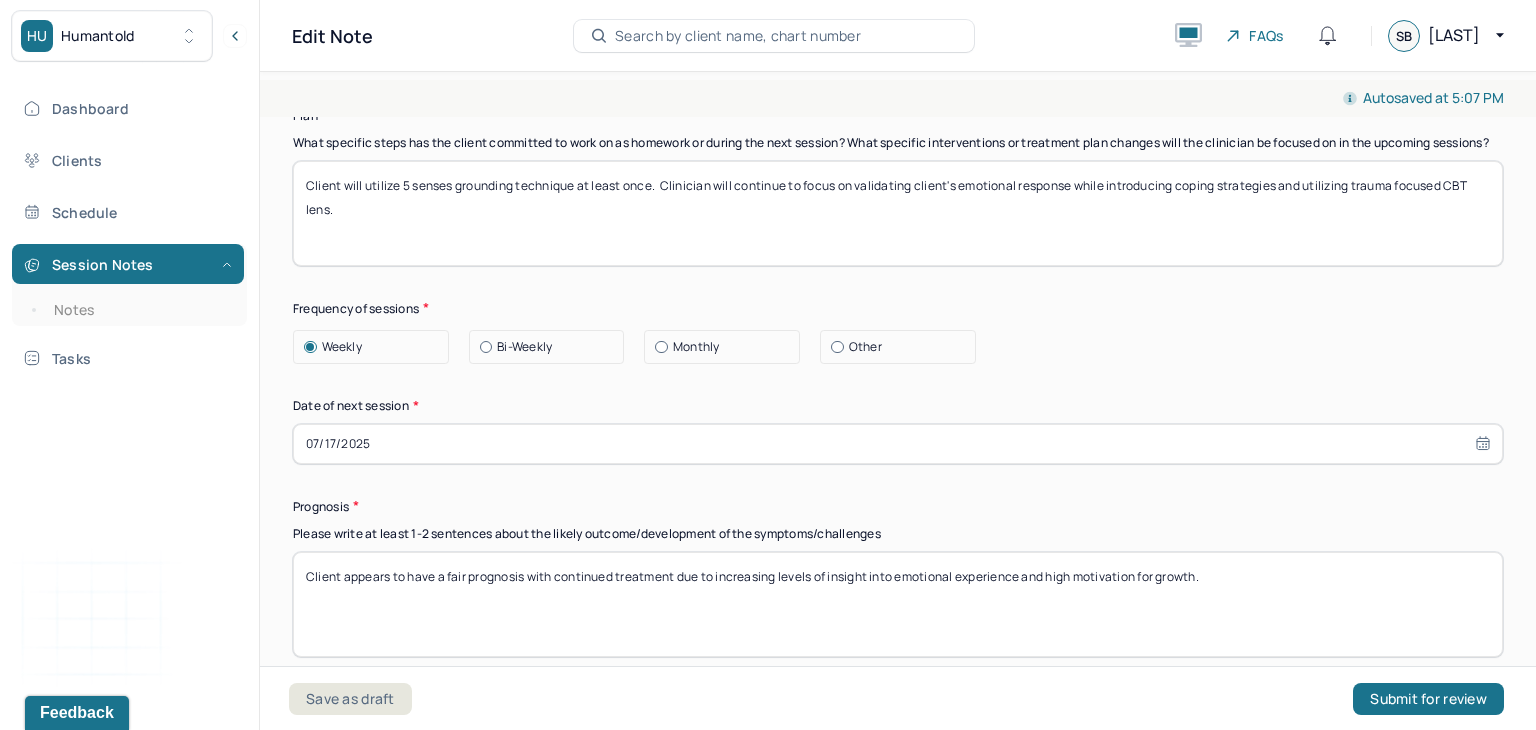 type on "Client will utilize 5 senses grounding technique at least once.  Clinician will continue to focus on validating client's emotional response while introducing coping strategies and utilizing trauma focused CBT lens." 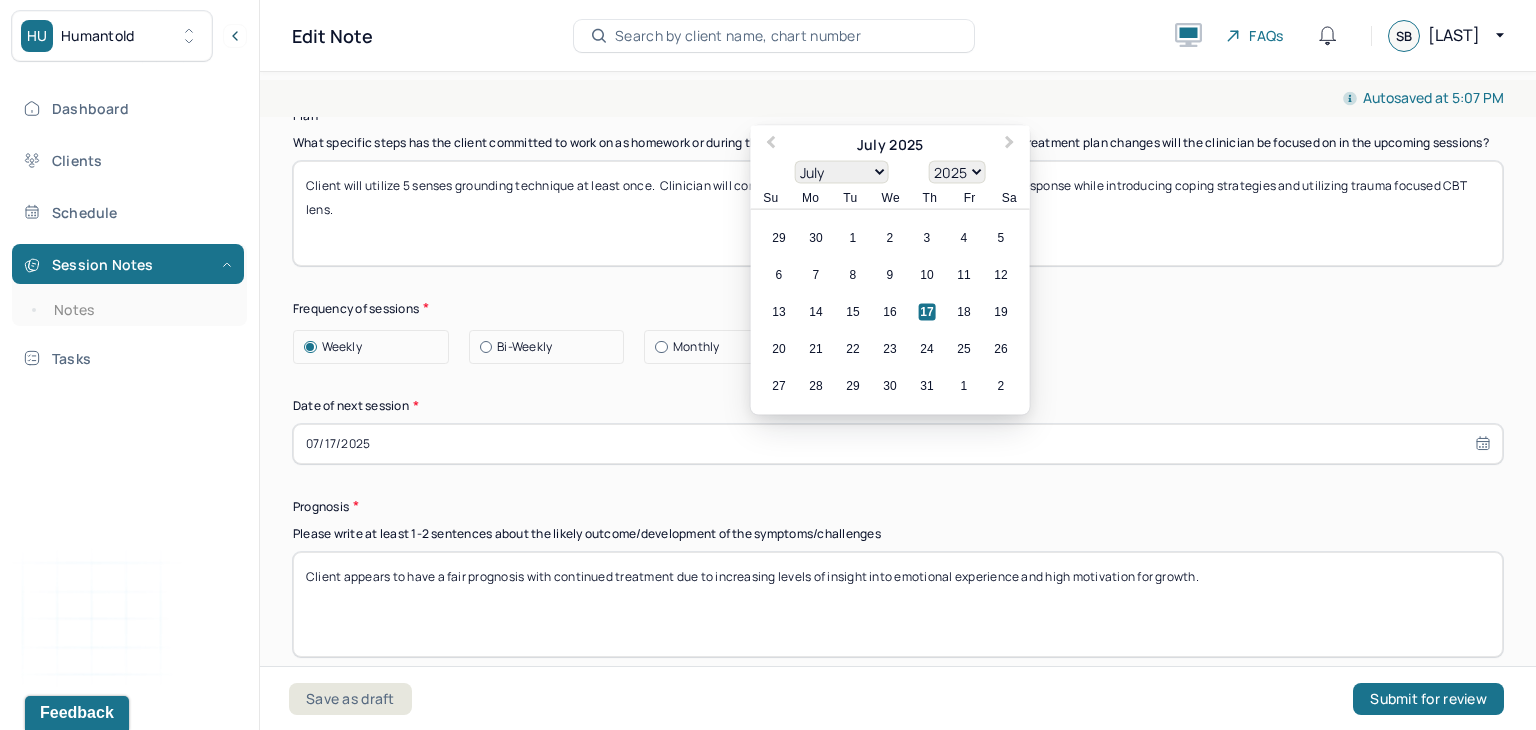 click on "07/17/2025" at bounding box center (898, 444) 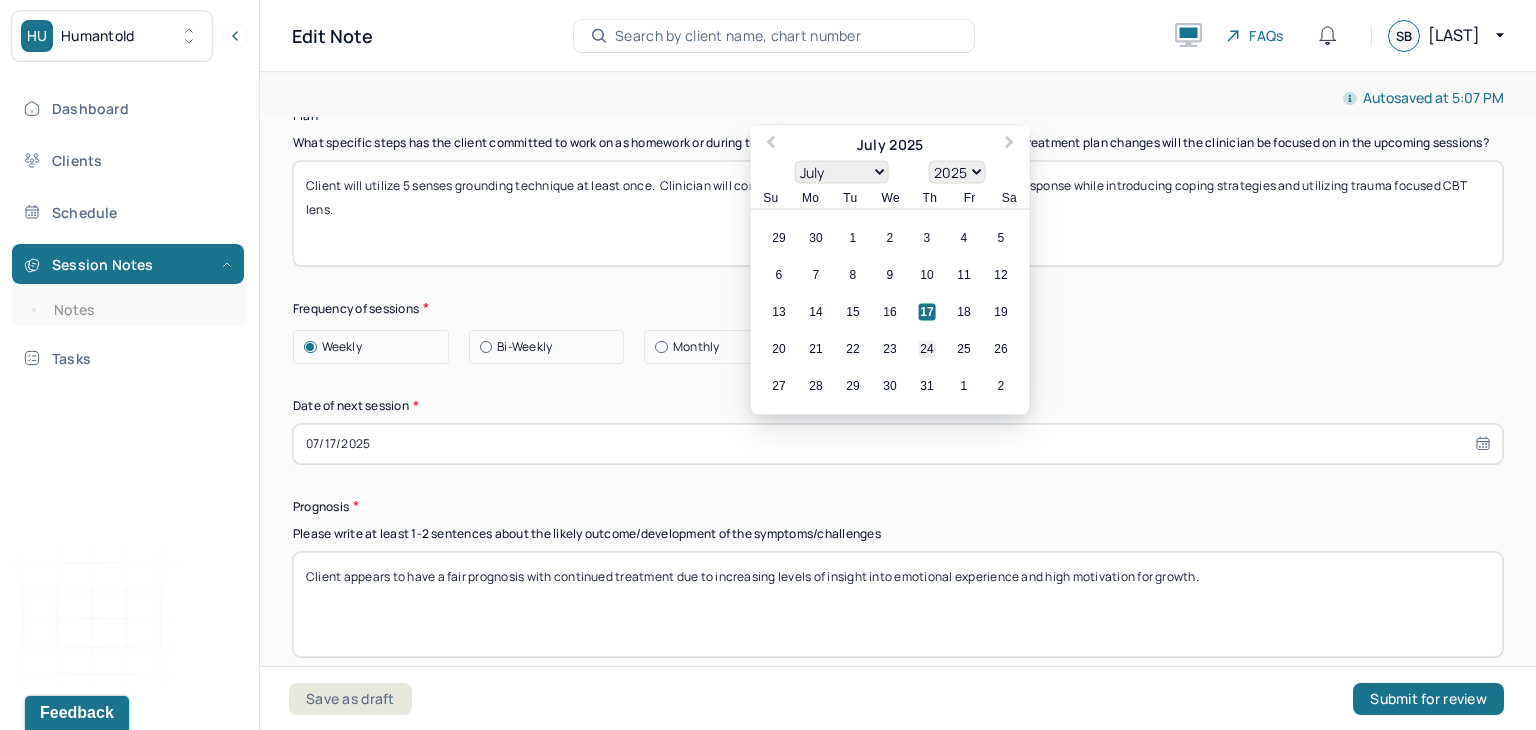 click on "24" at bounding box center (927, 348) 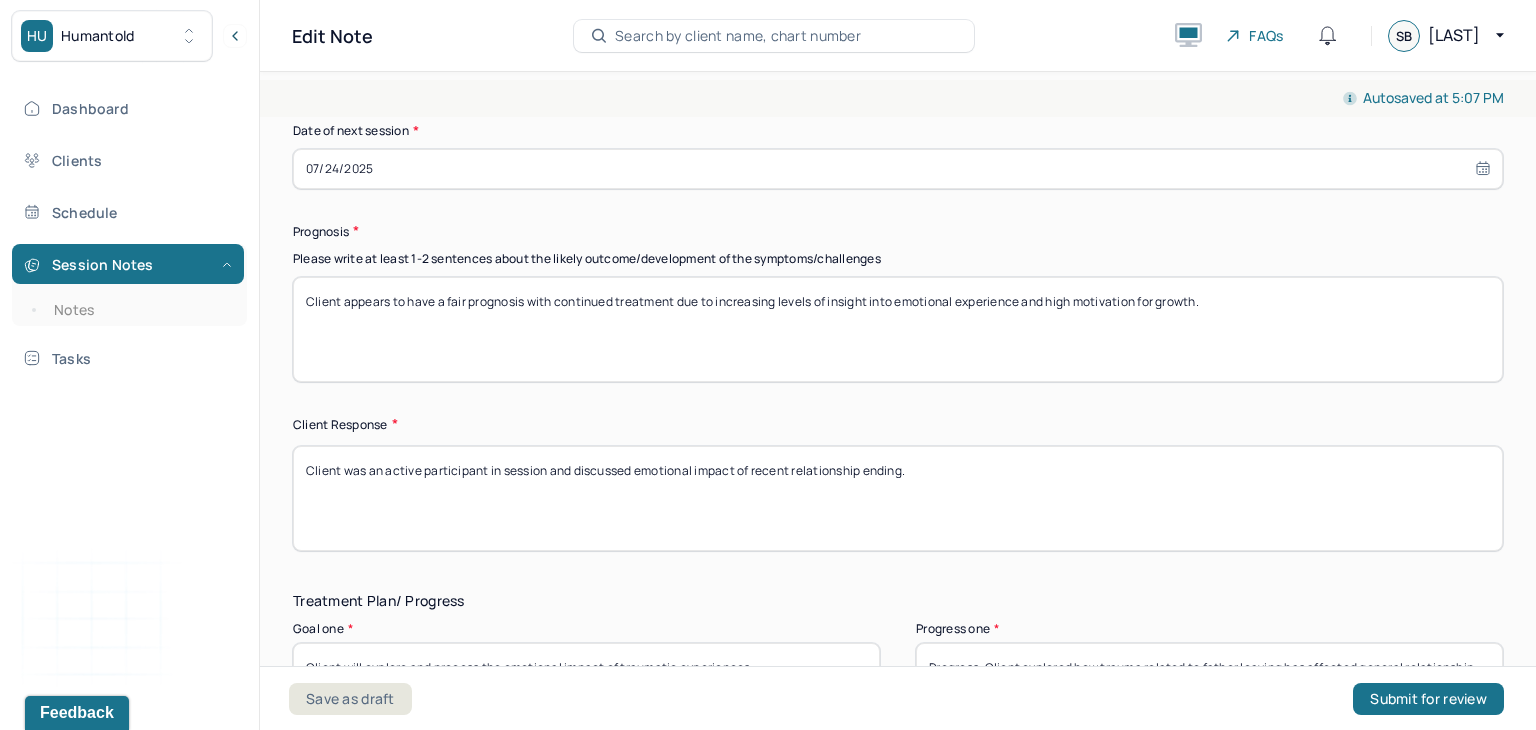 scroll, scrollTop: 2935, scrollLeft: 0, axis: vertical 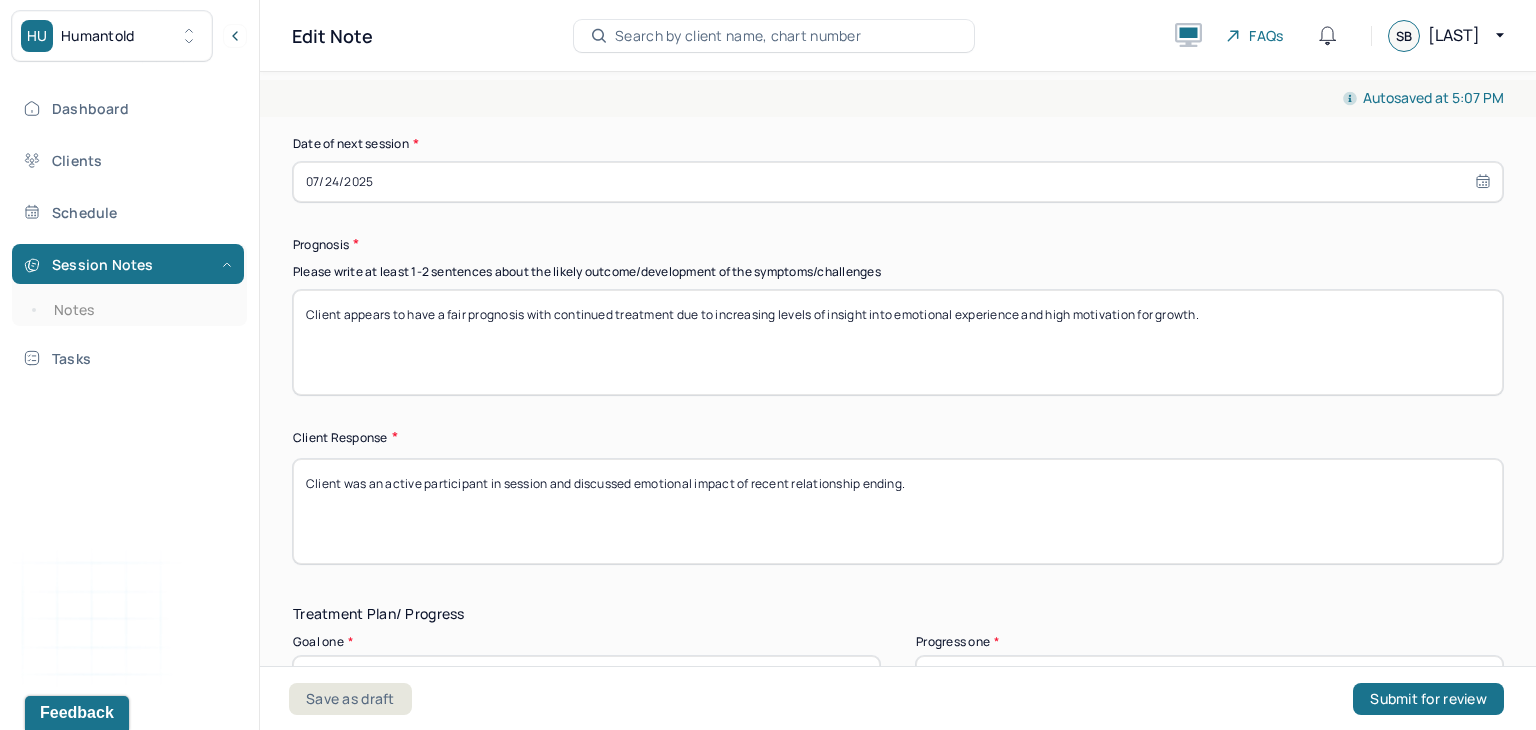 click on "Client appears to have a fair prognosis with continued treatment due to increasing levels of insight into emotional experience and high motivation for growth." at bounding box center [898, 342] 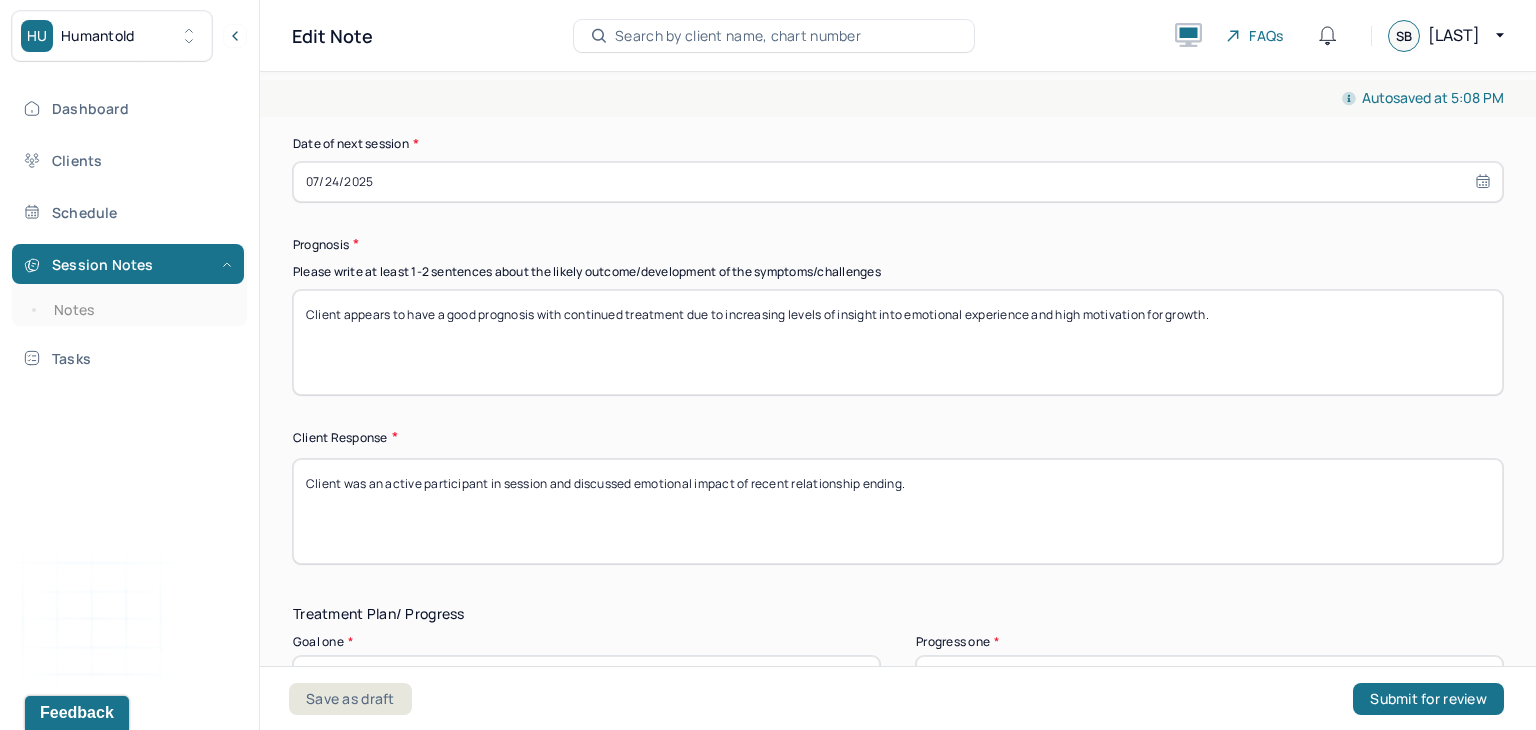 drag, startPoint x: 1251, startPoint y: 329, endPoint x: 728, endPoint y: 322, distance: 523.0468 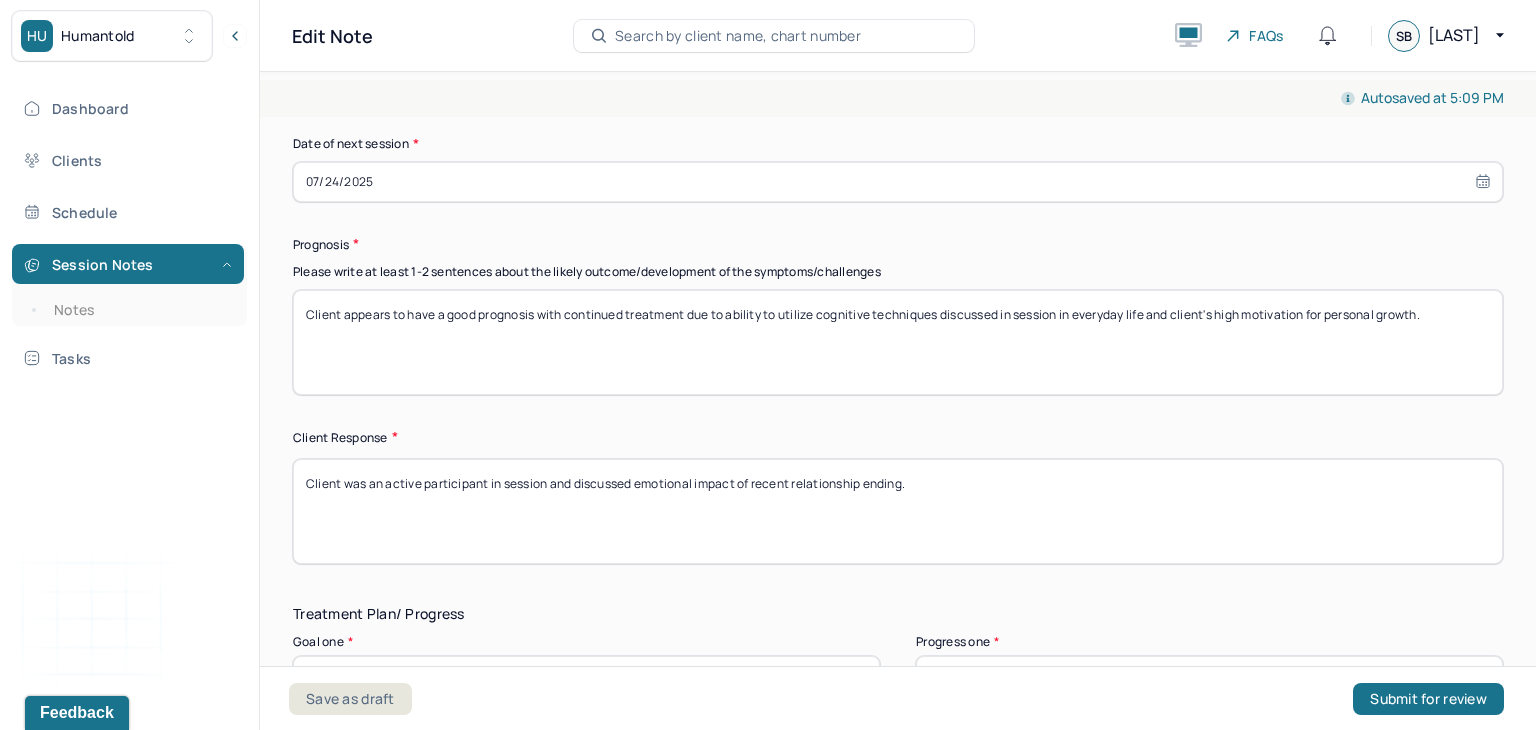 type on "Client appears to have a good prognosis with continued treatment due to ability to utilize cognitive techniques discussed in session in everyday life and client's high motivation for personal growth." 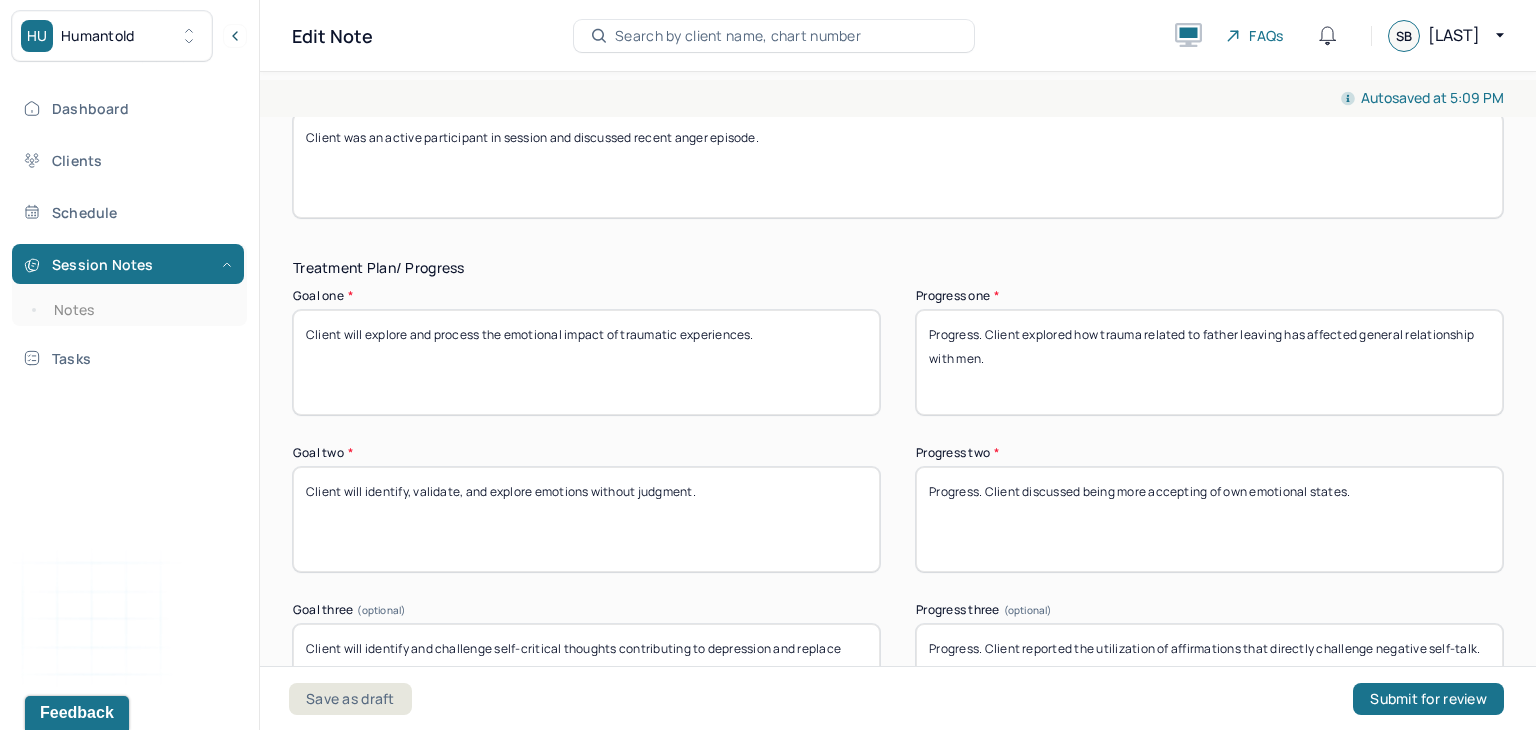 scroll, scrollTop: 3294, scrollLeft: 0, axis: vertical 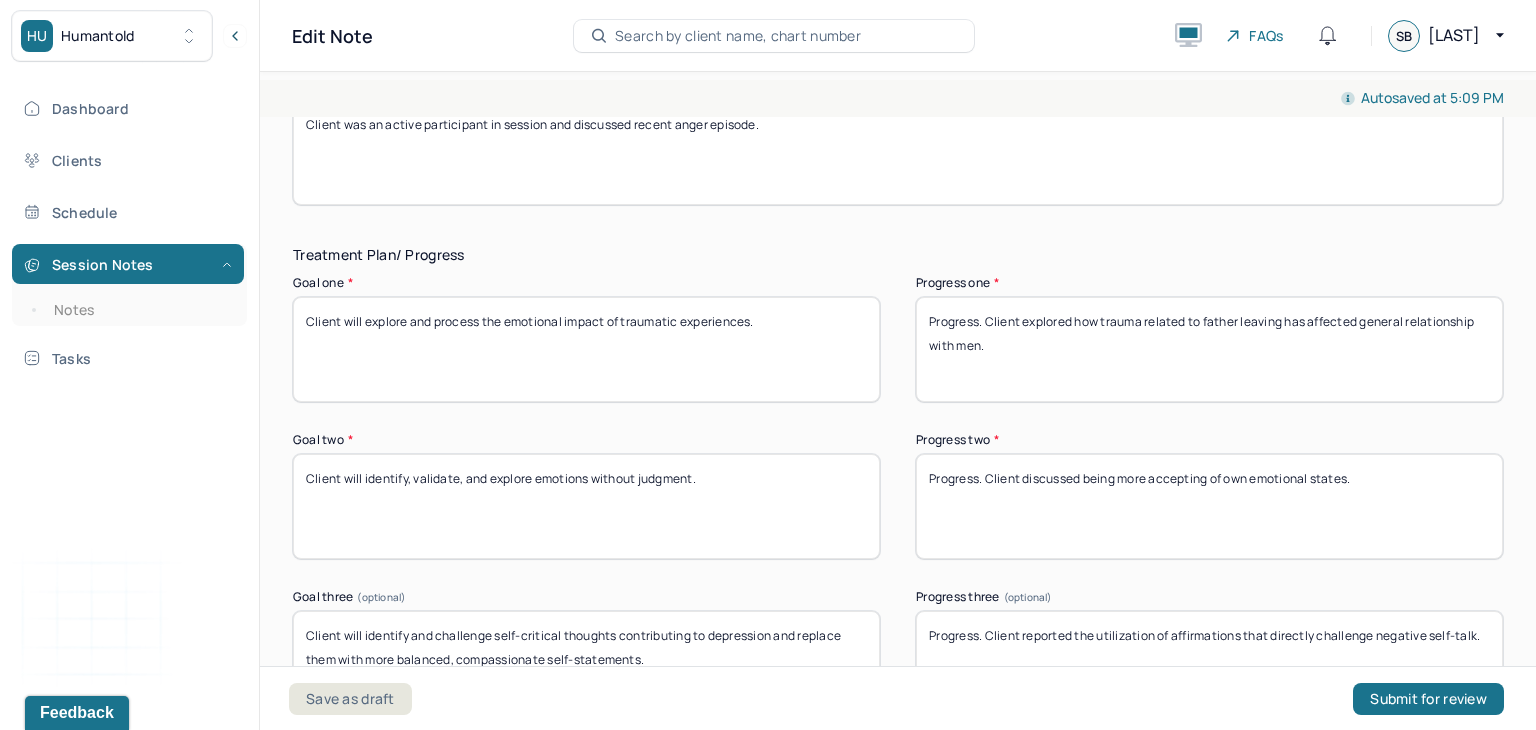 type on "Client was an active participant in session and discussed recent anger episode." 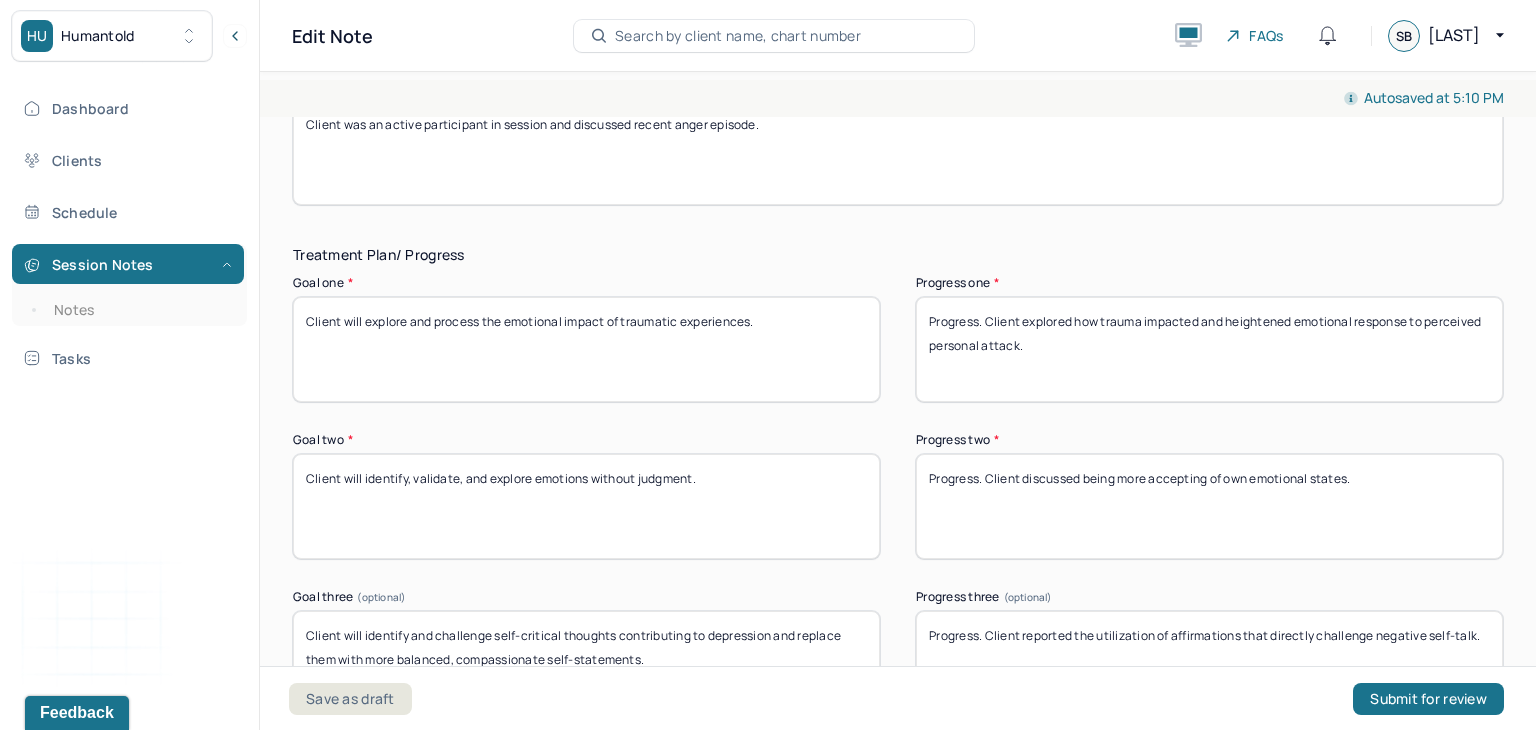 type on "Progress. Client explored how trauma impacted and heightened emotional response to perceived personal attack." 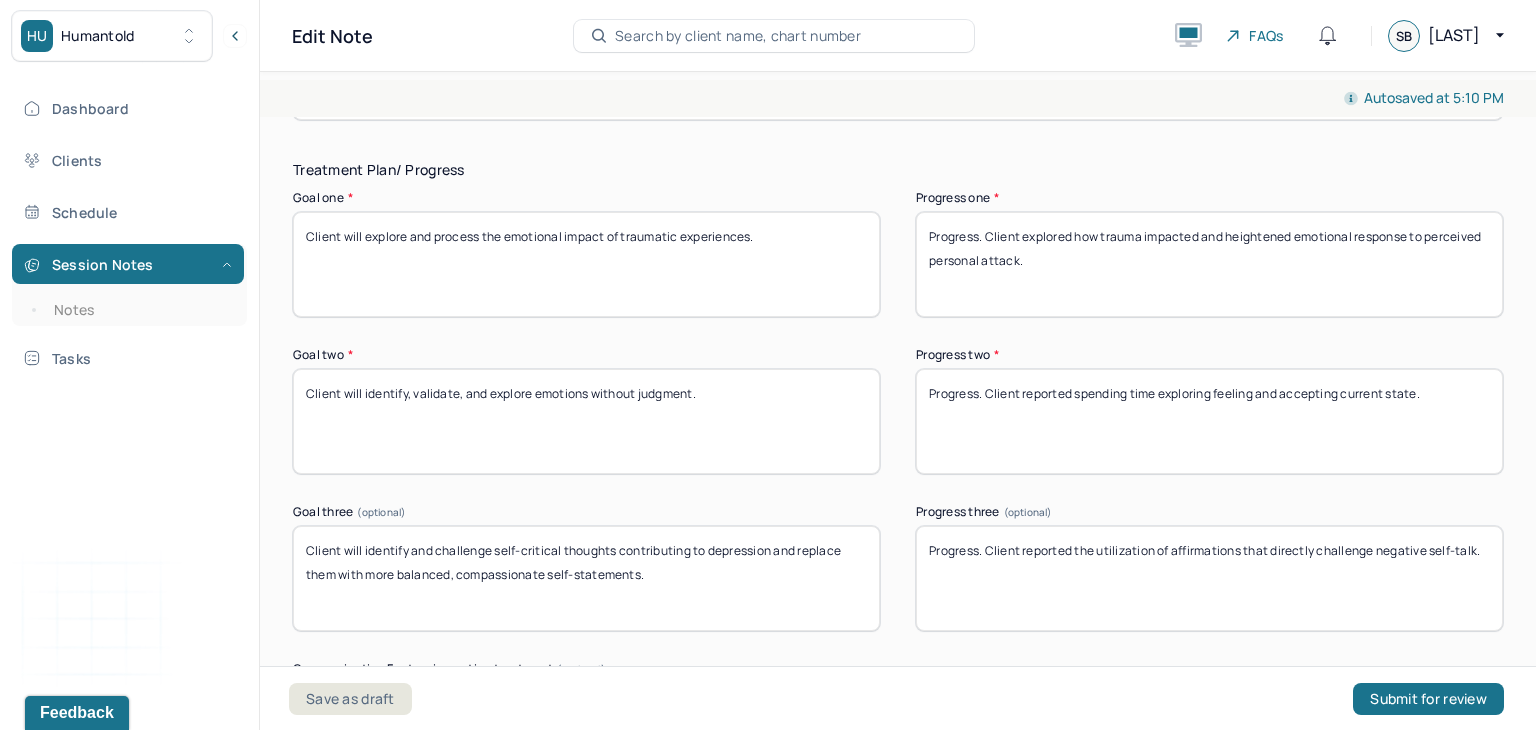 scroll, scrollTop: 3392, scrollLeft: 0, axis: vertical 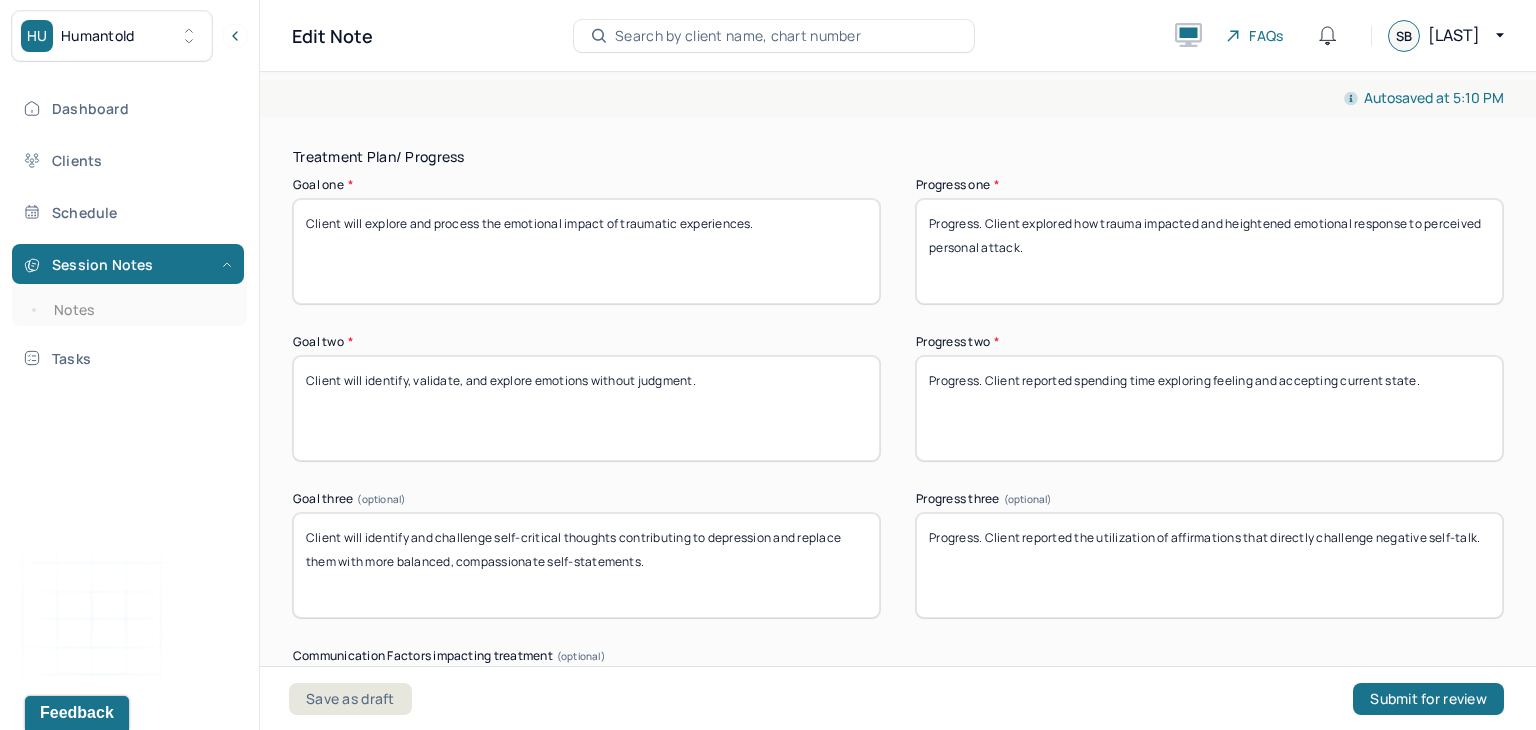 type on "Progress. Client reported spending time exploring feeling and accepting current state." 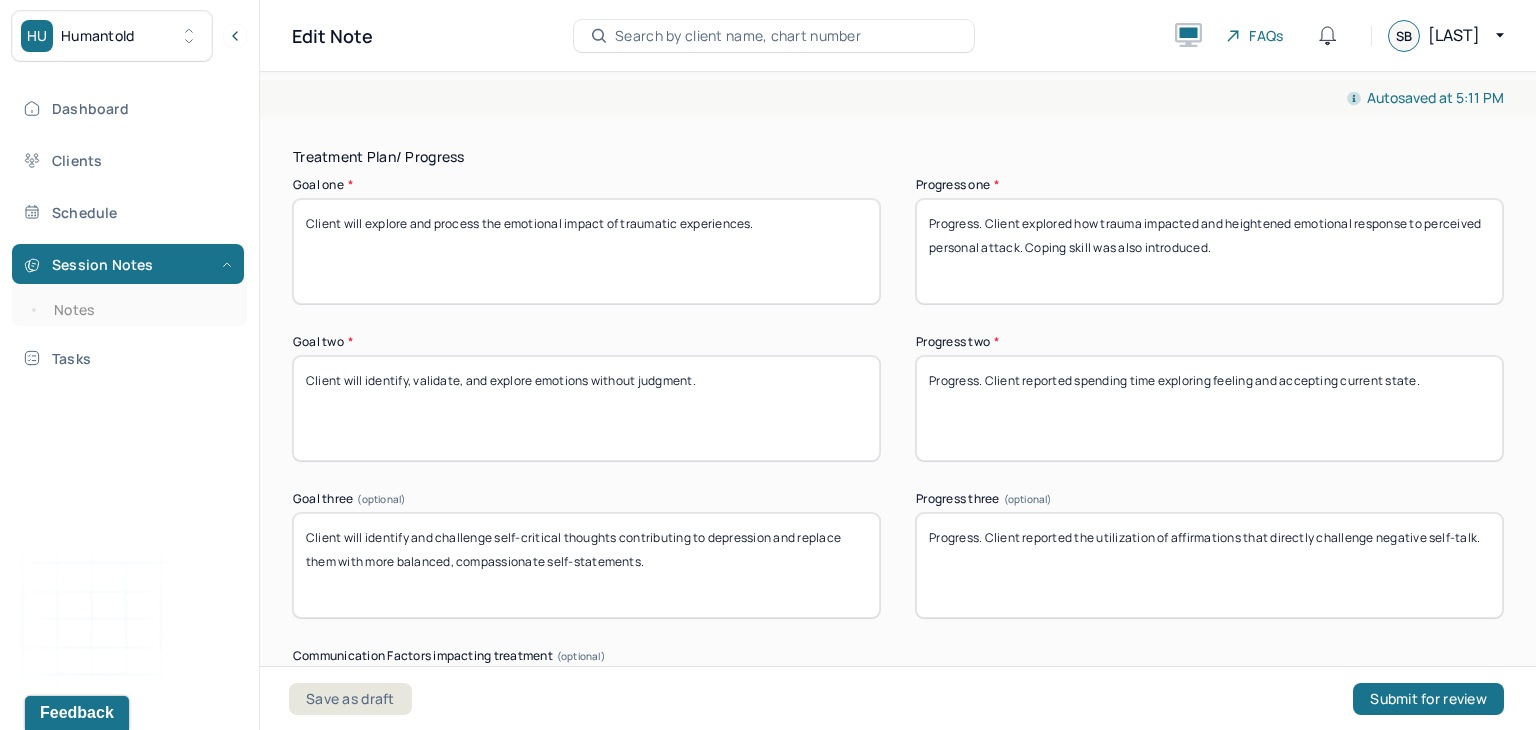 type on "Progress. Client explored how trauma impacted and heightened emotional response to perceived personal attack. Coping skill was also introduced." 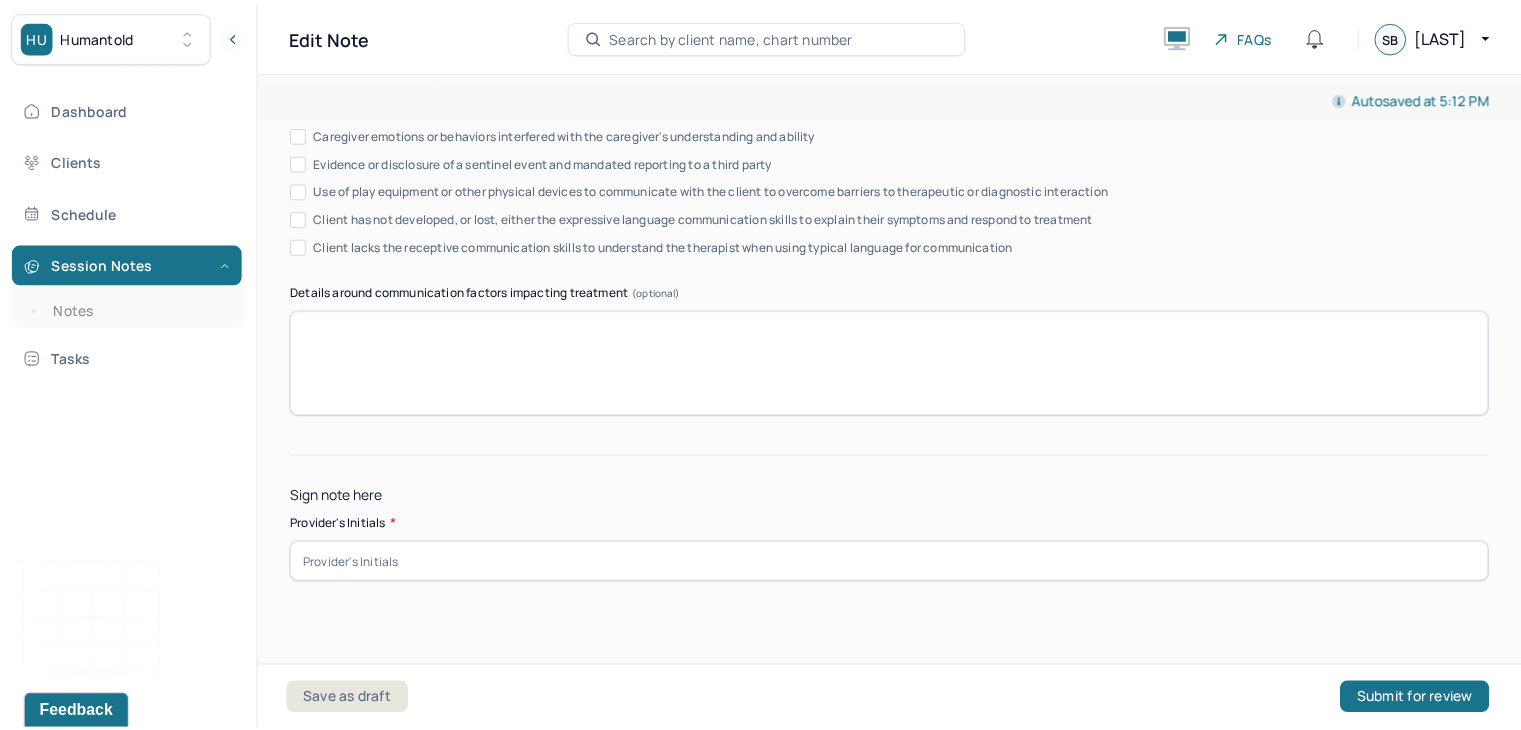 scroll, scrollTop: 4013, scrollLeft: 0, axis: vertical 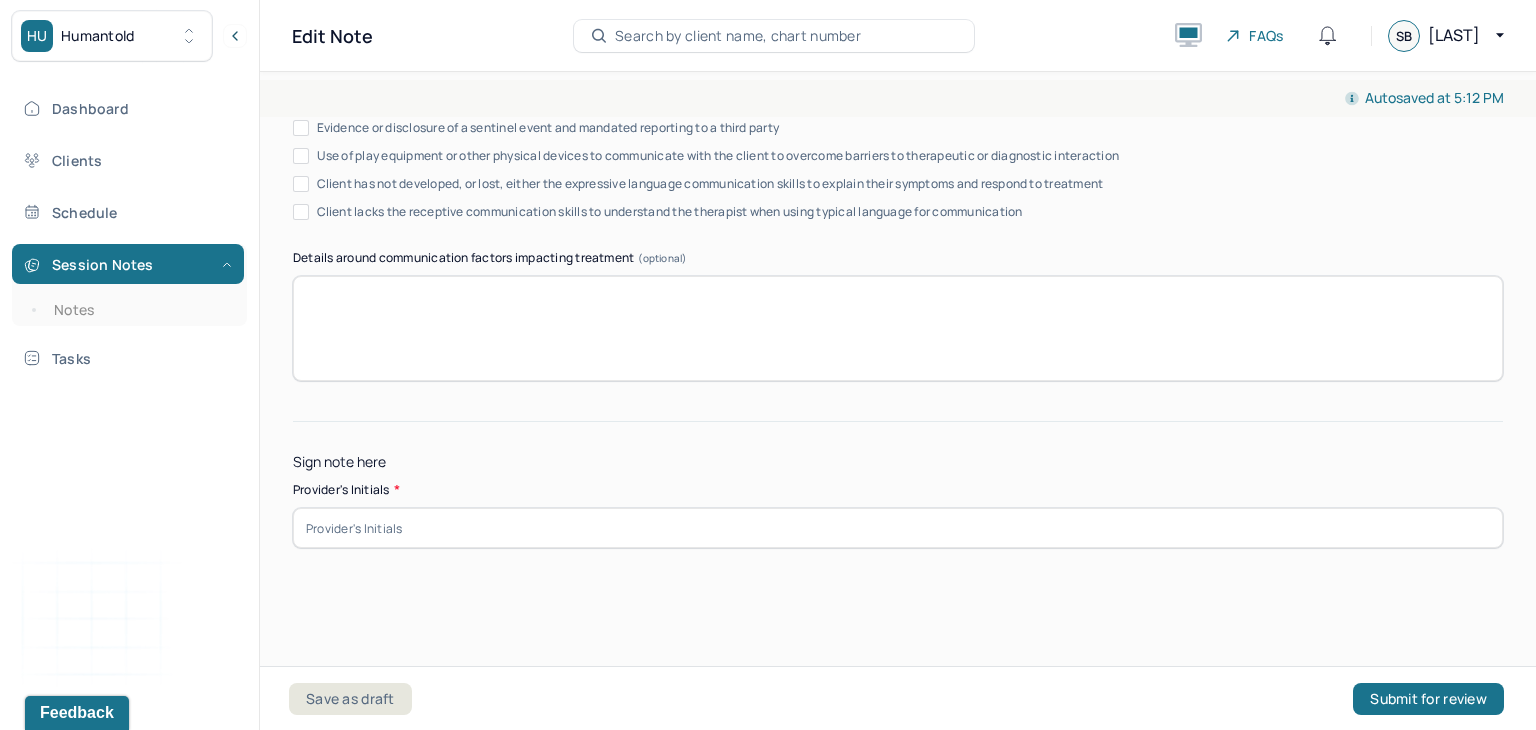 type on "Progress. Client continues to challenge self-critical thoughts." 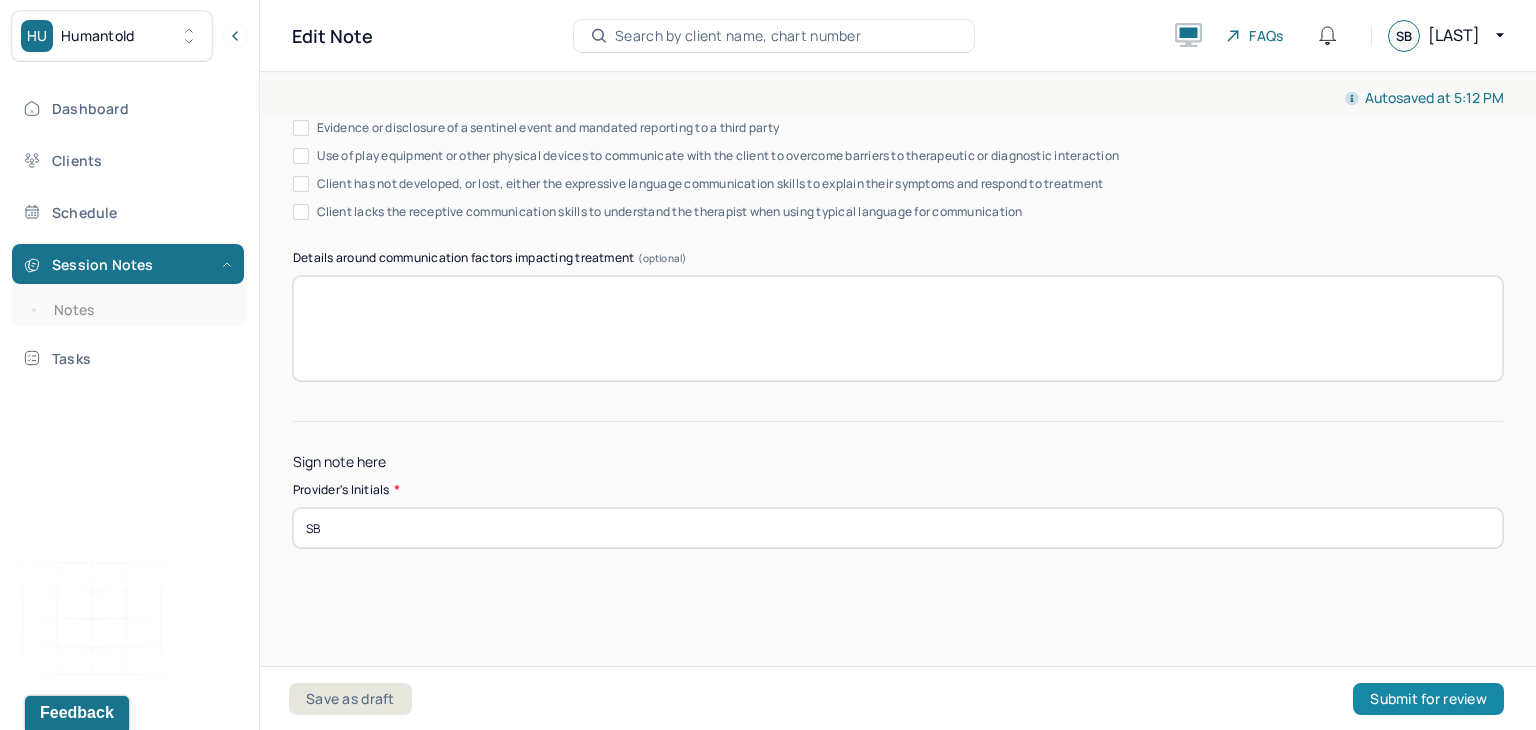 type on "SB" 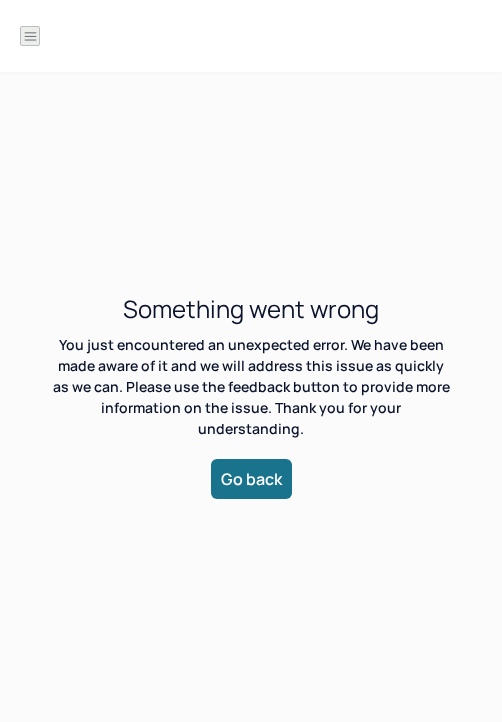 scroll, scrollTop: 0, scrollLeft: 0, axis: both 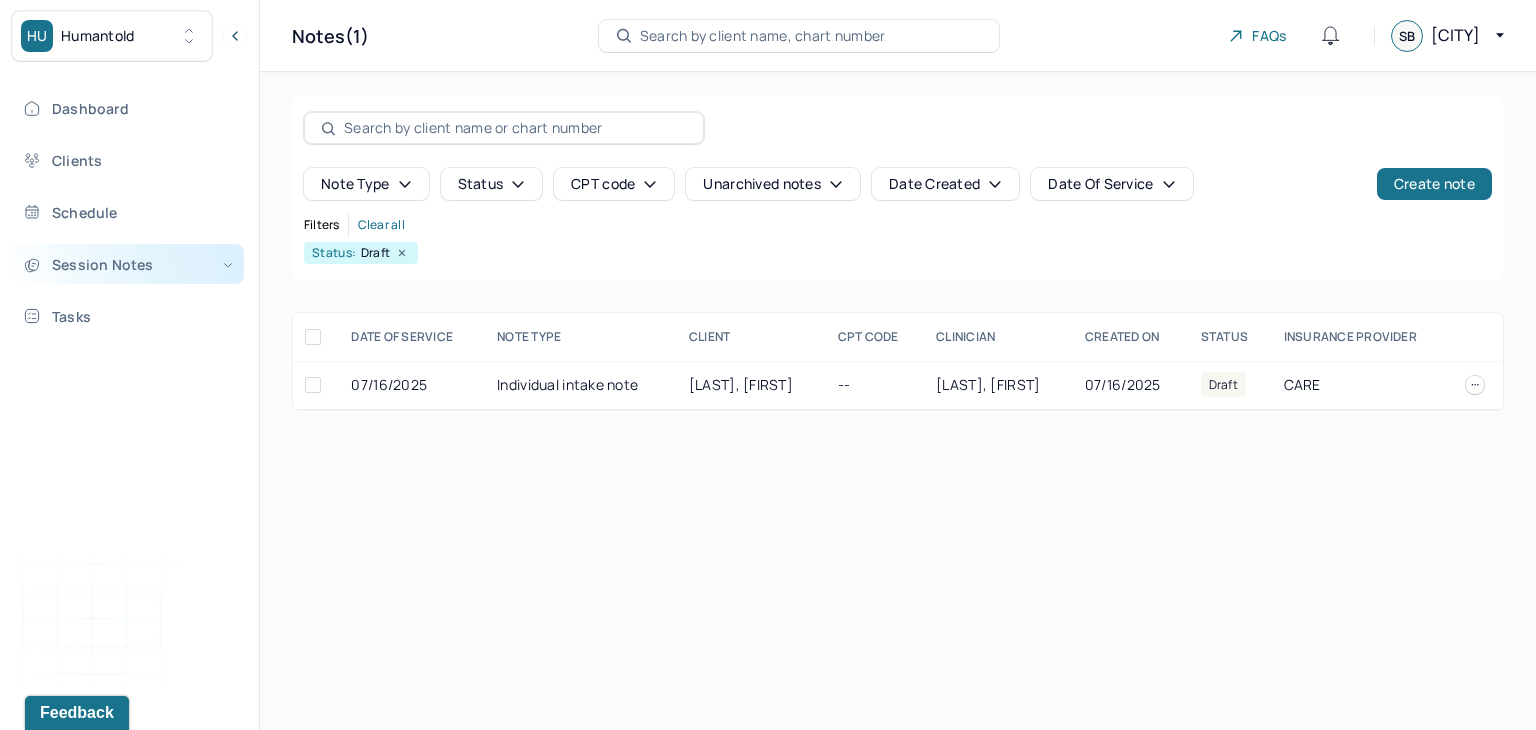 click on "Session Notes" at bounding box center (128, 264) 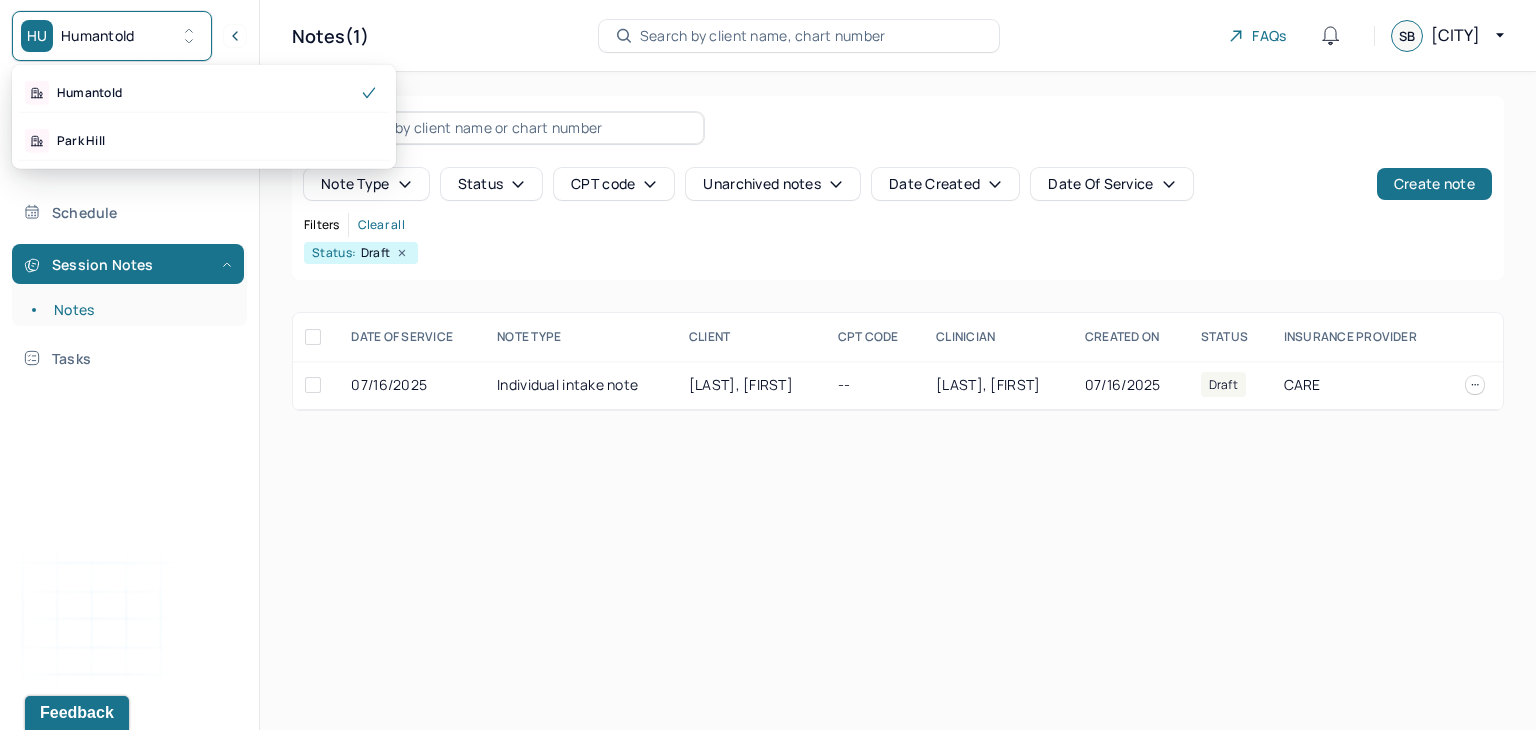 click on "HU Humantold" at bounding box center (112, 36) 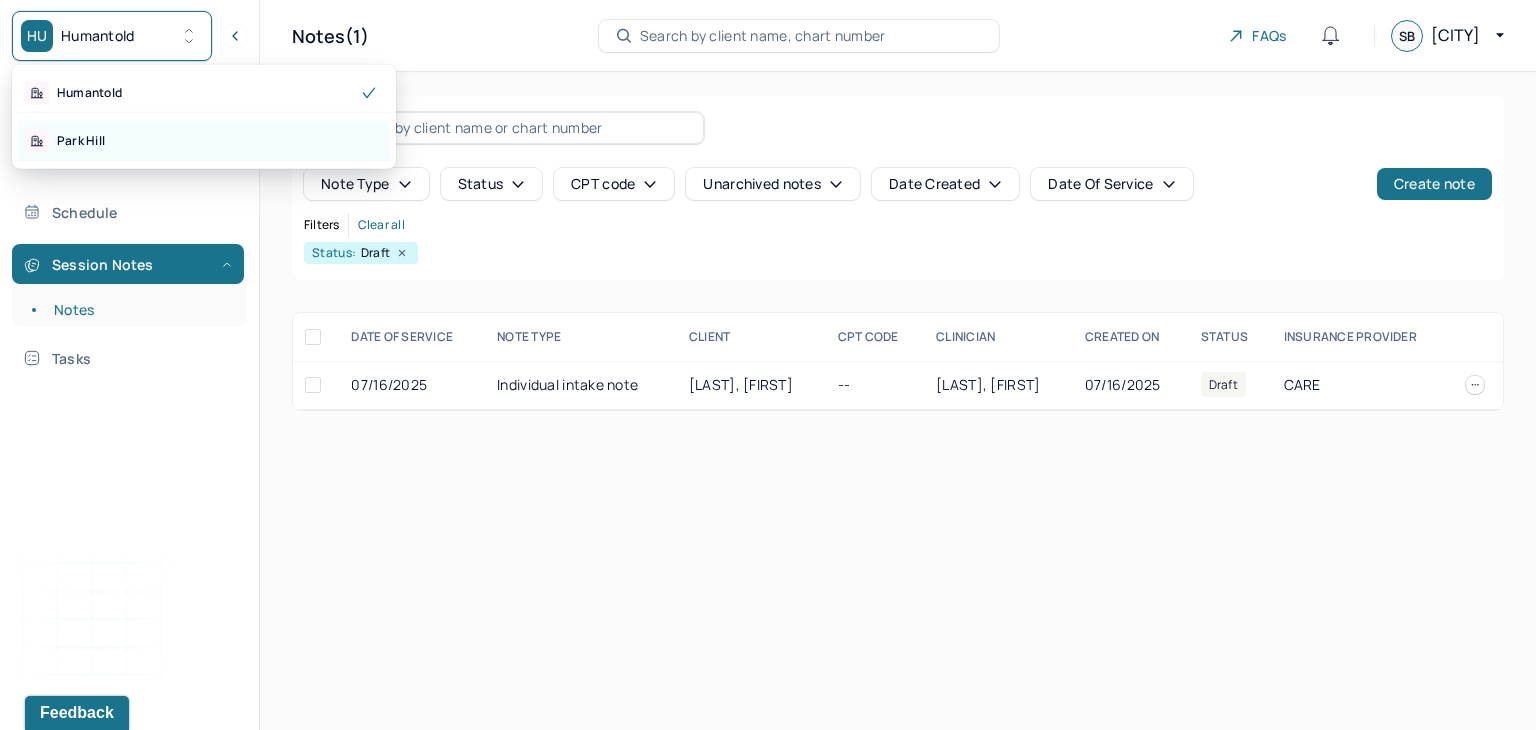 click on "Park Hill" at bounding box center [204, 141] 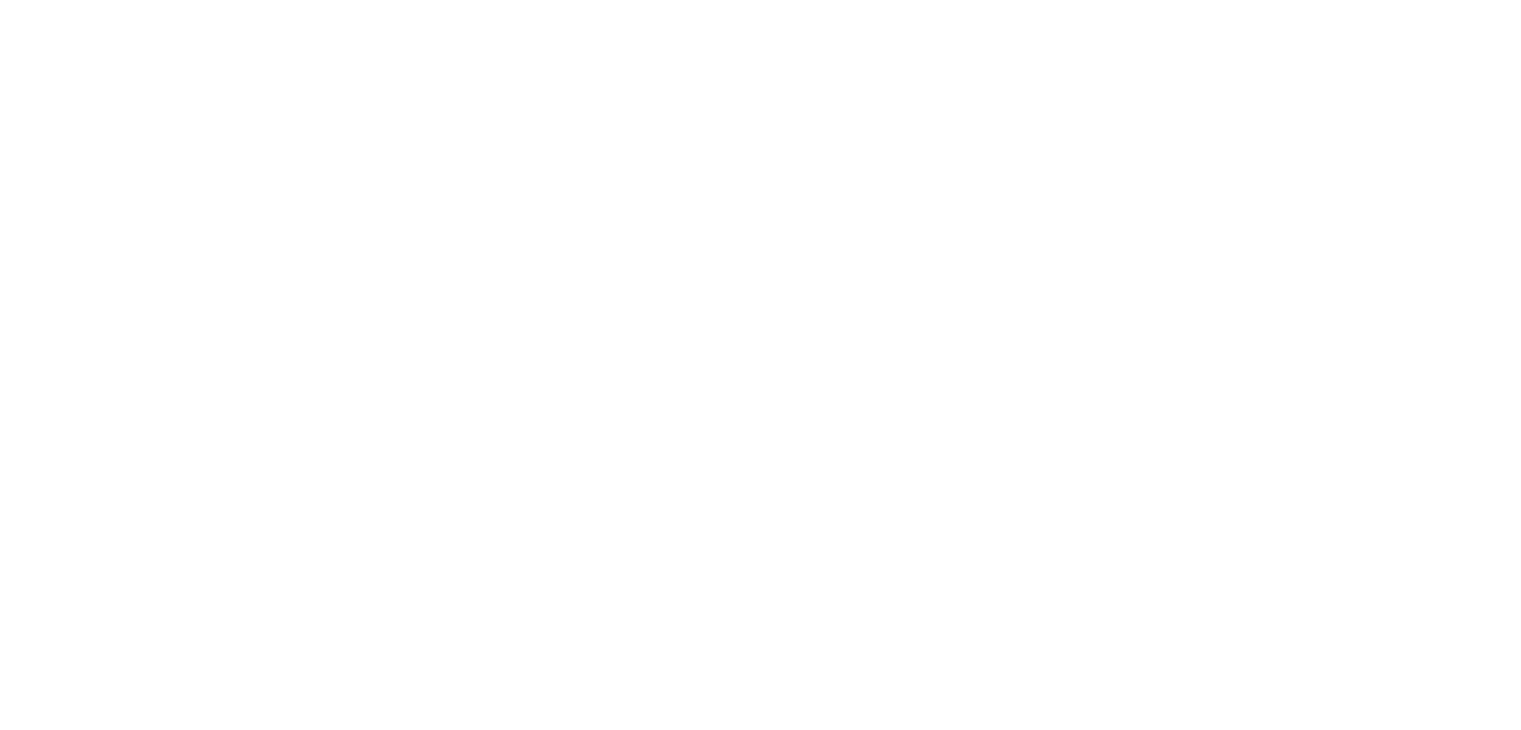 scroll, scrollTop: 0, scrollLeft: 0, axis: both 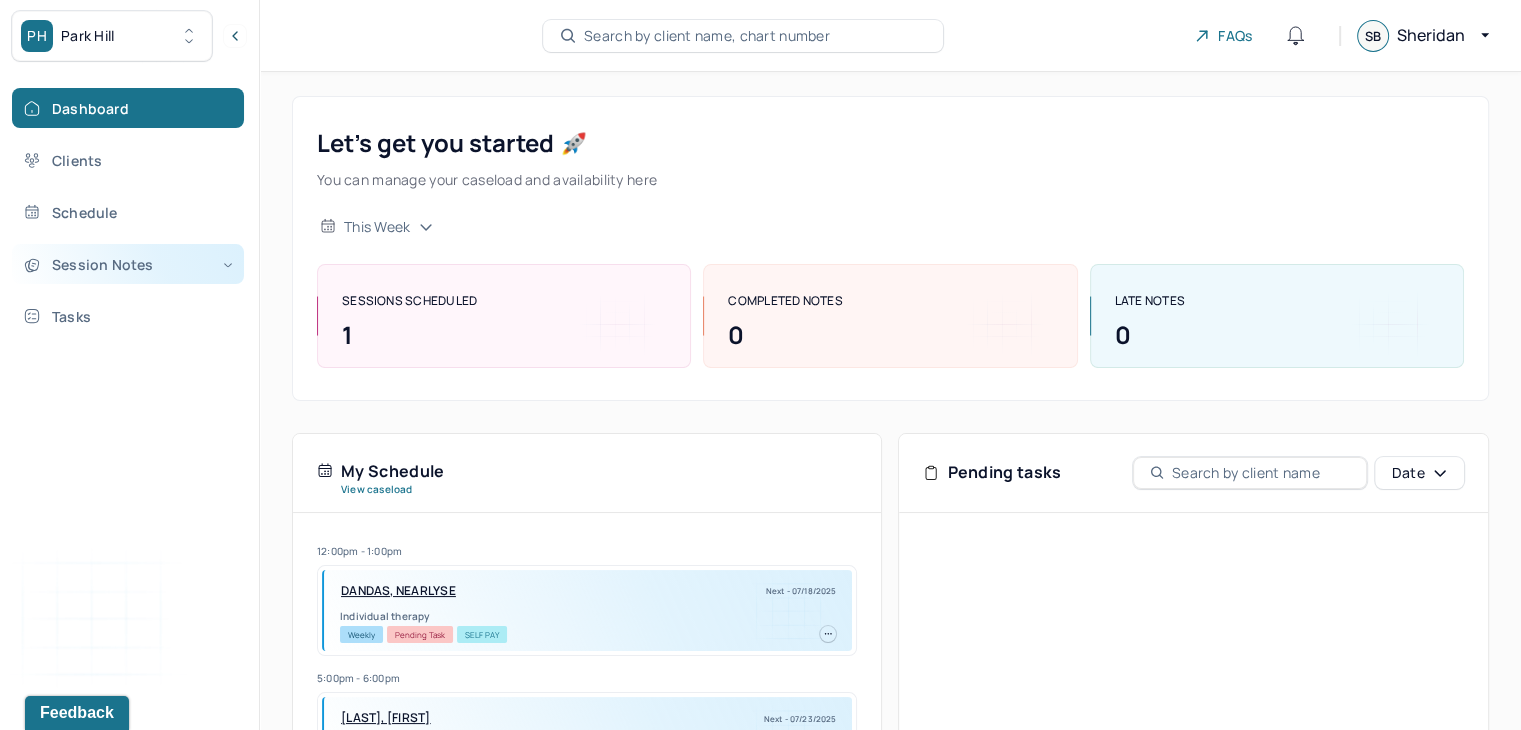 click on "Session Notes" at bounding box center (128, 264) 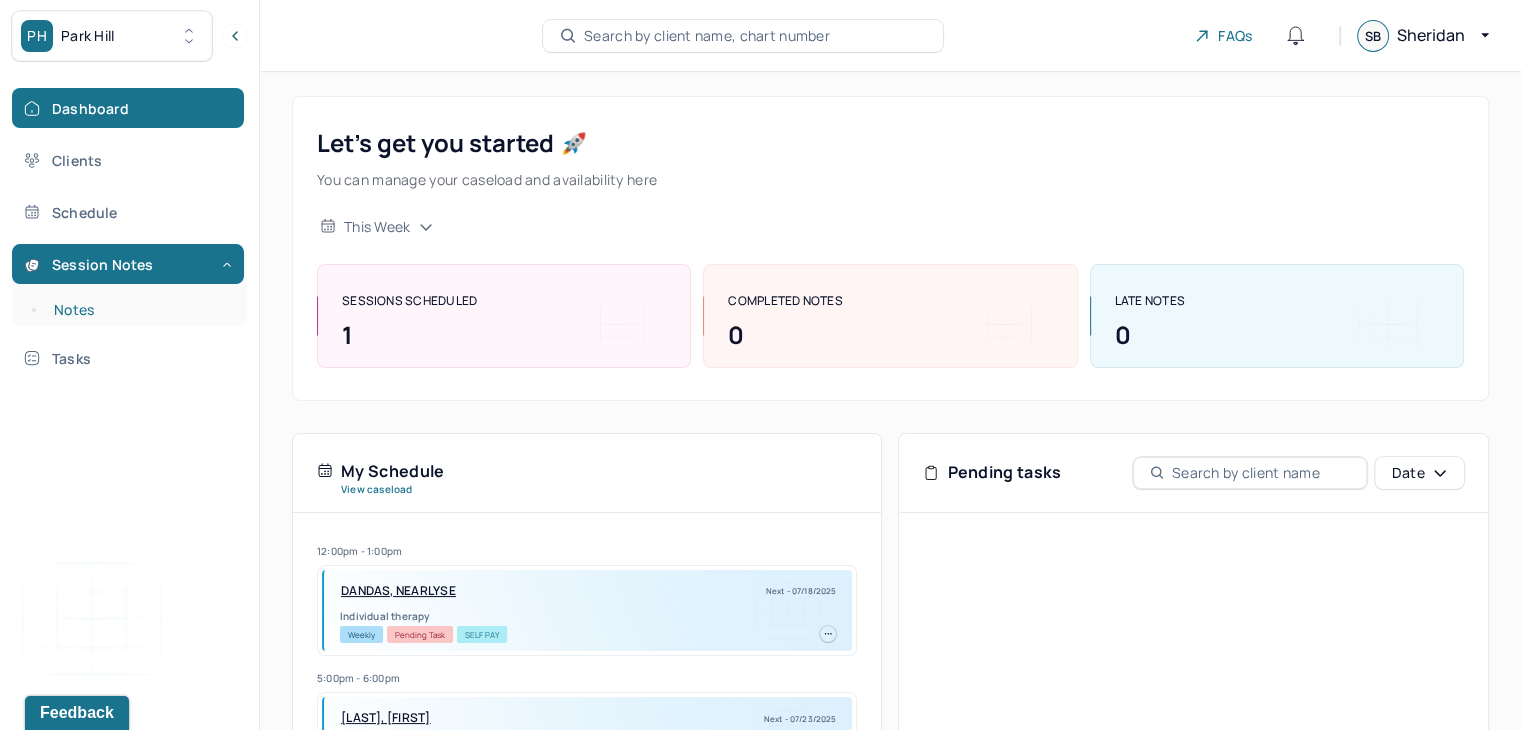 click on "Notes" at bounding box center [139, 310] 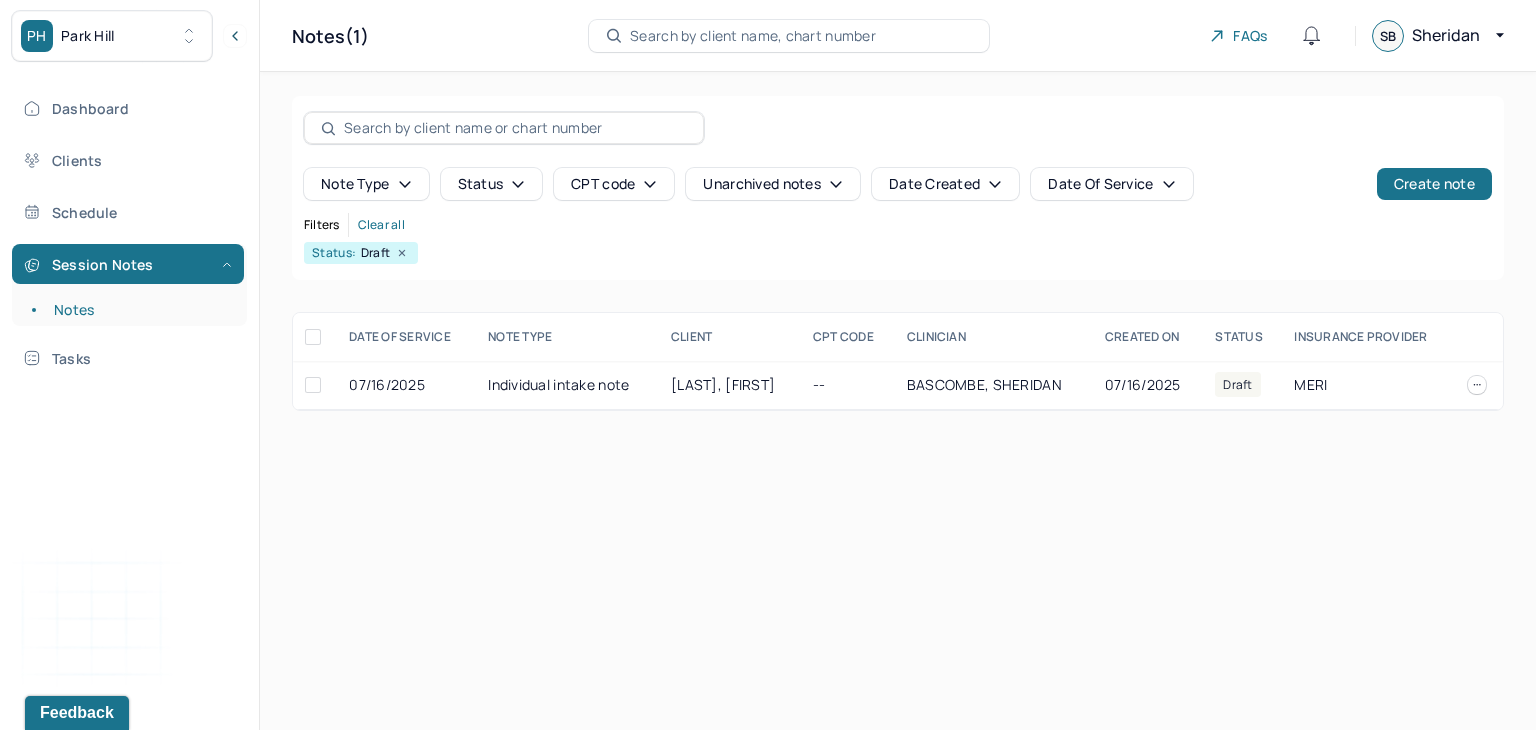 click 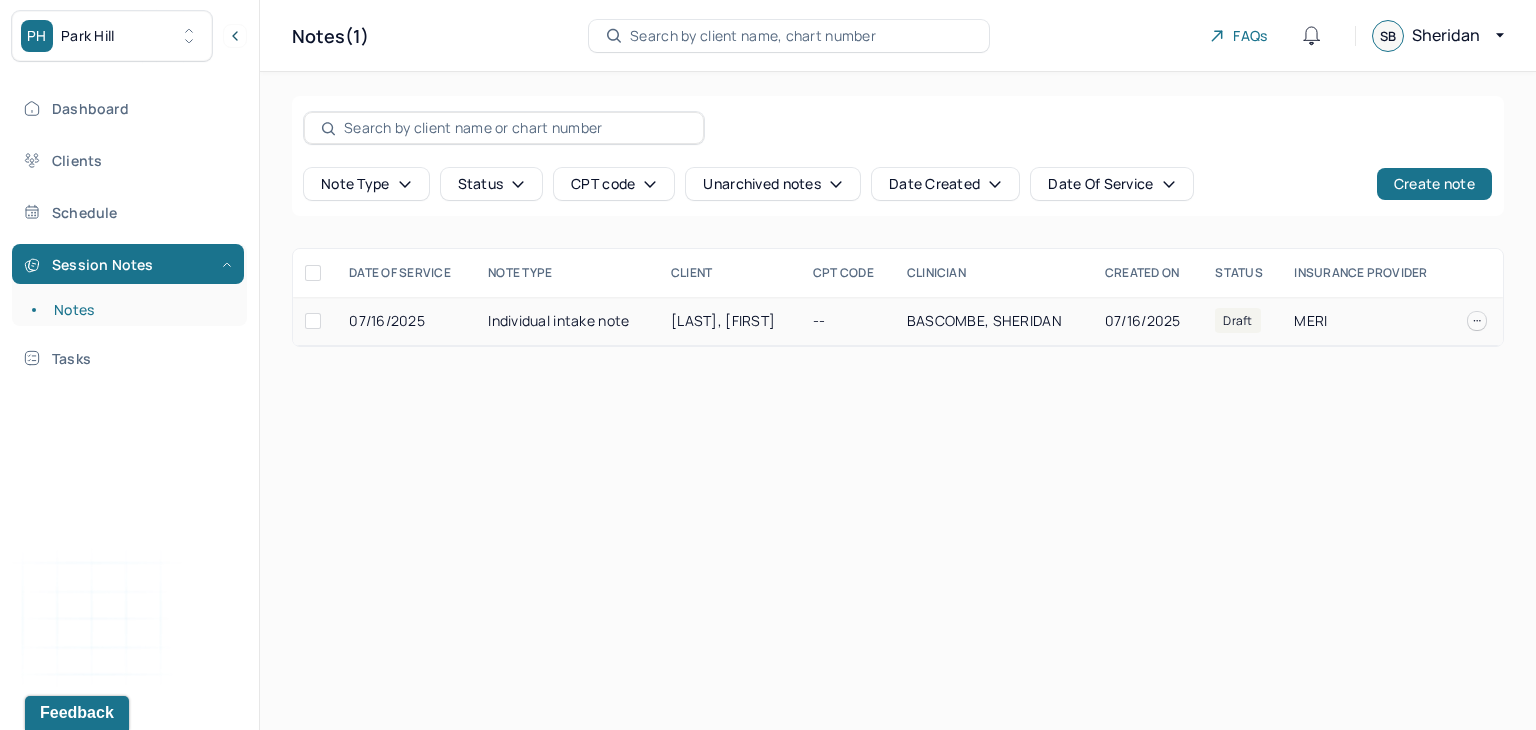 click on "07/16/2025" at bounding box center (406, 321) 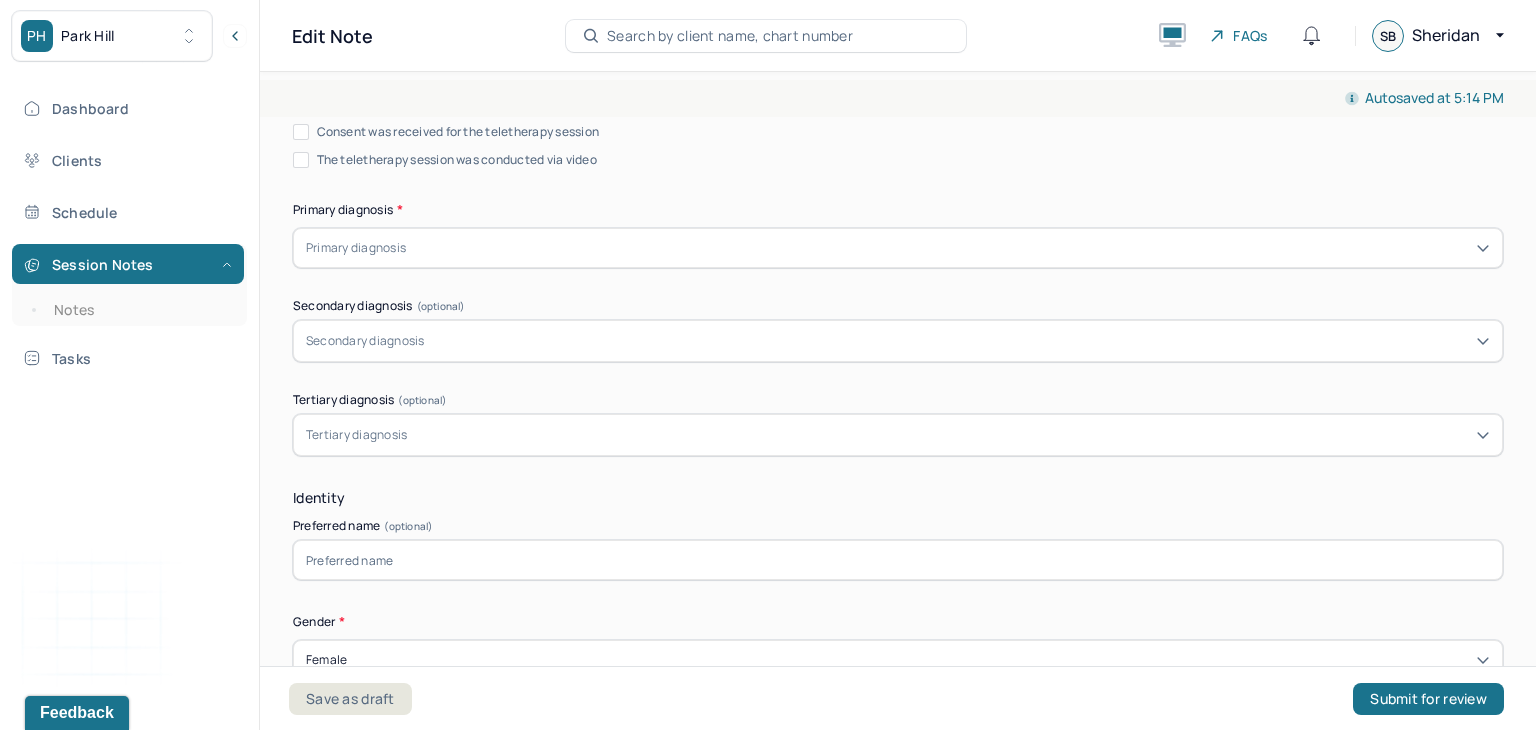 scroll, scrollTop: 629, scrollLeft: 0, axis: vertical 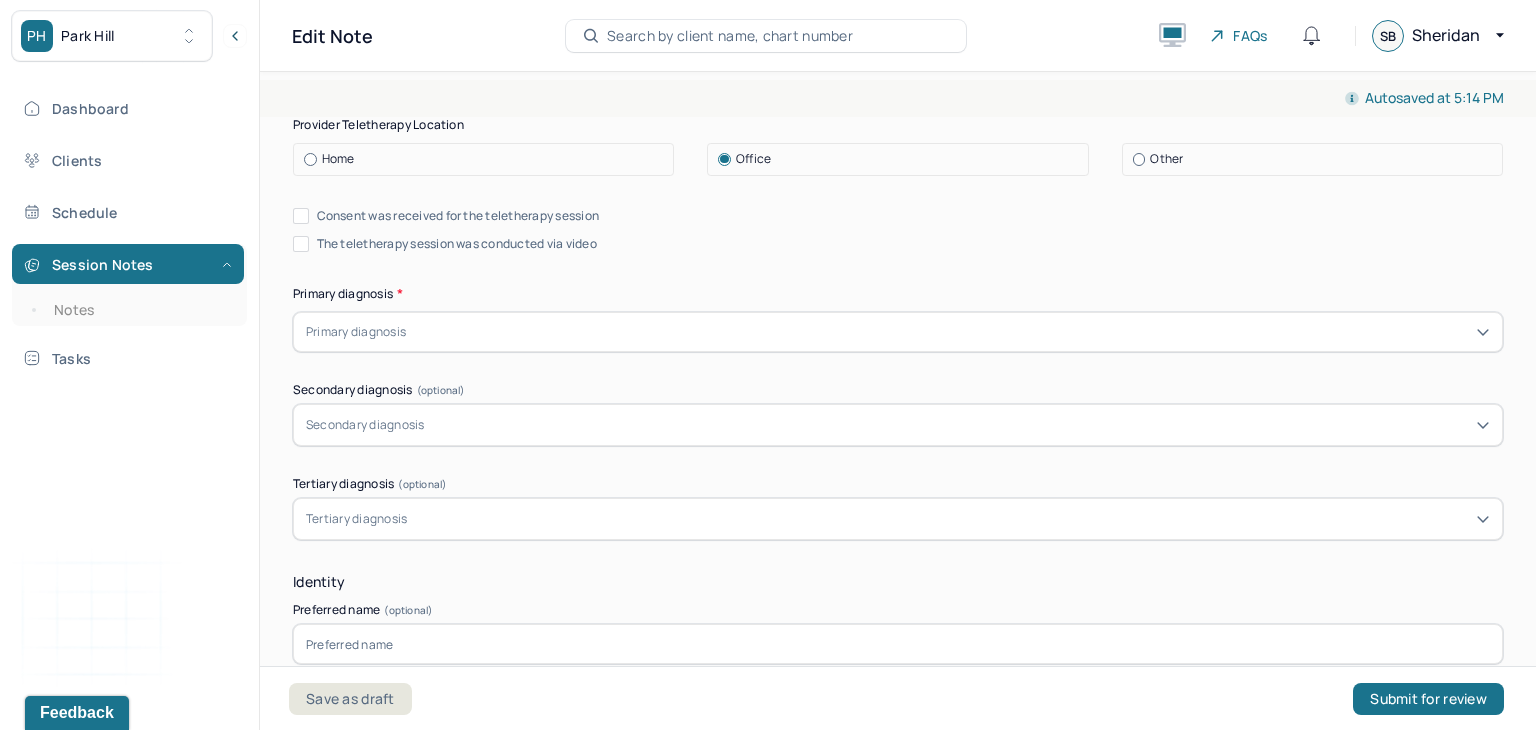 click at bounding box center [950, 332] 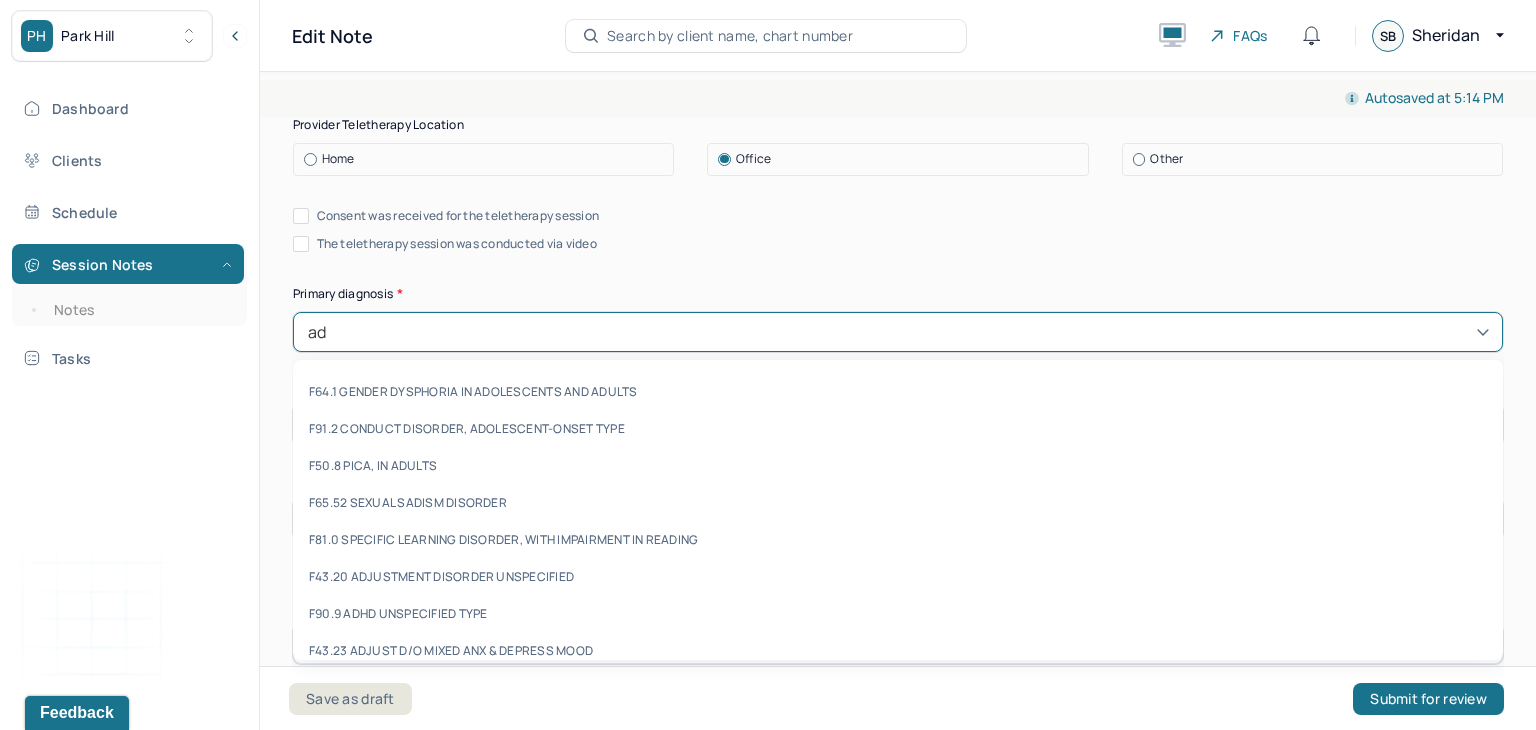 type on "adj" 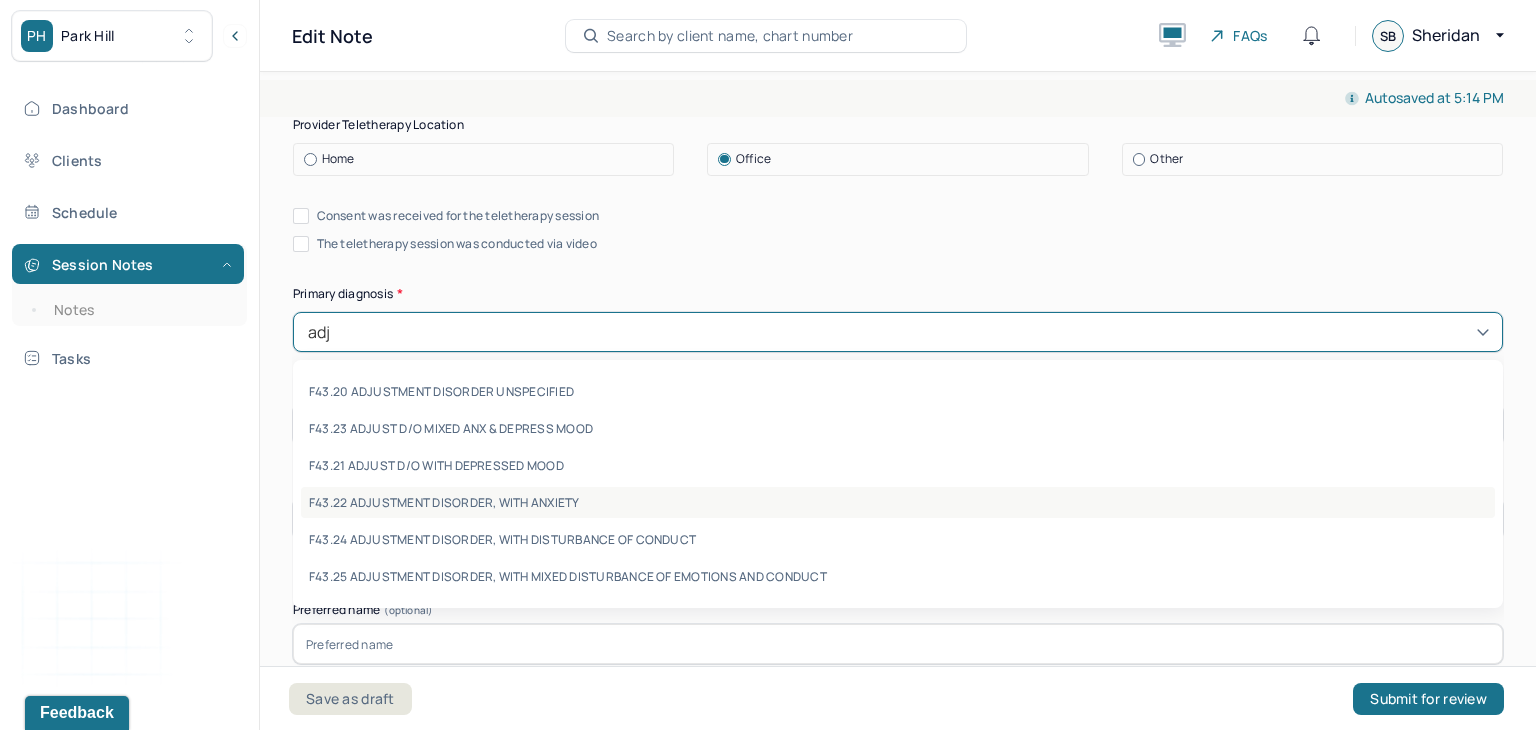 click on "F43.22 ADJUSTMENT DISORDER, WITH ANXIETY" at bounding box center (898, 502) 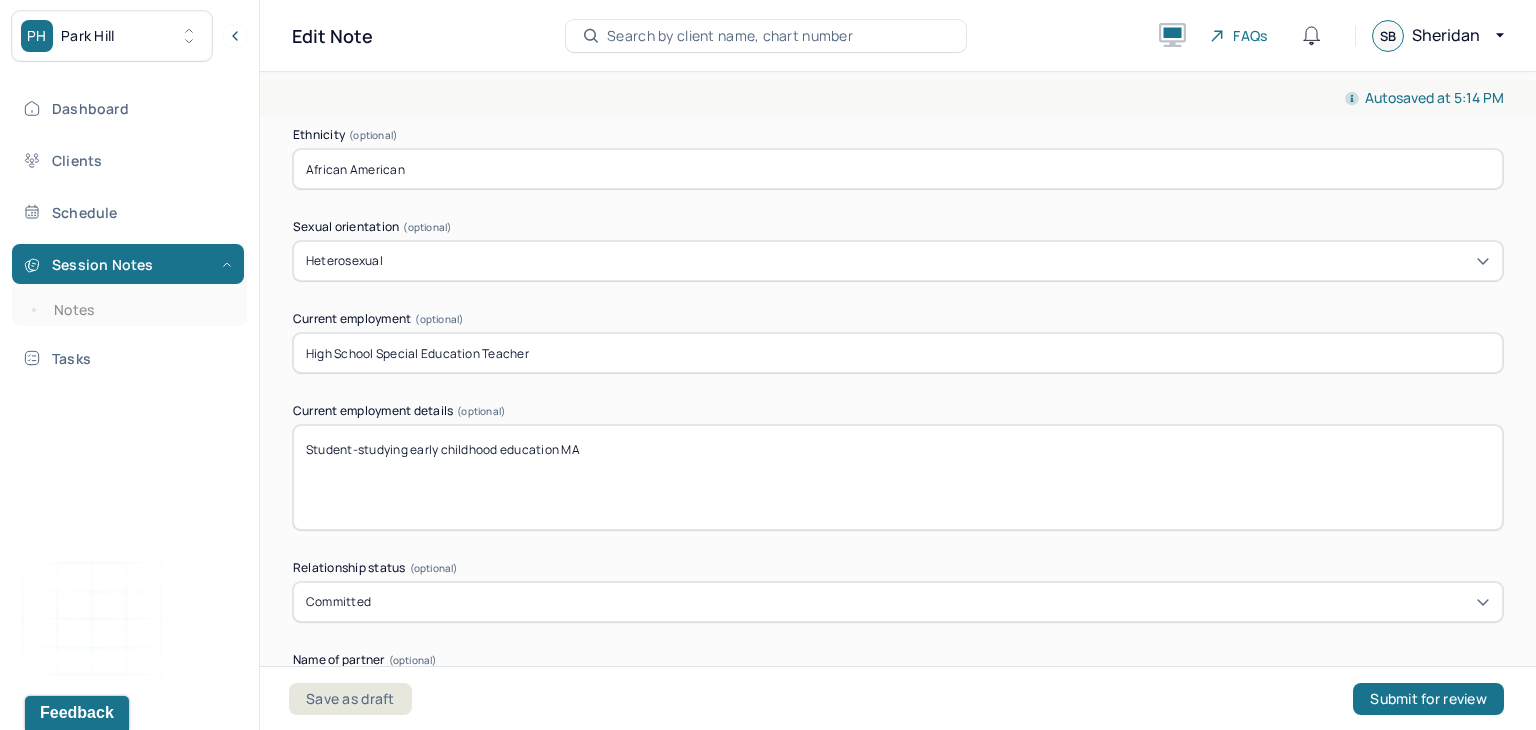 scroll, scrollTop: 1583, scrollLeft: 0, axis: vertical 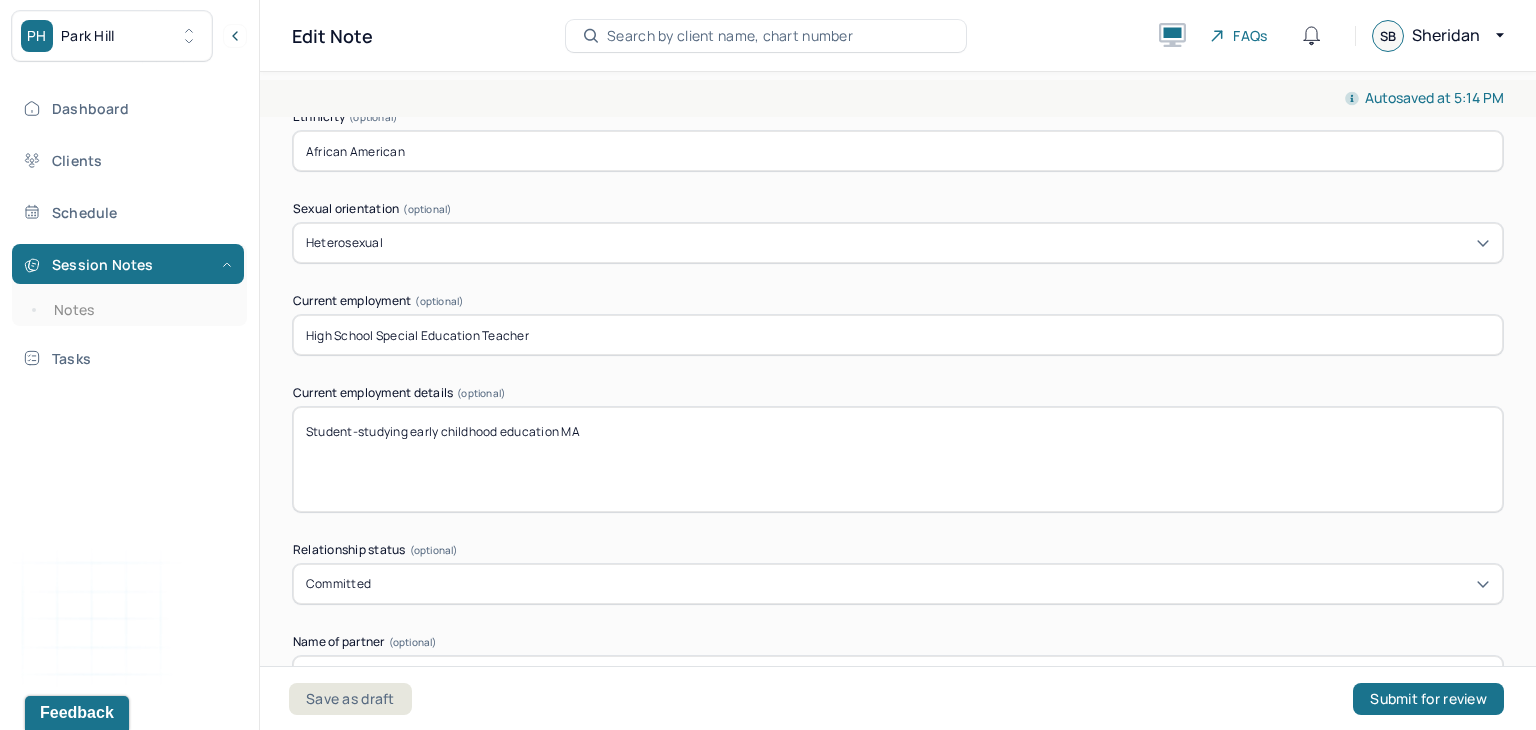 click on "Student-studying early childhood education MA" at bounding box center [898, 459] 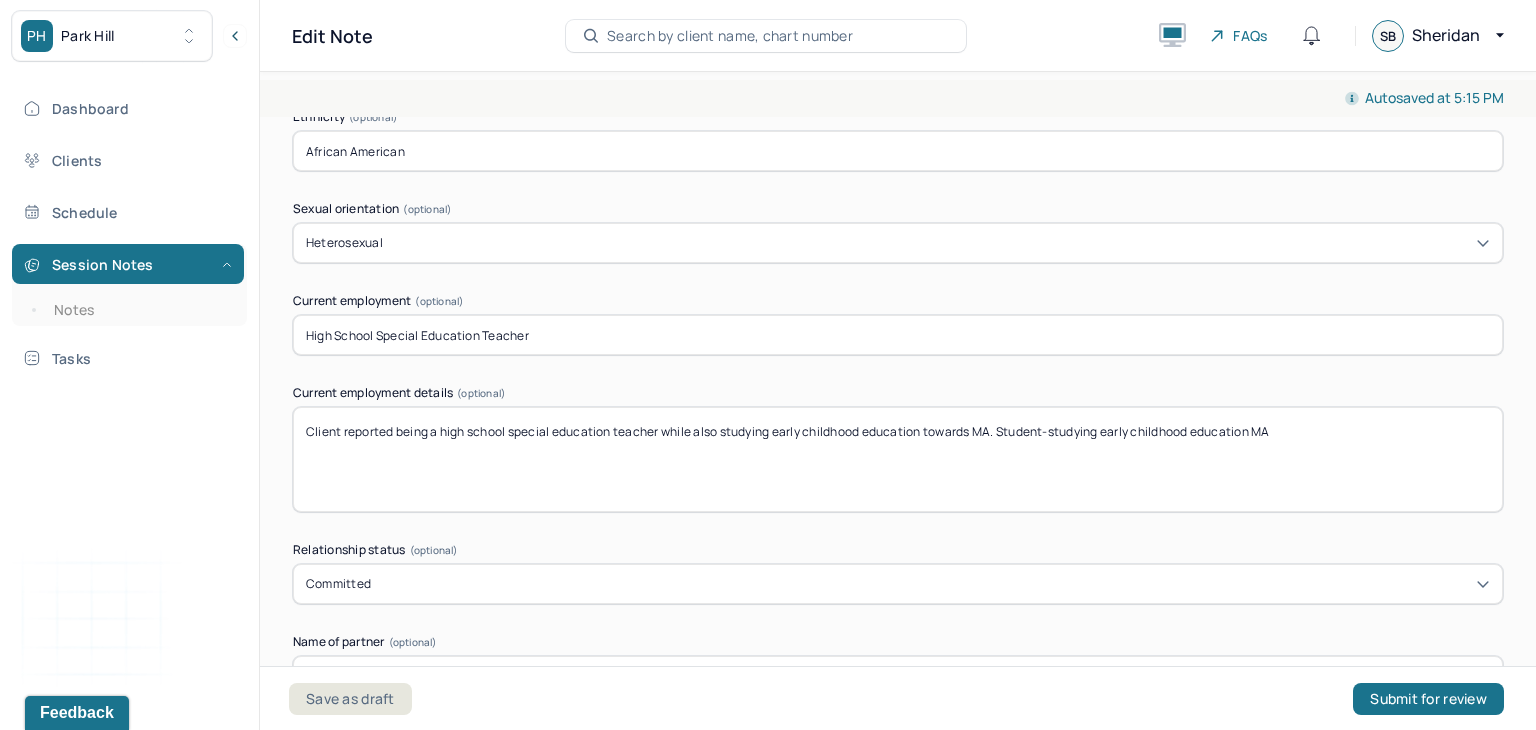 drag, startPoint x: 1285, startPoint y: 428, endPoint x: 979, endPoint y: 417, distance: 306.19766 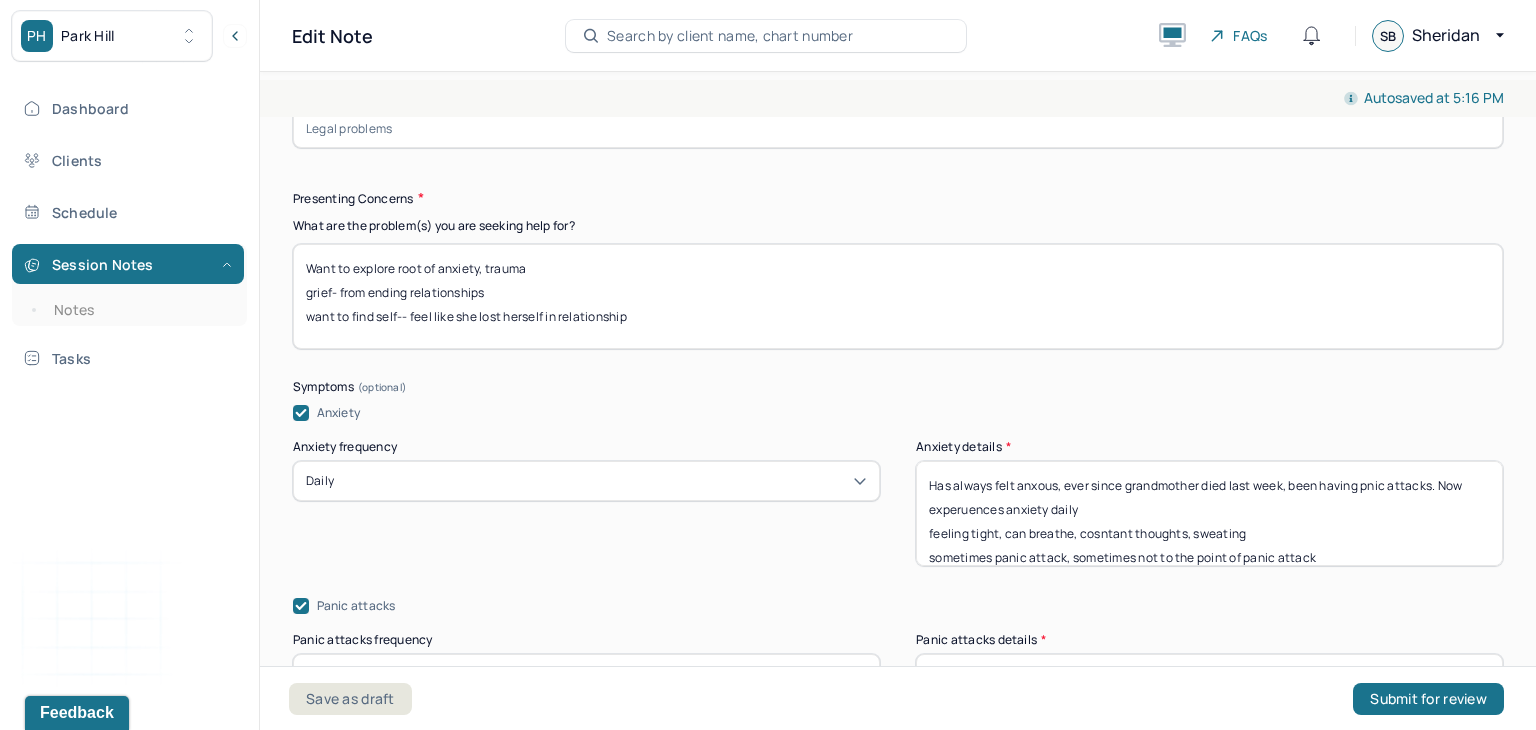 scroll, scrollTop: 2348, scrollLeft: 0, axis: vertical 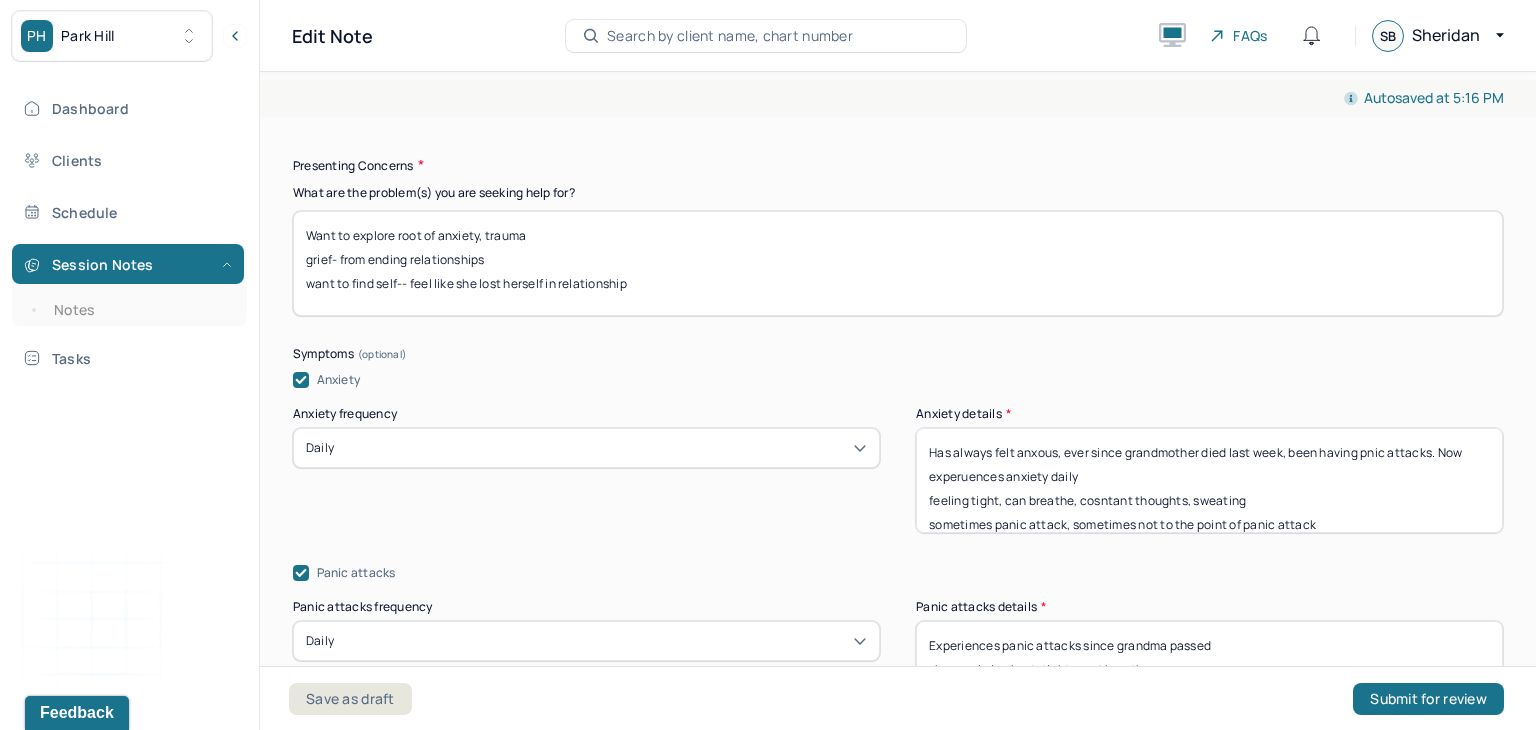 type on "Client reported being a high school special education teacher while also studying early childhood education towards a master's degree." 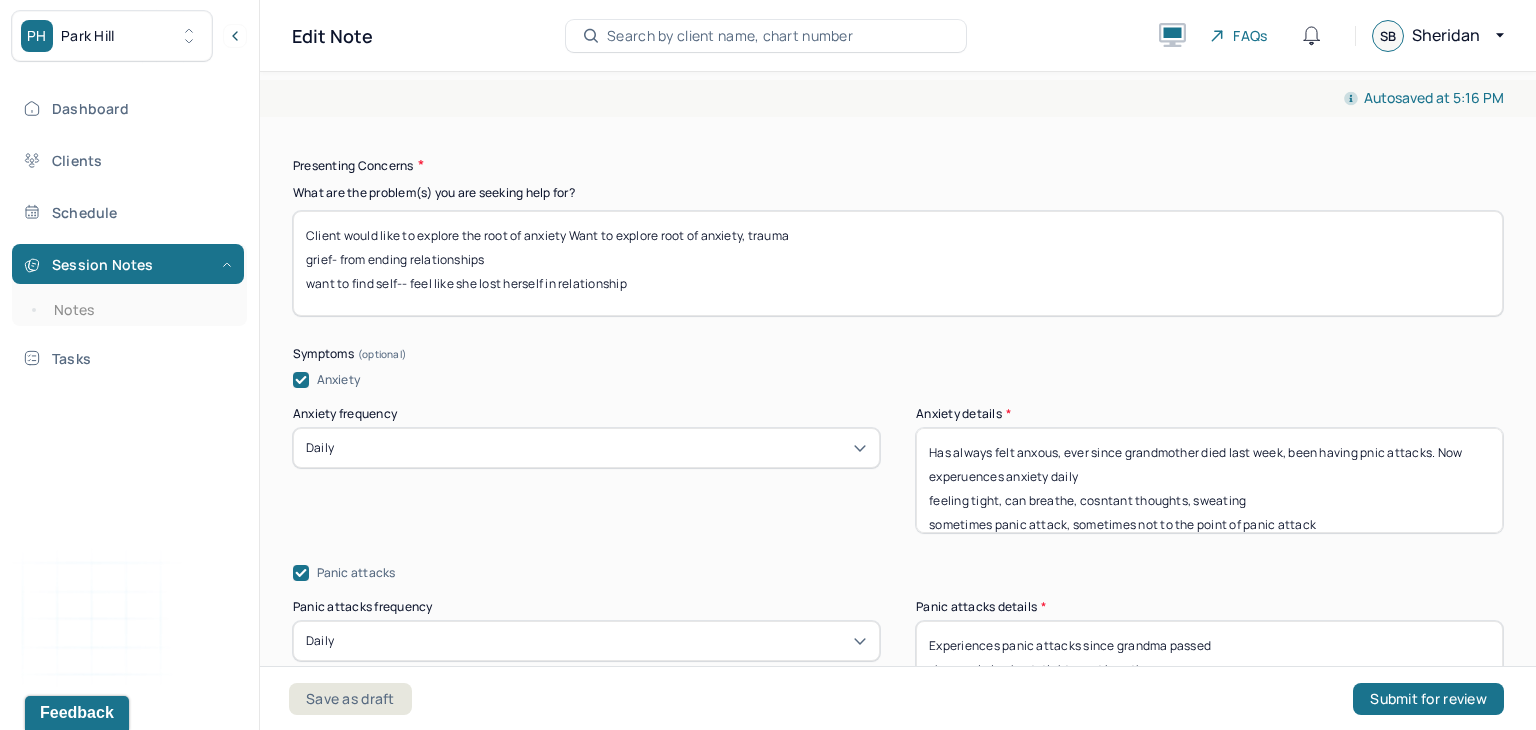 click on "Client would like to explore the root of anxiety Want to explore root of anxiety, trauma
grief- from ending relationships
want to find self-- feel like she lost herself in relationship" at bounding box center (898, 263) 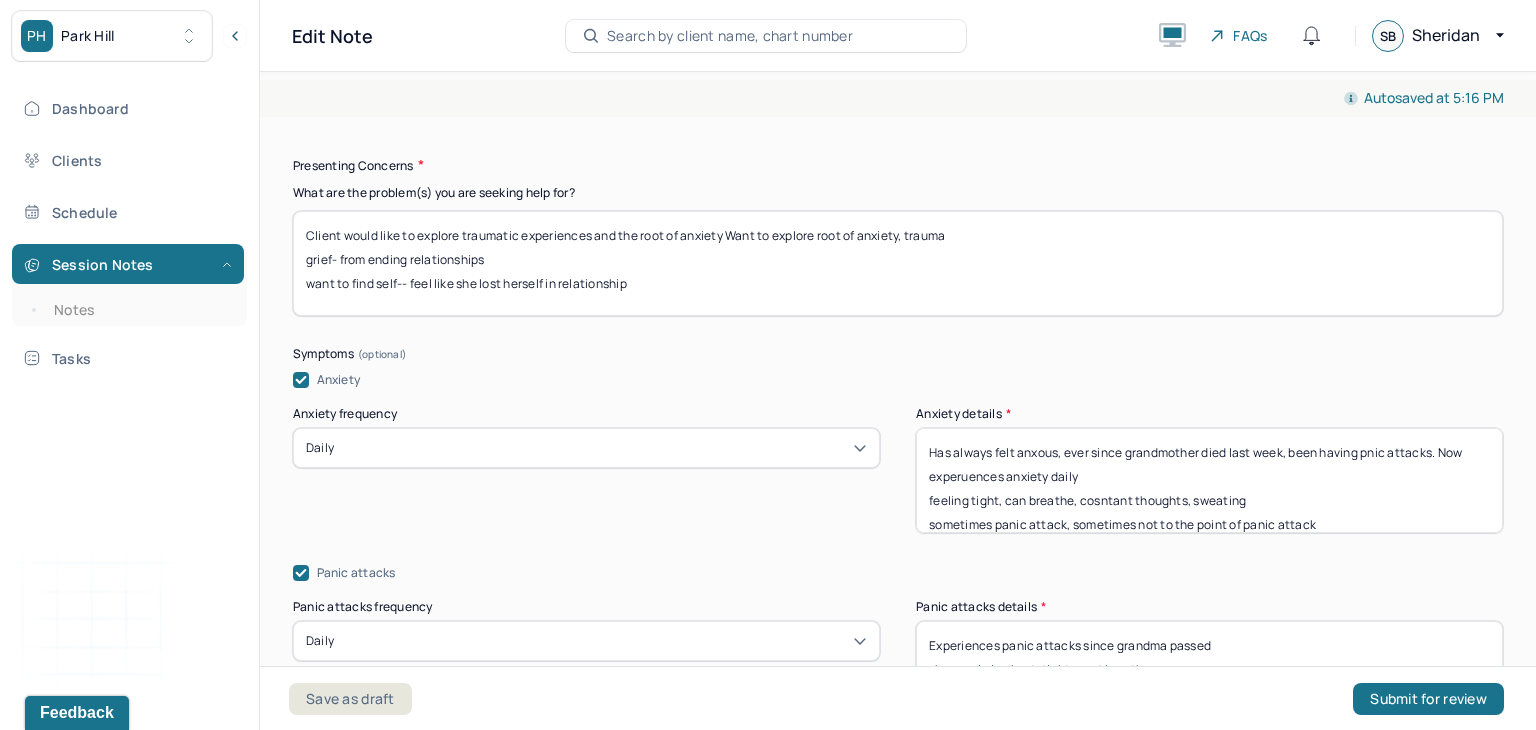 click on "Client would like to explore traumatic experiences and the root of anxiety Want to explore root of anxiety, trauma
grief- from ending relationships
want to find self-- feel like she lost herself in relationship" at bounding box center [898, 263] 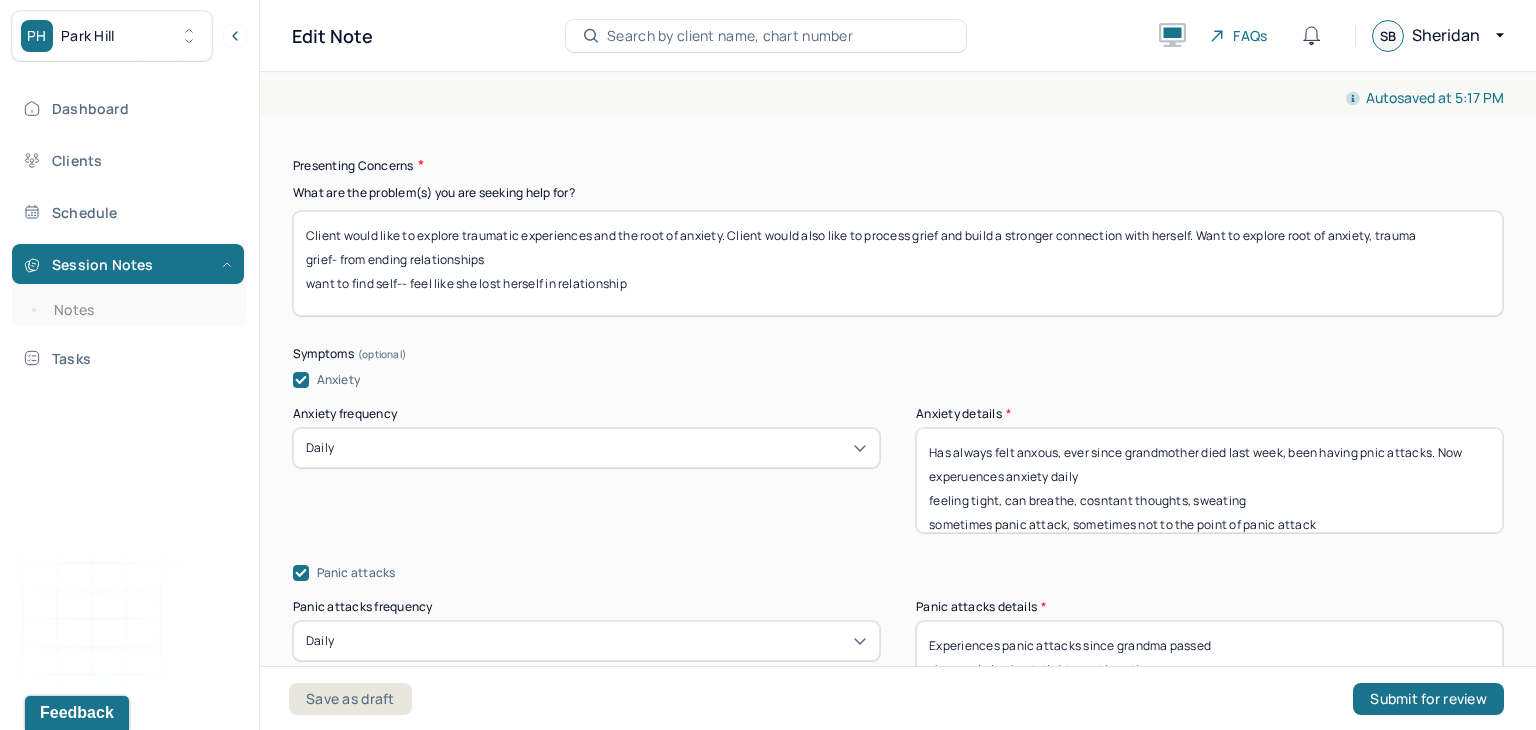 drag, startPoint x: 1206, startPoint y: 234, endPoint x: 1213, endPoint y: 273, distance: 39.623226 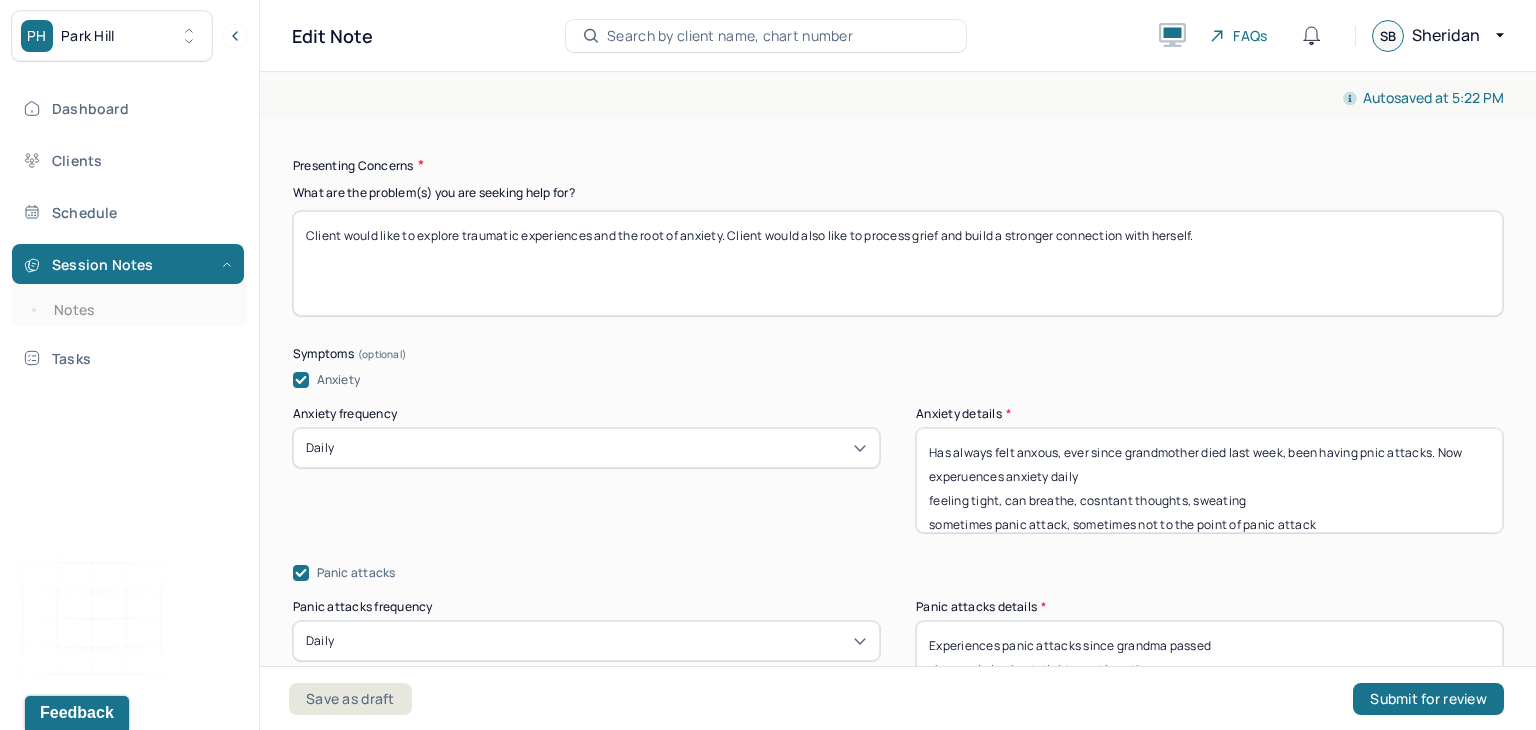 type on "Client would like to explore traumatic experiences and the root of anxiety. Client would also like to process grief and build a stronger connection with herself." 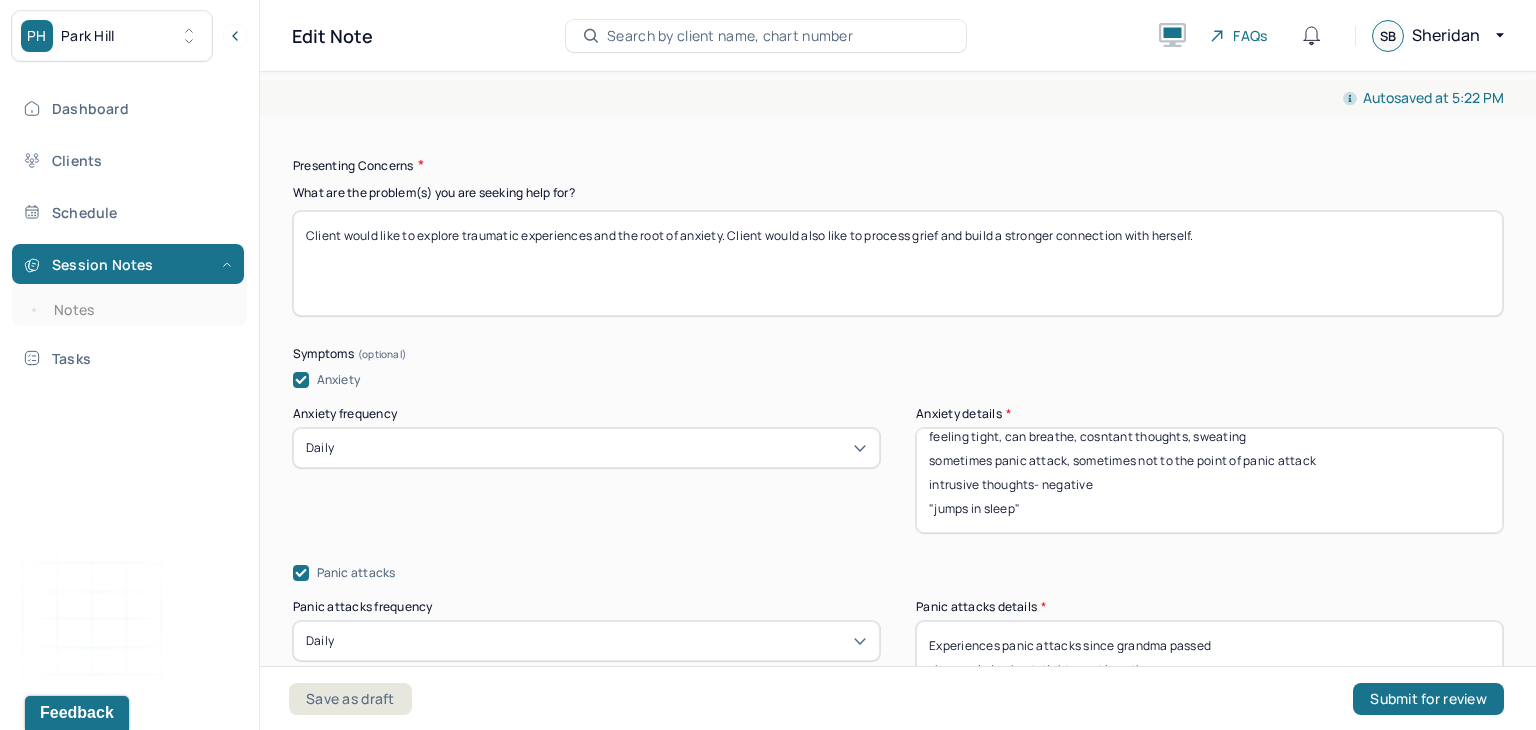 drag, startPoint x: 924, startPoint y: 451, endPoint x: 1020, endPoint y: 553, distance: 140.07141 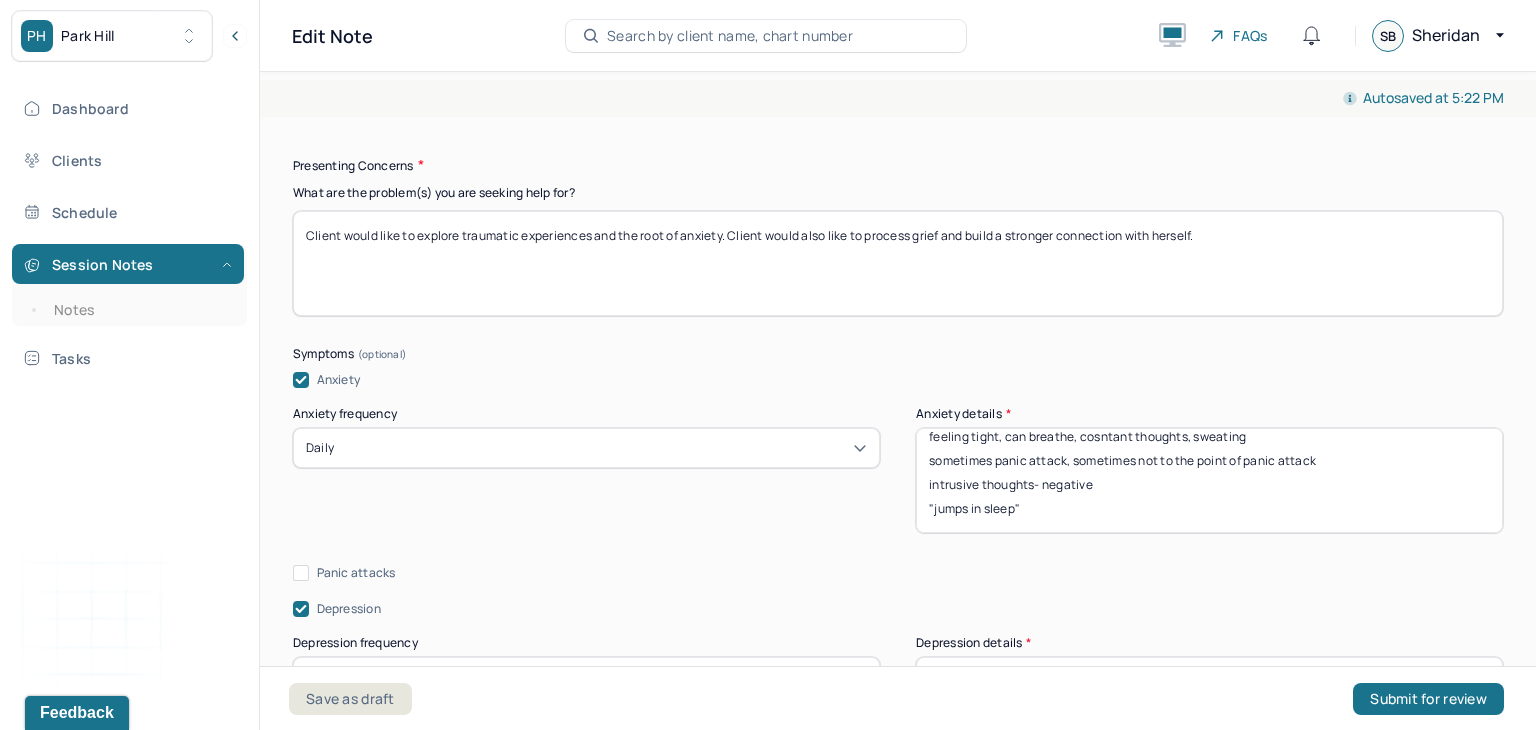 scroll, scrollTop: 0, scrollLeft: 0, axis: both 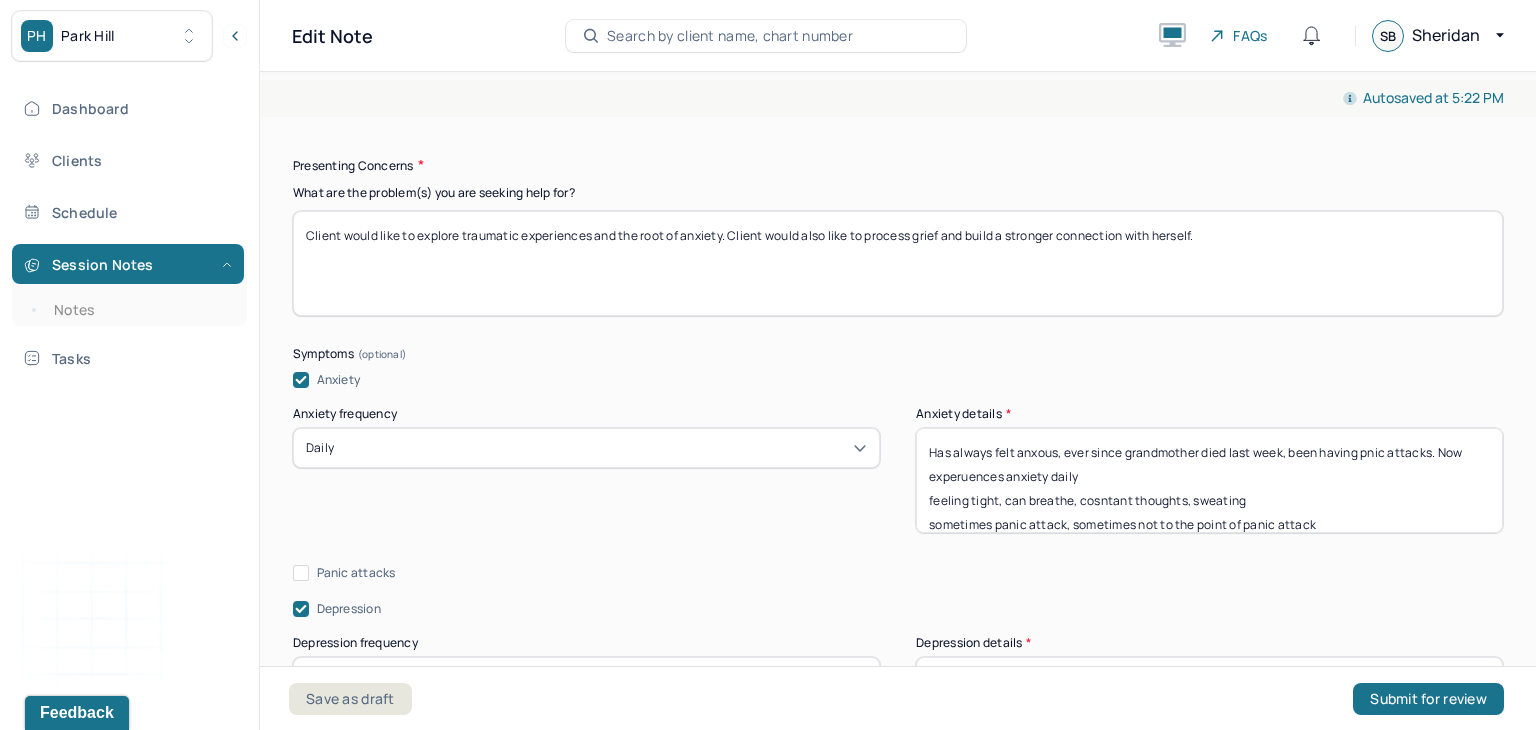 drag, startPoint x: 1014, startPoint y: 517, endPoint x: 1006, endPoint y: 401, distance: 116.275536 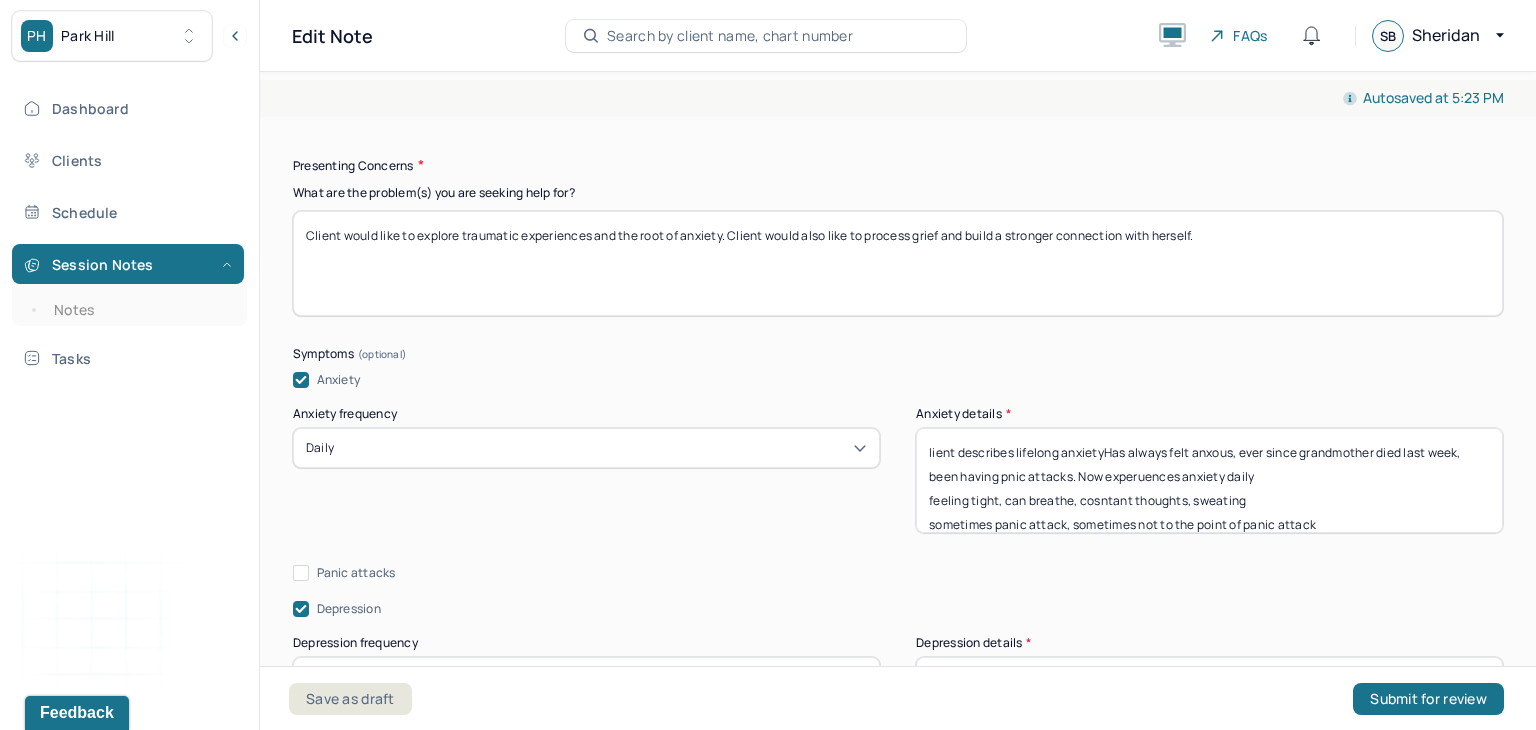 click on "lient describes lifelong anxietyHas always felt anxous, ever since grandmother died last week, been having pnic attacks. Now experuences anxiety daily
feeling tight, can breathe, cosntant thoughts, sweating
sometimes panic attack, sometimes not to the point of panic attack
intrusive thoughts- negative
"jumps in sleep"" at bounding box center (1209, 480) 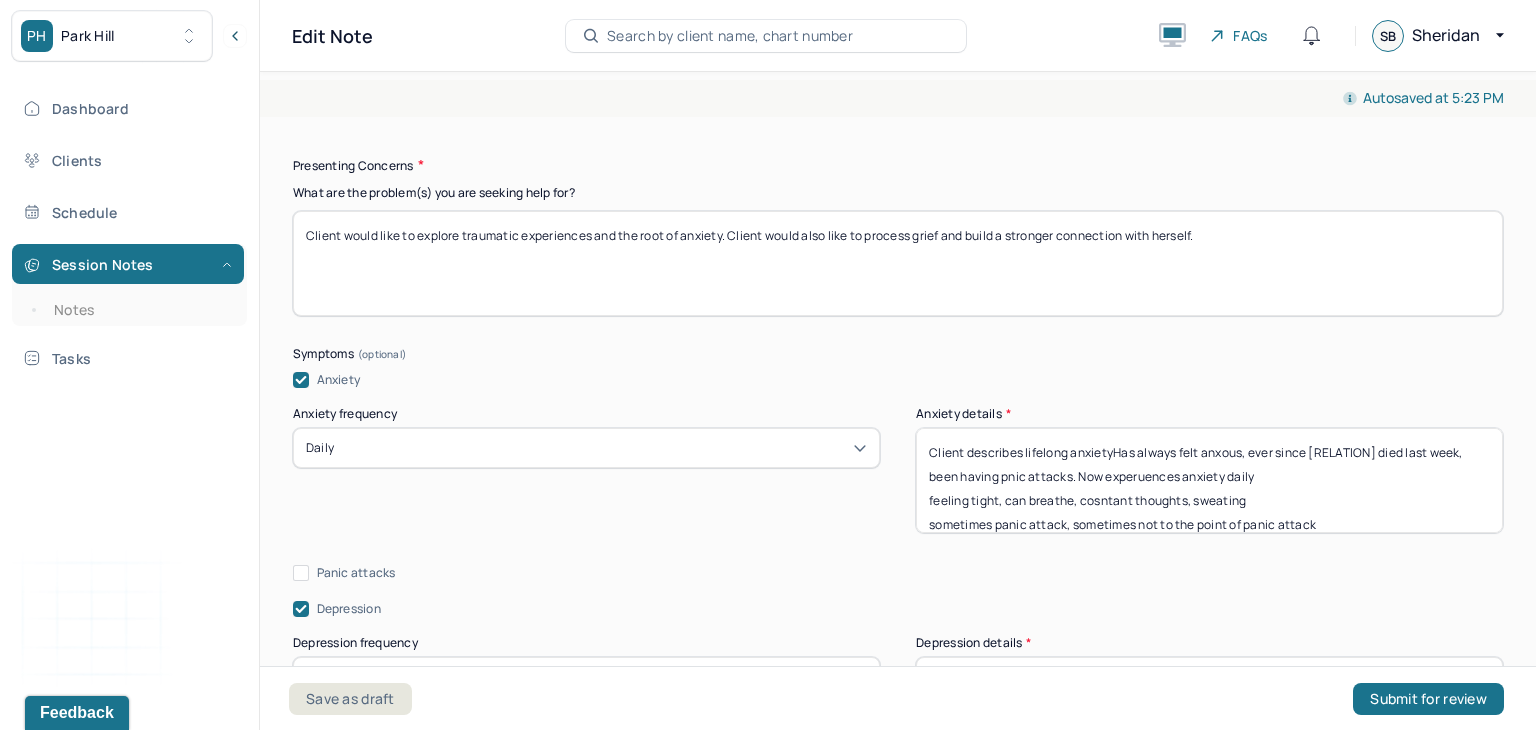 click on "Client describes lifelong anxietyHas always felt anxous, ever since grandmother died last week, been having pnic attacks. Now experuences anxiety daily
feeling tight, can breathe, cosntant thoughts, sweating
sometimes panic attack, sometimes not to the point of panic attack
intrusive thoughts- negative
"jumps in sleep"" at bounding box center (1209, 480) 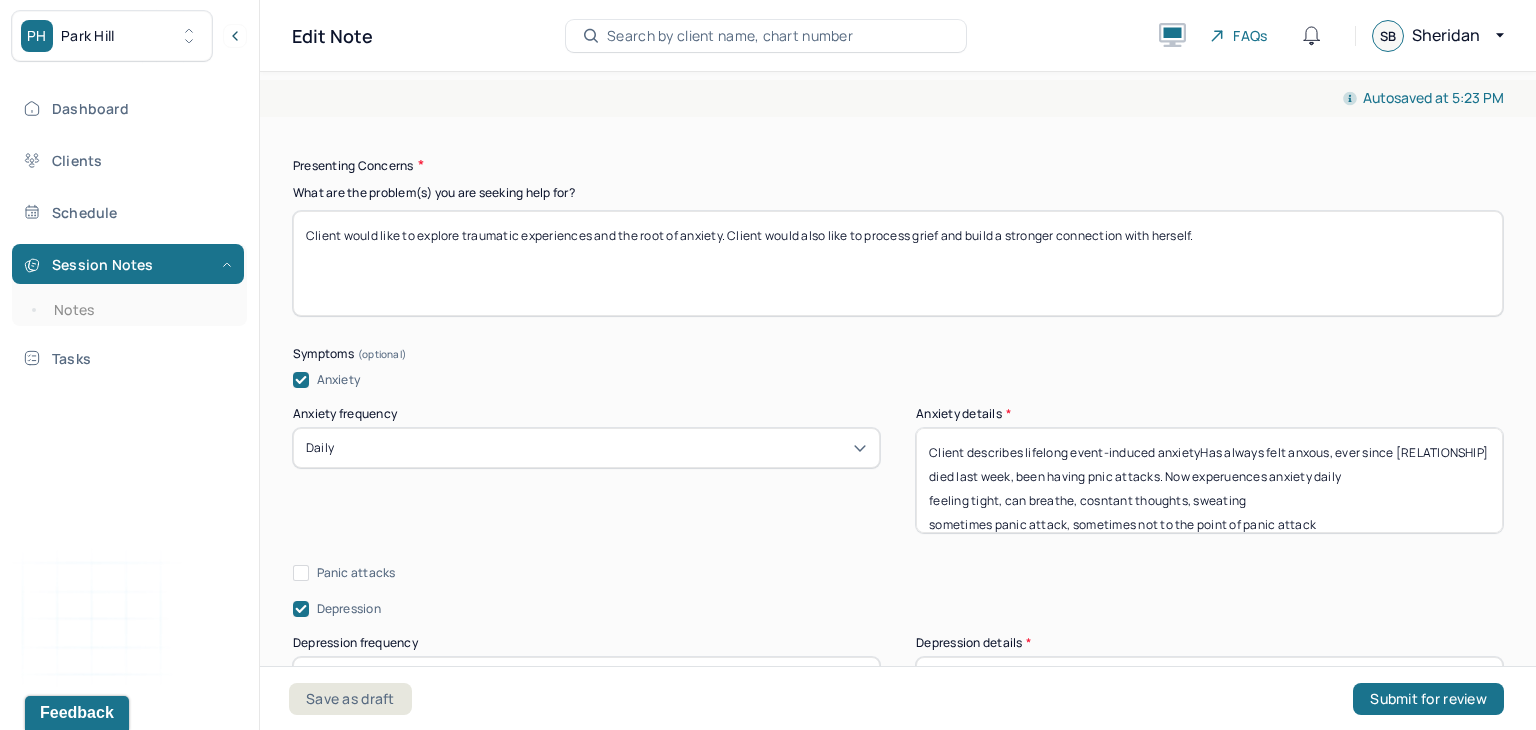 click on "Client describes lifelong event-induced anxietyHas always felt anxous, ever since grandmother died last week, been having pnic attacks. Now experuences anxiety daily
feeling tight, can breathe, cosntant thoughts, sweating
sometimes panic attack, sometimes not to the point of panic attack
intrusive thoughts- negative
"jumps in sleep"" at bounding box center [1209, 480] 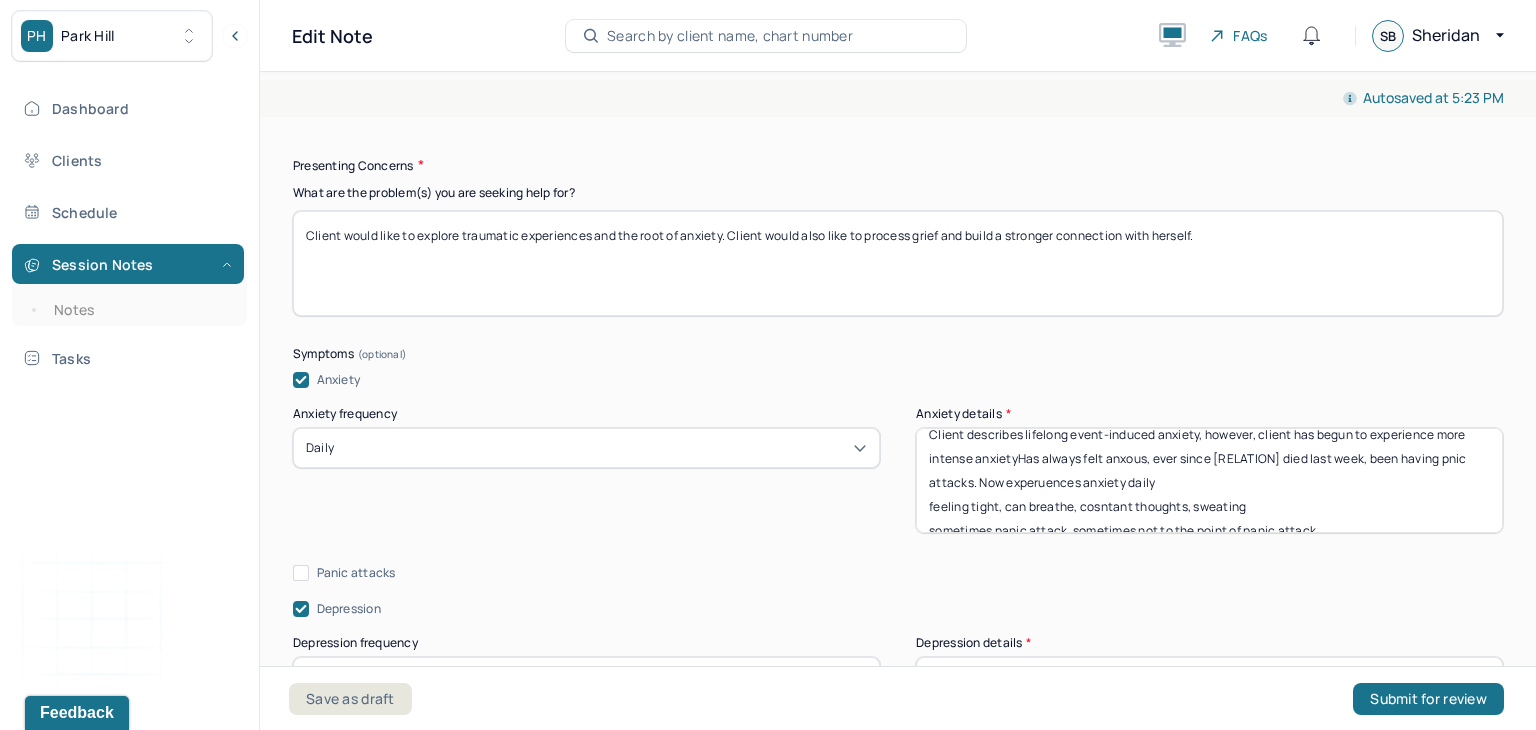 scroll, scrollTop: 0, scrollLeft: 0, axis: both 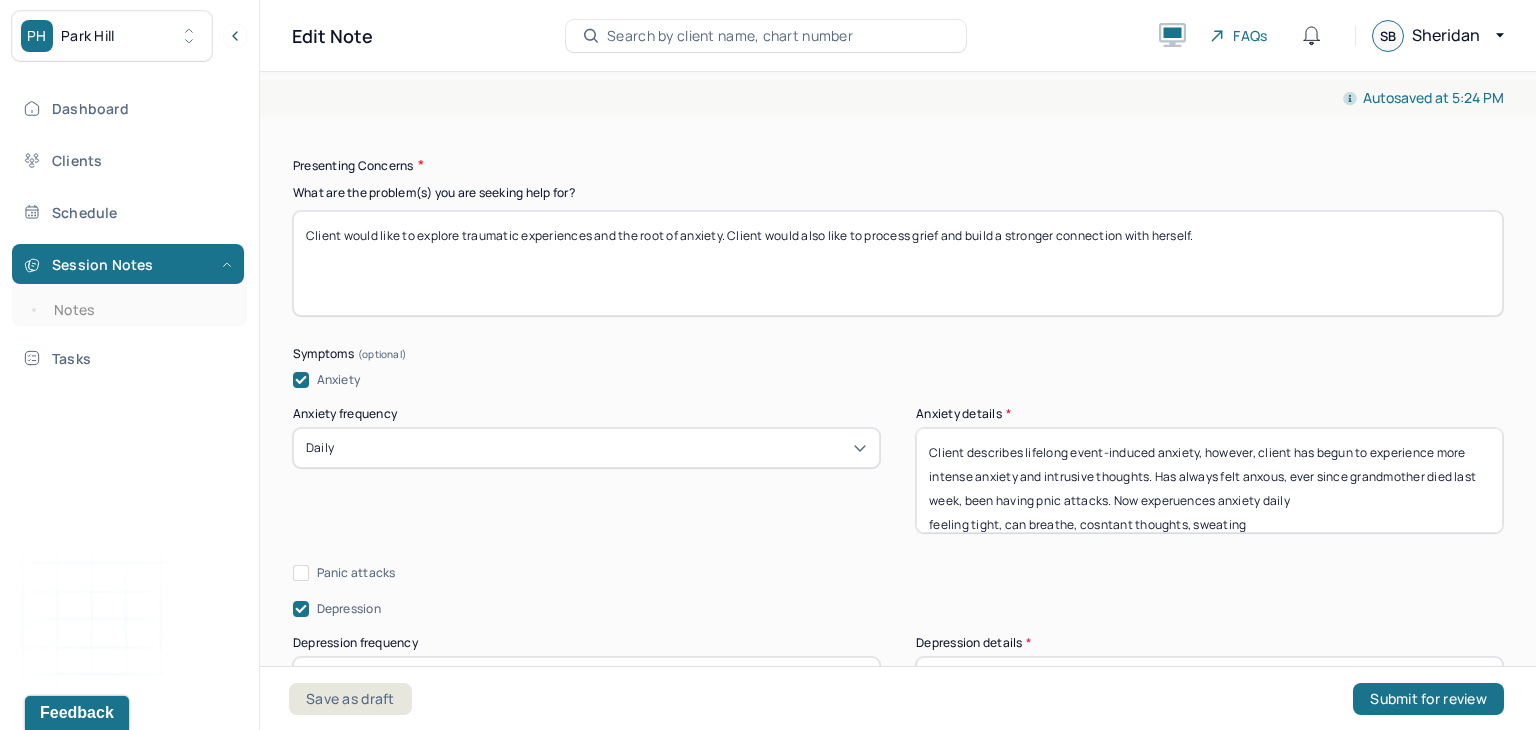 click on "Client describes lifelong event-induced anxiety, however, client has begun to experience more intense anxiety and intrusive thoughts. Has always felt anxous, ever since grandmother died last week, been having pnic attacks. Now experuences anxiety daily
feeling tight, can breathe, cosntant thoughts, sweating
sometimes panic attack, sometimes not to the point of panic attack
intrusive thoughts- negative
"jumps in sleep"" at bounding box center (1209, 480) 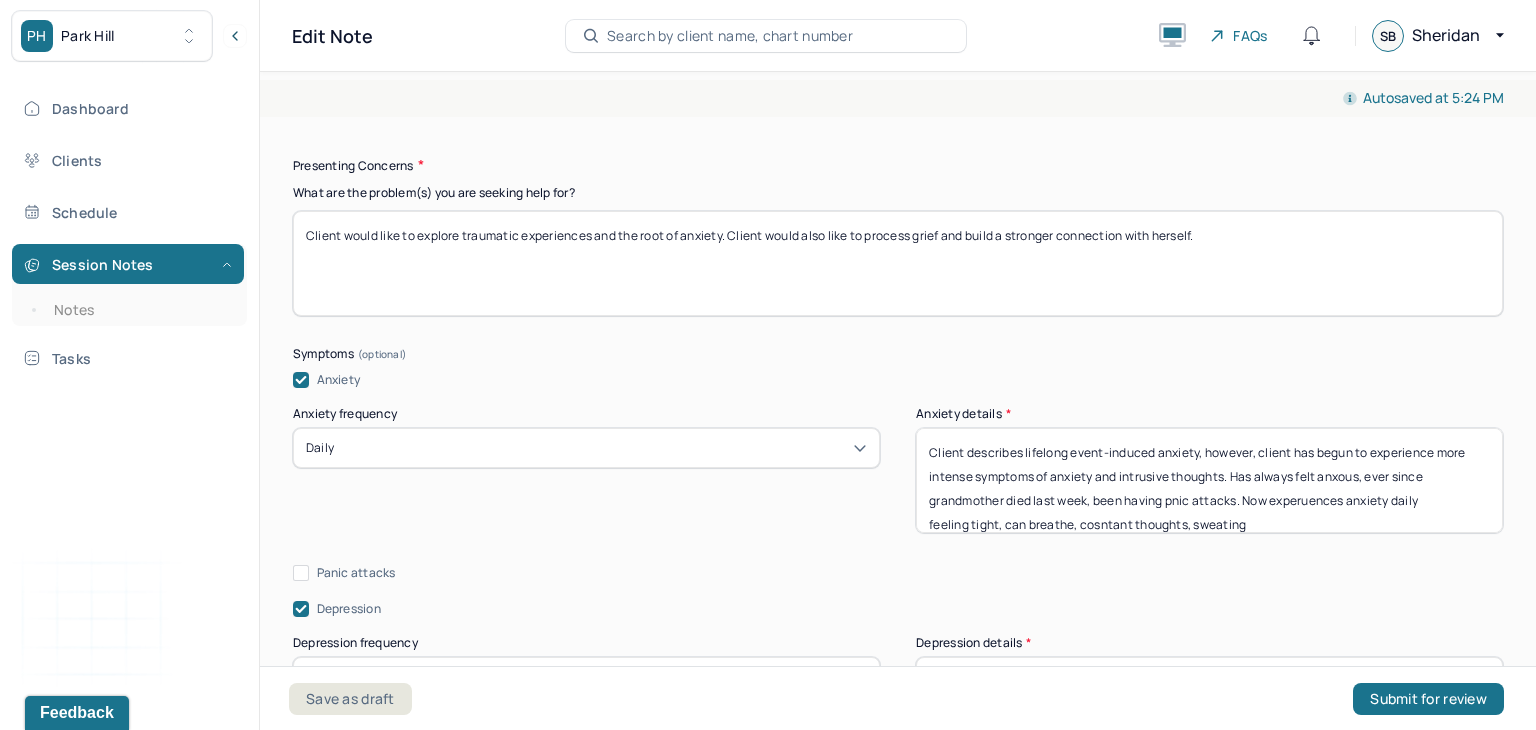 click on "Client describes lifelong event-induced anxiety, however, client has begun to experience more intense symptoms of anxiety and intrusive thoughts. Has always felt anxous, ever since grandmother died last week, been having pnic attacks. Now experuences anxiety daily
feeling tight, can breathe, cosntant thoughts, sweating
sometimes panic attack, sometimes not to the point of panic attack
intrusive thoughts- negative
"jumps in sleep"" at bounding box center (1209, 480) 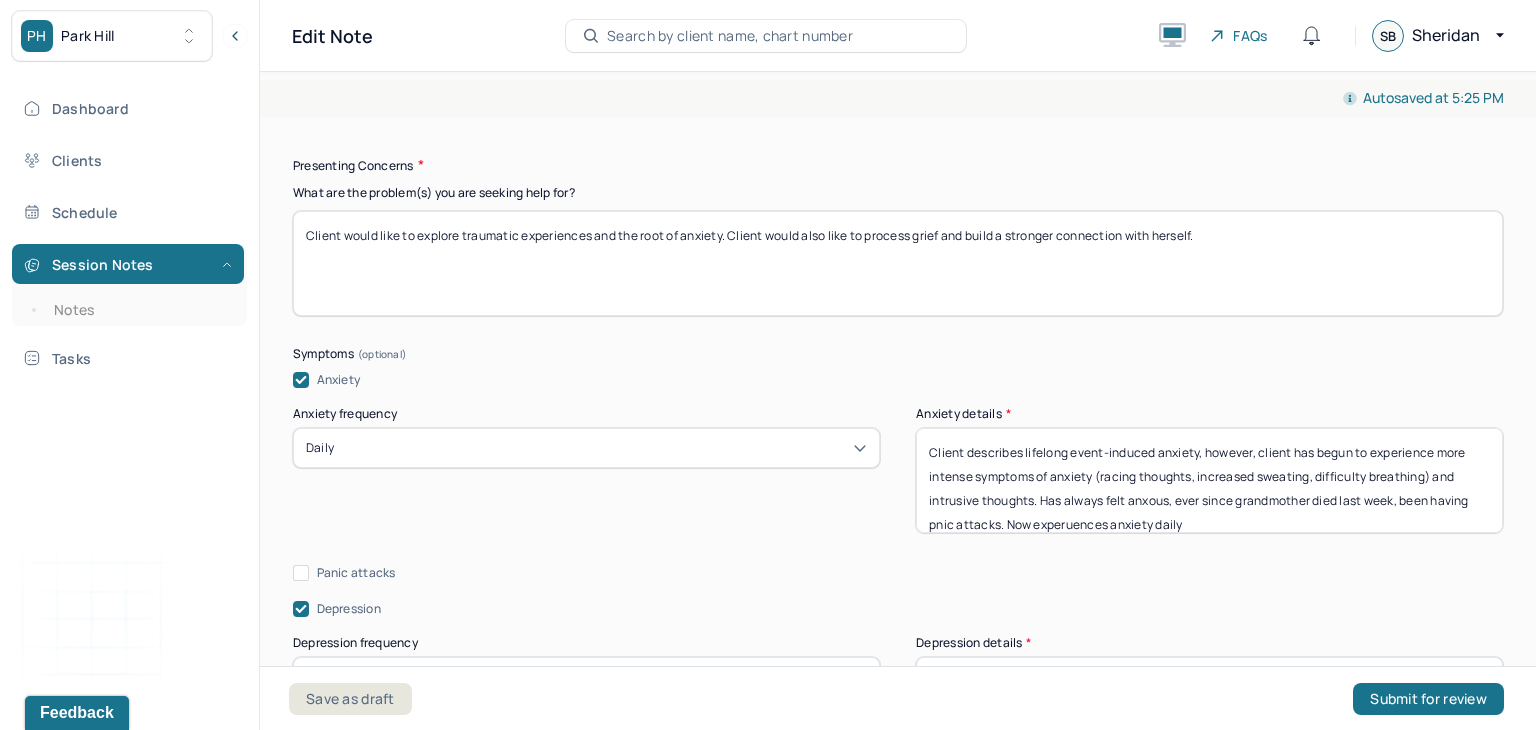 click on "Client describes lifelong event-induced anxiety, however, client has begun to experience more intense symptoms of anxiety (racing thoughts, increased sweating, difficulty breathing) and intrusive thoughts. Has always felt anxous, ever since grandmother died last week, been having pnic attacks. Now experuences anxiety daily
feeling tight, can breathe, cosntant thoughts, sweating
sometimes panic attack, sometimes not to the point of panic attack
intrusive thoughts- negative
"jumps in sleep"" at bounding box center (1209, 480) 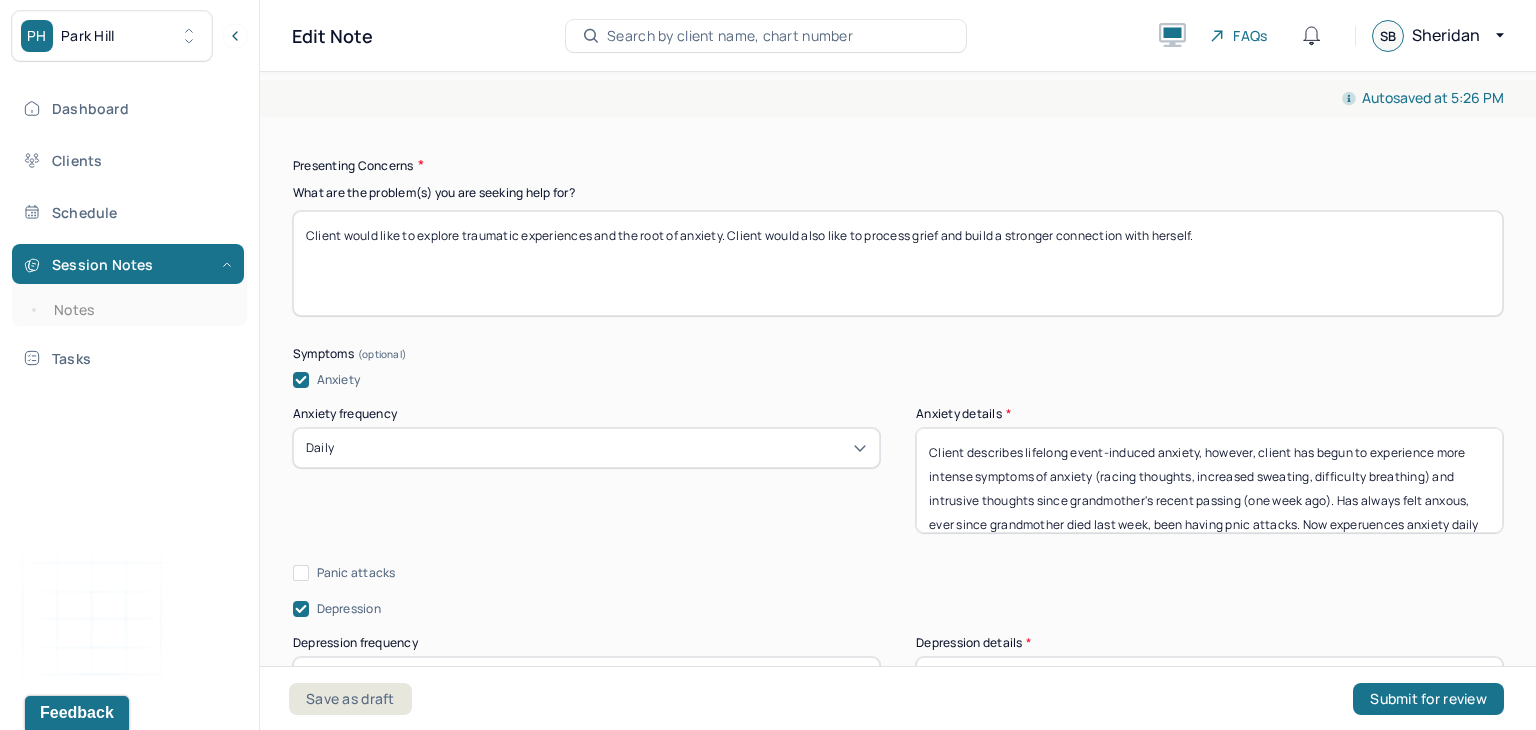 drag, startPoint x: 1384, startPoint y: 515, endPoint x: 1388, endPoint y: 526, distance: 11.7046995 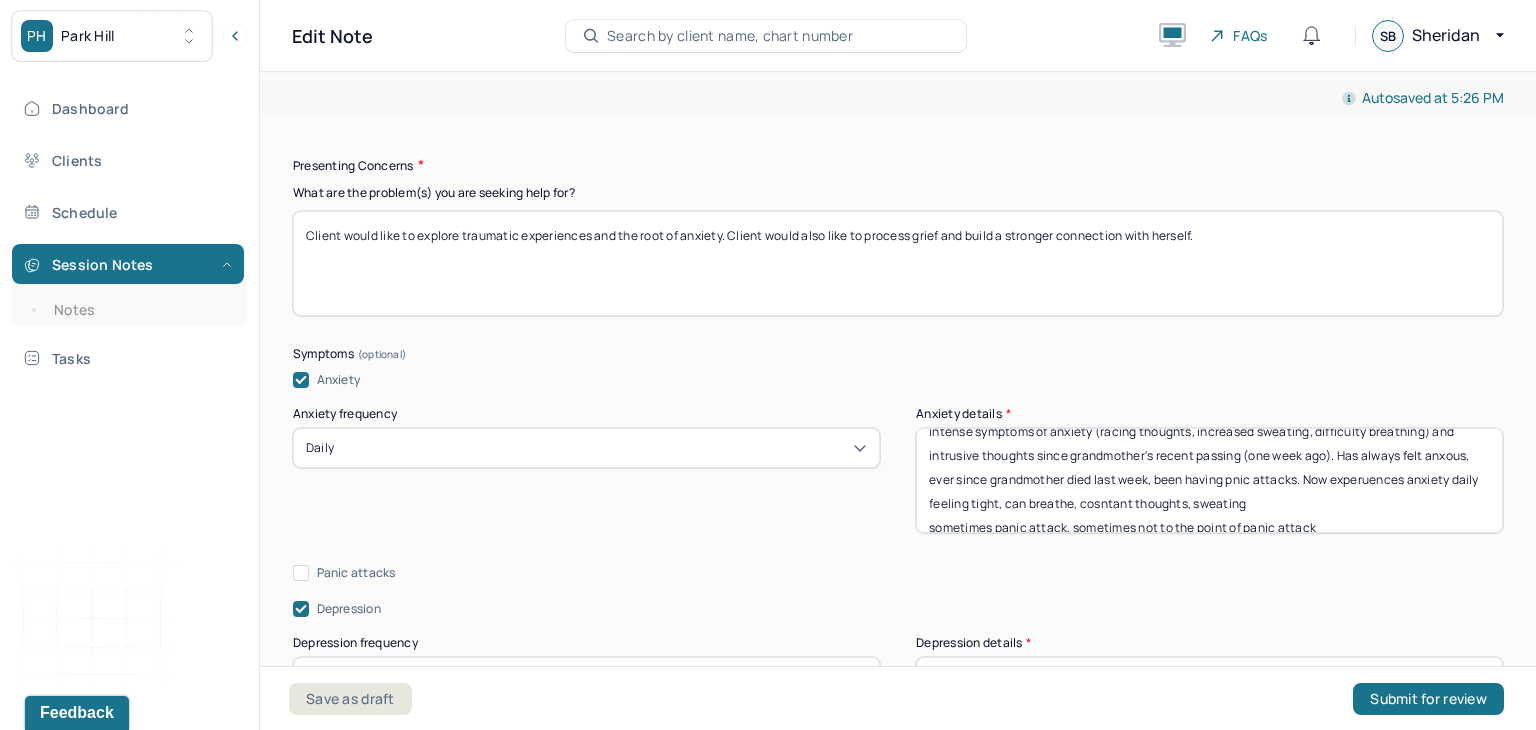 scroll, scrollTop: 136, scrollLeft: 0, axis: vertical 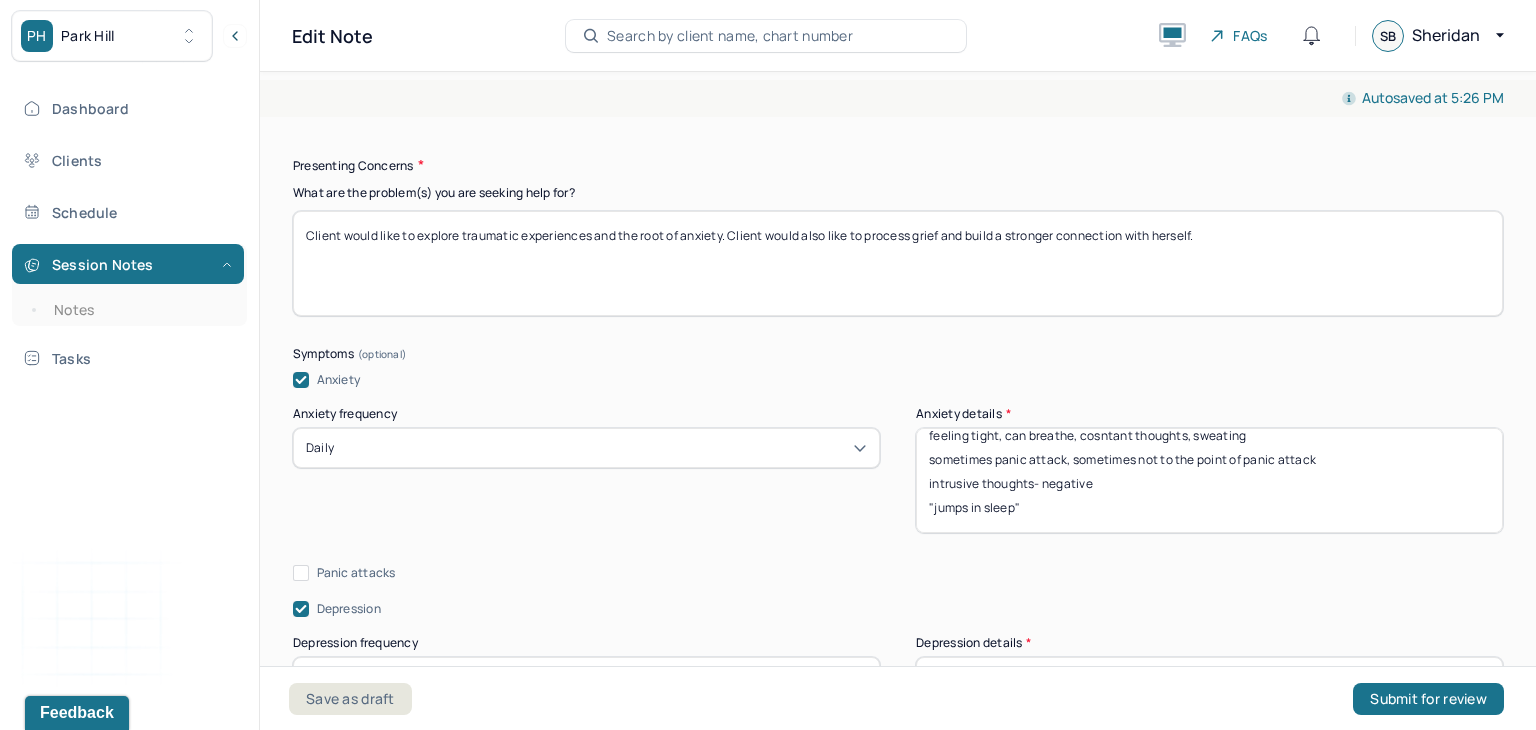 drag, startPoint x: 1357, startPoint y: 495, endPoint x: 1372, endPoint y: 532, distance: 39.92493 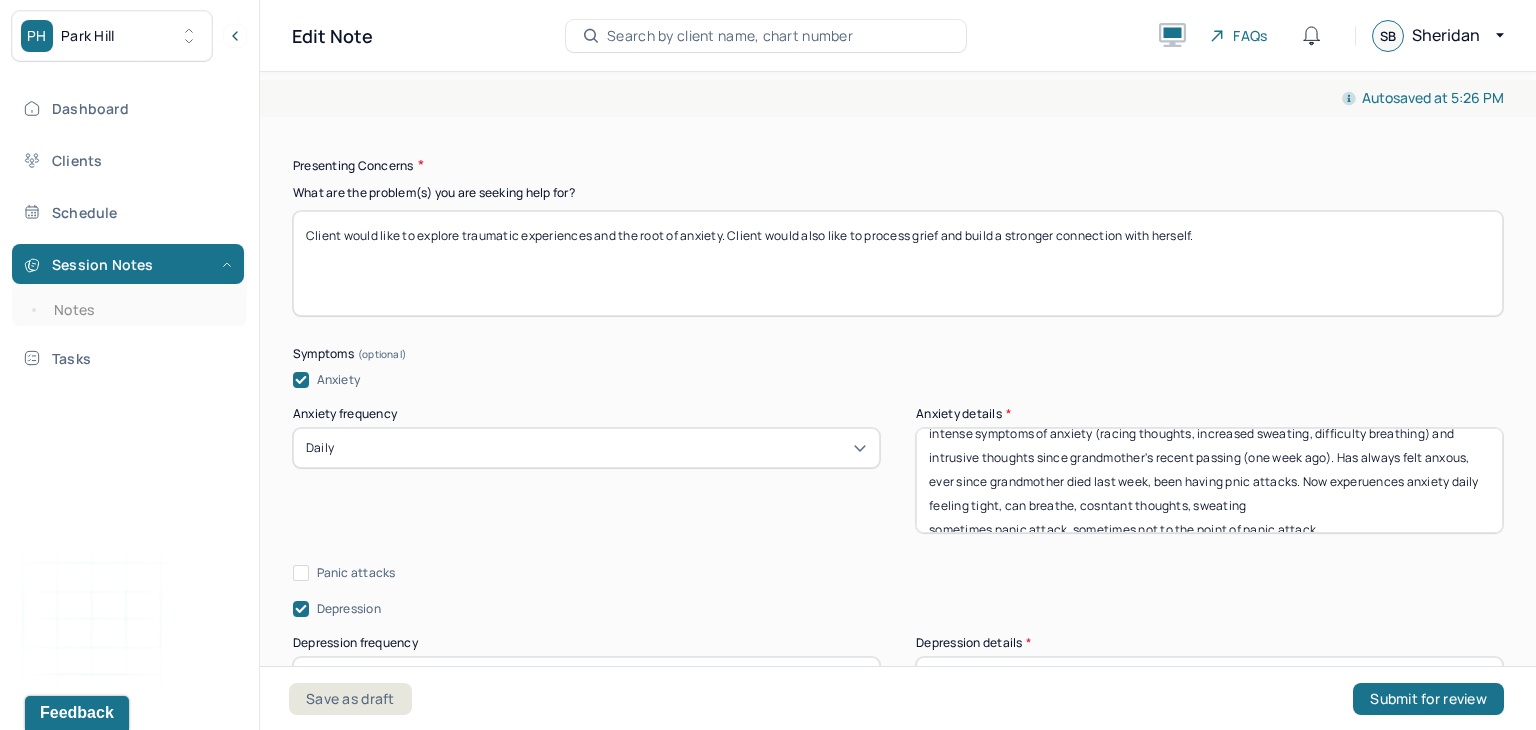 scroll, scrollTop: 51, scrollLeft: 0, axis: vertical 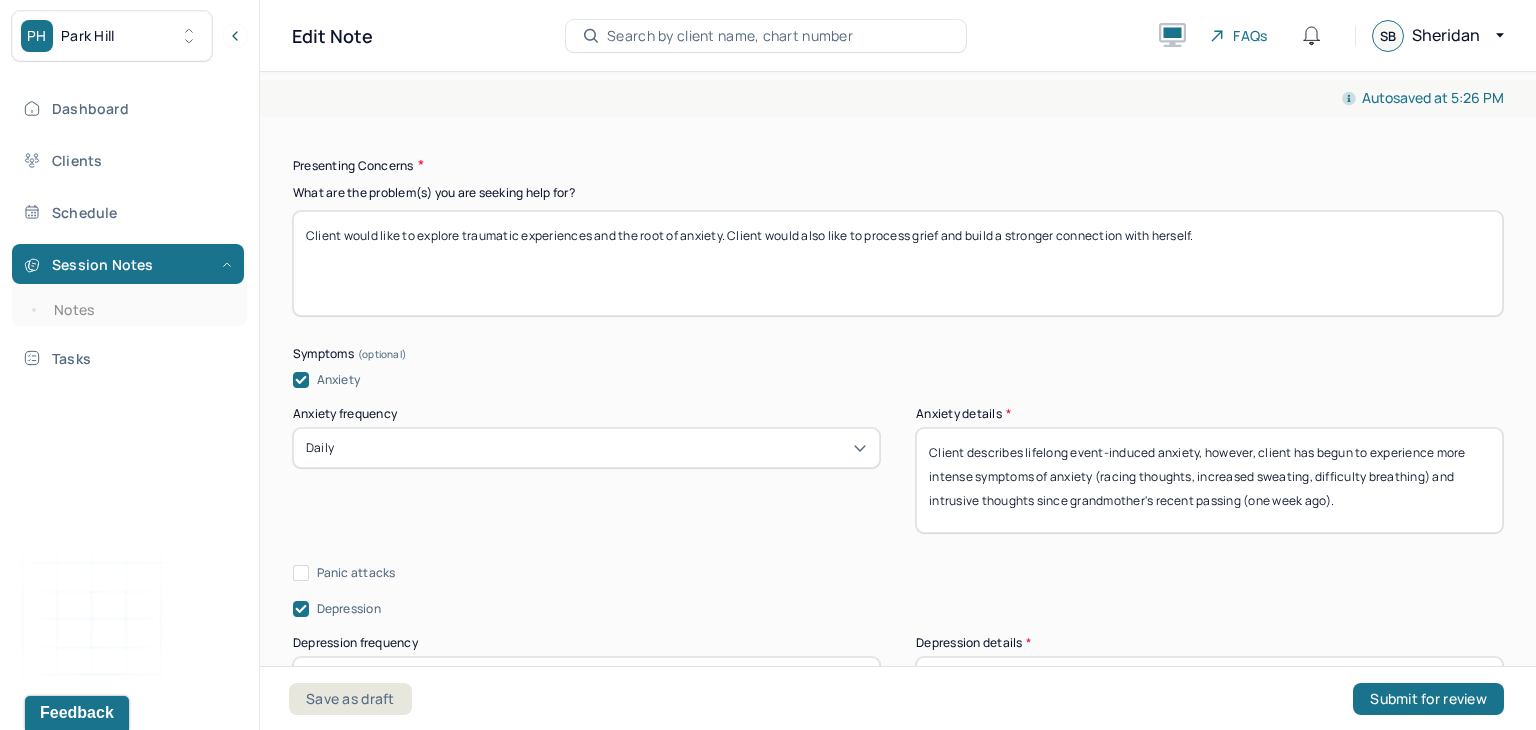 type on "Client describes lifelong event-induced anxiety, however, client has begun to experience more intense symptoms of anxiety (racing thoughts, increased sweating, difficulty breathing) and intrusive thoughts since grandmother's recent passing (one week ago)." 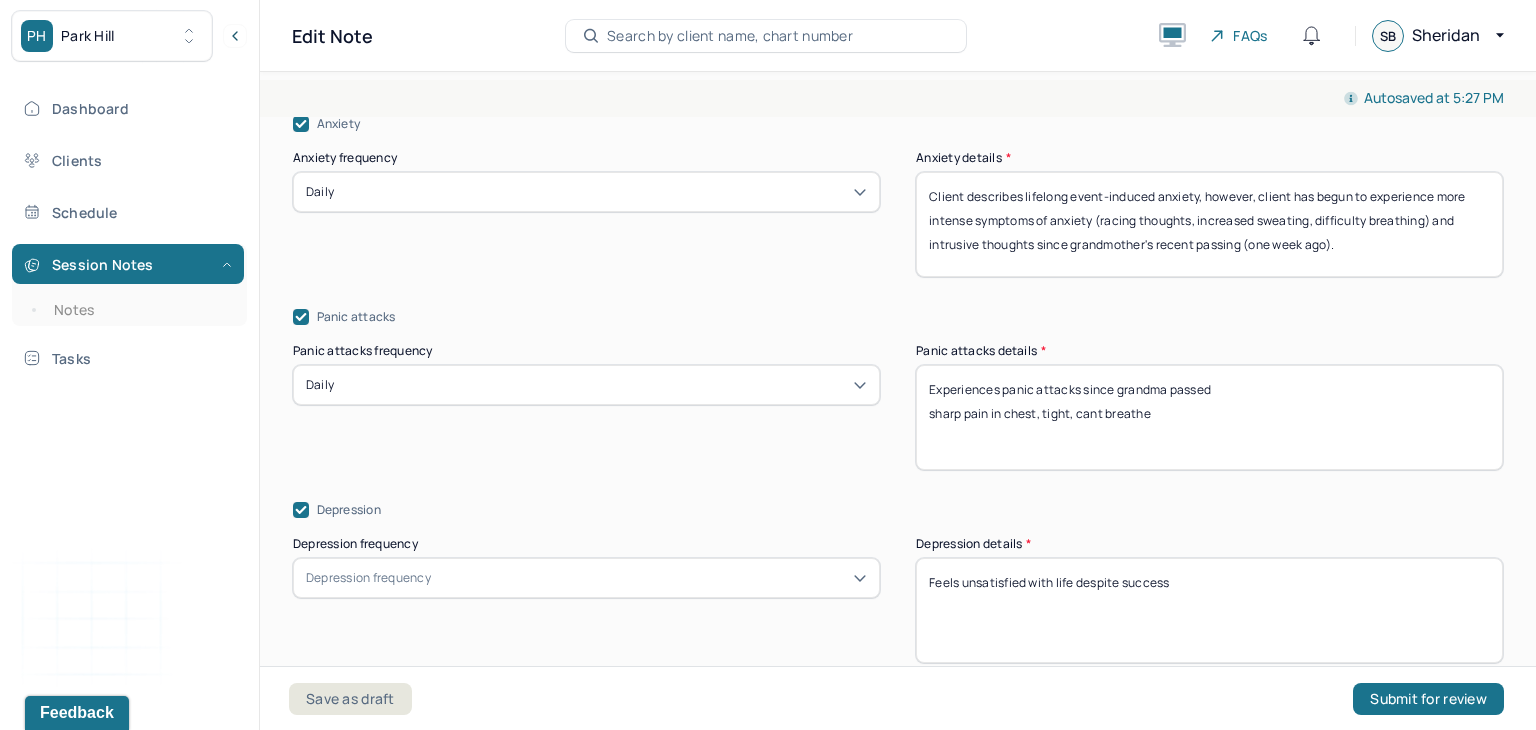 scroll, scrollTop: 2638, scrollLeft: 0, axis: vertical 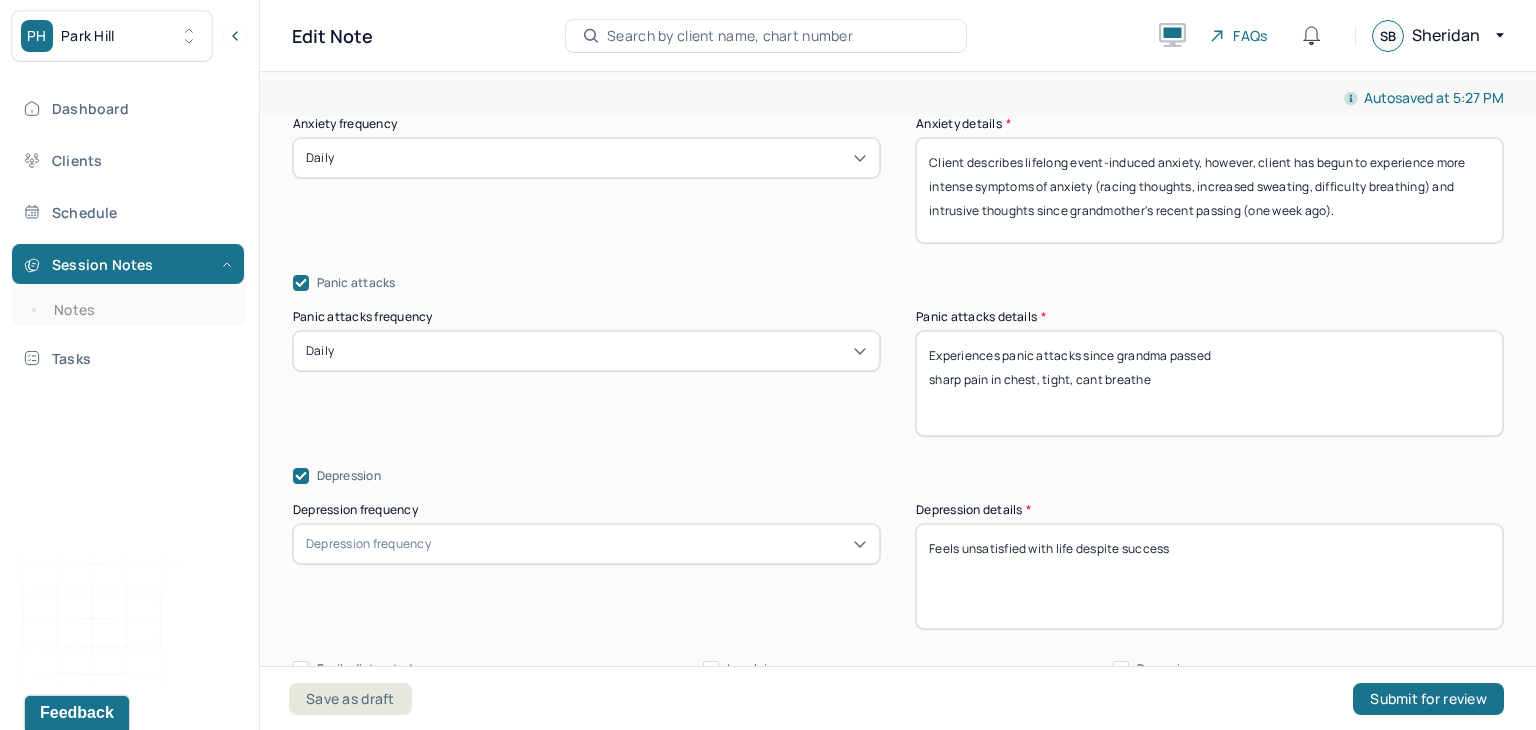 click on "Experiences panic attacks since grandma passed
sharp pain in chest, tight, cant breathe" at bounding box center [1209, 383] 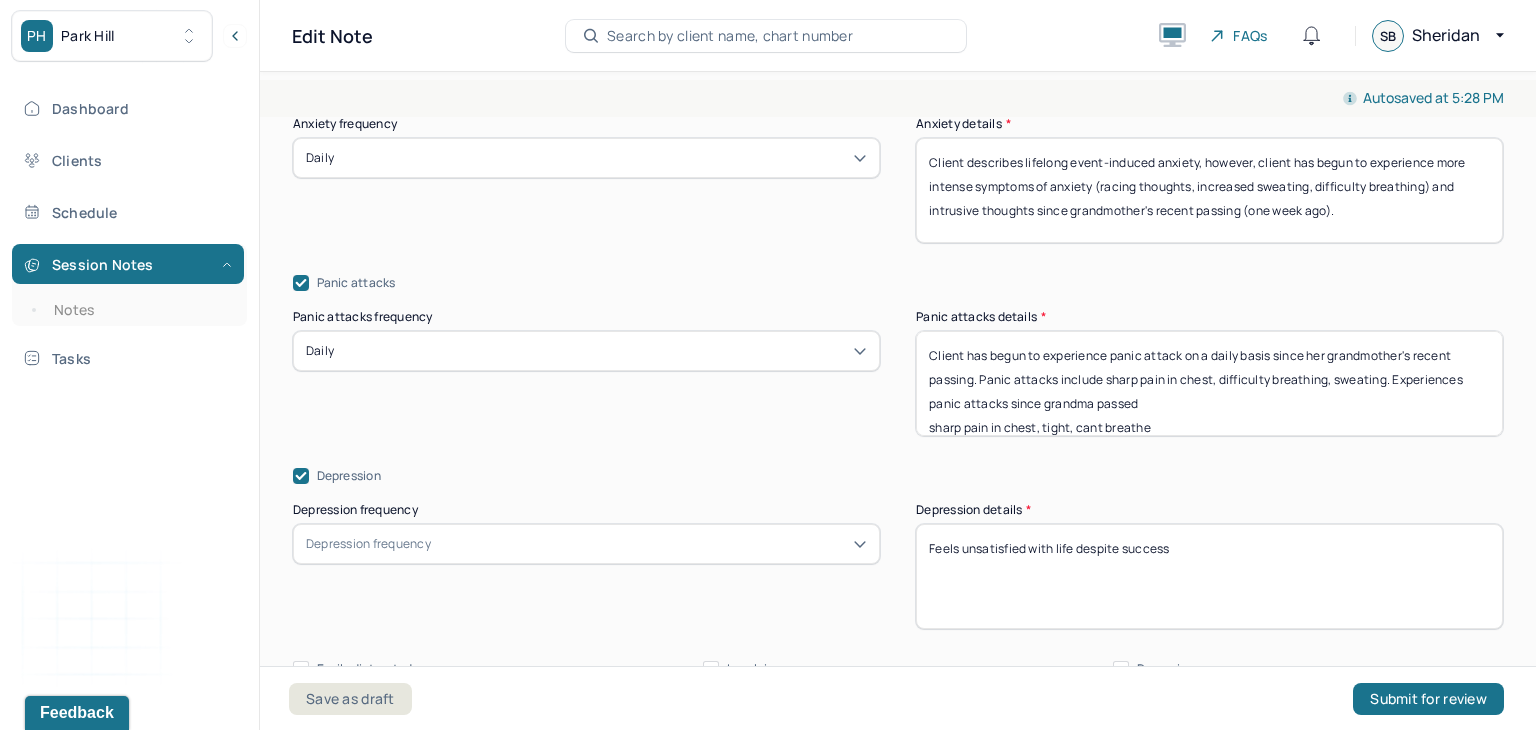 click on "Client has begun to experience panic attack on a daily basis since her grandmother's recent passing. Panic attacks include sharp pain in chest, tightness in chest, difficulty breathing, sweatingExperiences panic attacks since grandma passed
sharp pain in chest, tight, cant breathe" at bounding box center [1209, 383] 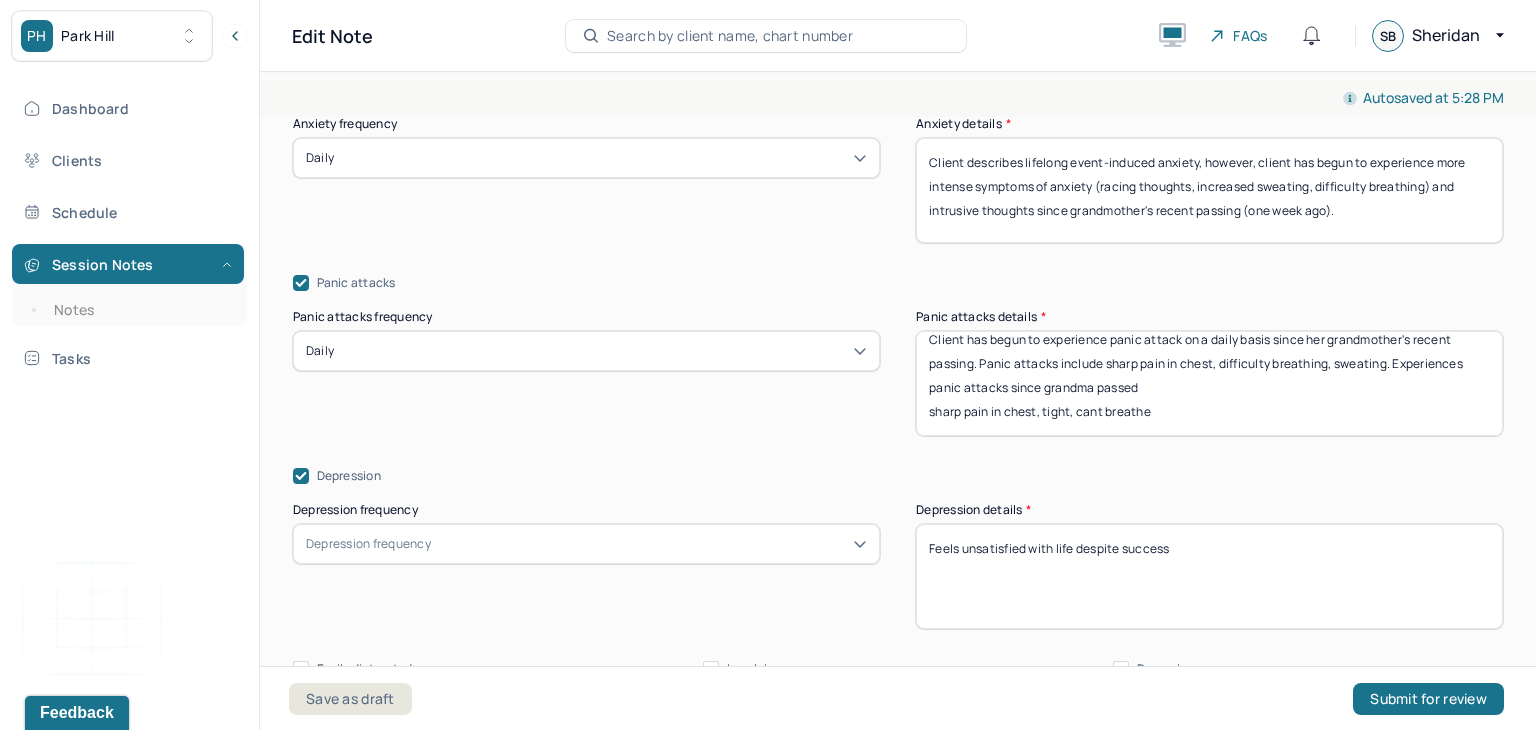 drag, startPoint x: 981, startPoint y: 401, endPoint x: 1152, endPoint y: 446, distance: 176.82195 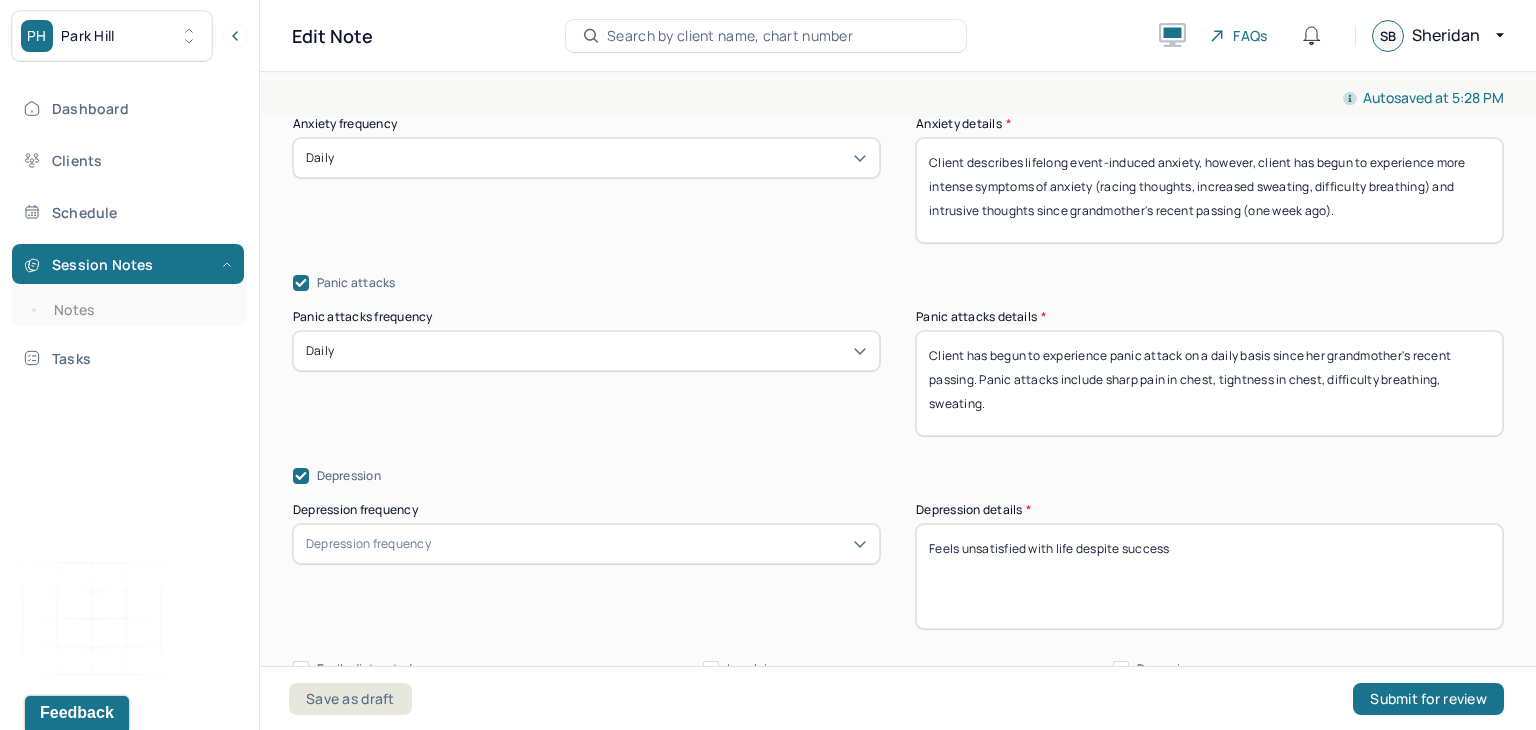 scroll, scrollTop: 0, scrollLeft: 0, axis: both 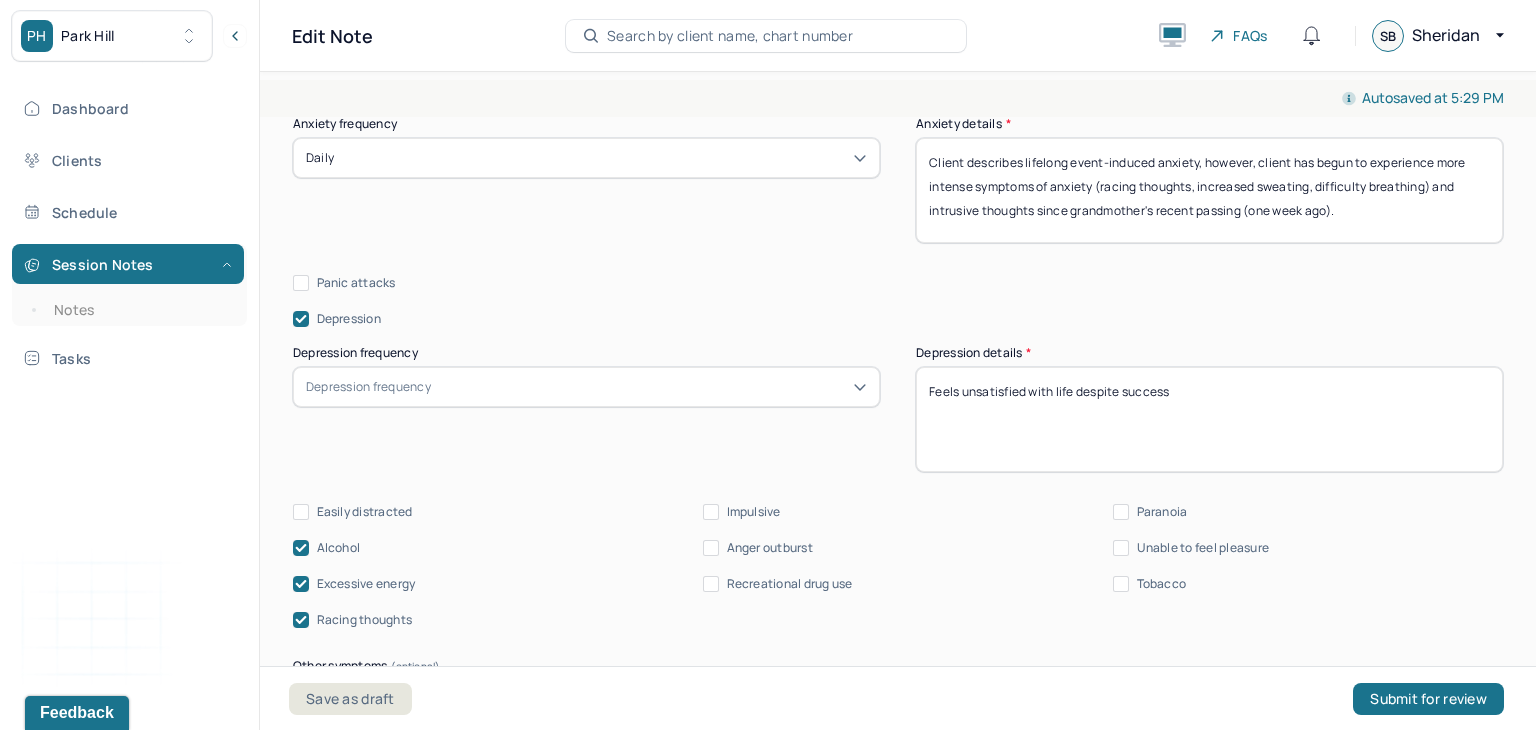 click on "Panic attacks" at bounding box center (898, 283) 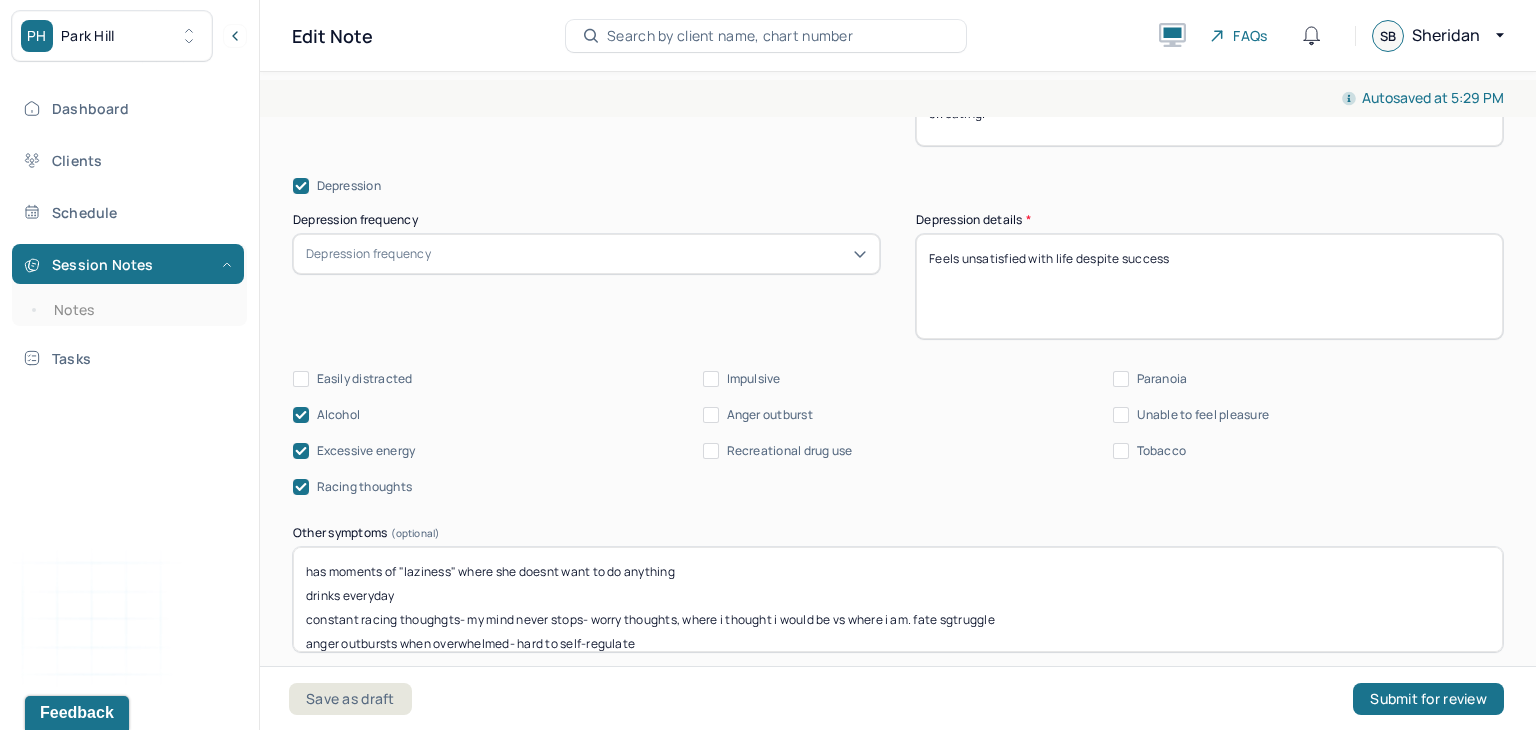 scroll, scrollTop: 2910, scrollLeft: 0, axis: vertical 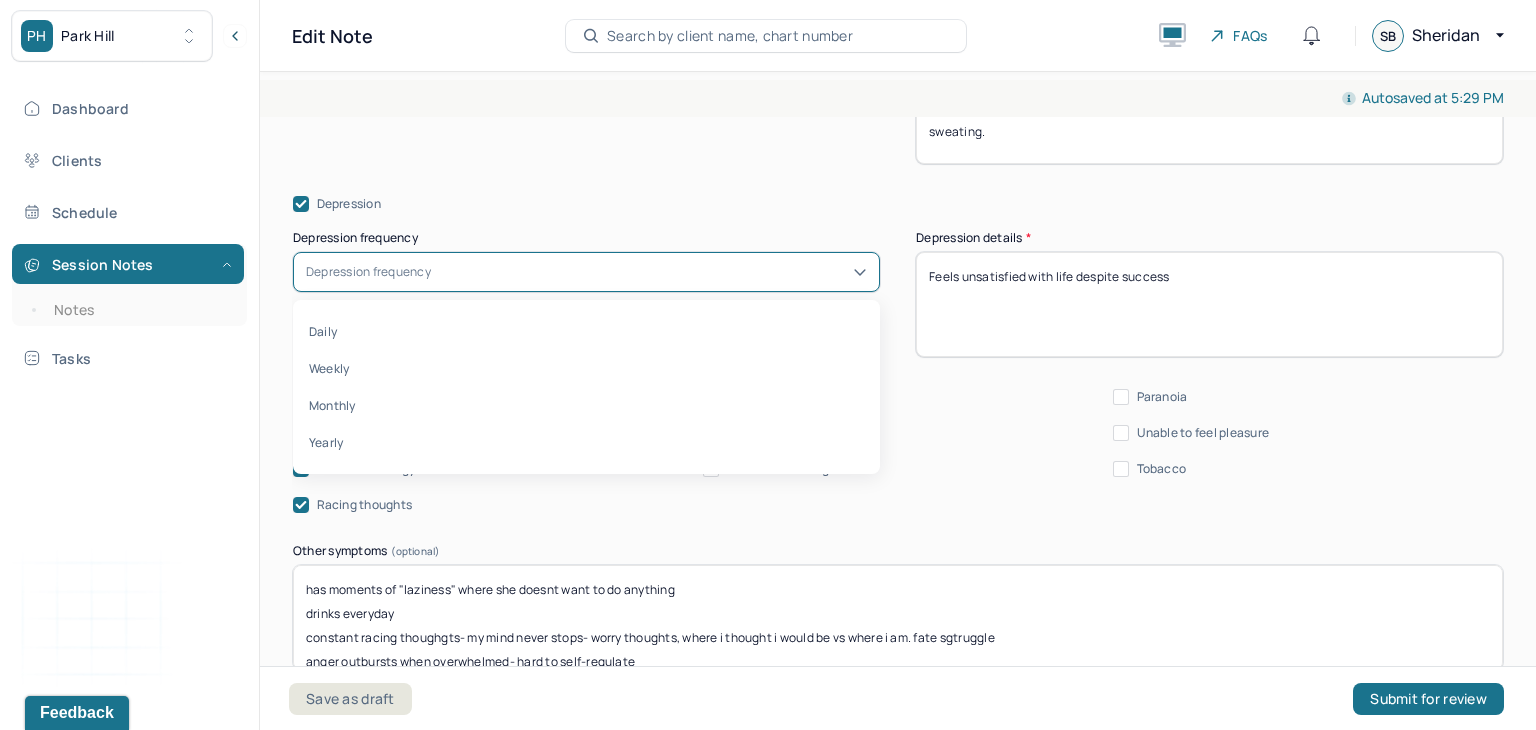 click on "Depression frequency" at bounding box center (586, 272) 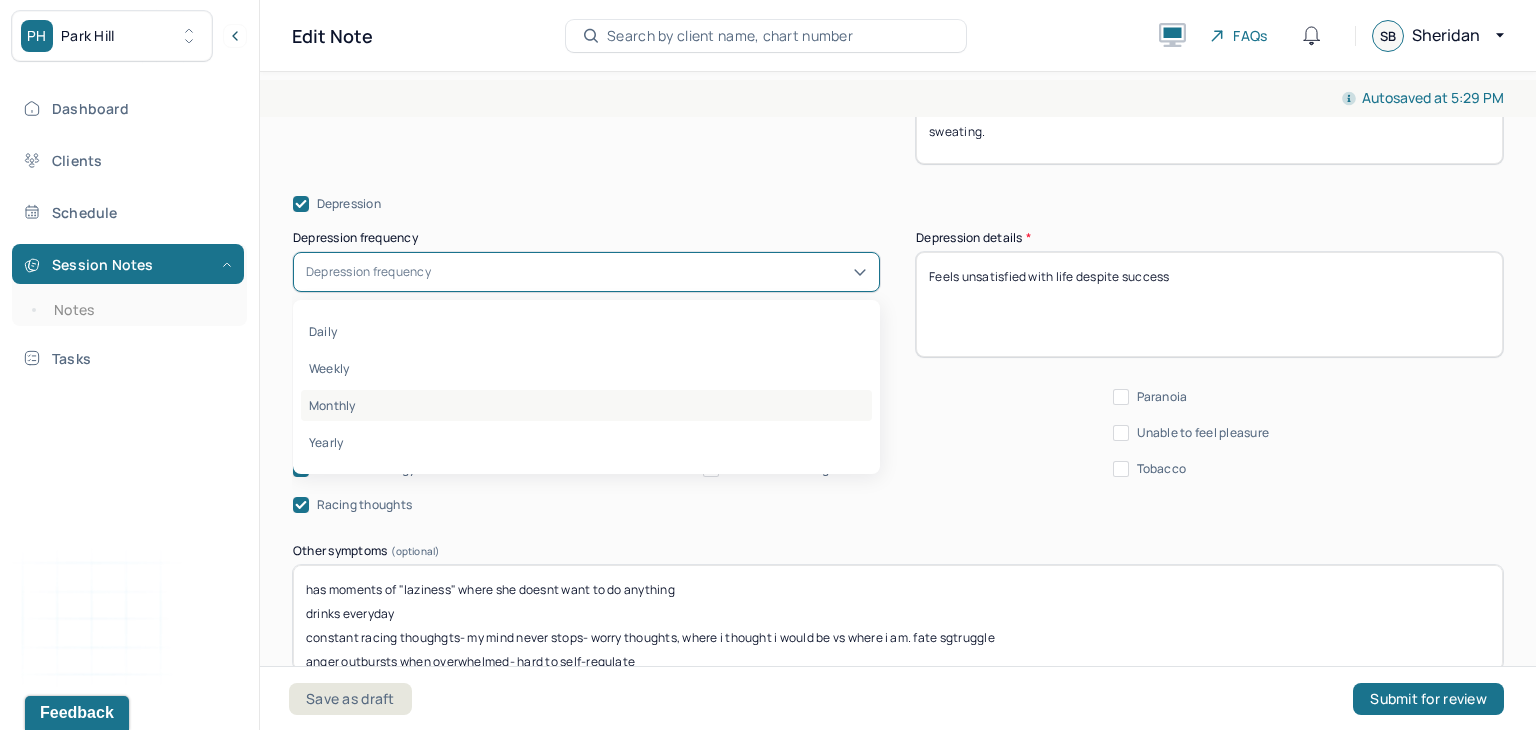 click on "Monthly" at bounding box center (586, 405) 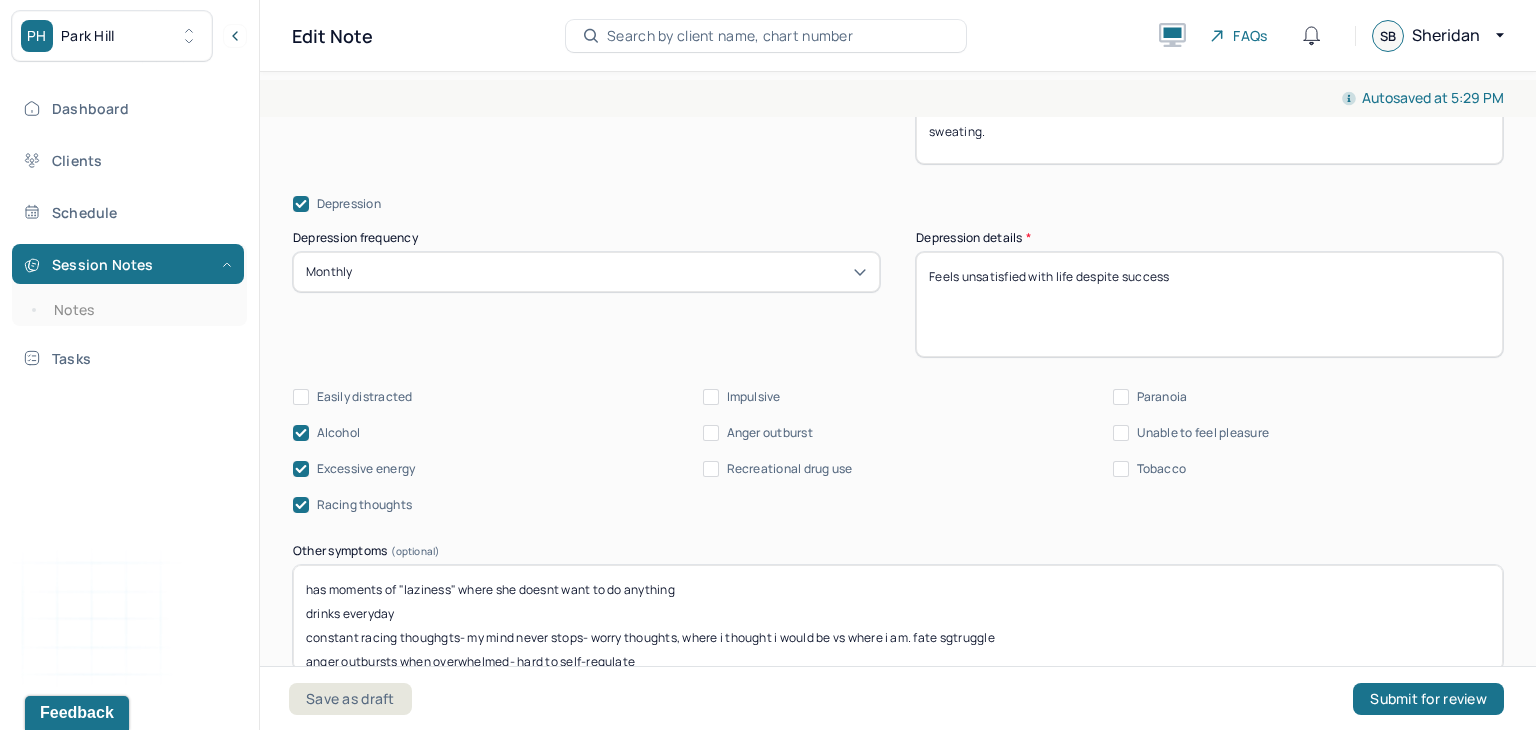 click on "Feels unsatisfied with life despite success" at bounding box center (1209, 304) 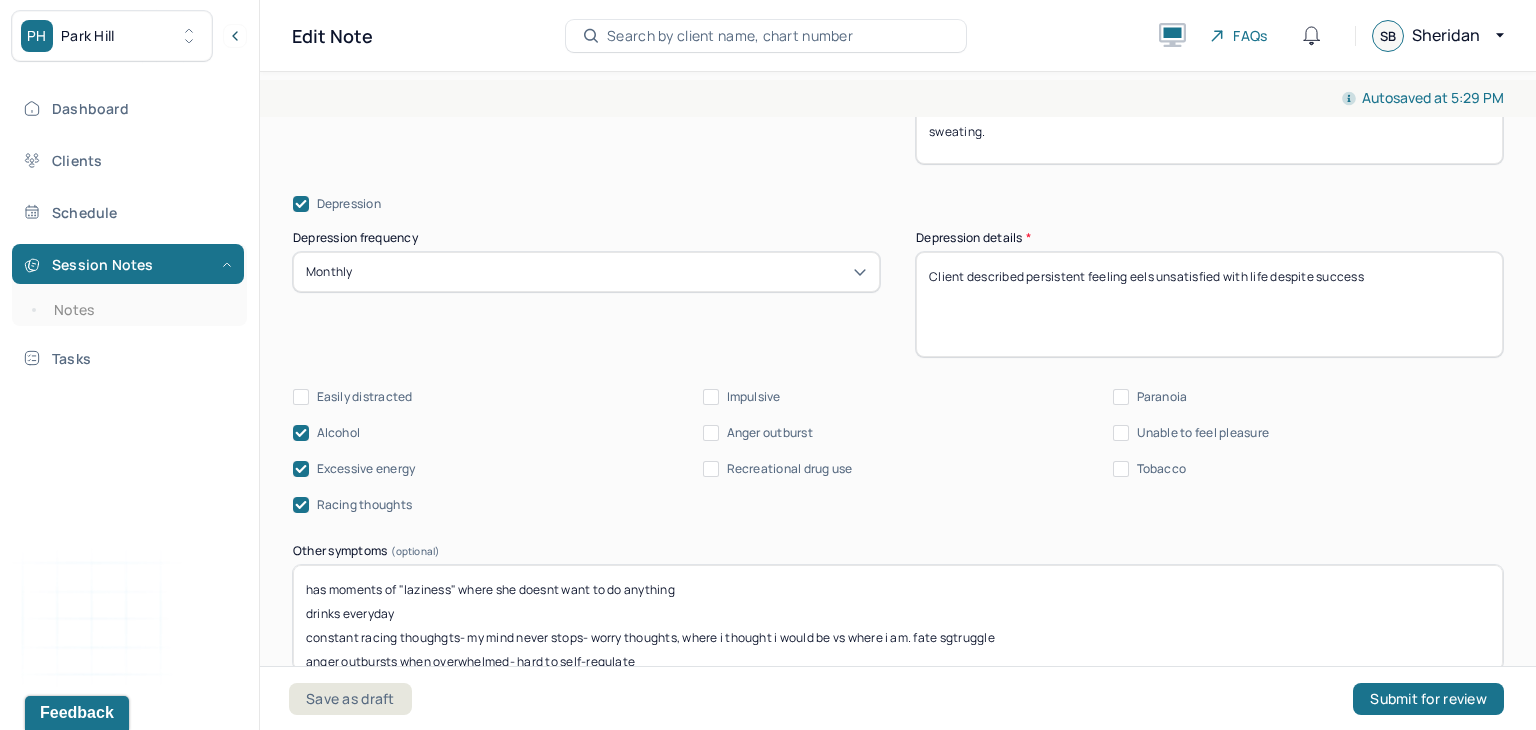 click on "Client described persistent feeling eels unsatisfied with life despite success" at bounding box center (1209, 304) 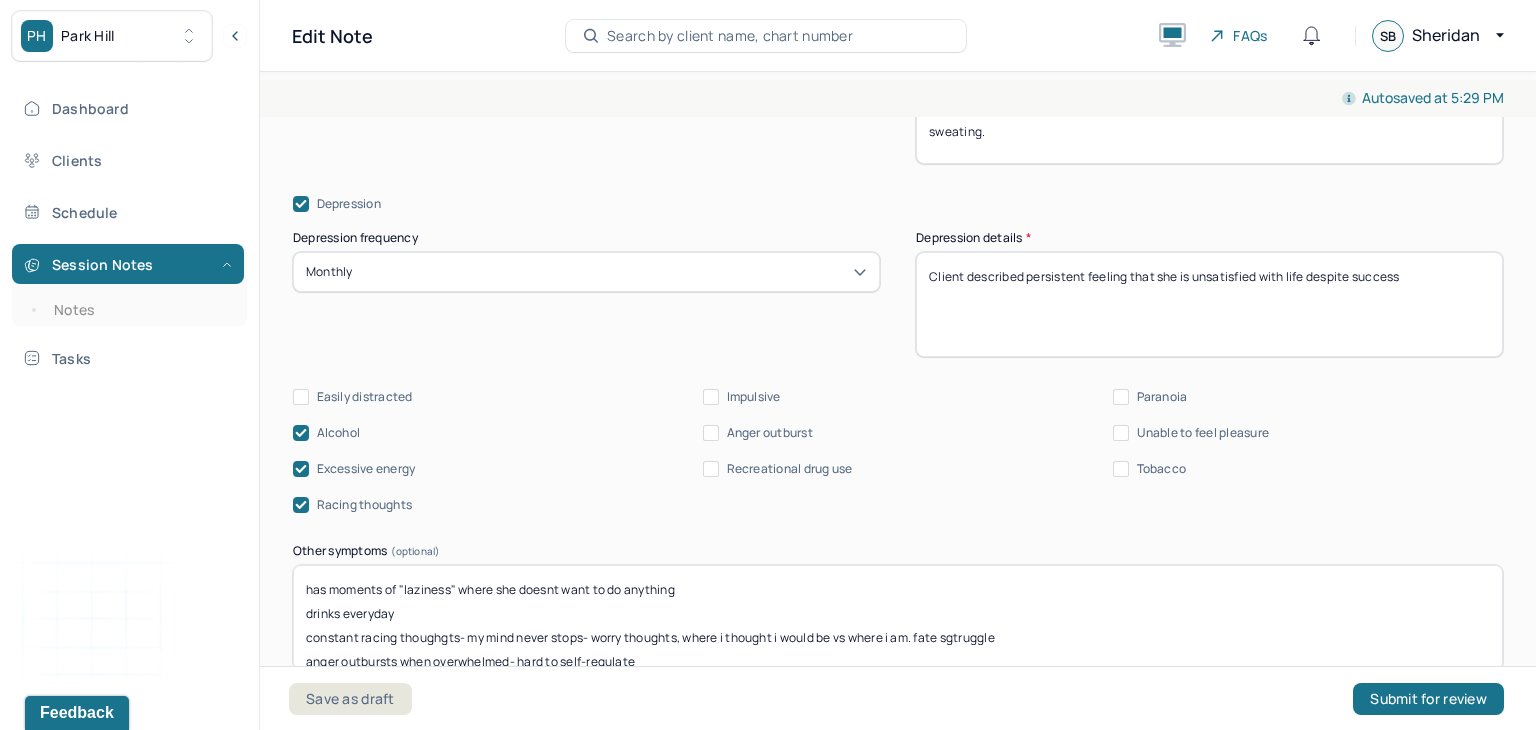 click on "Client described persistent feeling that she is unsatisfied with life despite success" at bounding box center (1209, 304) 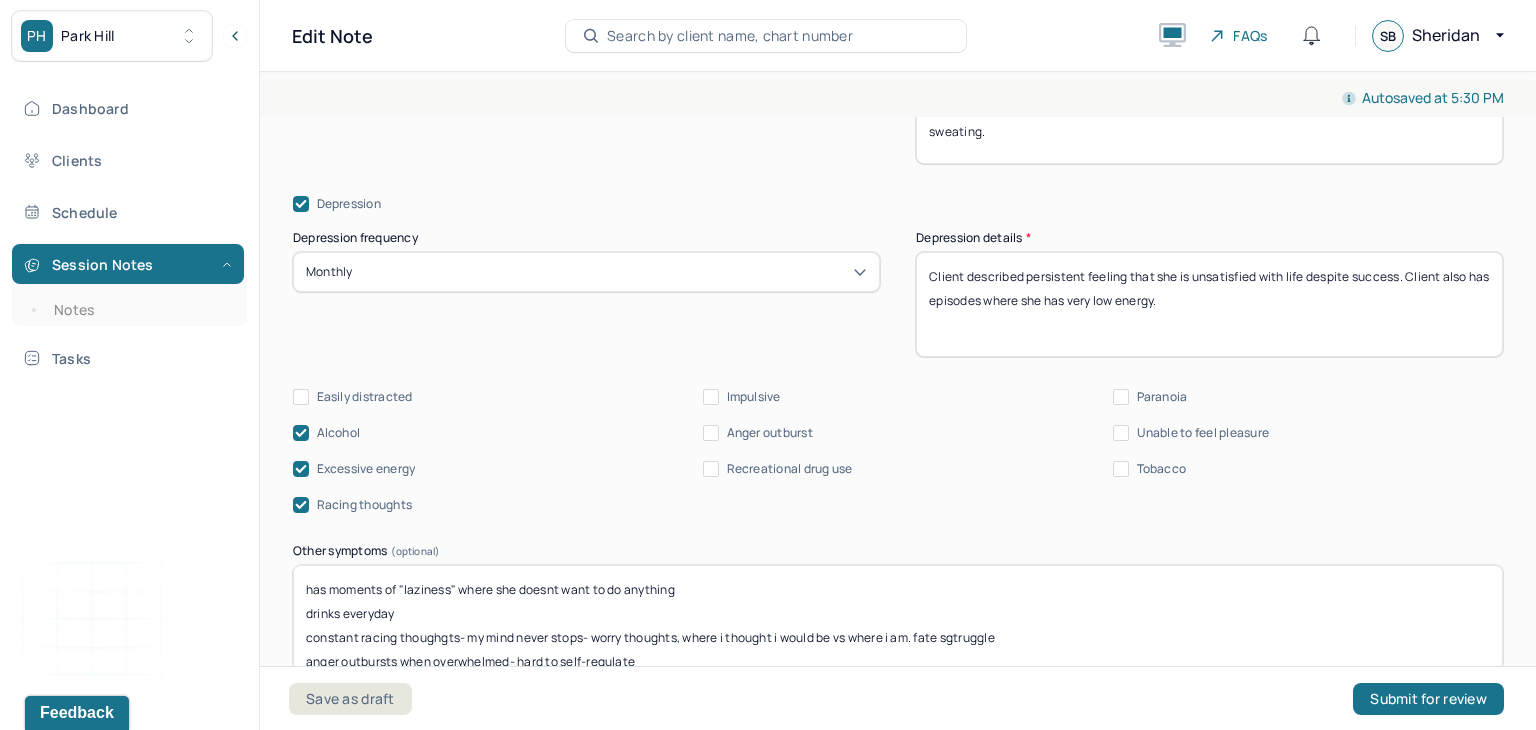 click on "Client described persistent feeling that she is unsatisfied with life despite success. Client also has episodes where she has very low energy." at bounding box center [1209, 304] 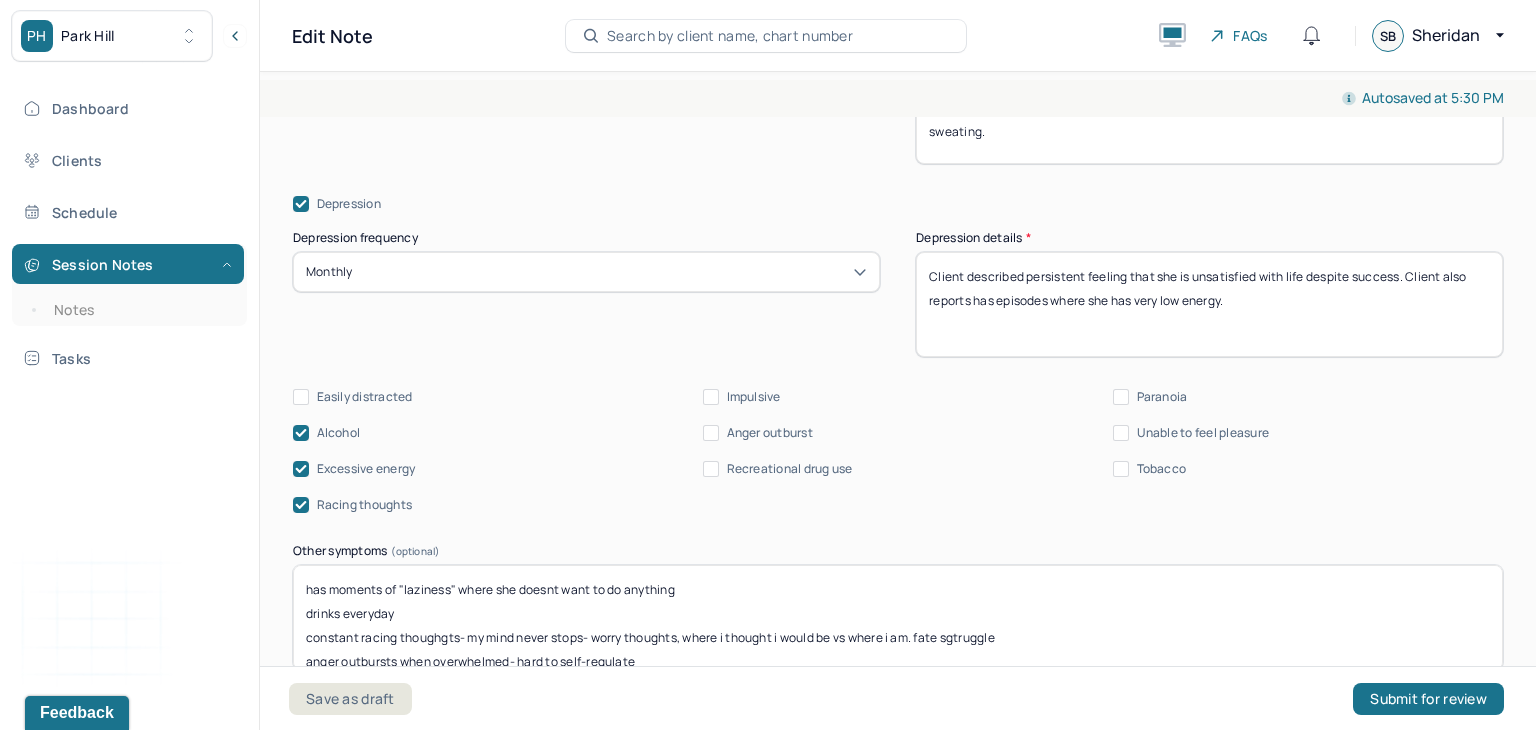 click on "Client described persistent feeling that she is unsatisfied with life despite success. Client also reports has episodes where she has very low energy." at bounding box center (1209, 304) 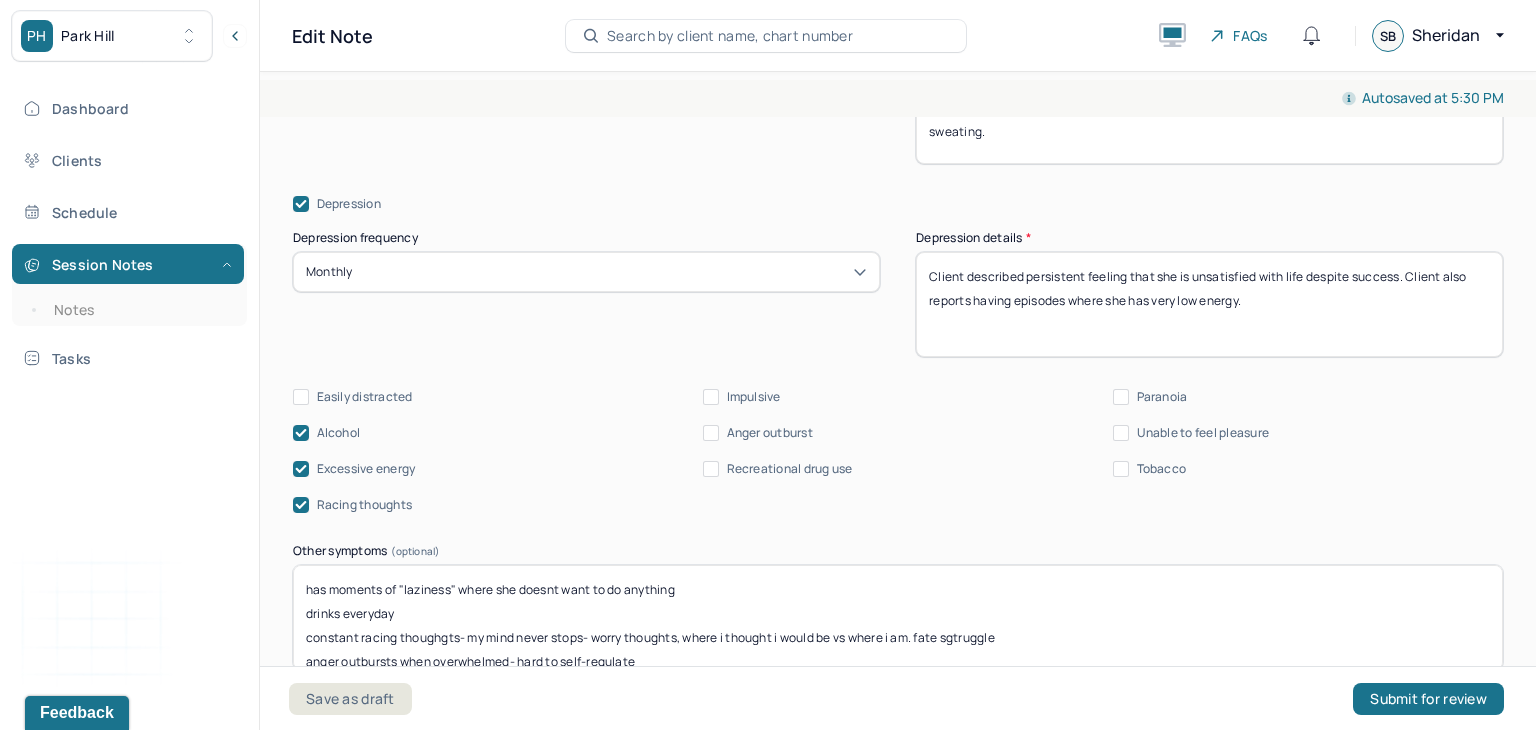 click on "Client described persistent feeling that she is unsatisfied with life despite success. Client also reports having episodes where she has very low energy." at bounding box center [1209, 304] 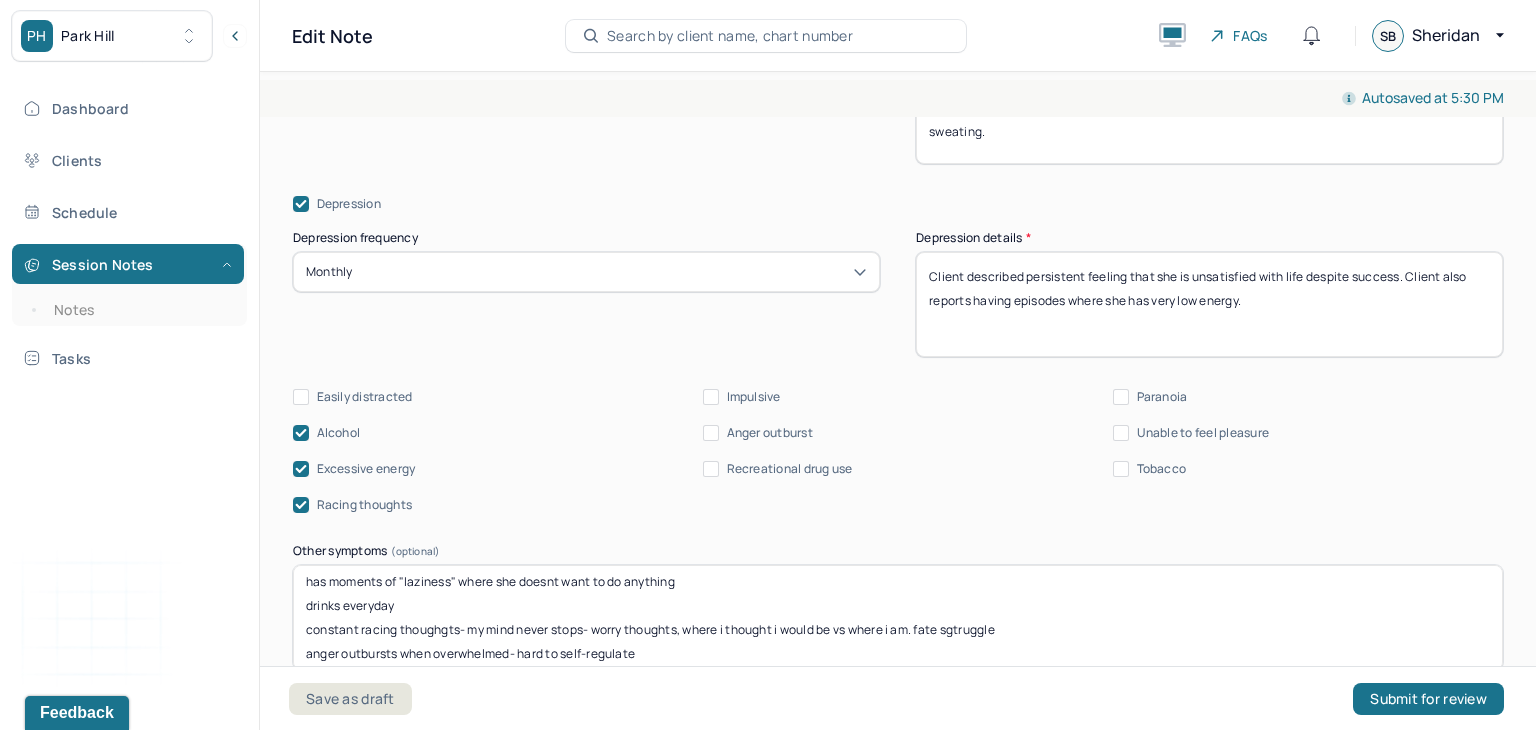 scroll, scrollTop: 0, scrollLeft: 0, axis: both 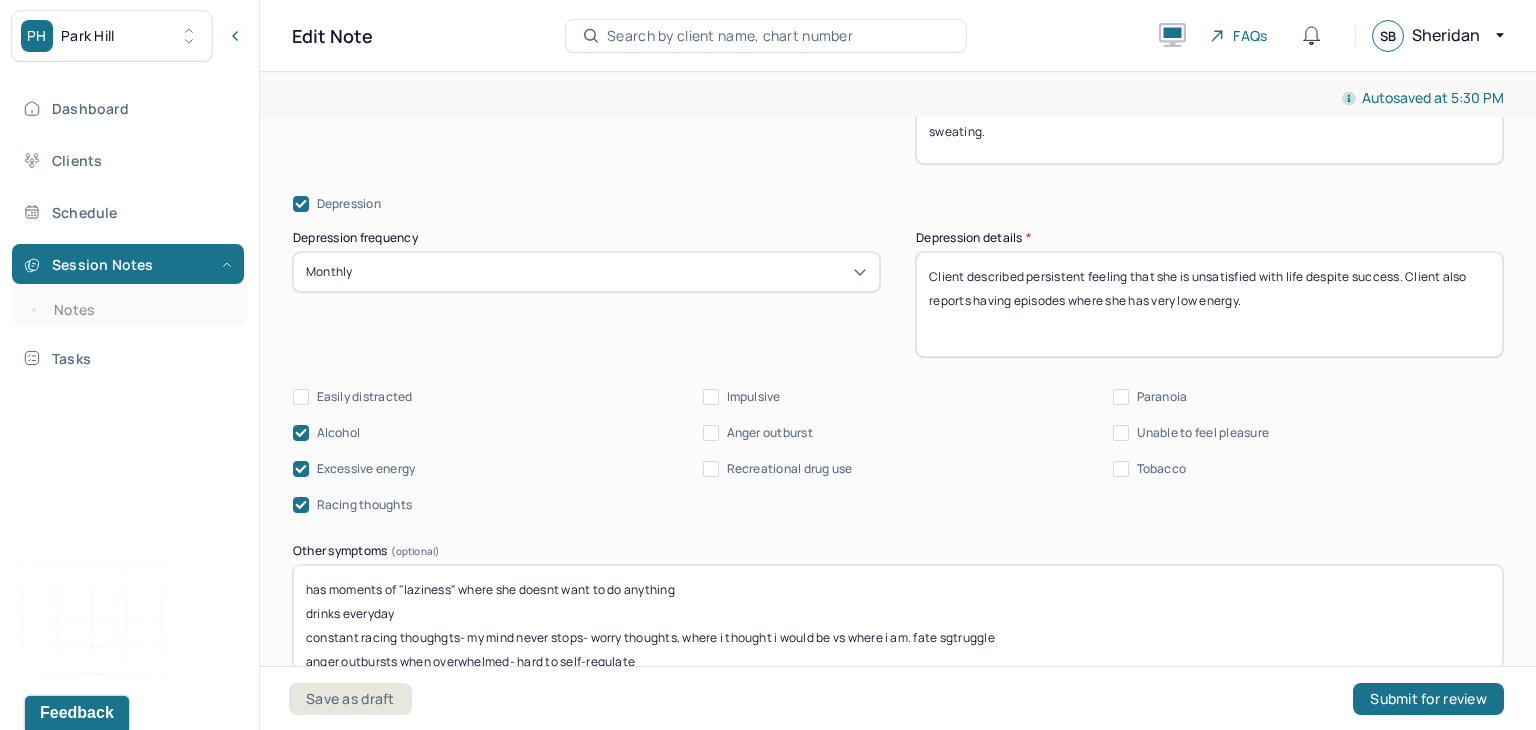 click on "Client described persistent feeling that she is unsatisfied with life despite success. Client also reports having episodes where she has very low energy." at bounding box center [1209, 304] 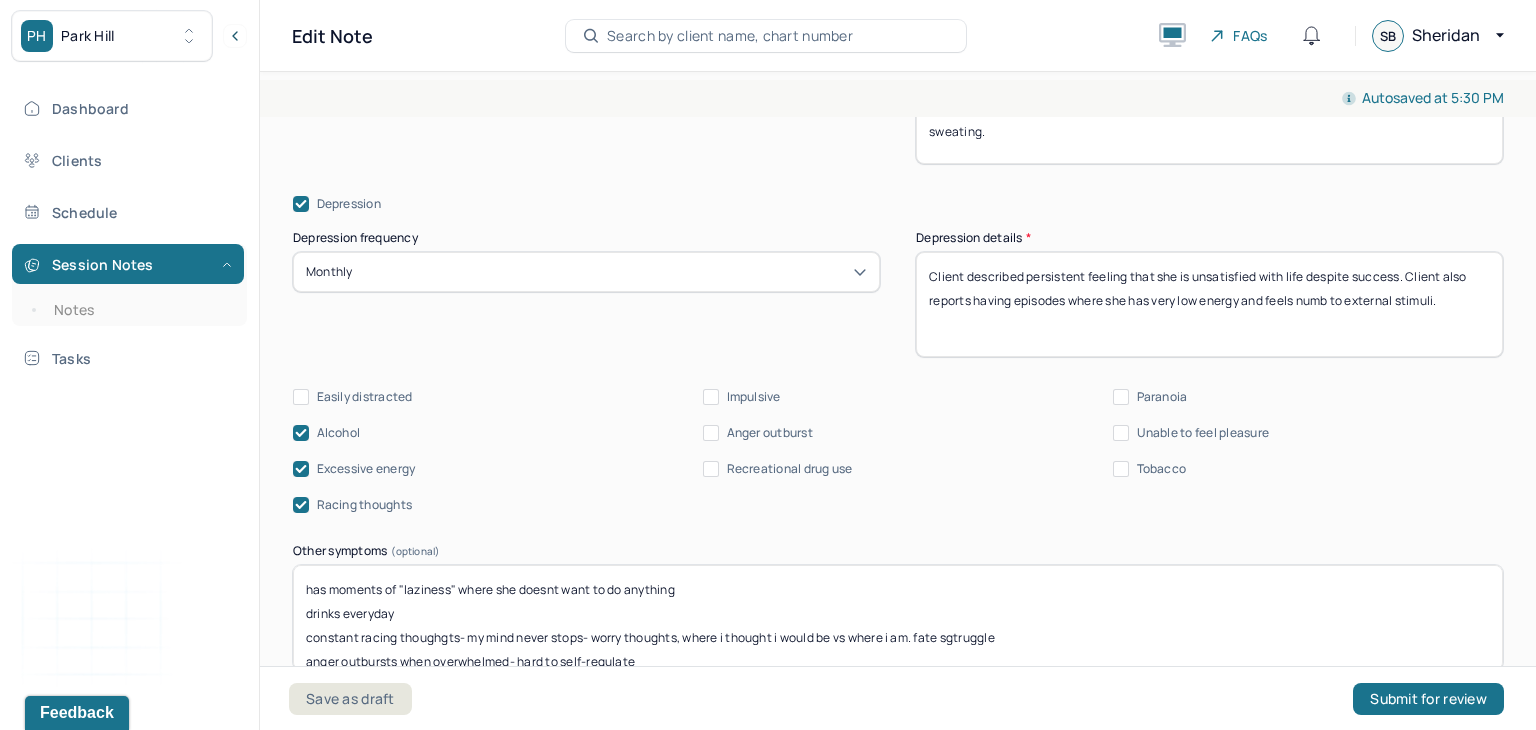 click on "Client described persistent feeling that she is unsatisfied with life despite success. Client also reports having episodes where she has very low energy and feels numb to external stimuli." at bounding box center (1209, 304) 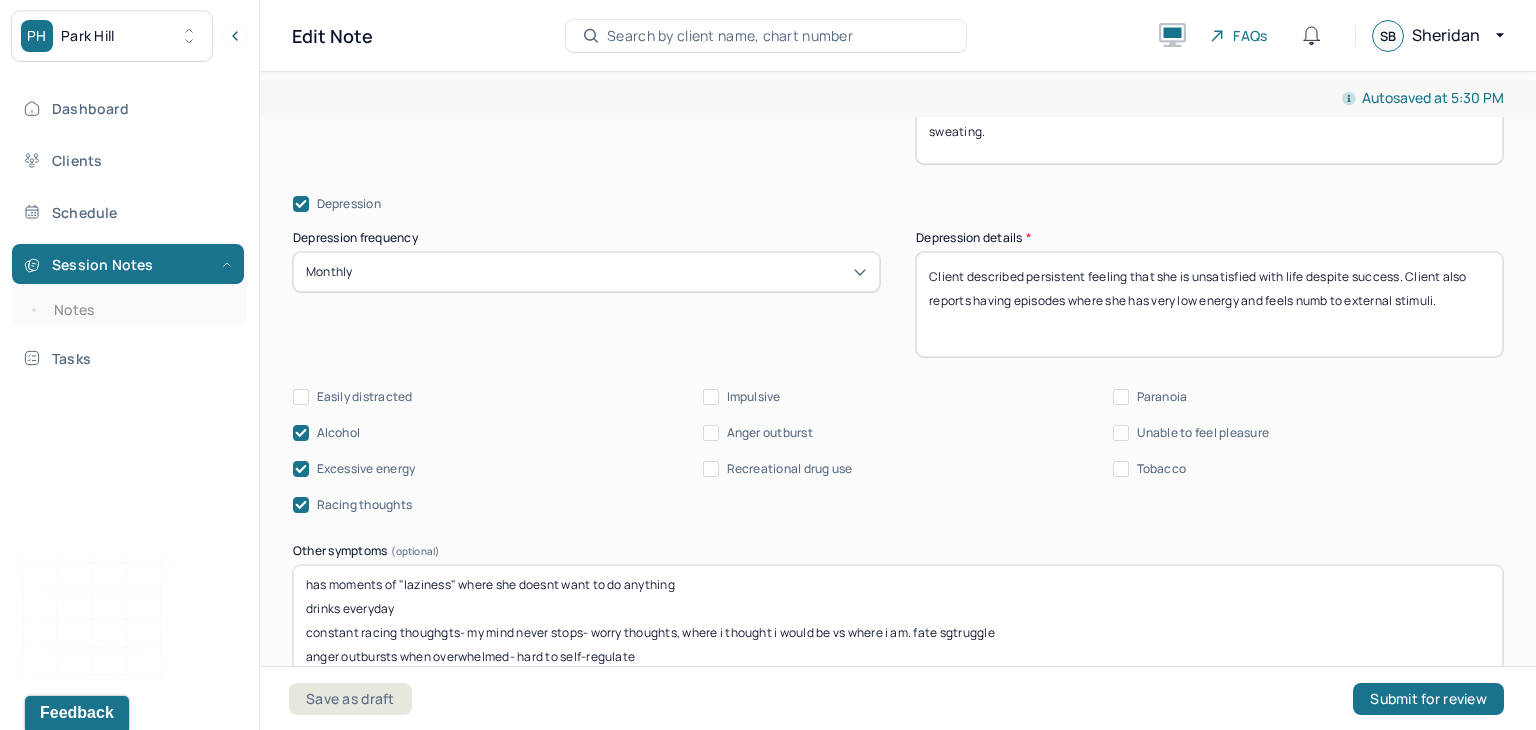 scroll, scrollTop: 0, scrollLeft: 0, axis: both 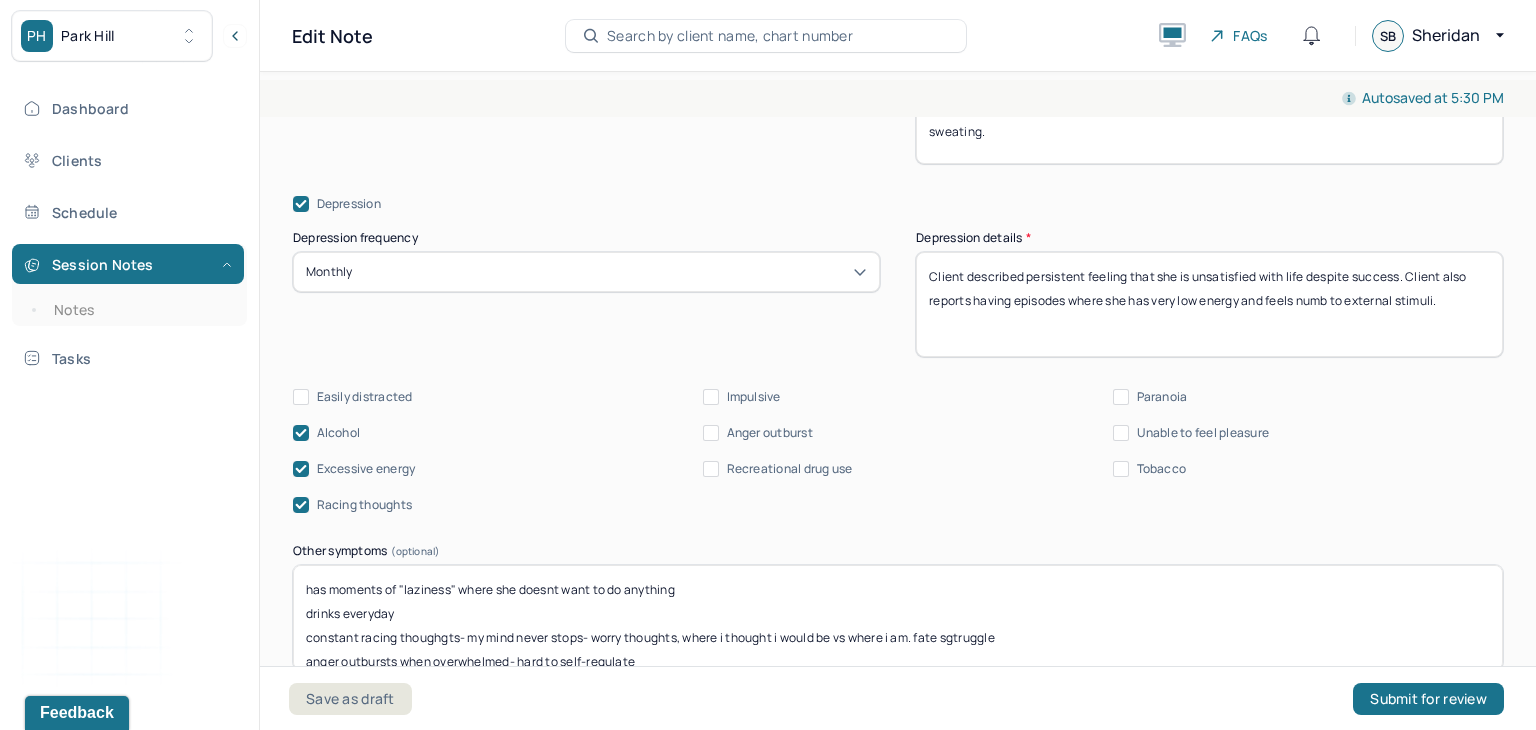 drag, startPoint x: 688, startPoint y: 590, endPoint x: 292, endPoint y: 550, distance: 398.01508 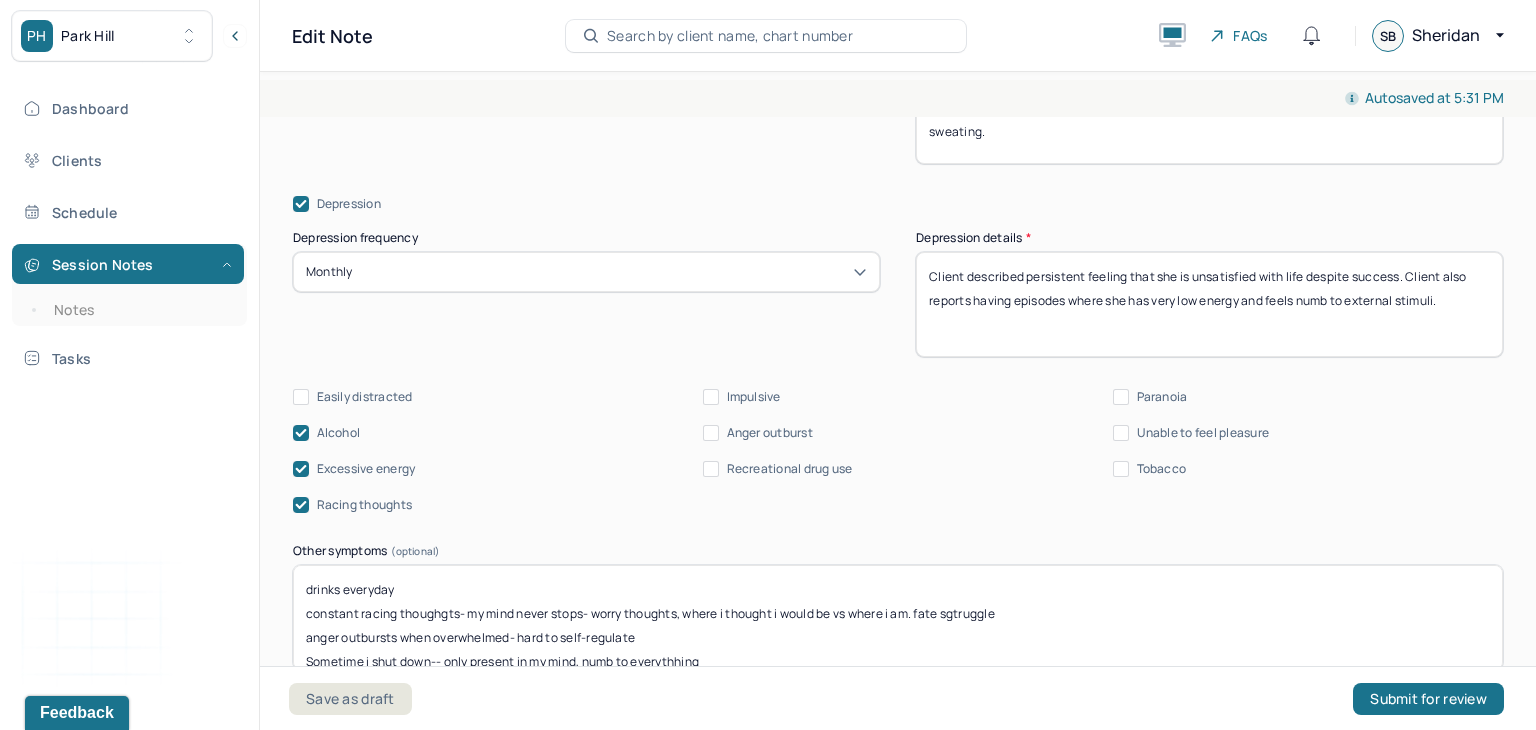 type on "drinks everyday
constant racing thoughgts- my mind never stops- worry thoughts, where i thought i would be vs where i am. fate sgtruggle
anger outbursts when overwhelmed- hard to self-regulate
Sometime i shut down-- only present in my mind, numb to everythhing" 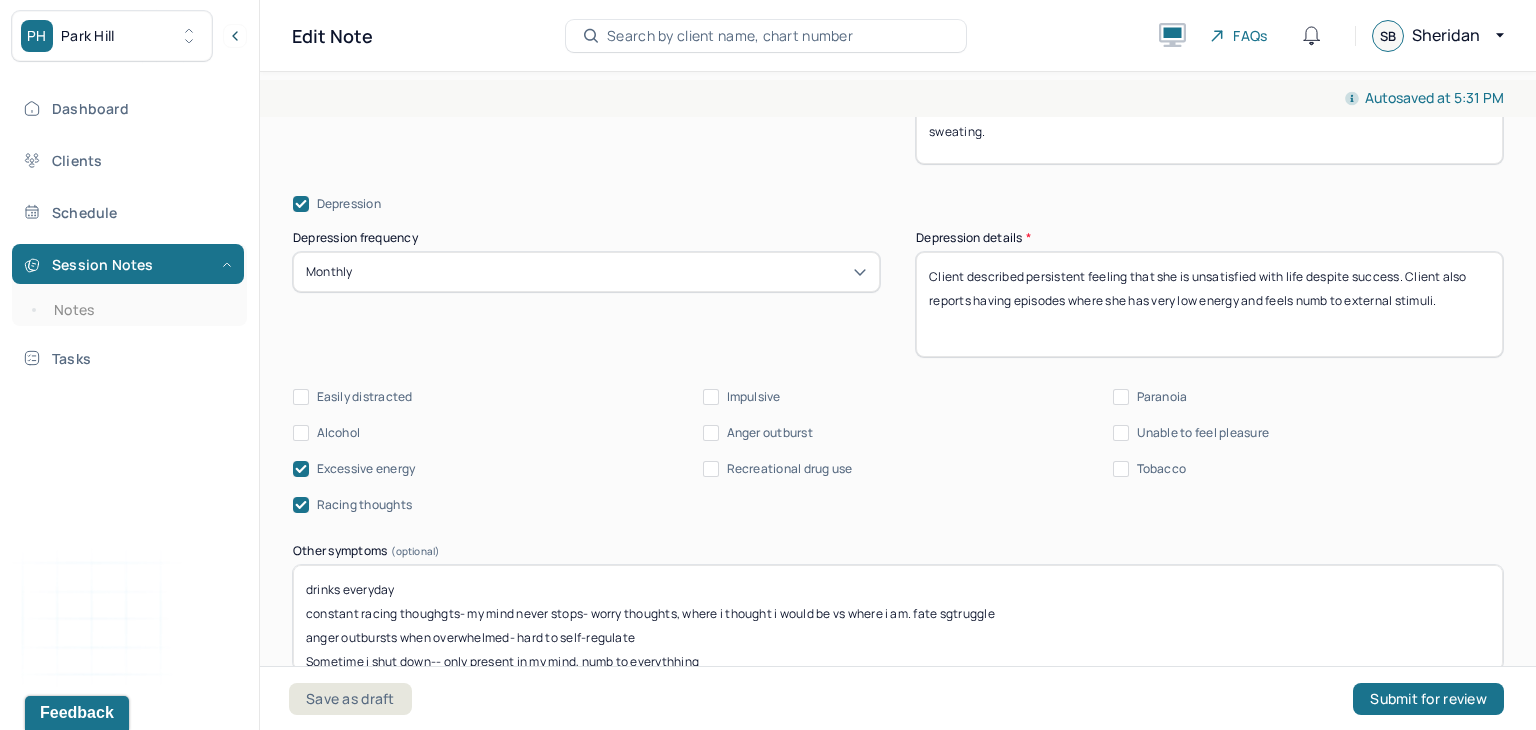 drag, startPoint x: 400, startPoint y: 613, endPoint x: 230, endPoint y: 585, distance: 172.29045 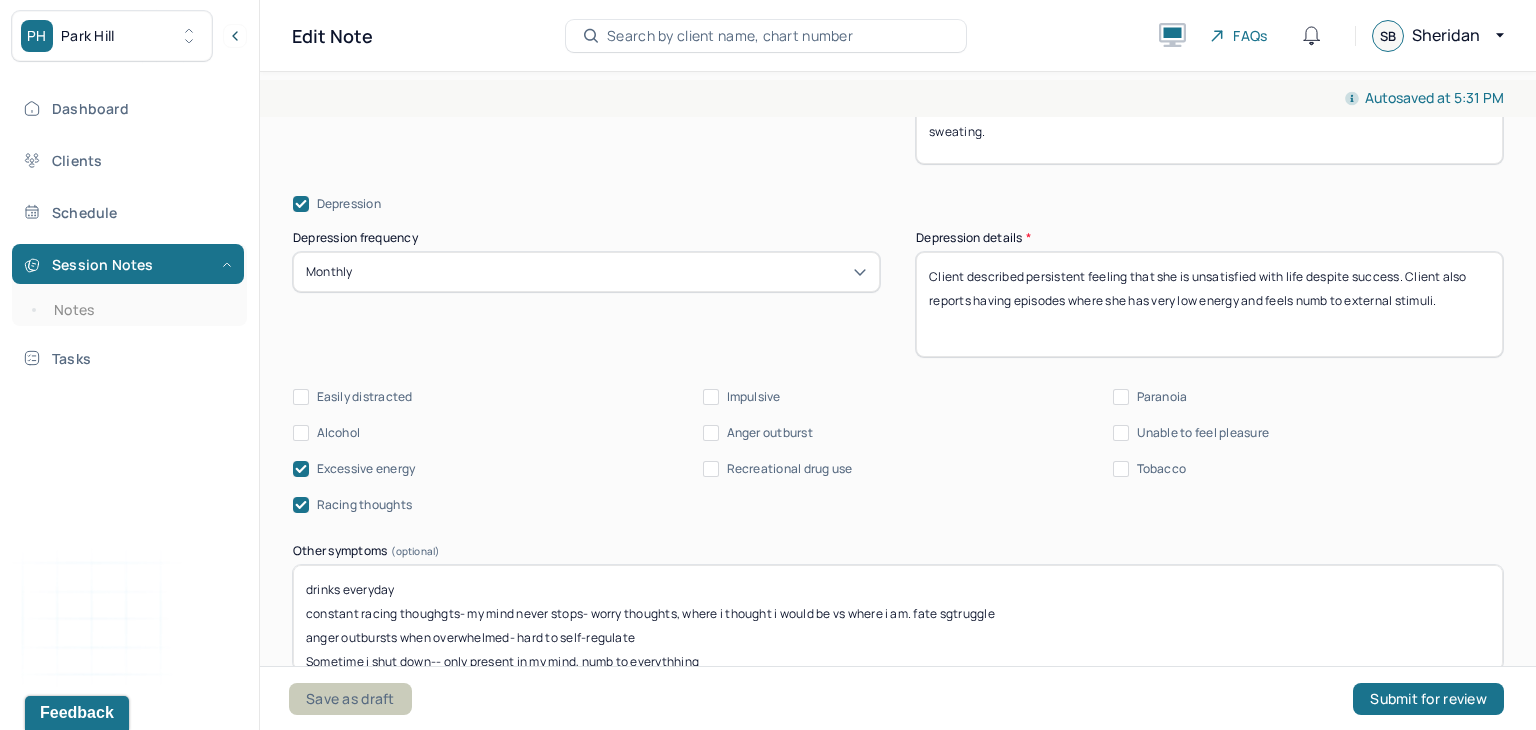 scroll, scrollTop: 40, scrollLeft: 0, axis: vertical 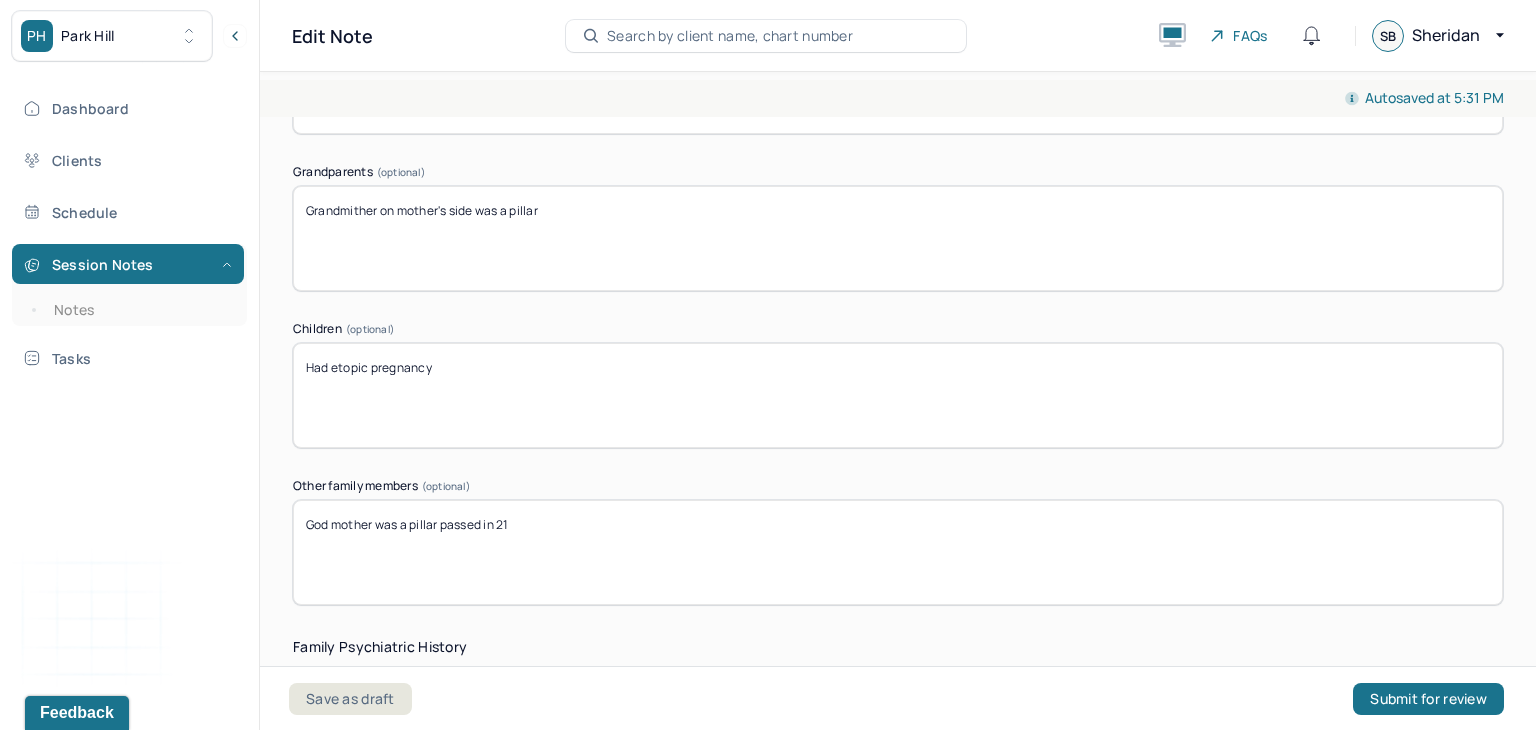 drag, startPoint x: 312, startPoint y: 597, endPoint x: 663, endPoint y: 238, distance: 502.0777 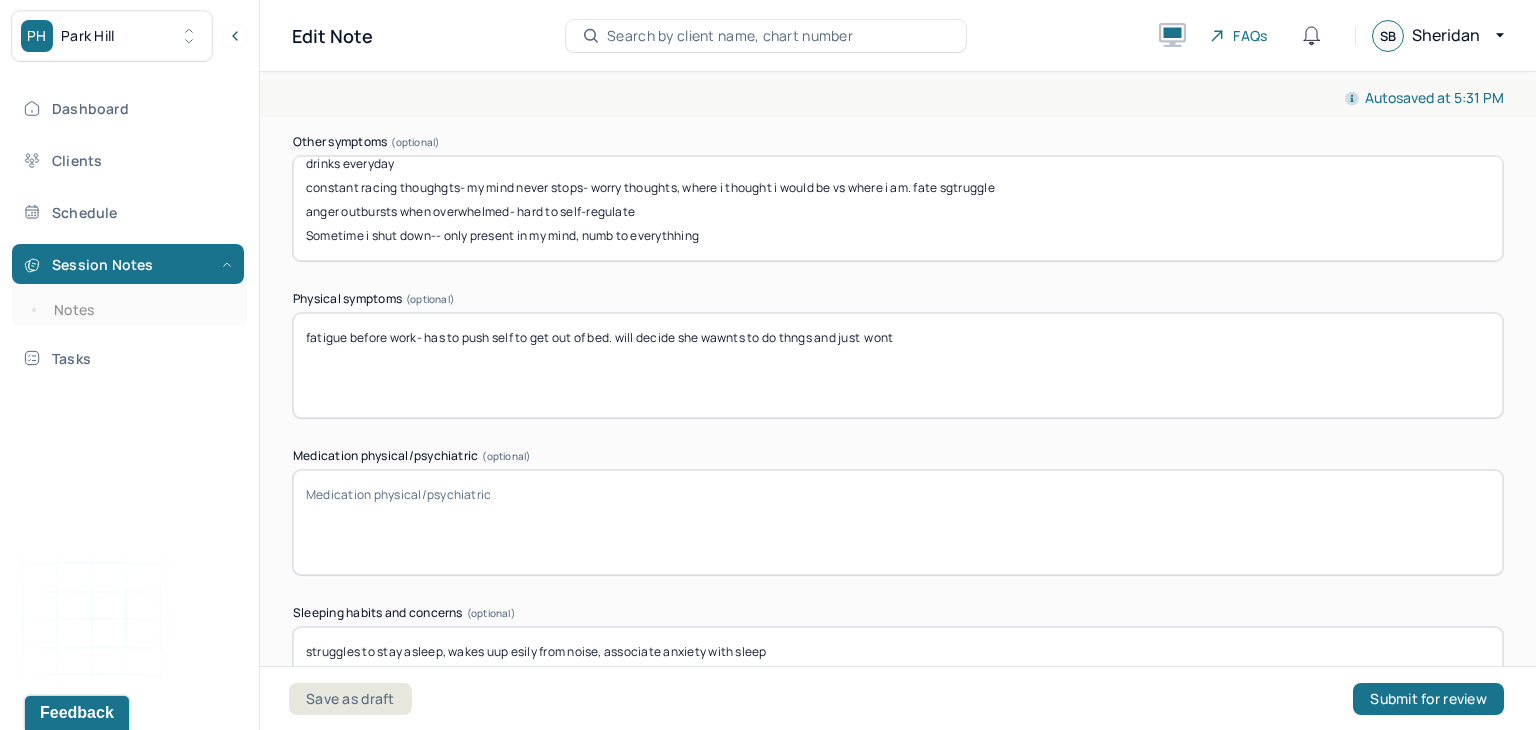 scroll, scrollTop: 3251, scrollLeft: 0, axis: vertical 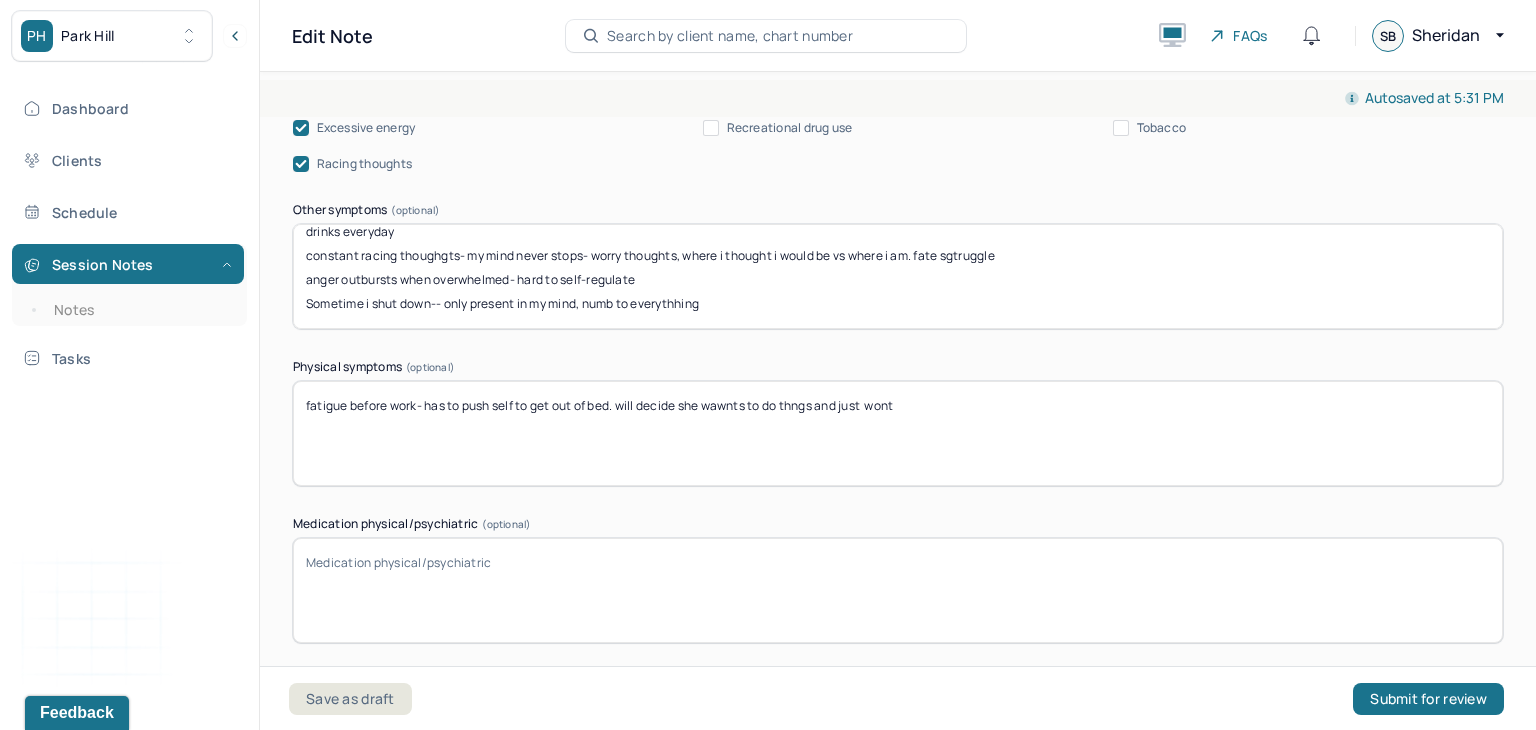 click on "drinks everyday
constant racing thoughgts- my mind never stops- worry thoughts, where i thought i would be vs where i am. fate sgtruggle
anger outbursts when overwhelmed- hard to self-regulate
Sometime i shut down-- only present in my mind, numb to everythhing" at bounding box center [898, 276] 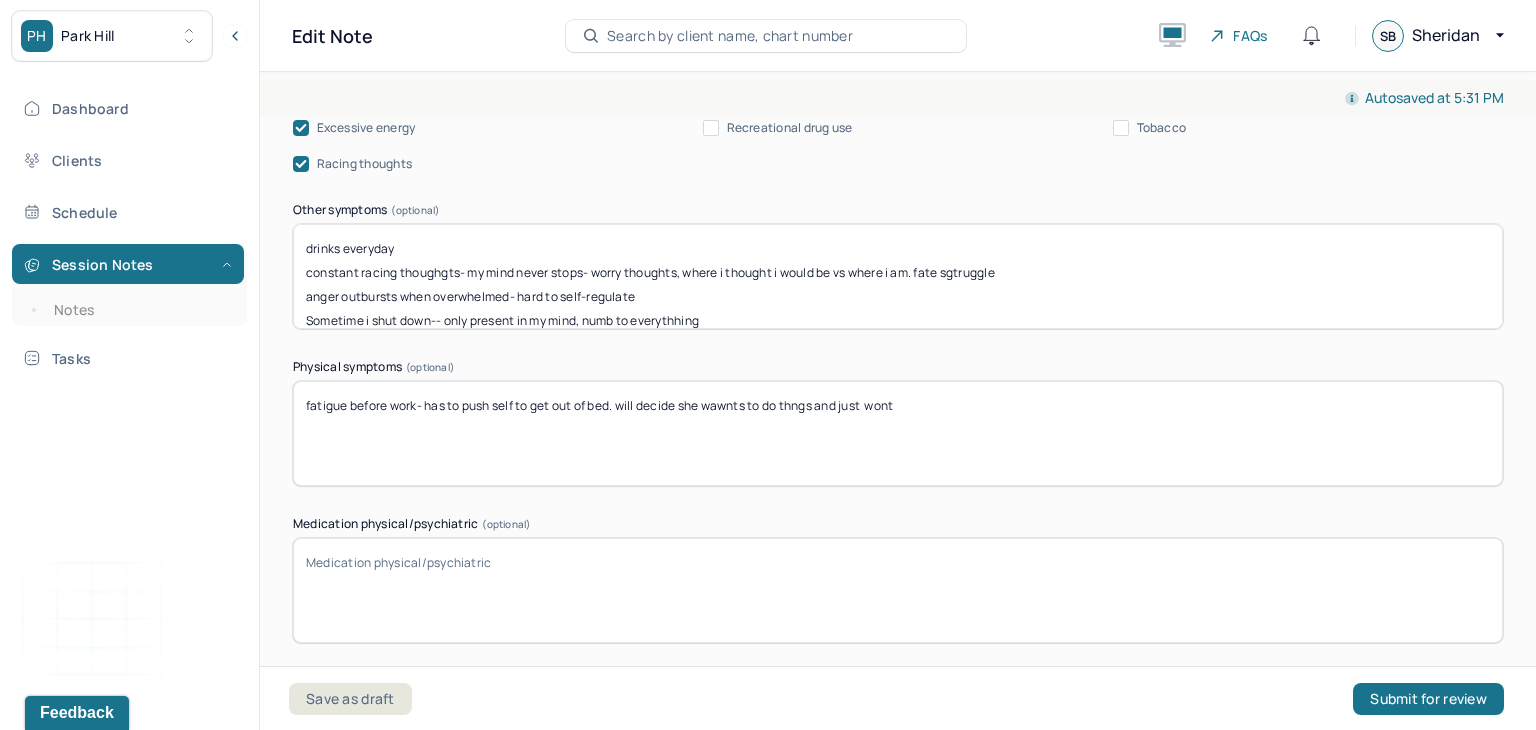drag, startPoint x: 718, startPoint y: 296, endPoint x: 319, endPoint y: 217, distance: 406.74564 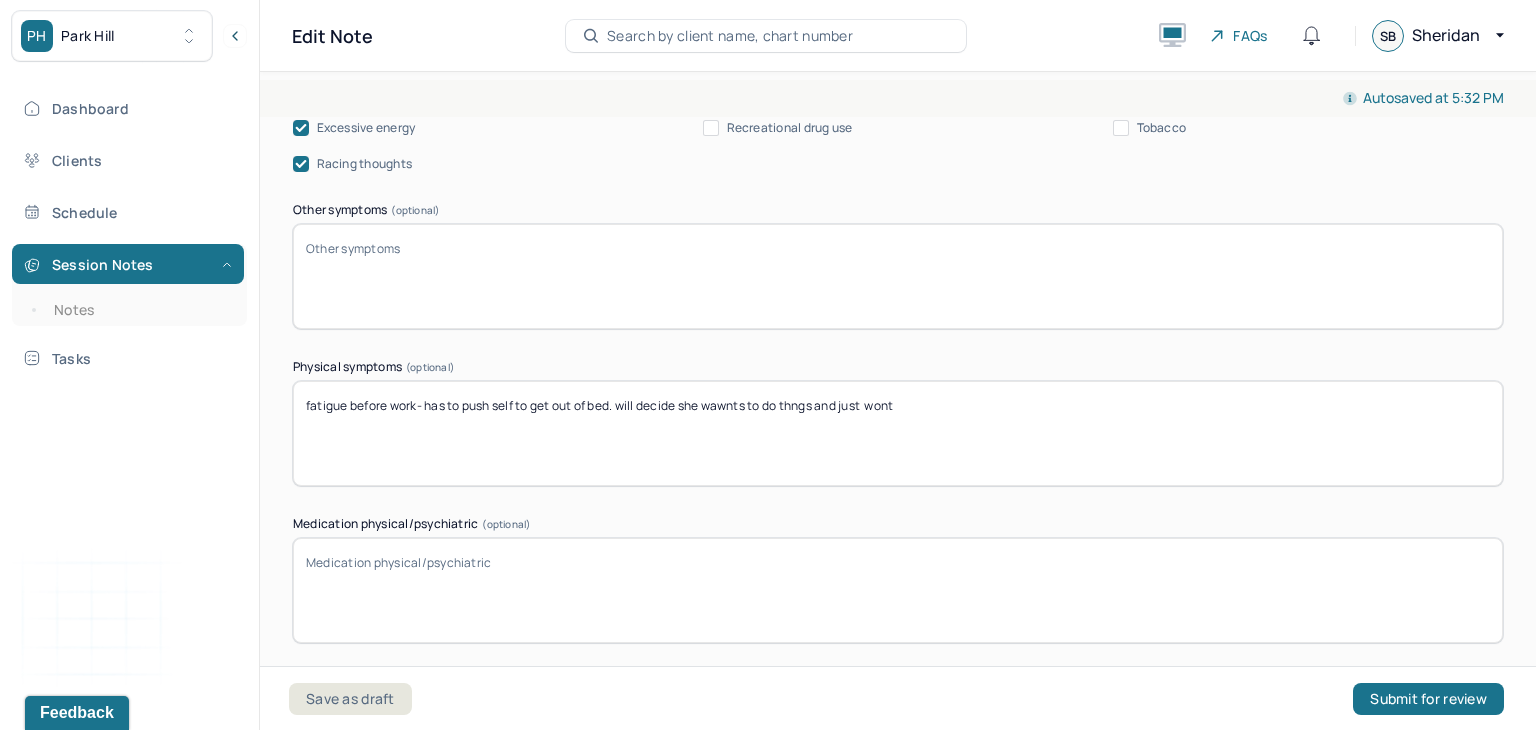 type 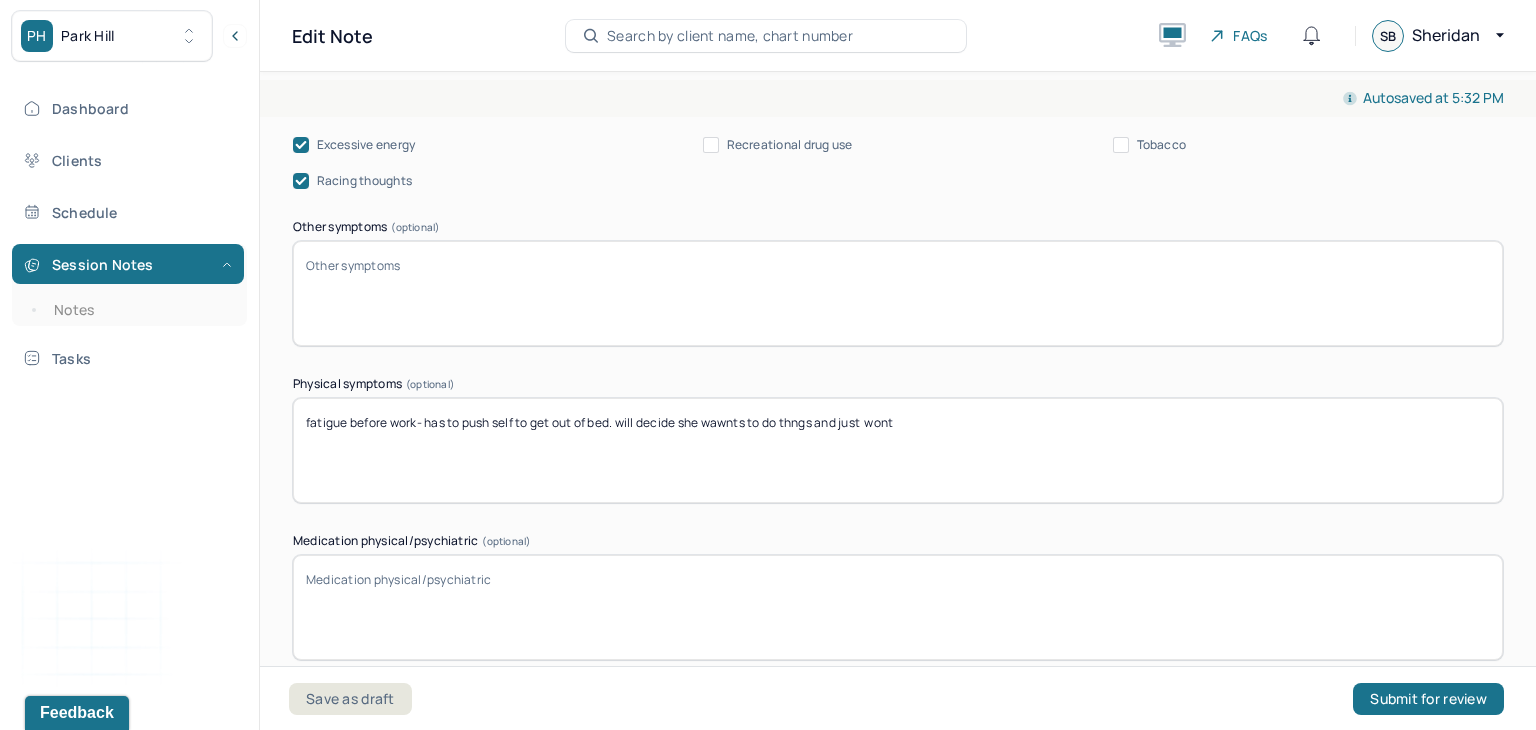 scroll, scrollTop: 3285, scrollLeft: 0, axis: vertical 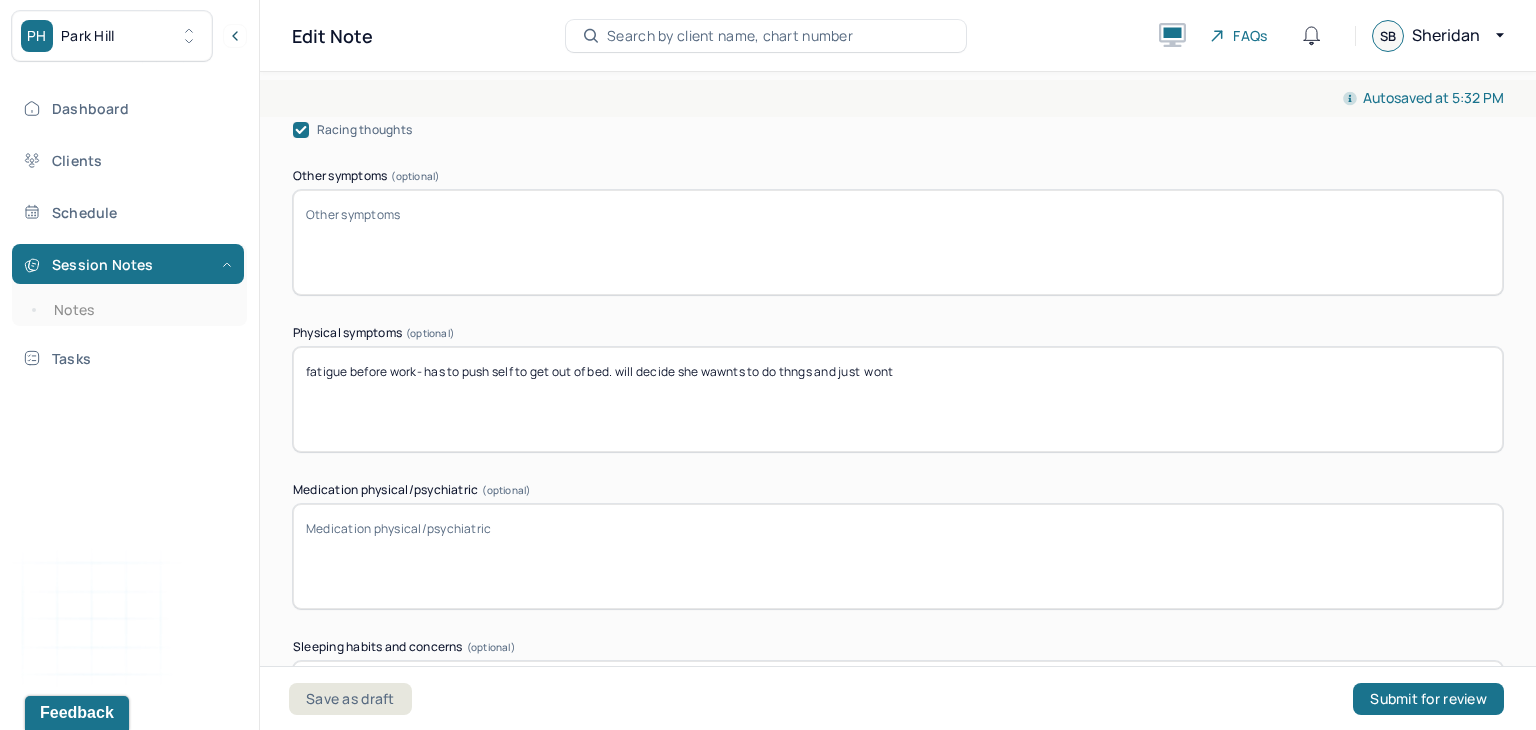 drag, startPoint x: 933, startPoint y: 378, endPoint x: 300, endPoint y: 363, distance: 633.1777 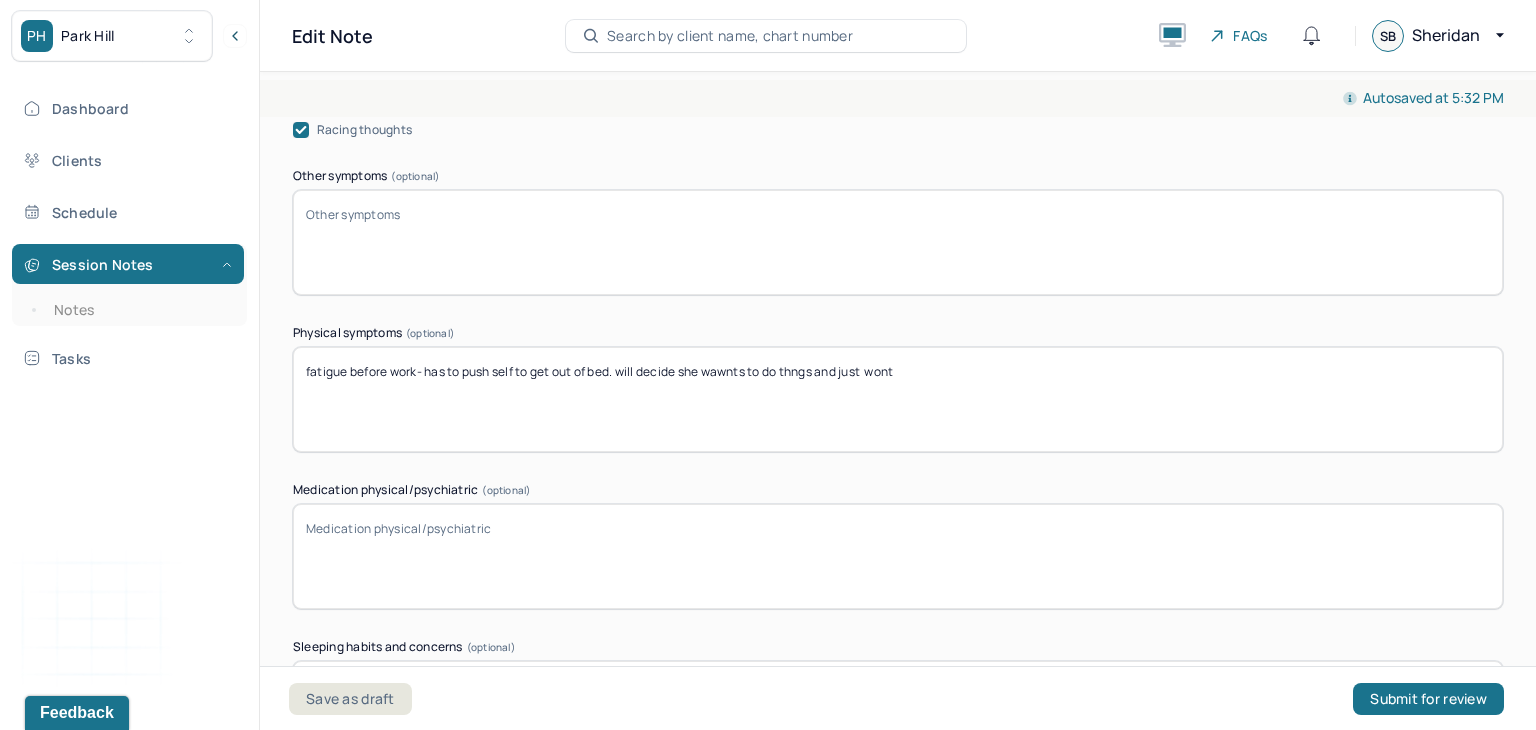click on "fatigue before work- has to push self to get out of bed. will decide she wawnts to do thngs and just  wont" at bounding box center (898, 399) 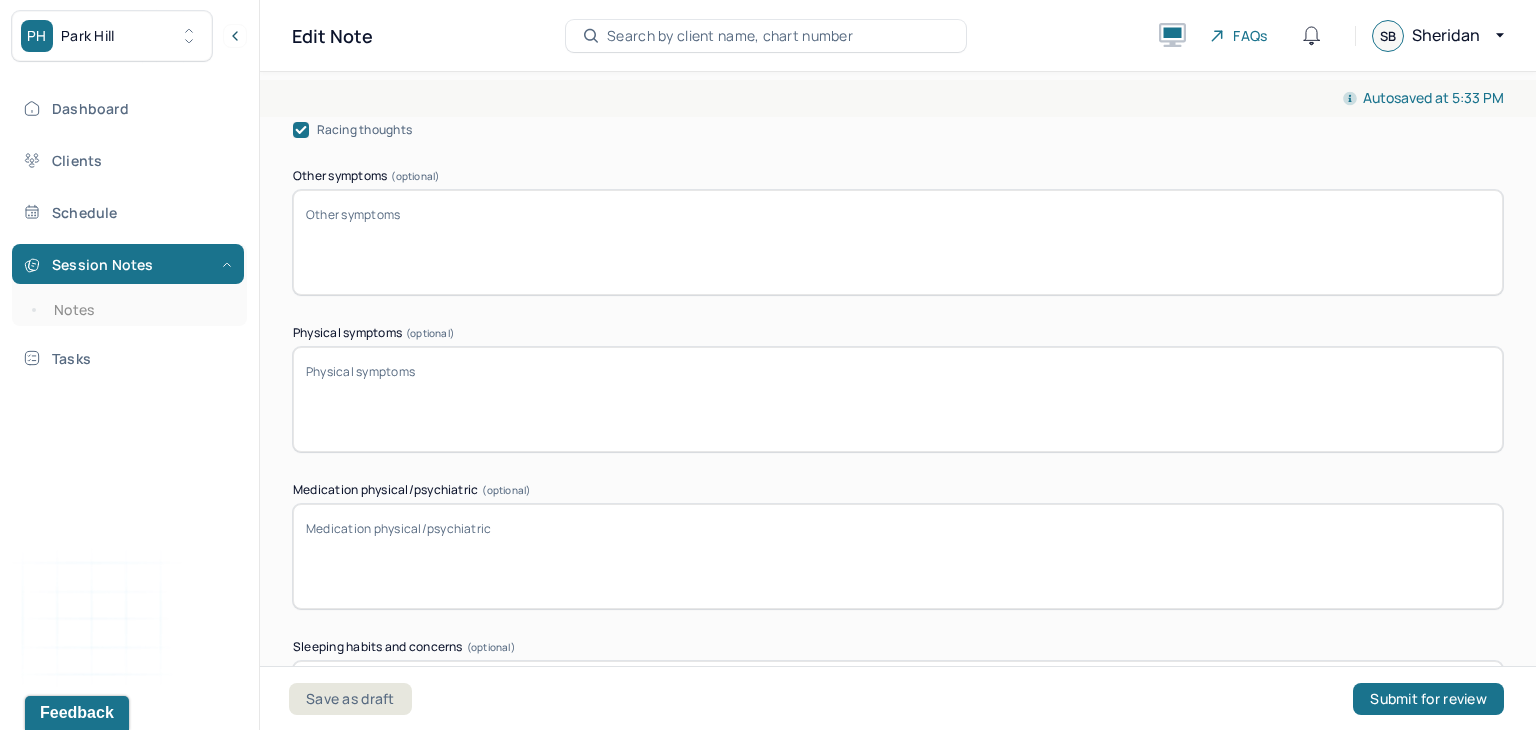 type 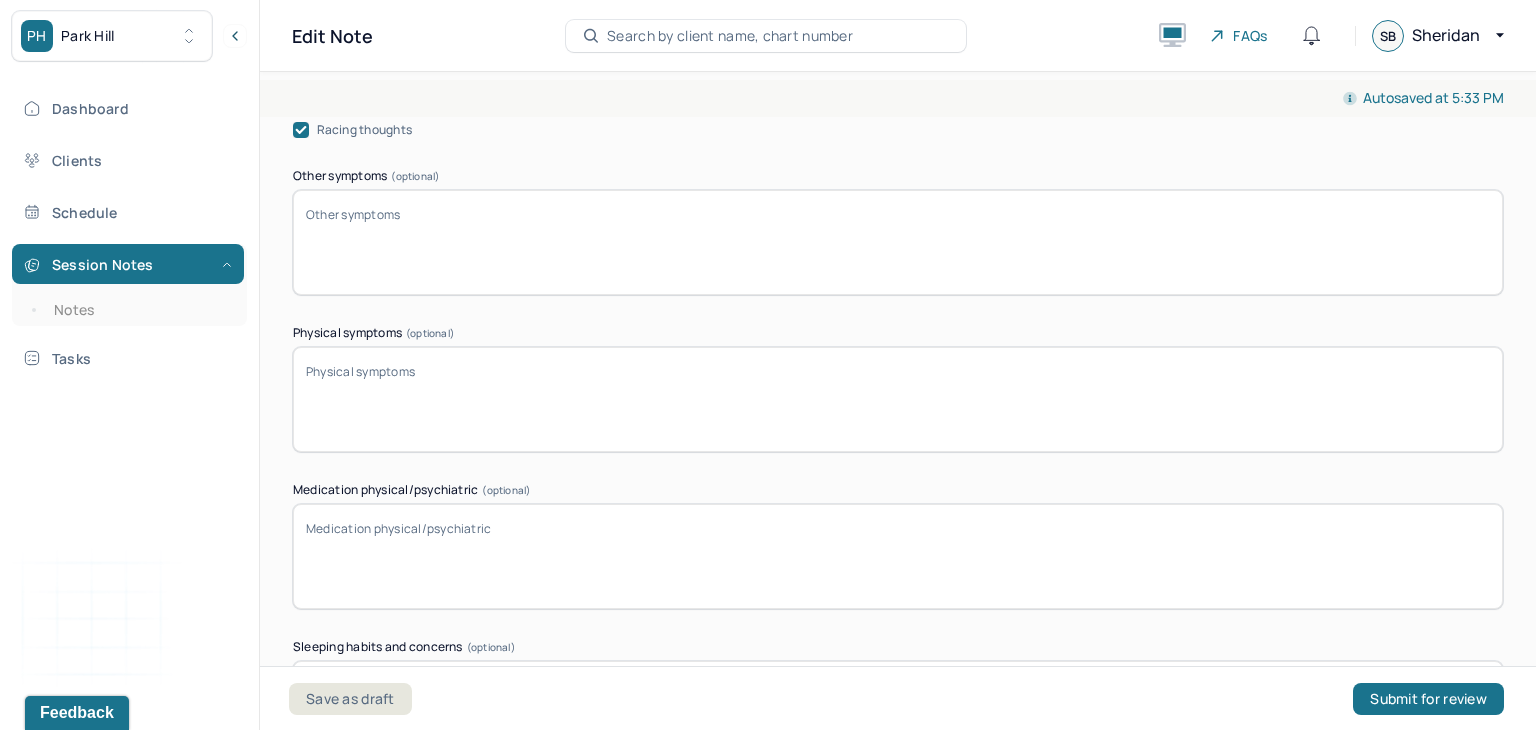 click on "Other symptoms (optional)" at bounding box center [898, 242] 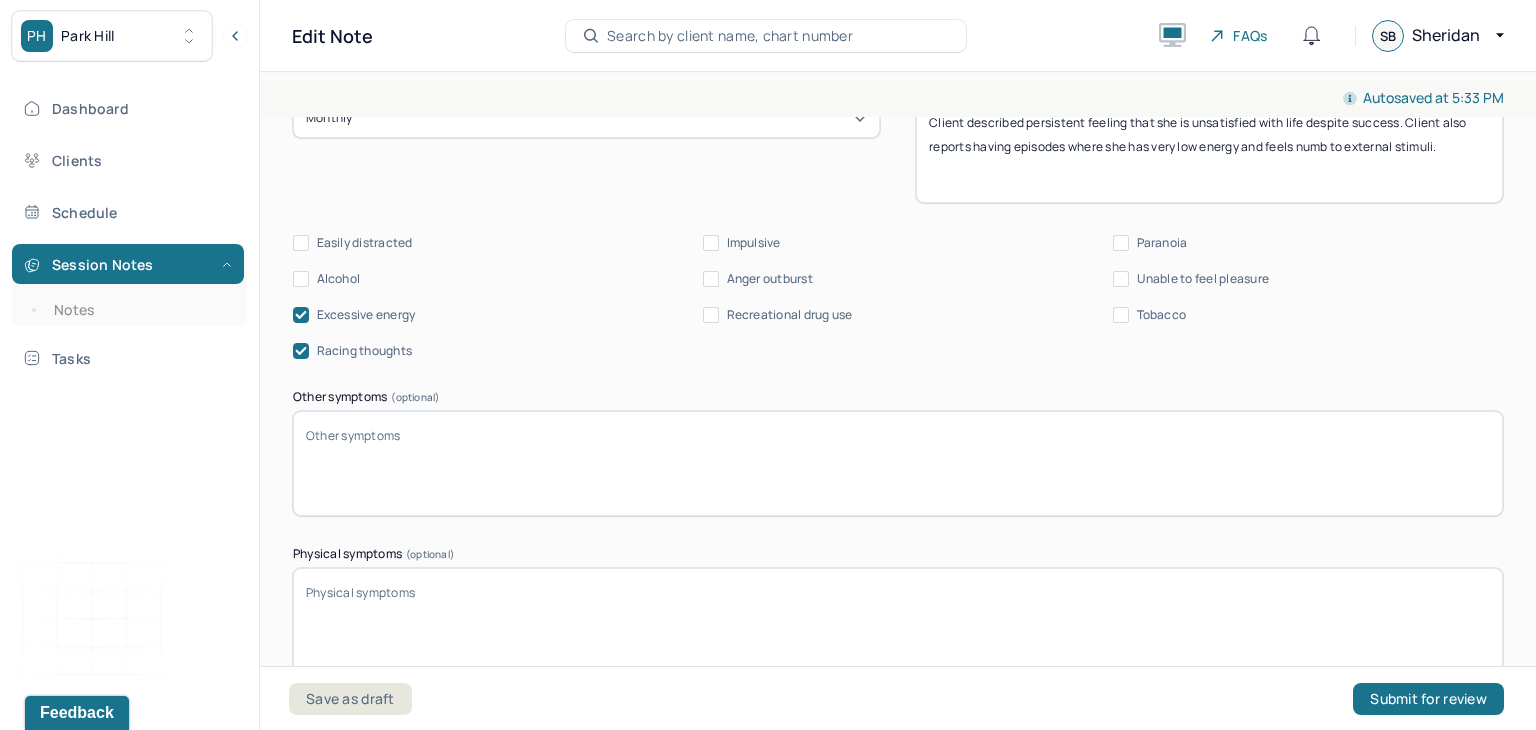 scroll, scrollTop: 3115, scrollLeft: 0, axis: vertical 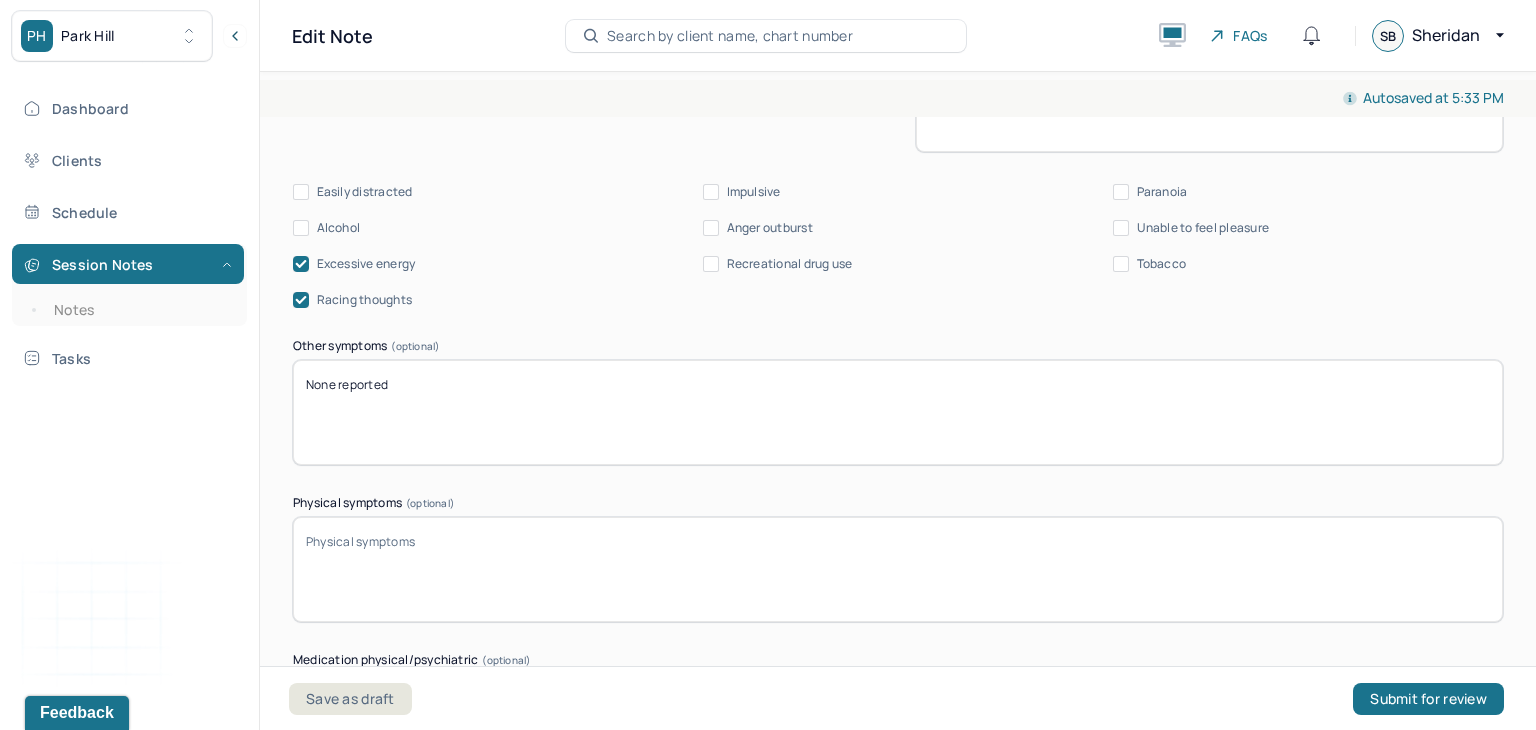 type on "None reported" 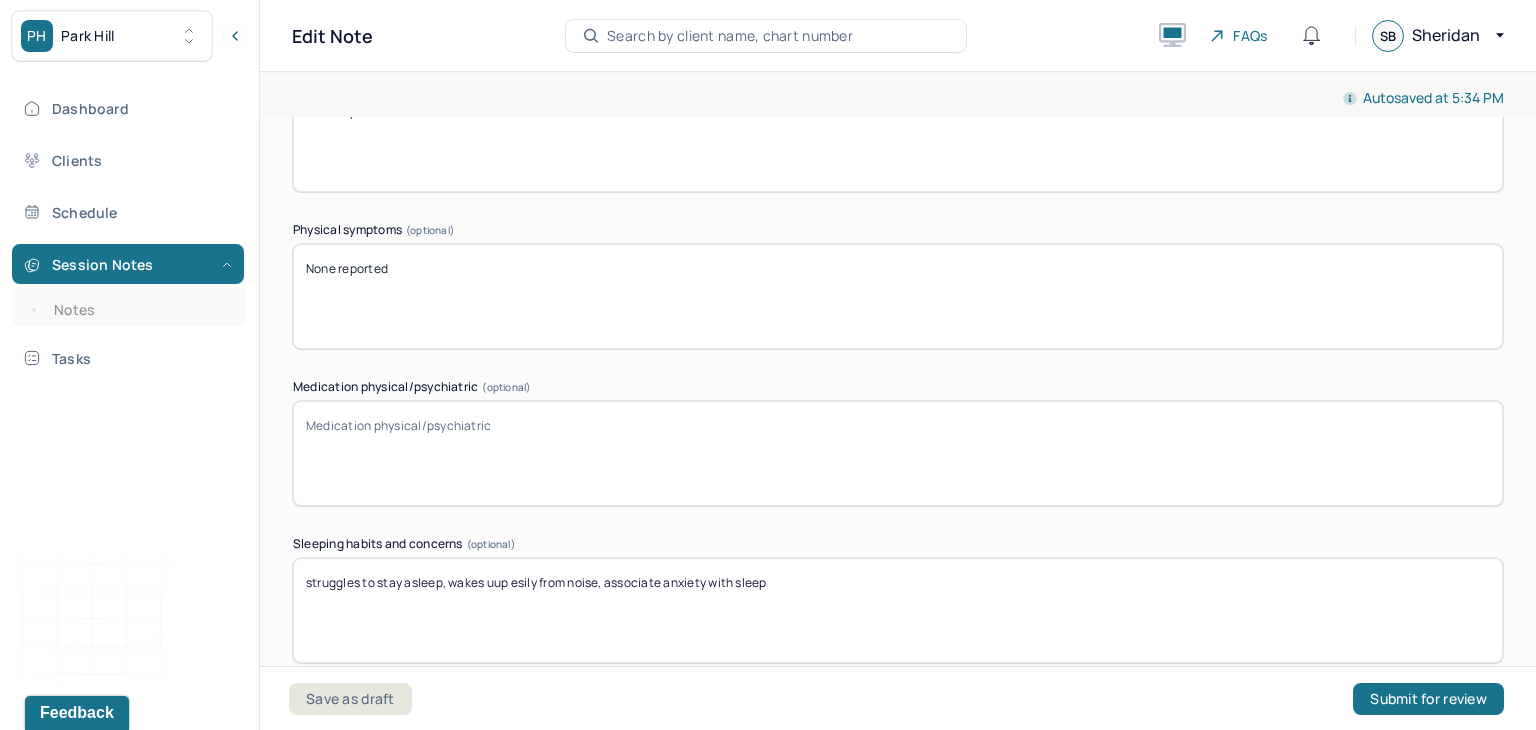 scroll, scrollTop: 3421, scrollLeft: 0, axis: vertical 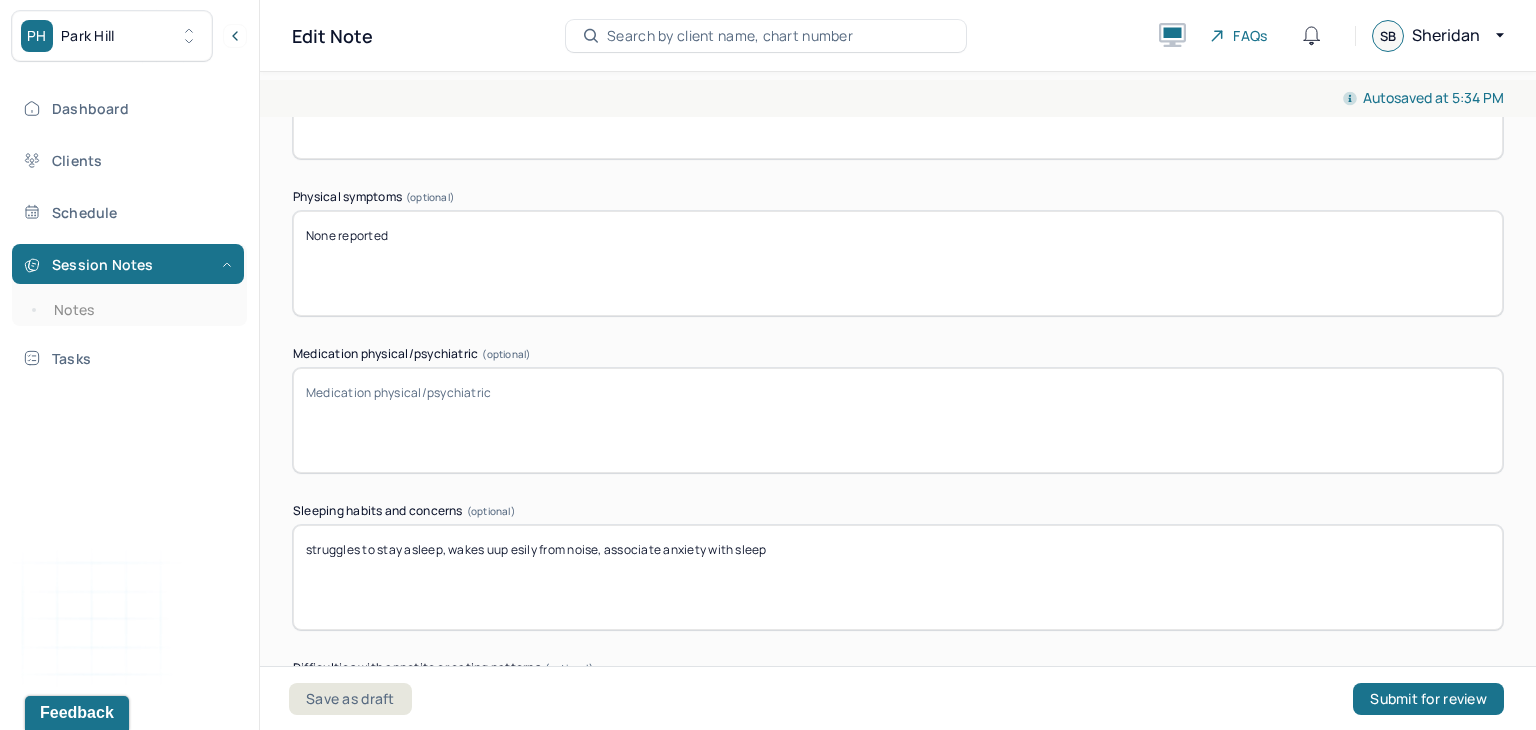 type on "None reported" 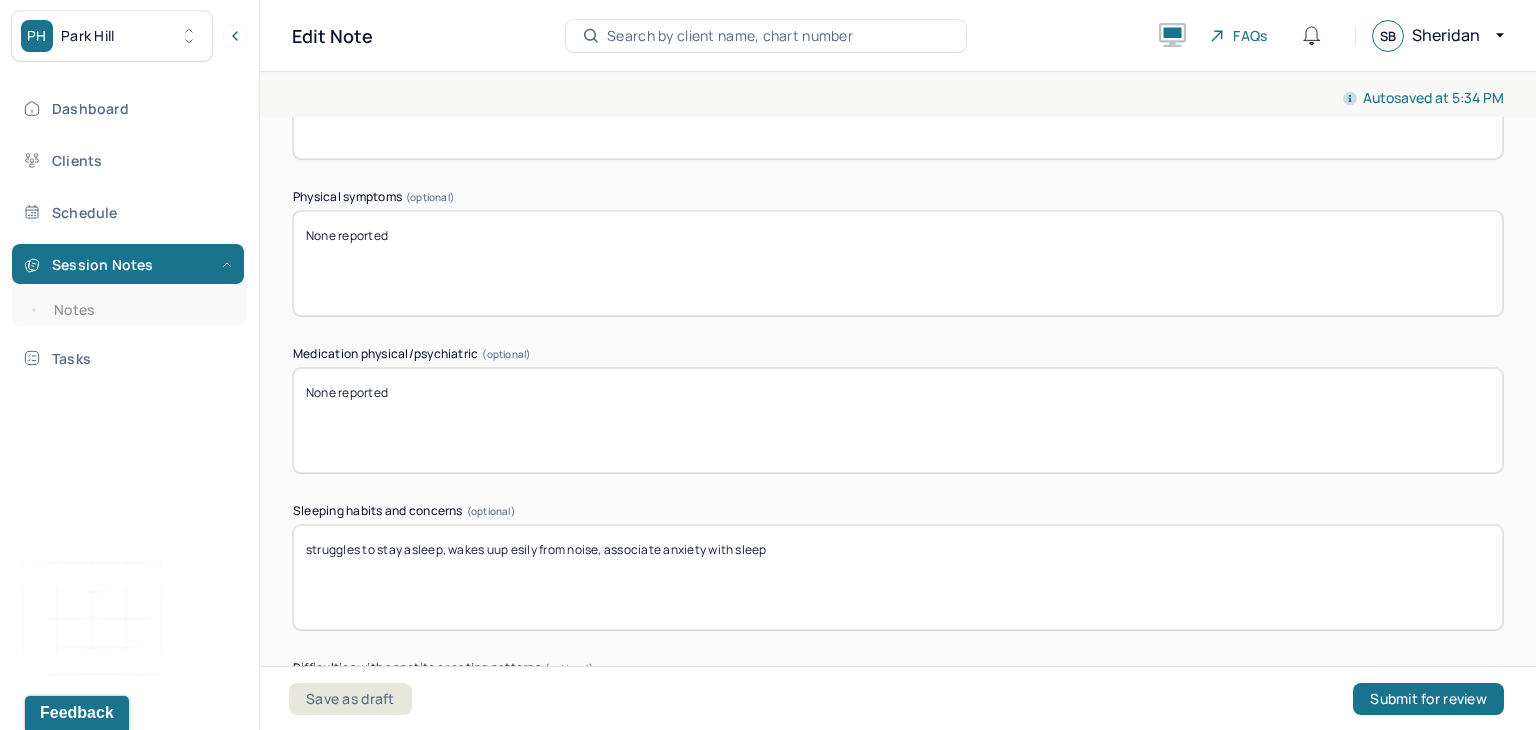 type on "None reported" 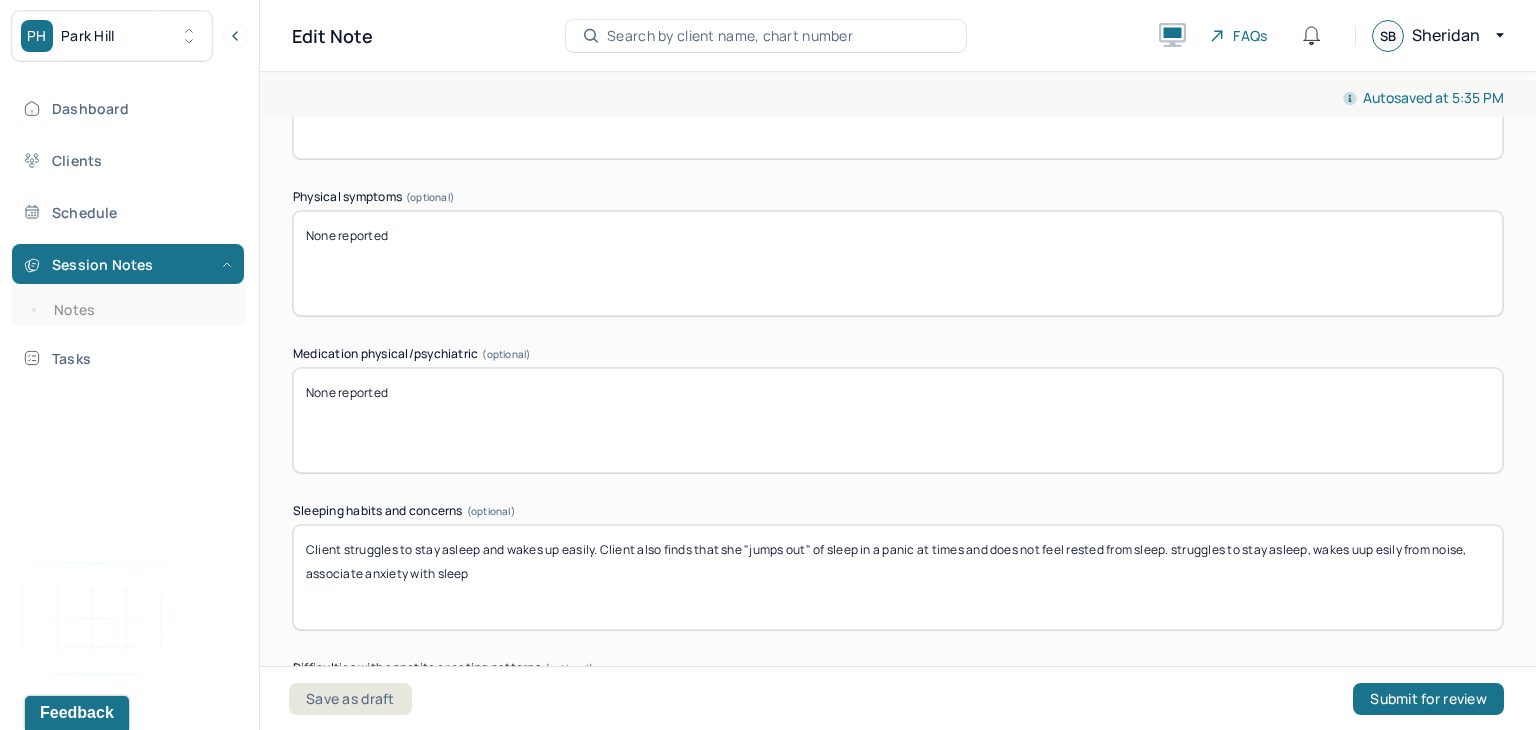 drag, startPoint x: 1179, startPoint y: 546, endPoint x: 1207, endPoint y: 572, distance: 38.209946 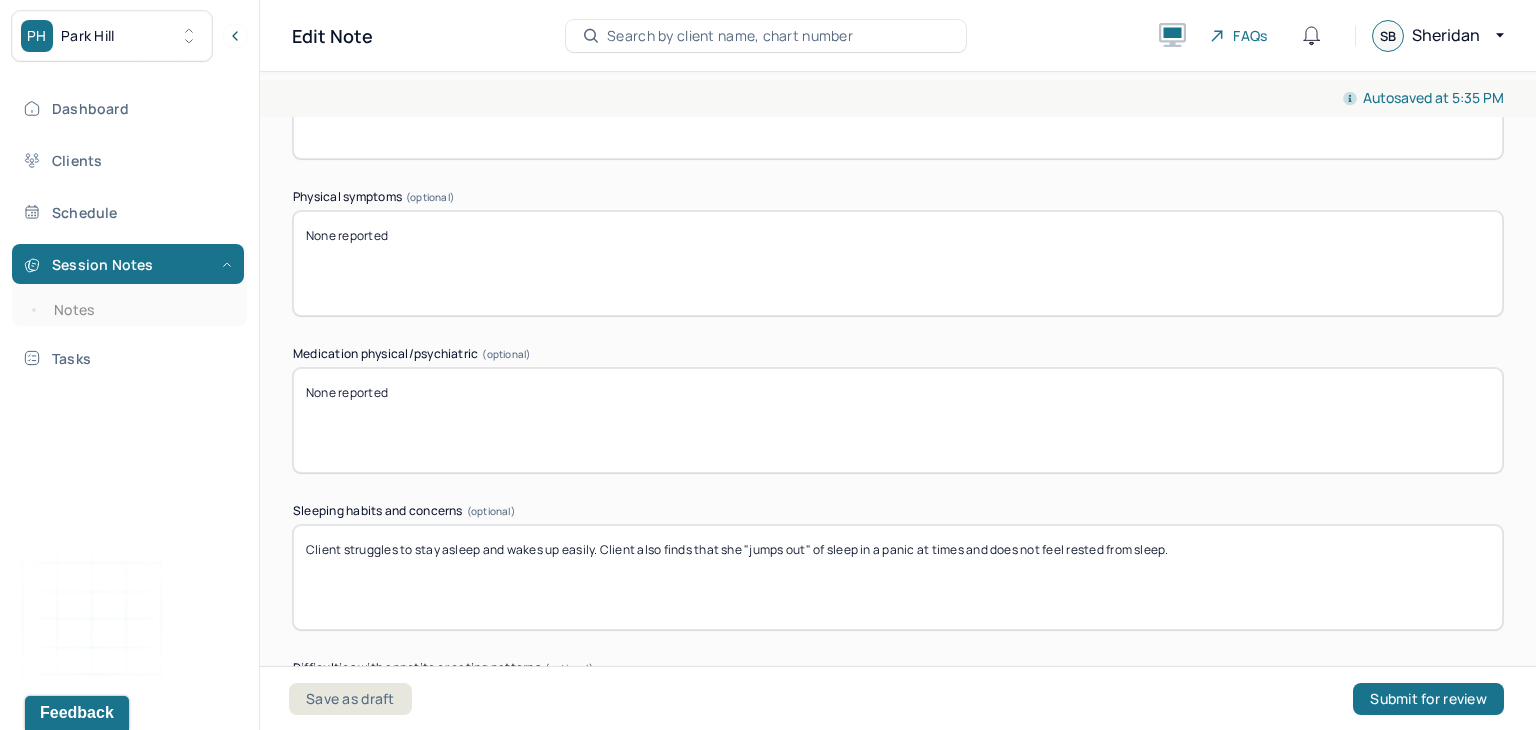 type on "Client struggles to stay asleep and wakes up easily. Client also finds that she "jumps out" of sleep in a panic at times and does not feel rested from sleep." 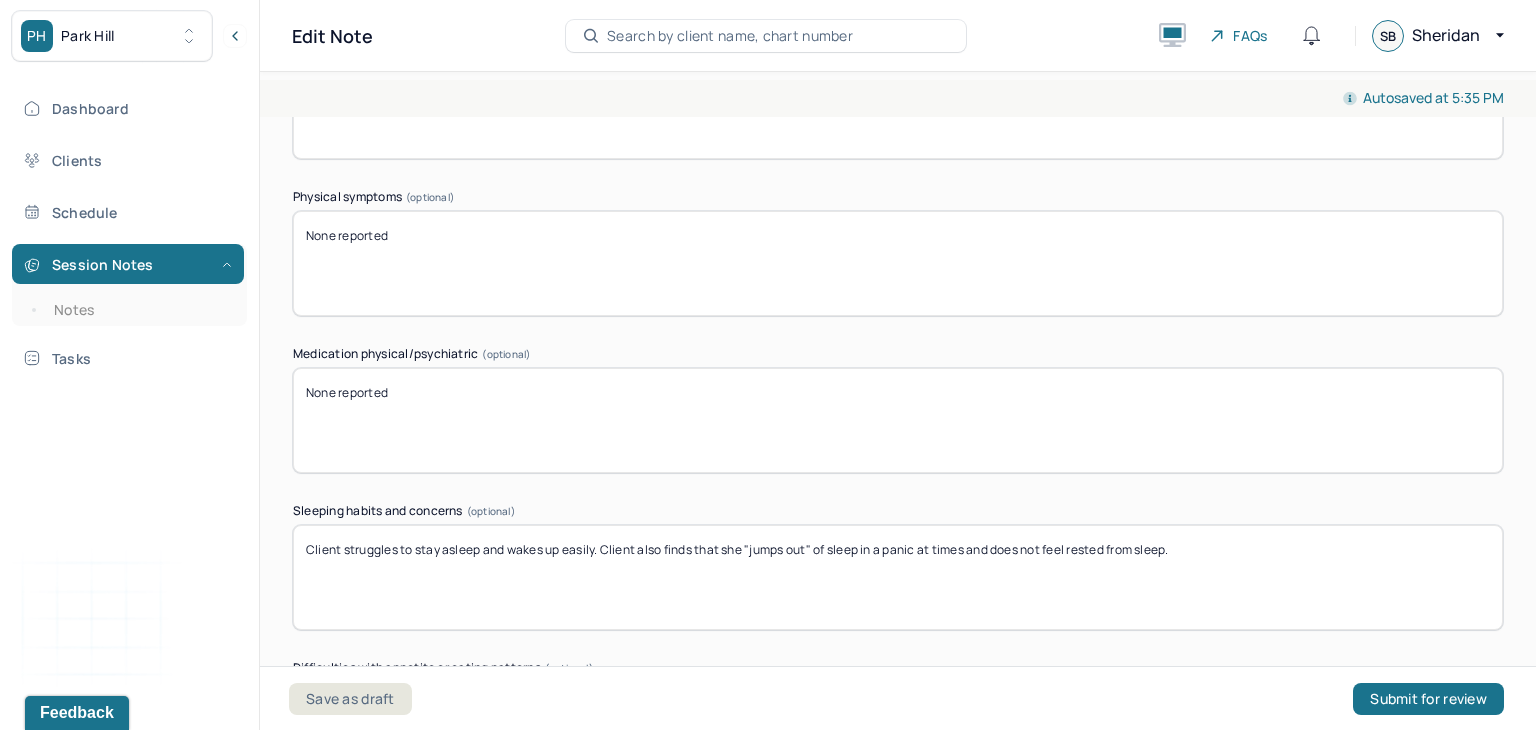 click on "None reported" at bounding box center (898, 420) 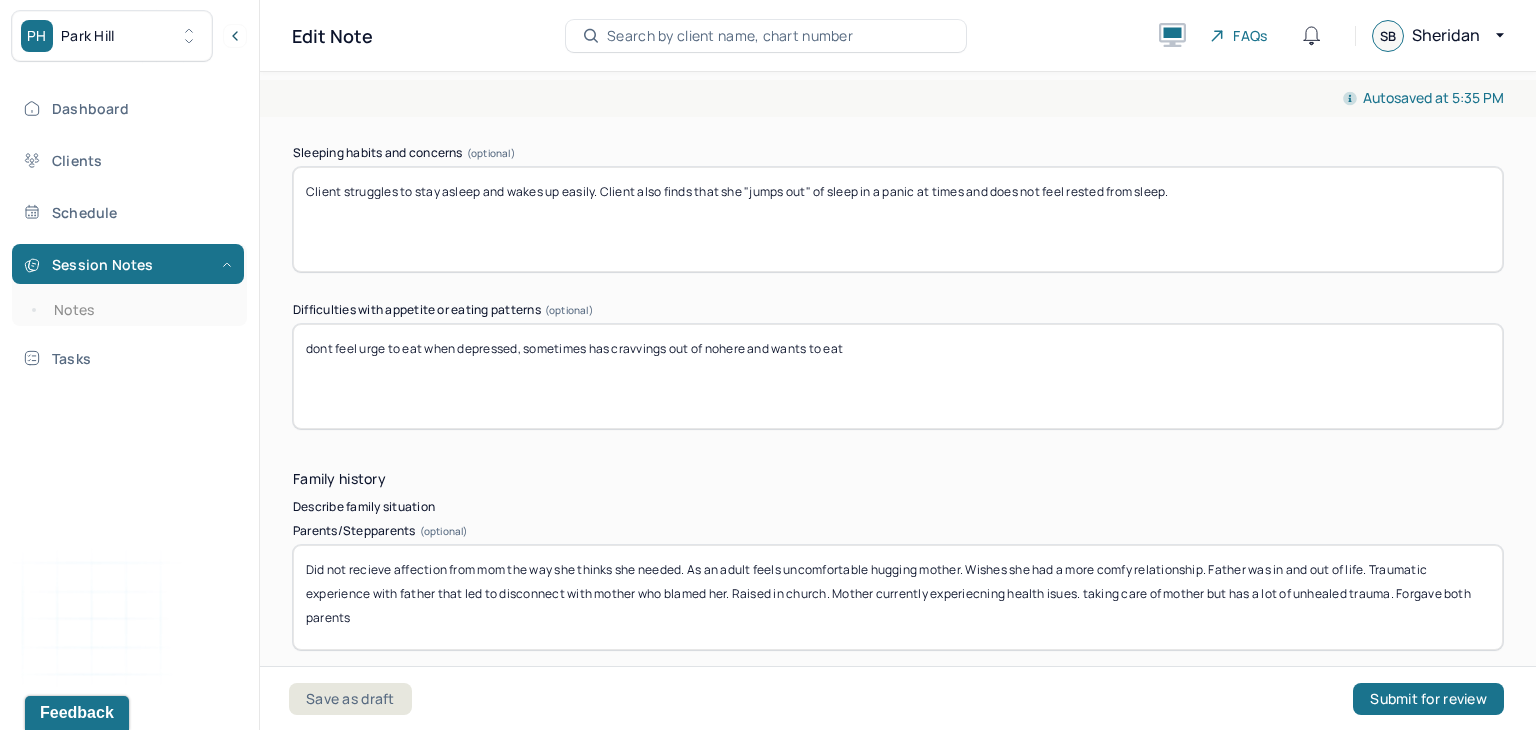 scroll, scrollTop: 3796, scrollLeft: 0, axis: vertical 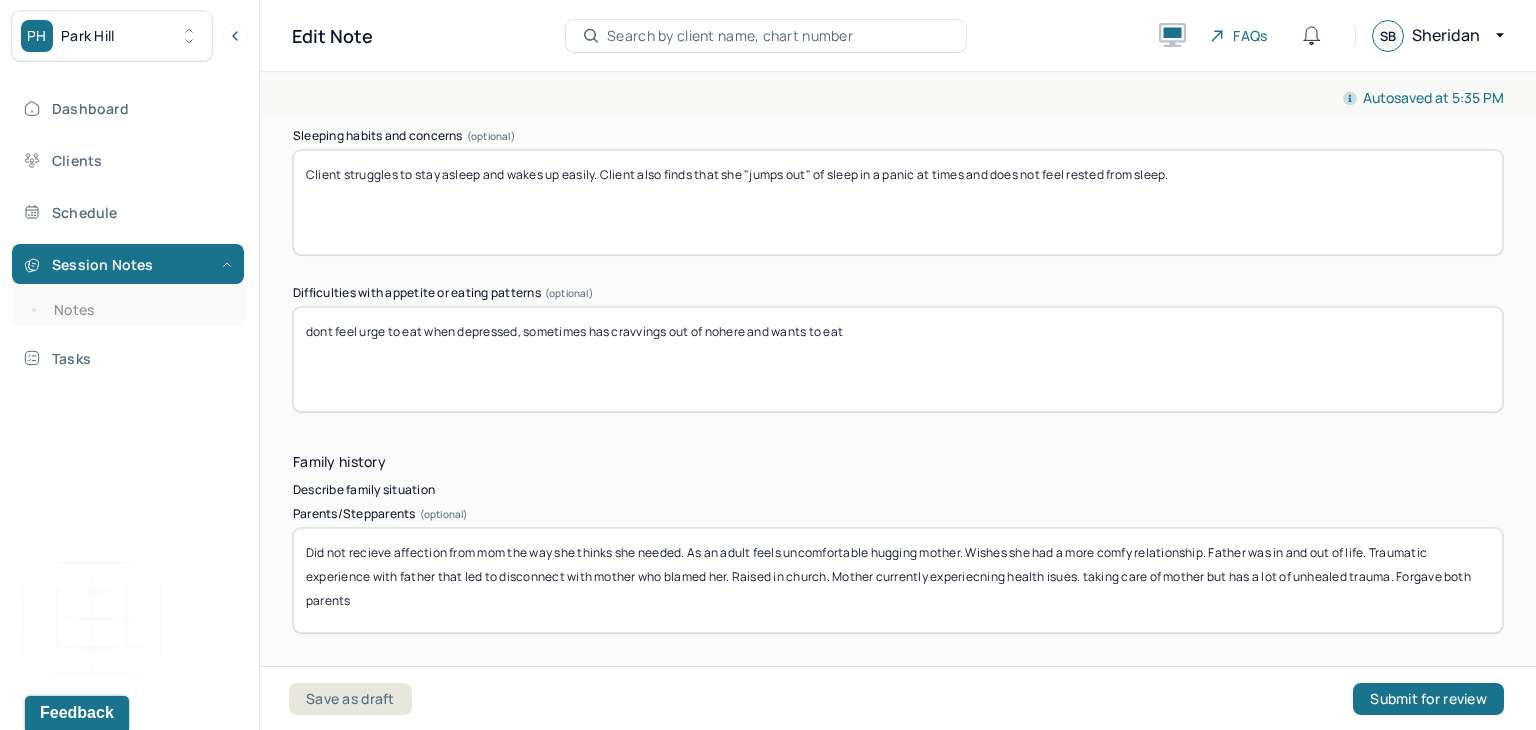 click on "dont feel urge to eat when depressed, sometimes has cravvings out of nohere and wants to eat" at bounding box center (898, 359) 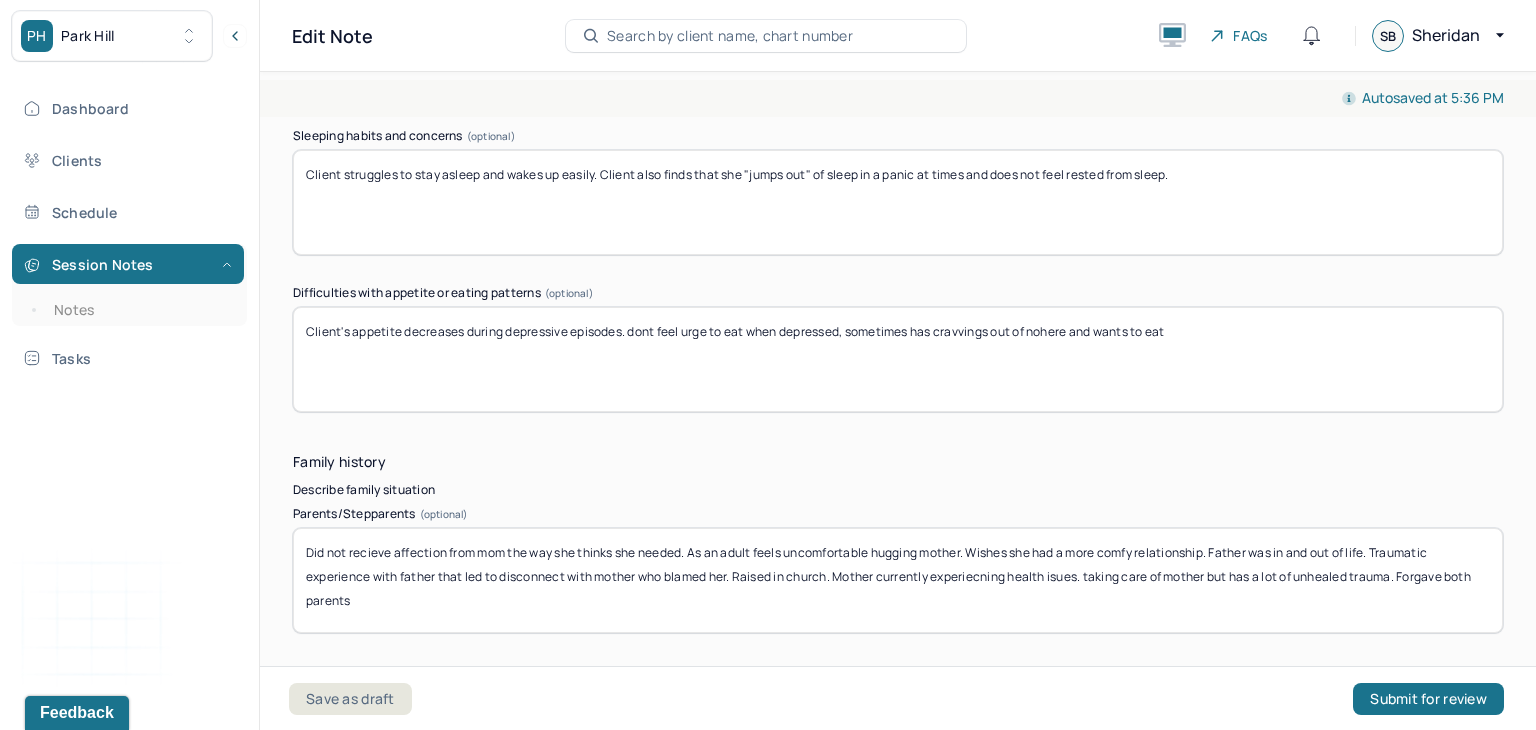 drag, startPoint x: 1232, startPoint y: 336, endPoint x: 632, endPoint y: 392, distance: 602.60767 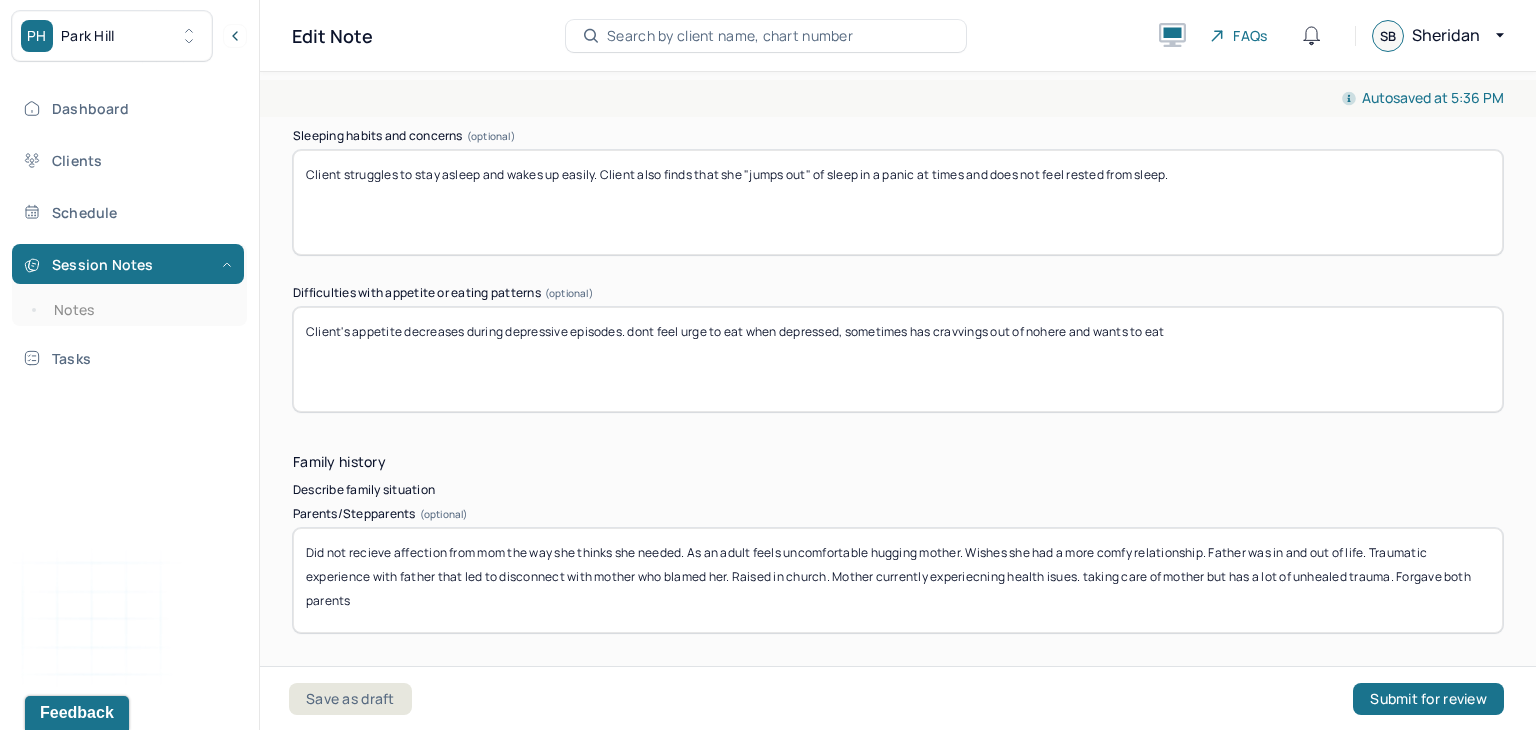 click on "Client's appetite decreases during depressive episodes. dont feel urge to eat when depressed, sometimes has cravvings out of nohere and wants to eat" at bounding box center (898, 359) 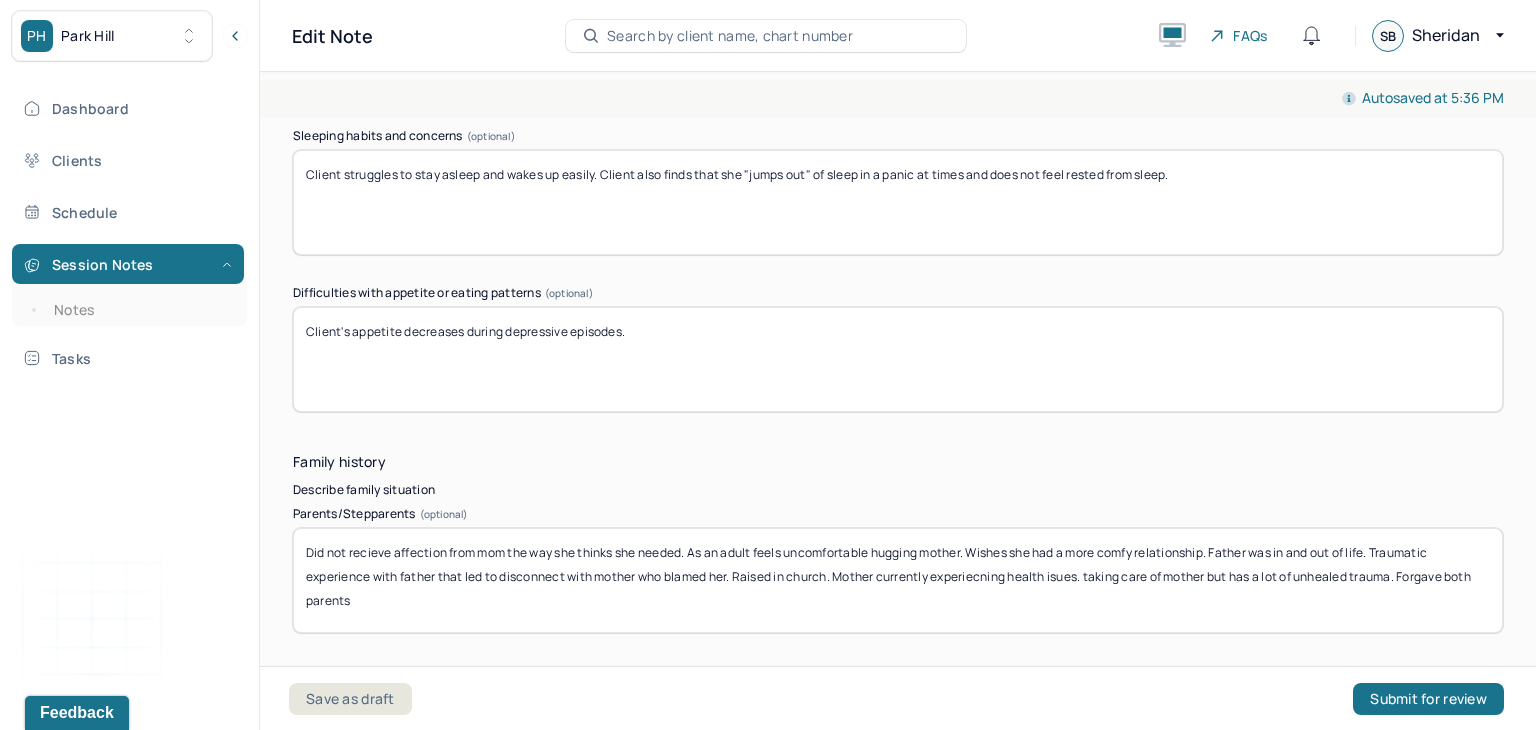 type on "Client's appetite decreases during depressive episodes." 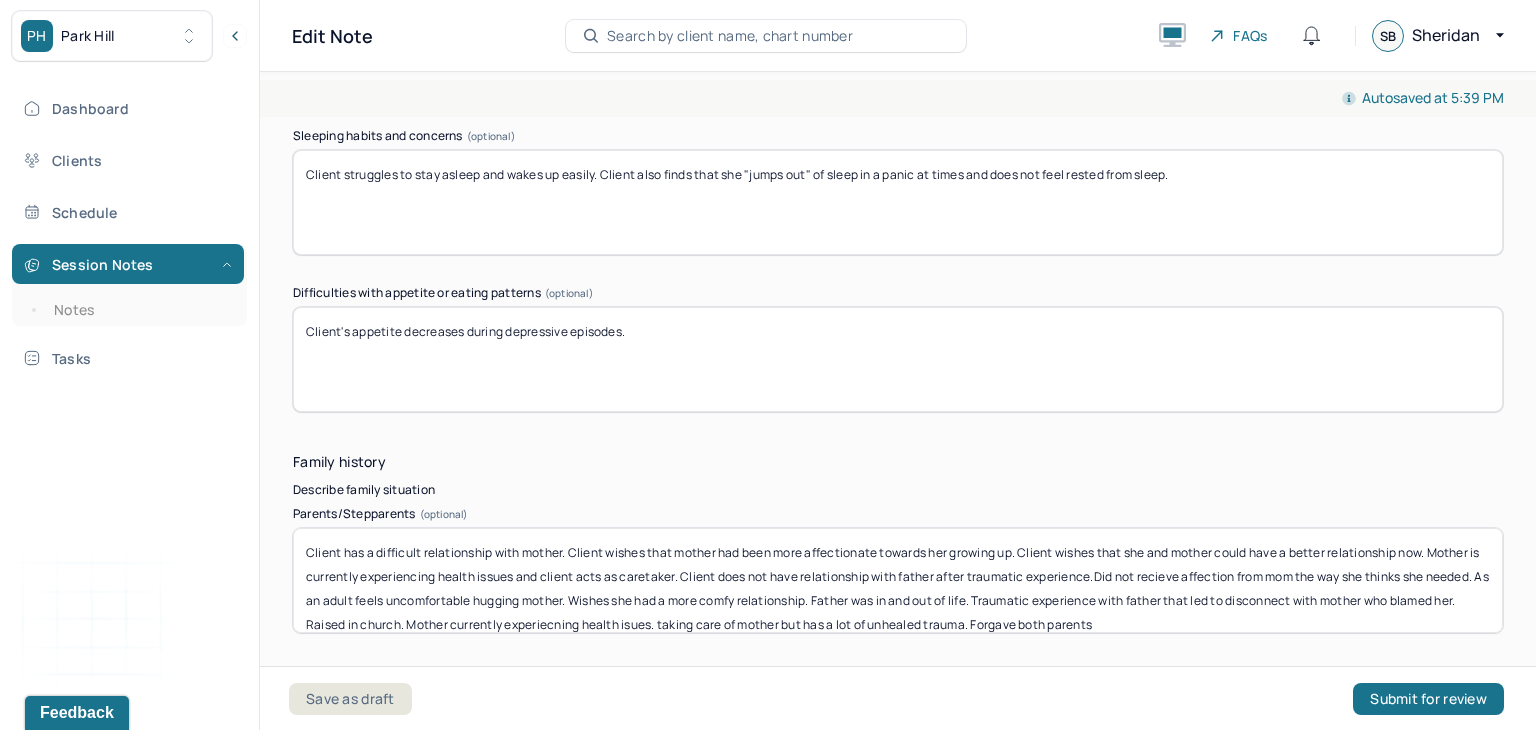 drag, startPoint x: 1150, startPoint y: 577, endPoint x: 1026, endPoint y: 569, distance: 124.2578 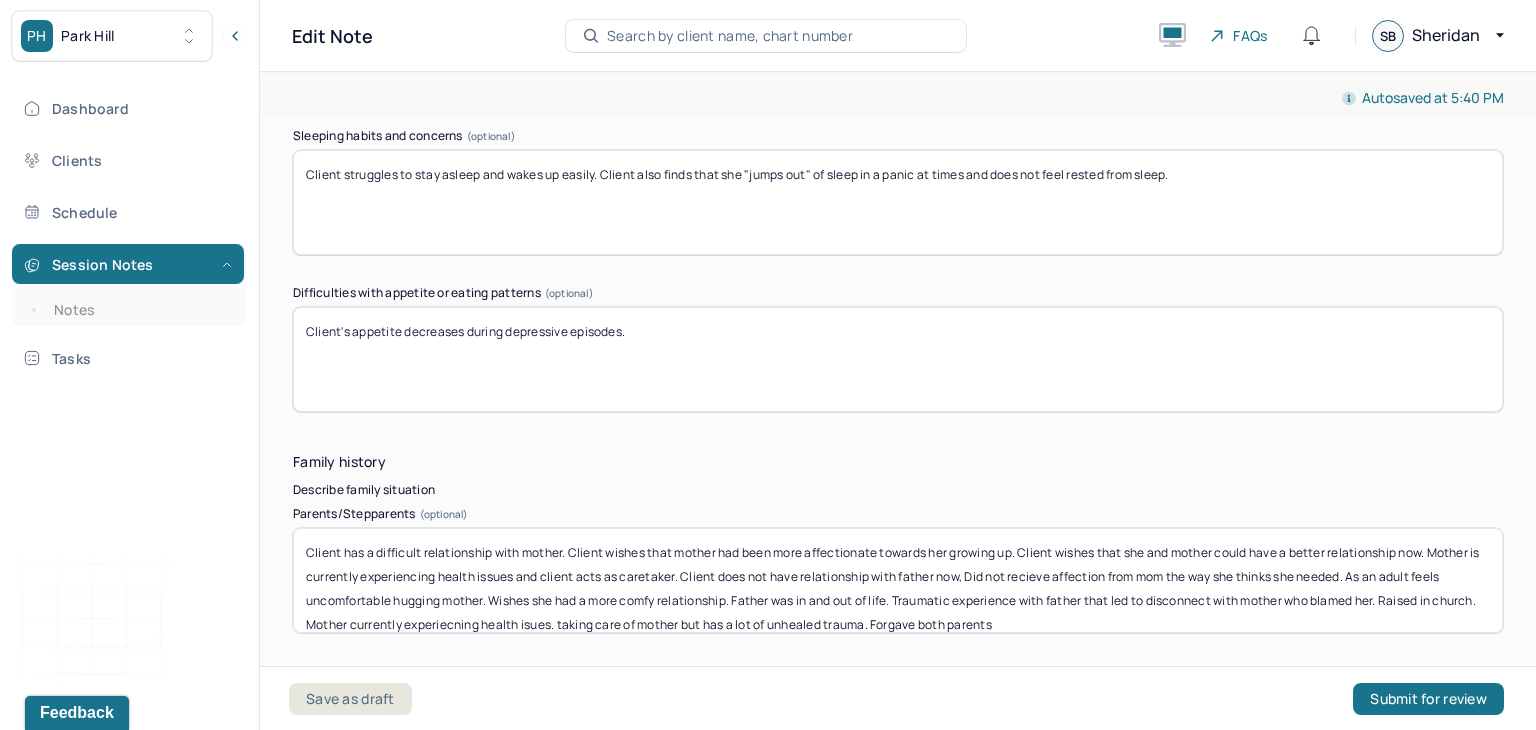 drag, startPoint x: 1114, startPoint y: 623, endPoint x: 1024, endPoint y: 571, distance: 103.94229 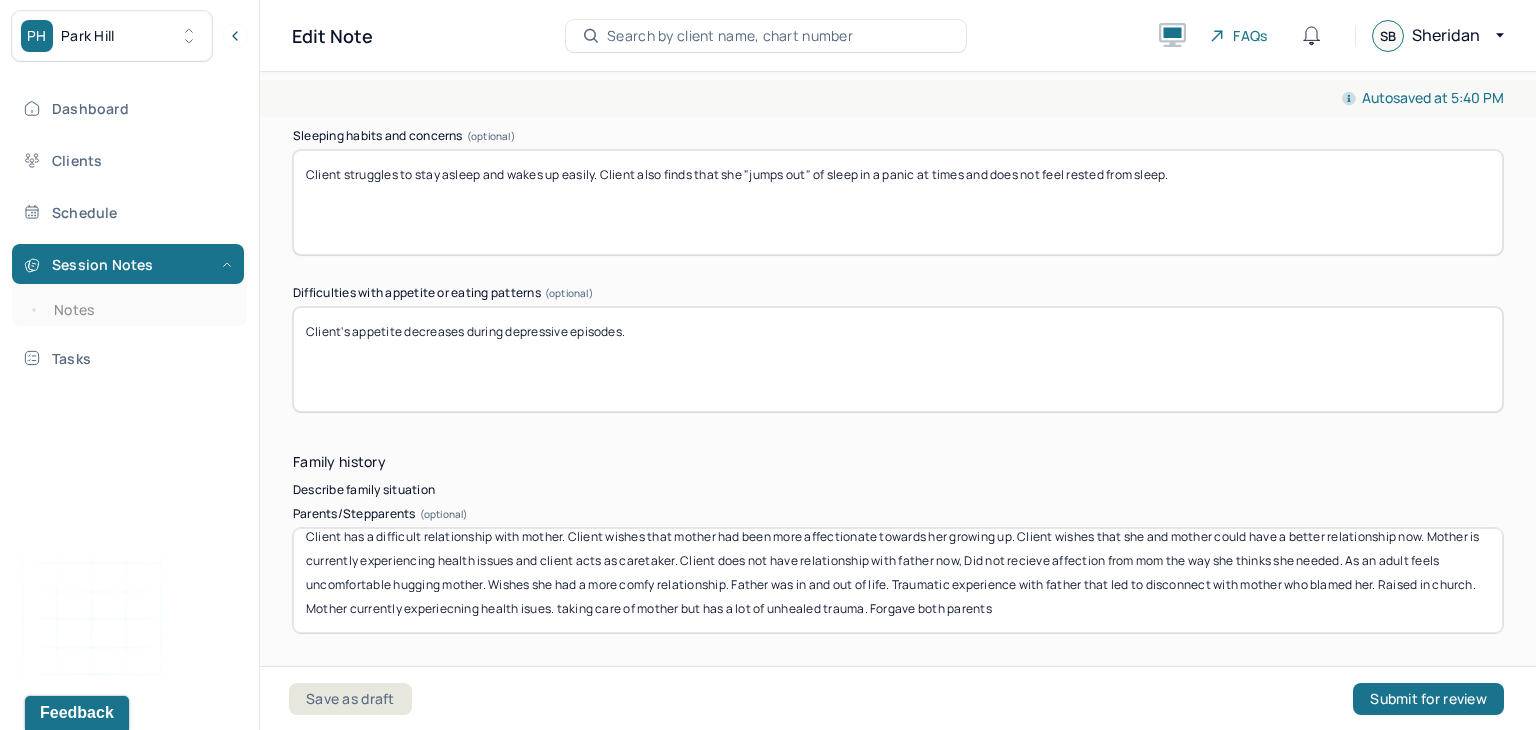 drag, startPoint x: 1024, startPoint y: 574, endPoint x: 1109, endPoint y: 633, distance: 103.4698 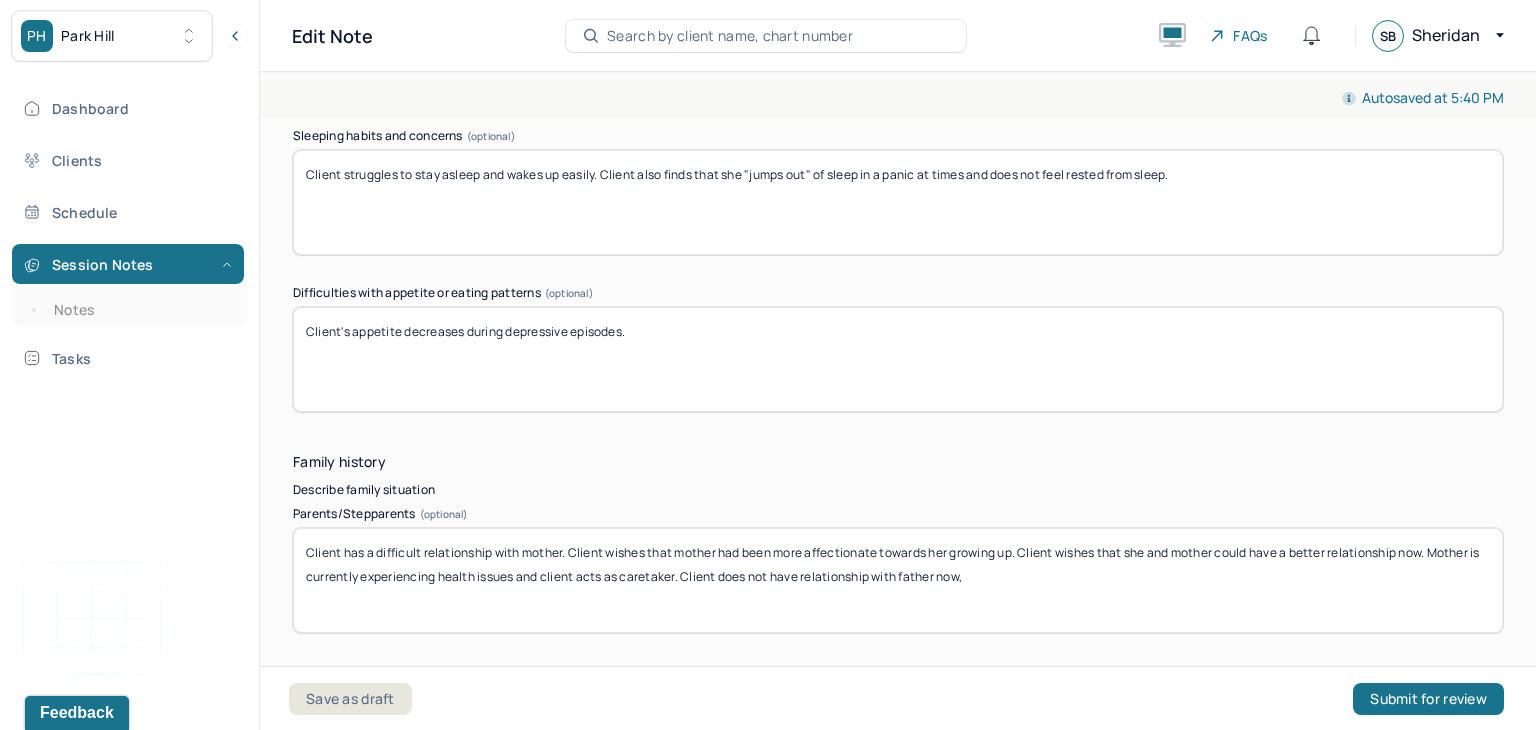 scroll, scrollTop: 0, scrollLeft: 0, axis: both 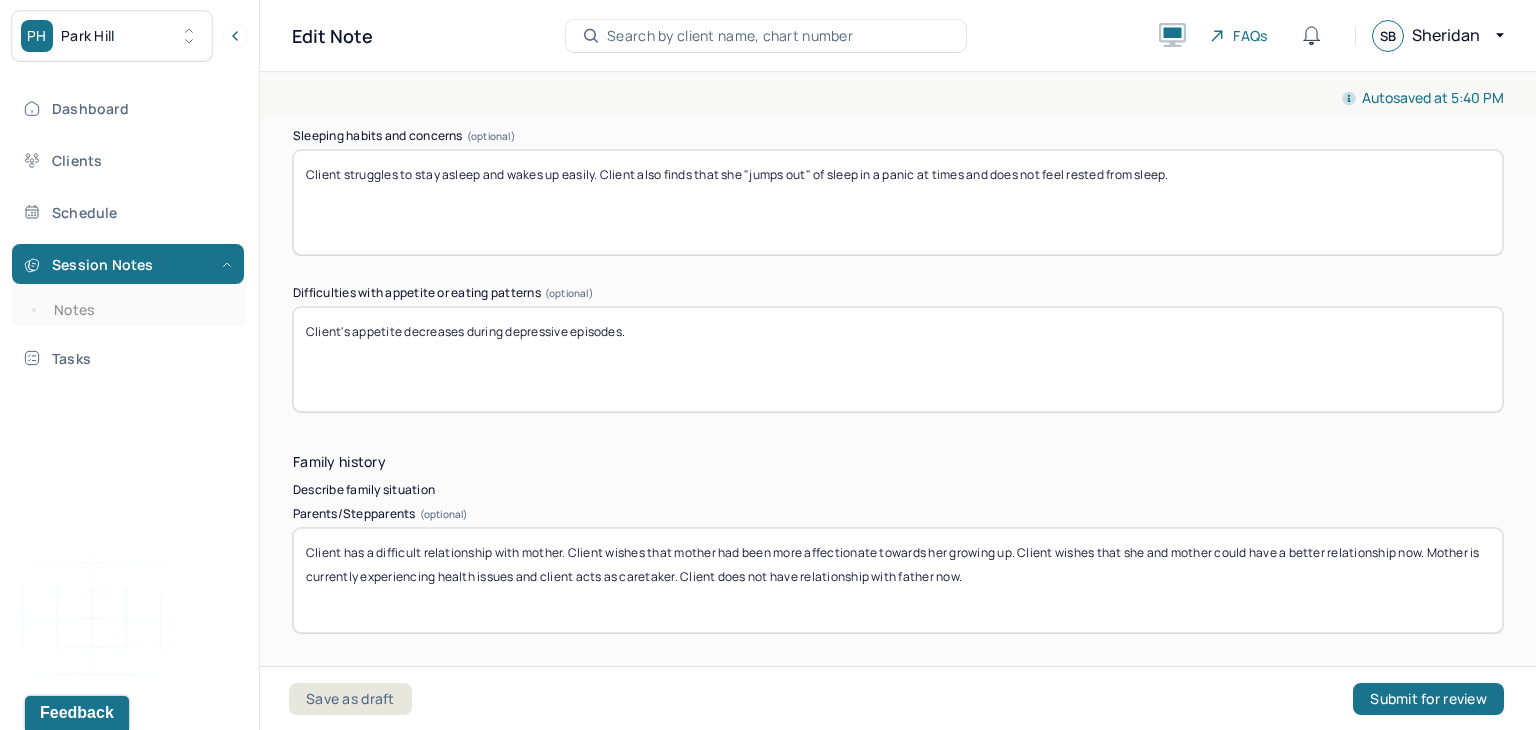 type on "Client has a difficult relationship with mother. Client wishes that mother had been more affectionate towards her growing up. Client wishes that she and mother could have a better relationship now. Mother is currently experiencing health issues and client acts as caretaker. Client does not have relationship with father now." 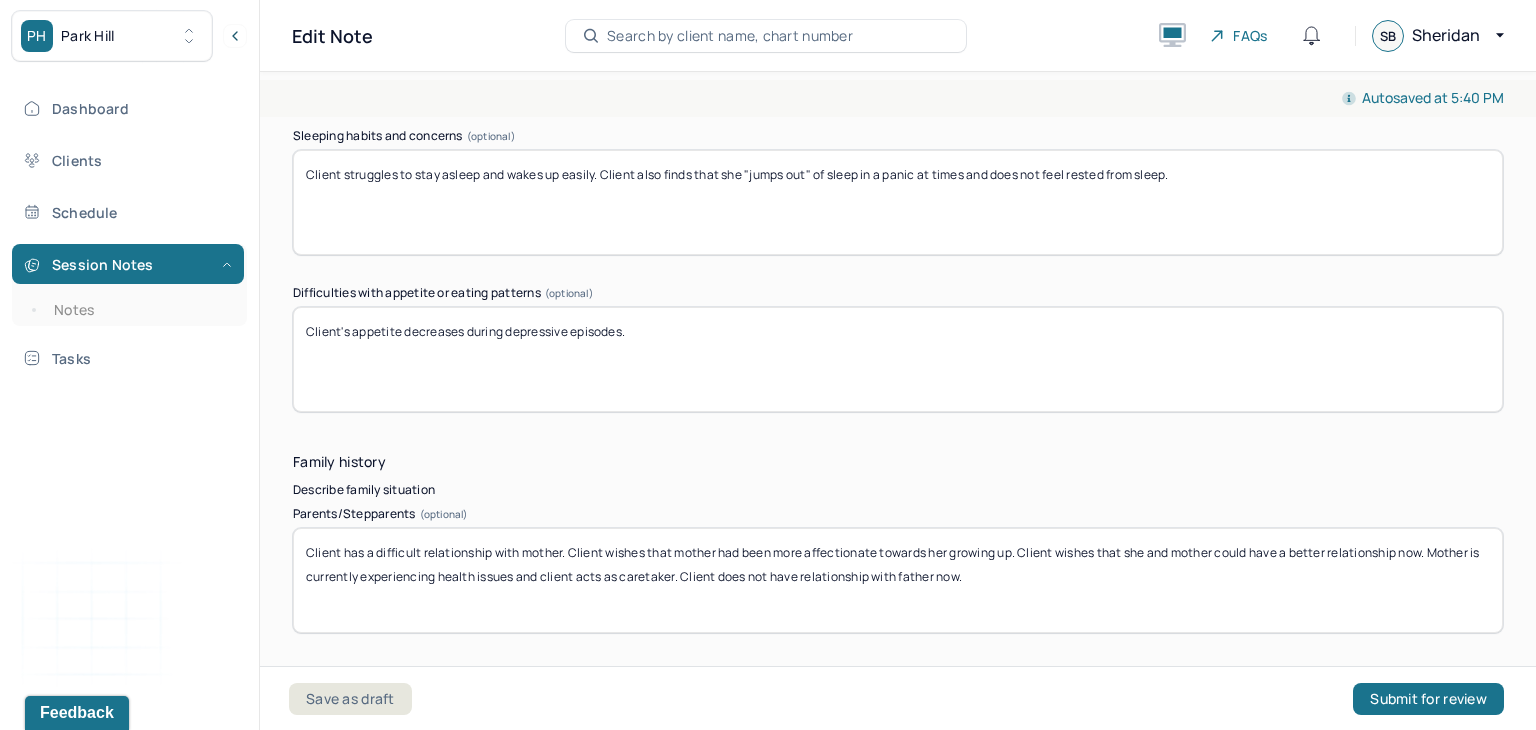 click on "Describe family situation" at bounding box center [898, 490] 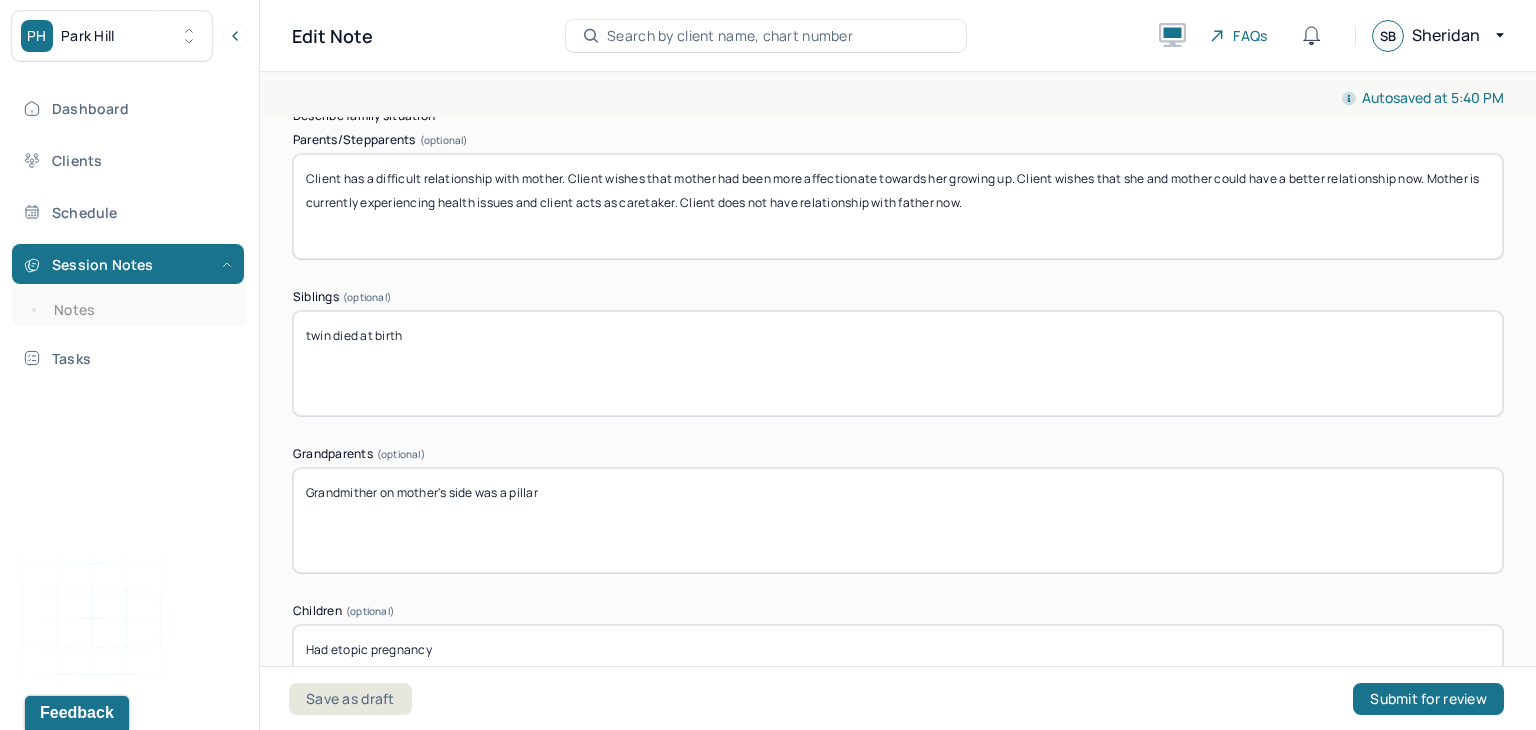 scroll, scrollTop: 4222, scrollLeft: 0, axis: vertical 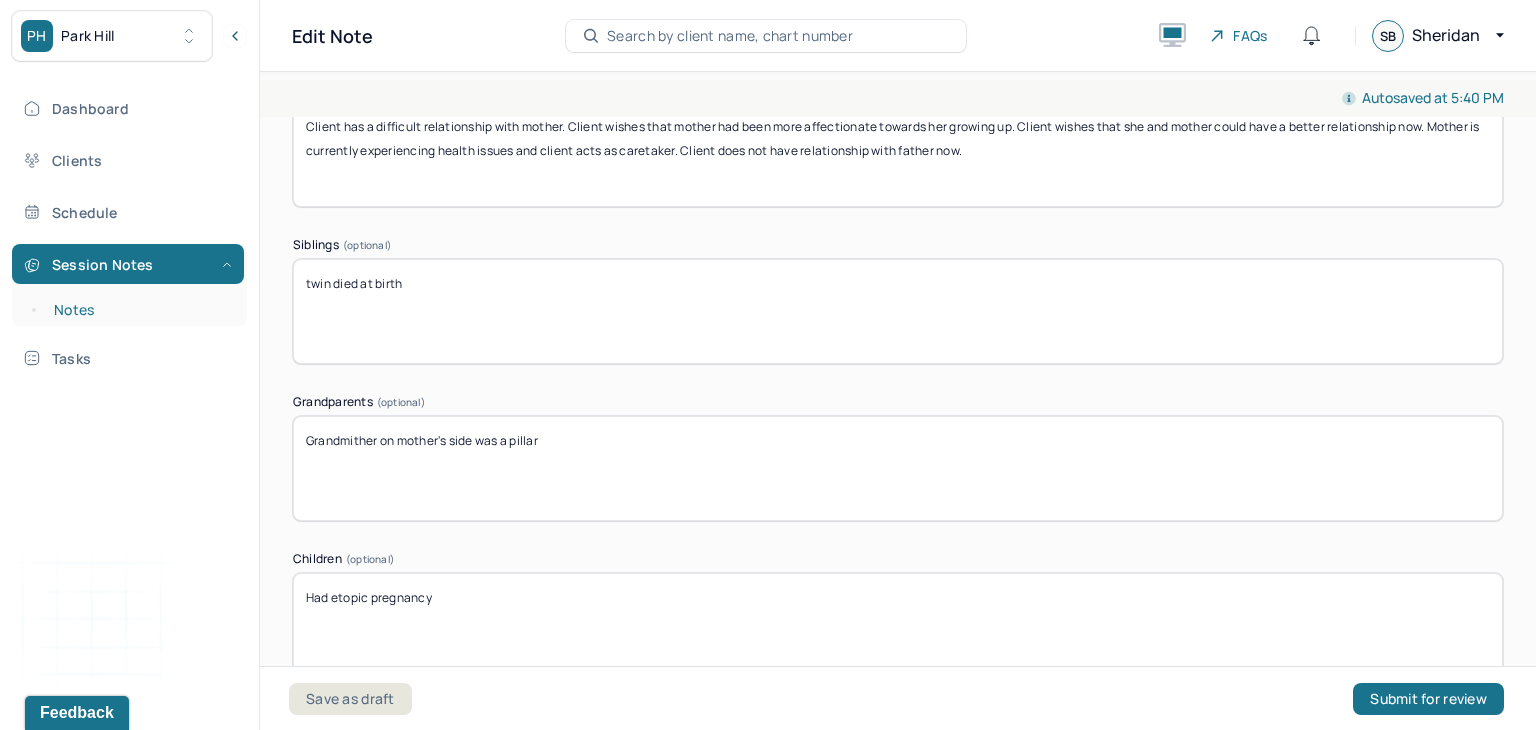 drag, startPoint x: 512, startPoint y: 281, endPoint x: 172, endPoint y: 313, distance: 341.50256 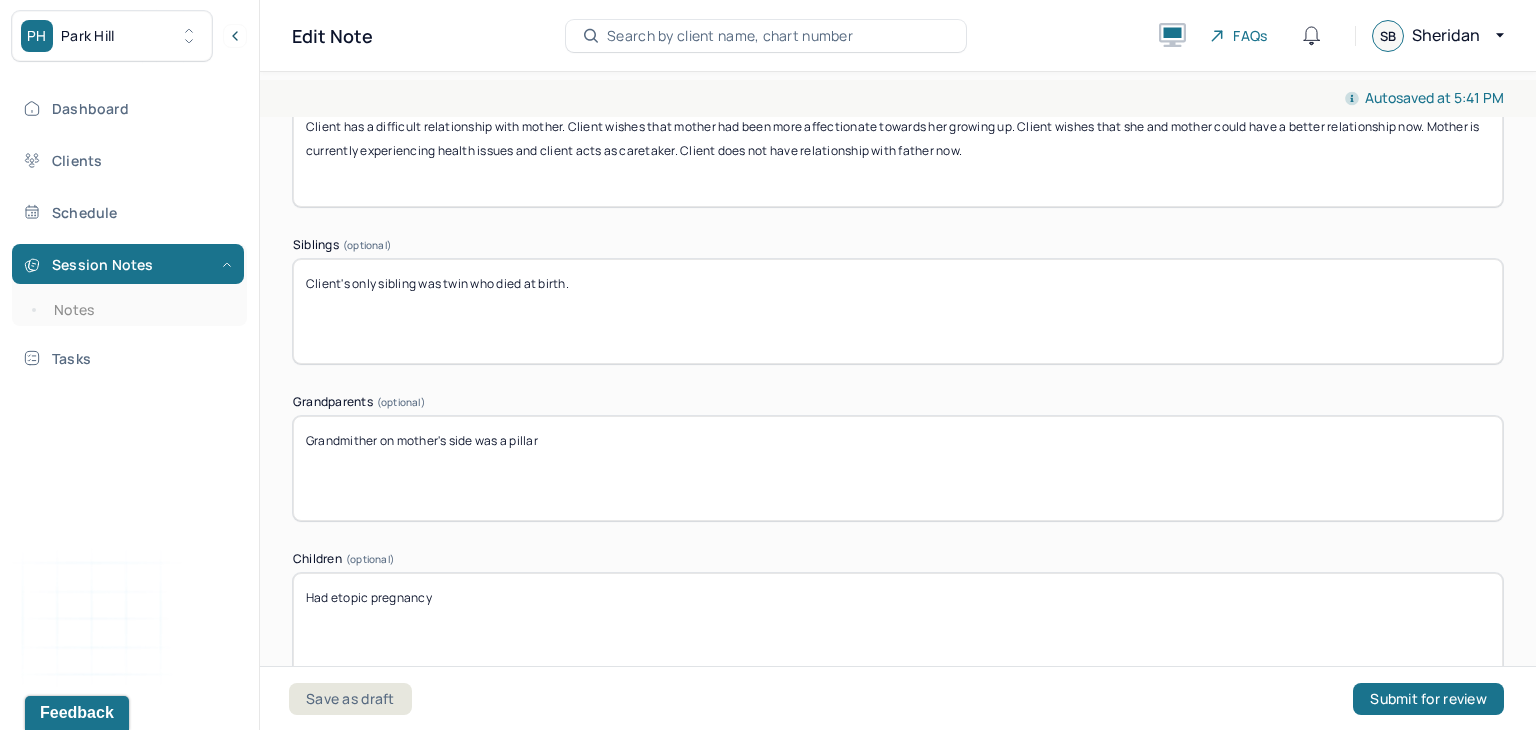 type on "Client's only sibling was twin who died at birth." 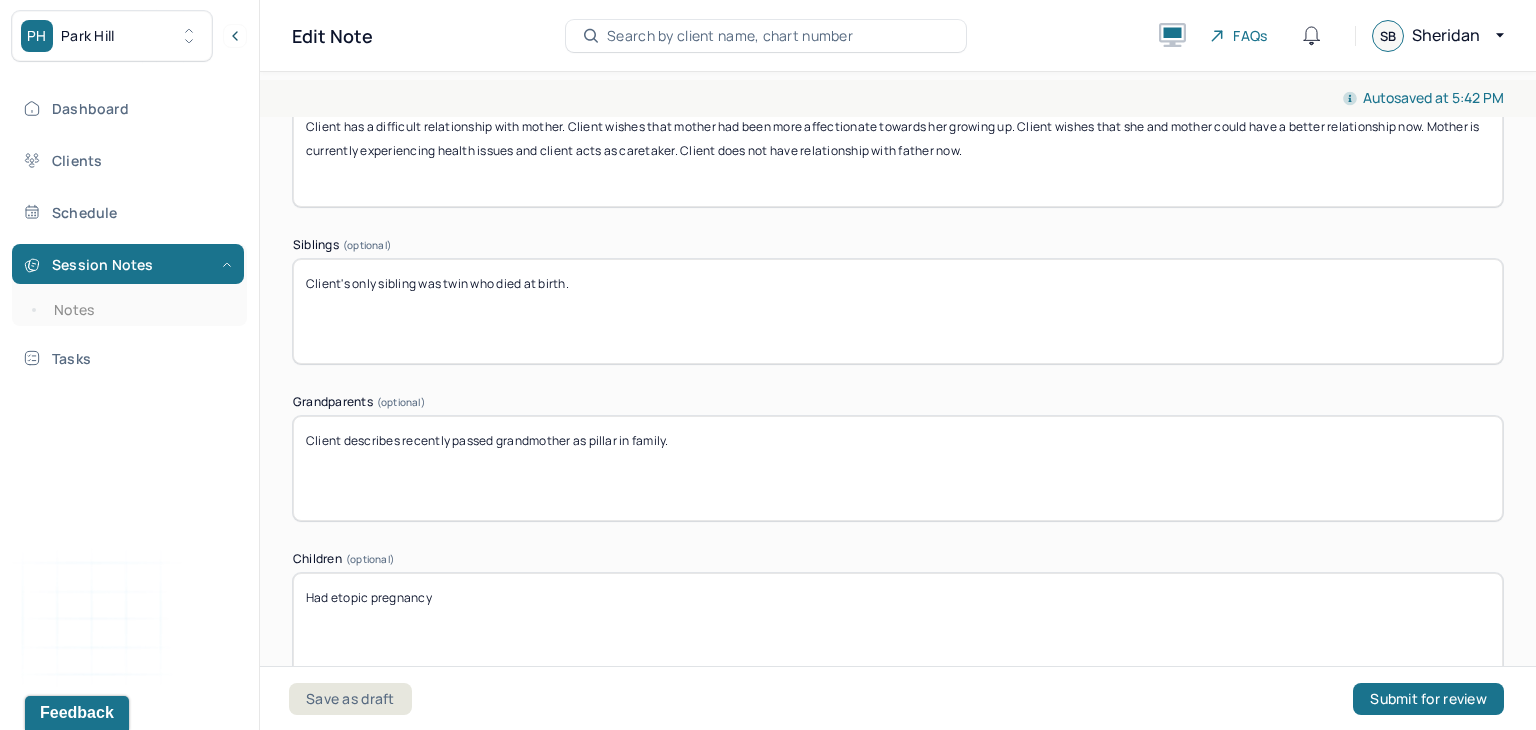 type on "Client describes recently passed grandmother as pillar in family." 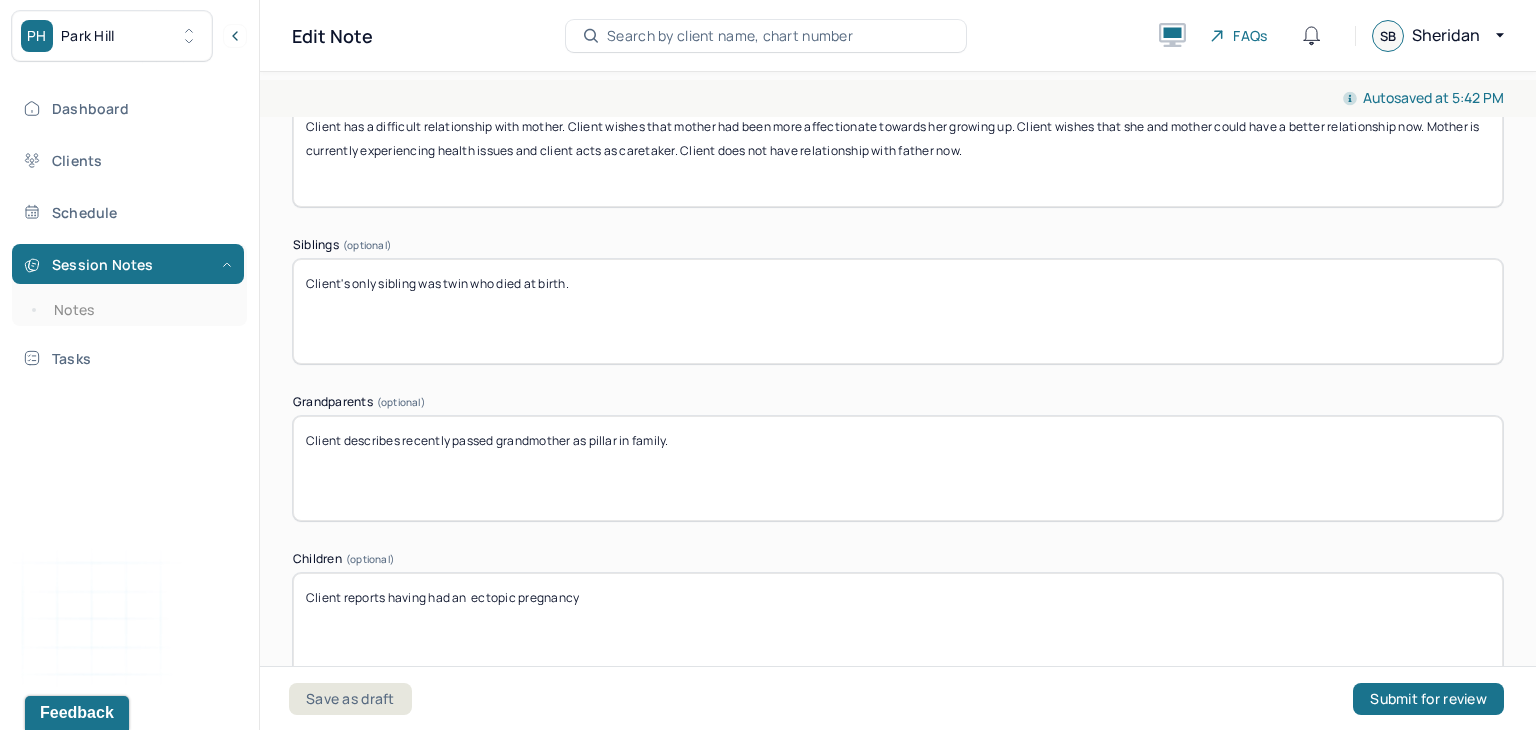click on "Client reports having had an  ectopic pregnancy" at bounding box center (898, 625) 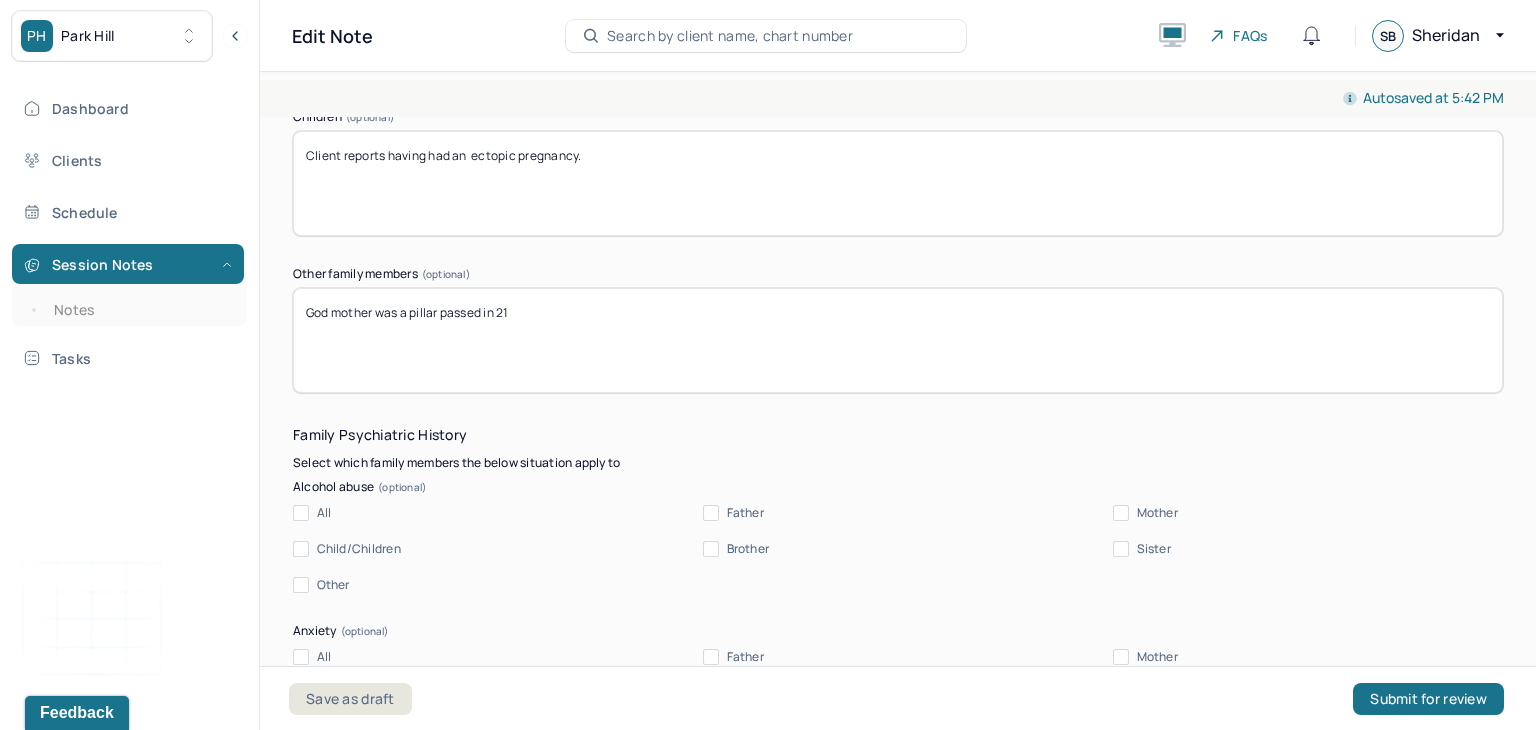 scroll, scrollTop: 4698, scrollLeft: 0, axis: vertical 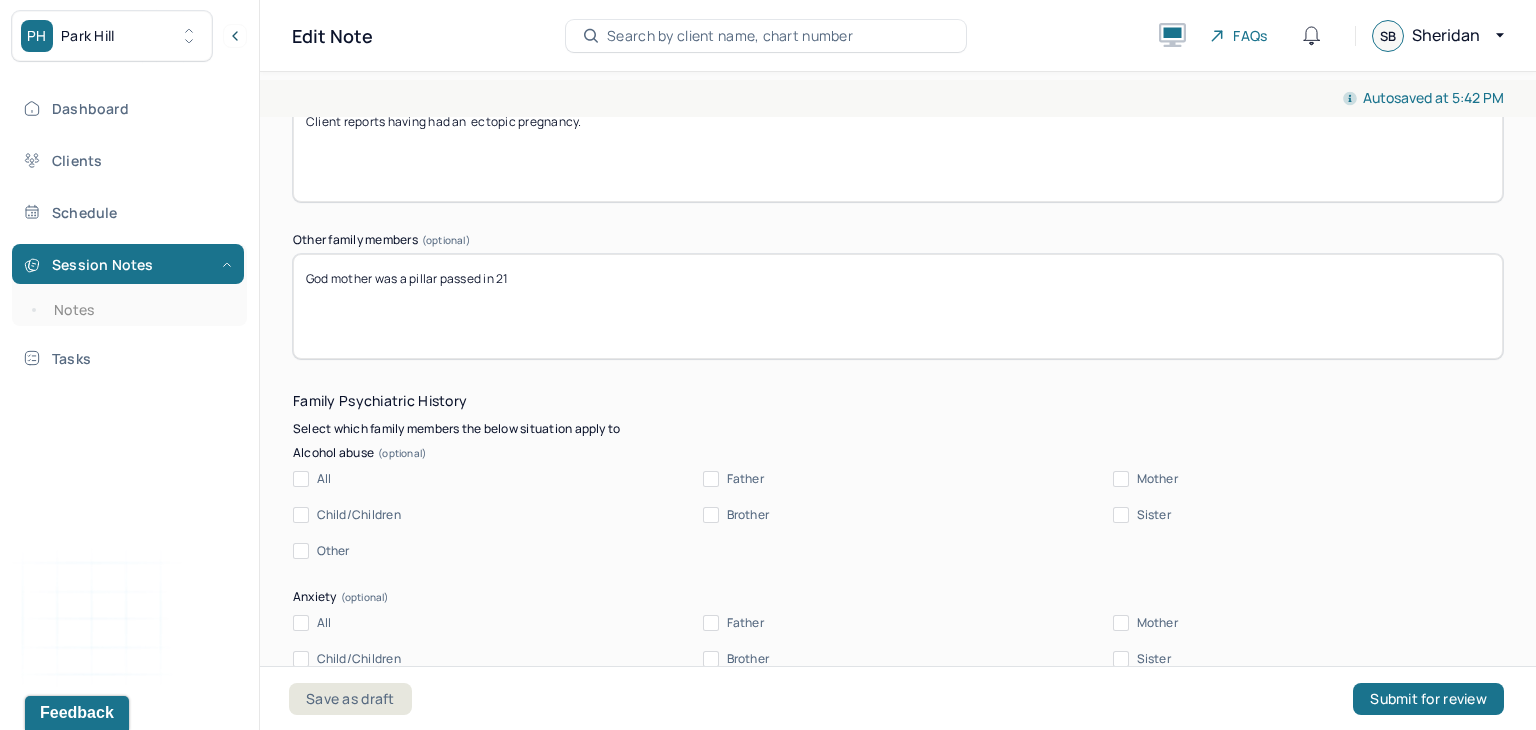 type on "Client reports having had an  ectopic pregnancy." 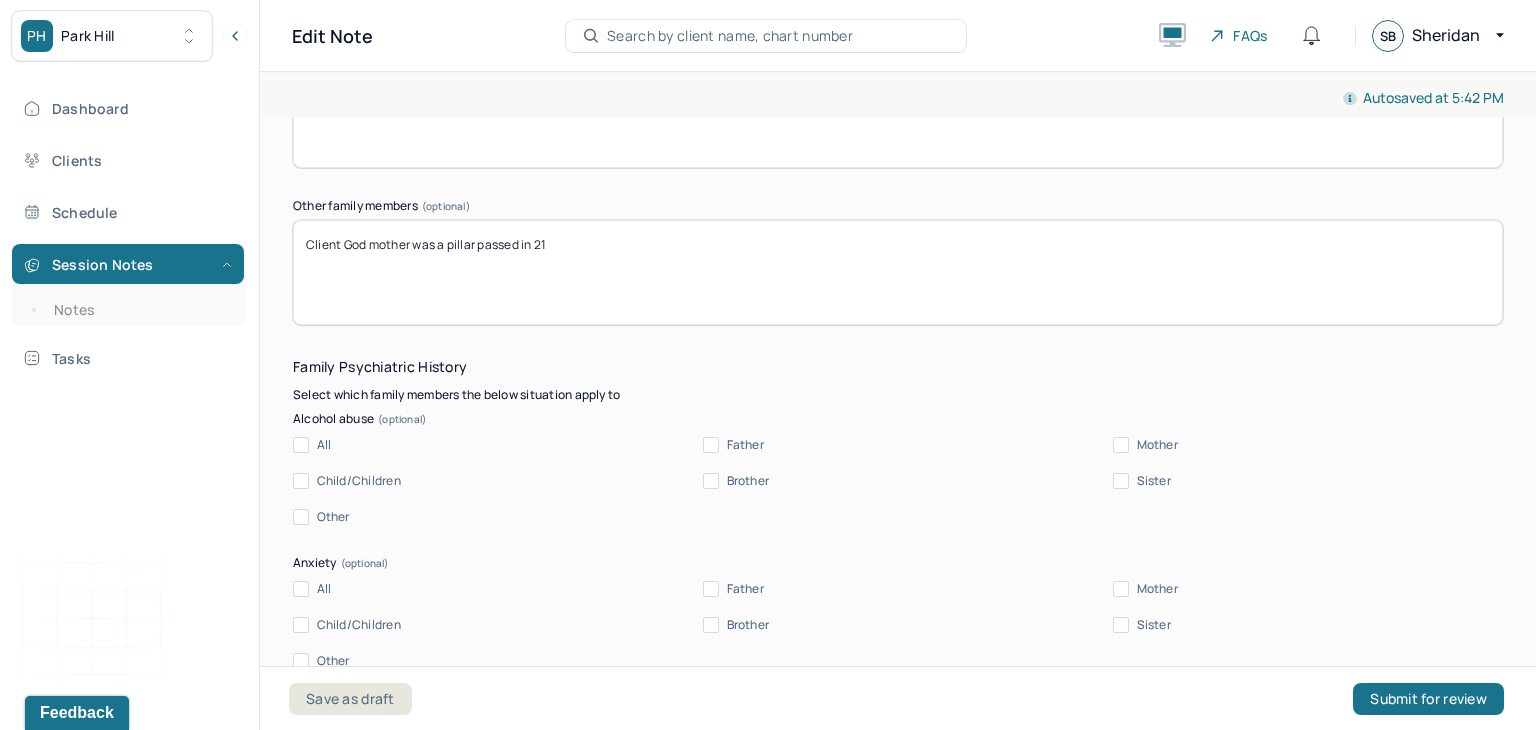 scroll, scrollTop: 4817, scrollLeft: 0, axis: vertical 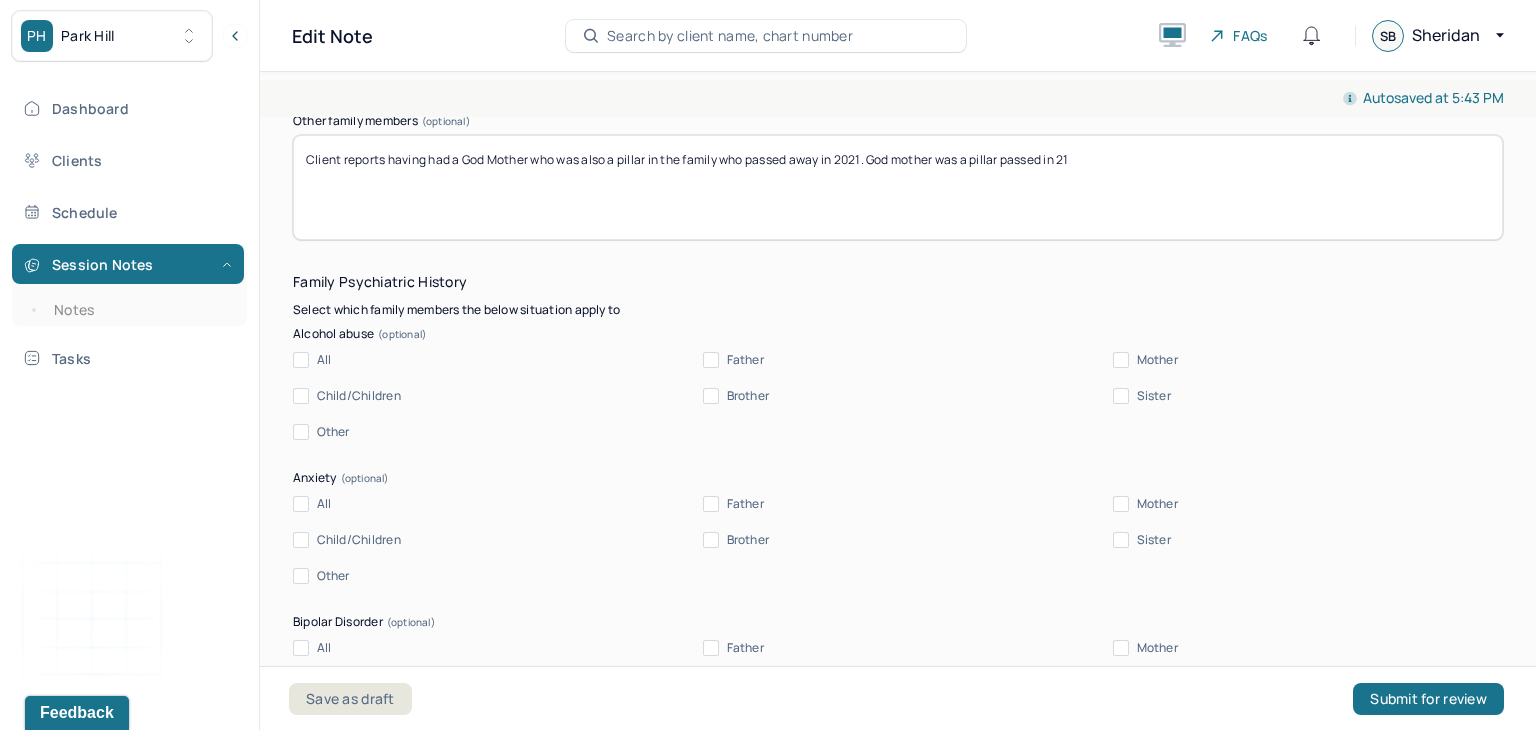 drag, startPoint x: 1132, startPoint y: 161, endPoint x: 874, endPoint y: 182, distance: 258.85324 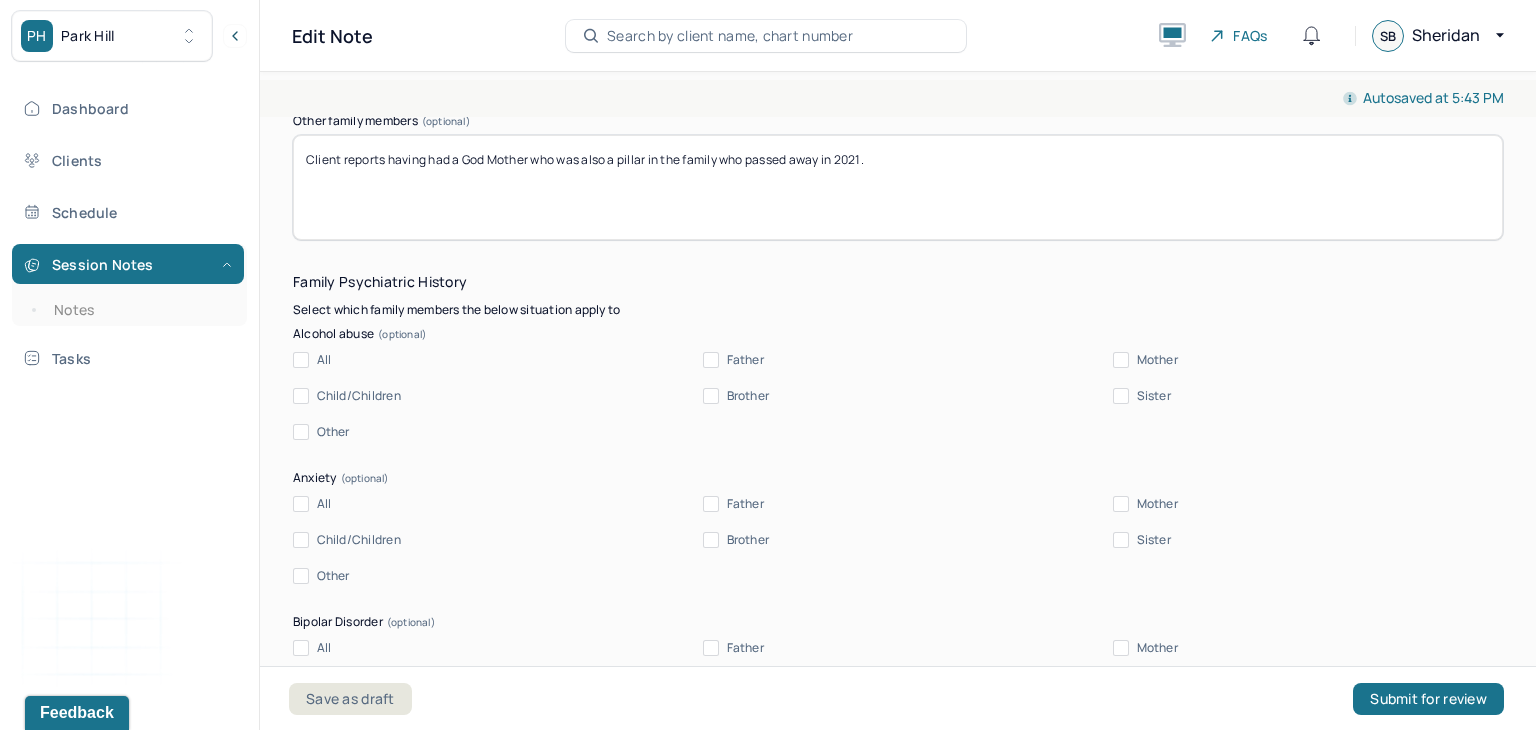 type on "Client reports having had a God Mother who was also a pillar in the family who passed away in 2021." 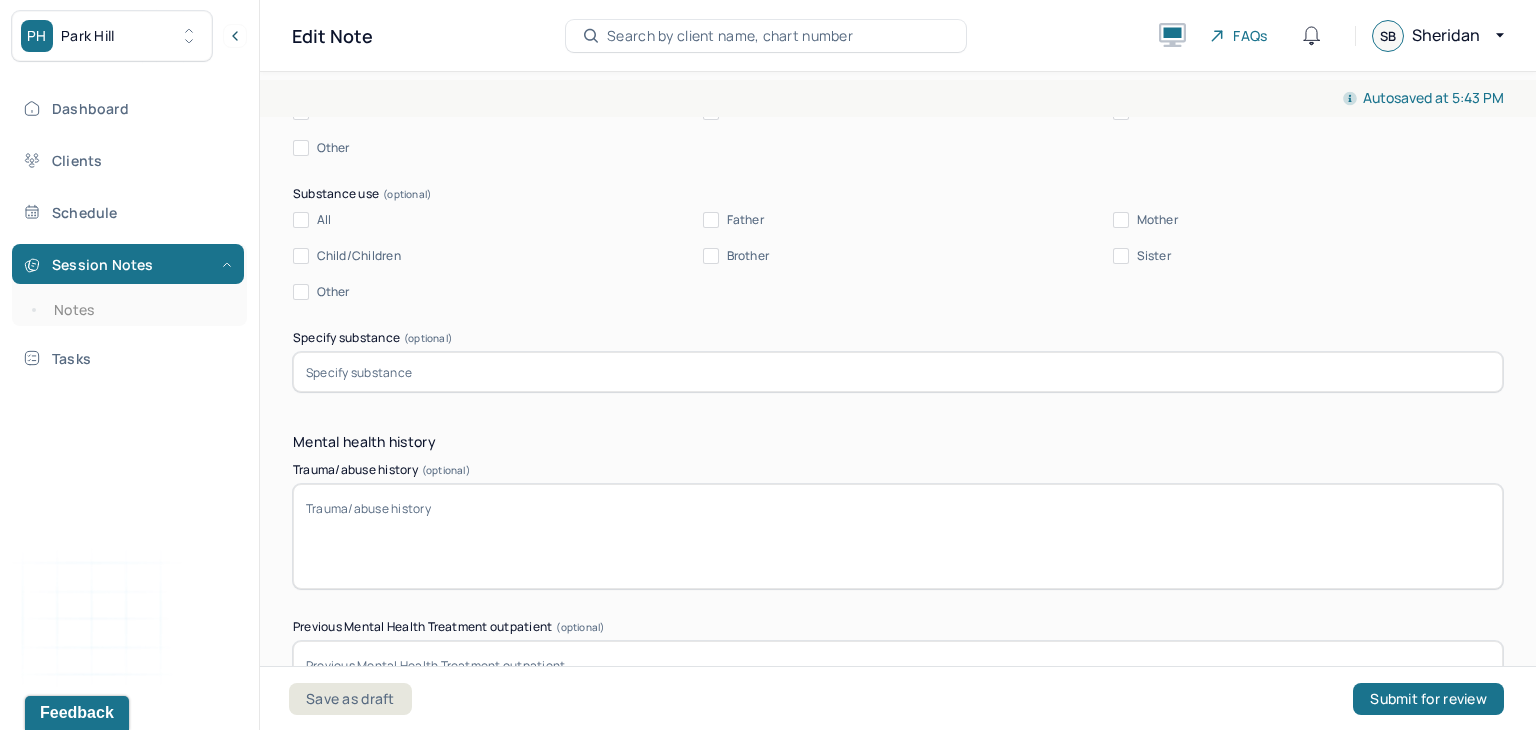 scroll, scrollTop: 5856, scrollLeft: 0, axis: vertical 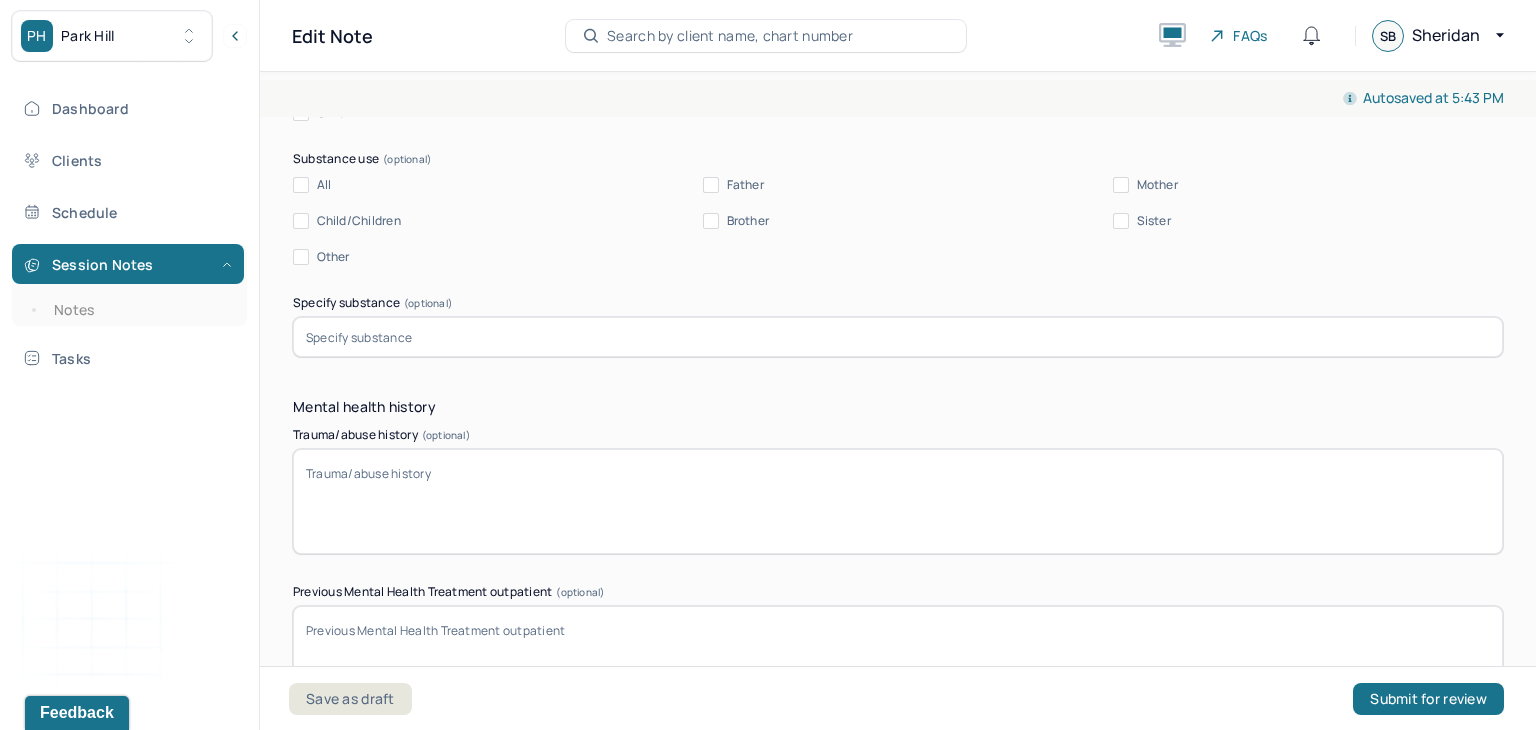 click on "Trauma/abuse history (optional)" at bounding box center [898, 501] 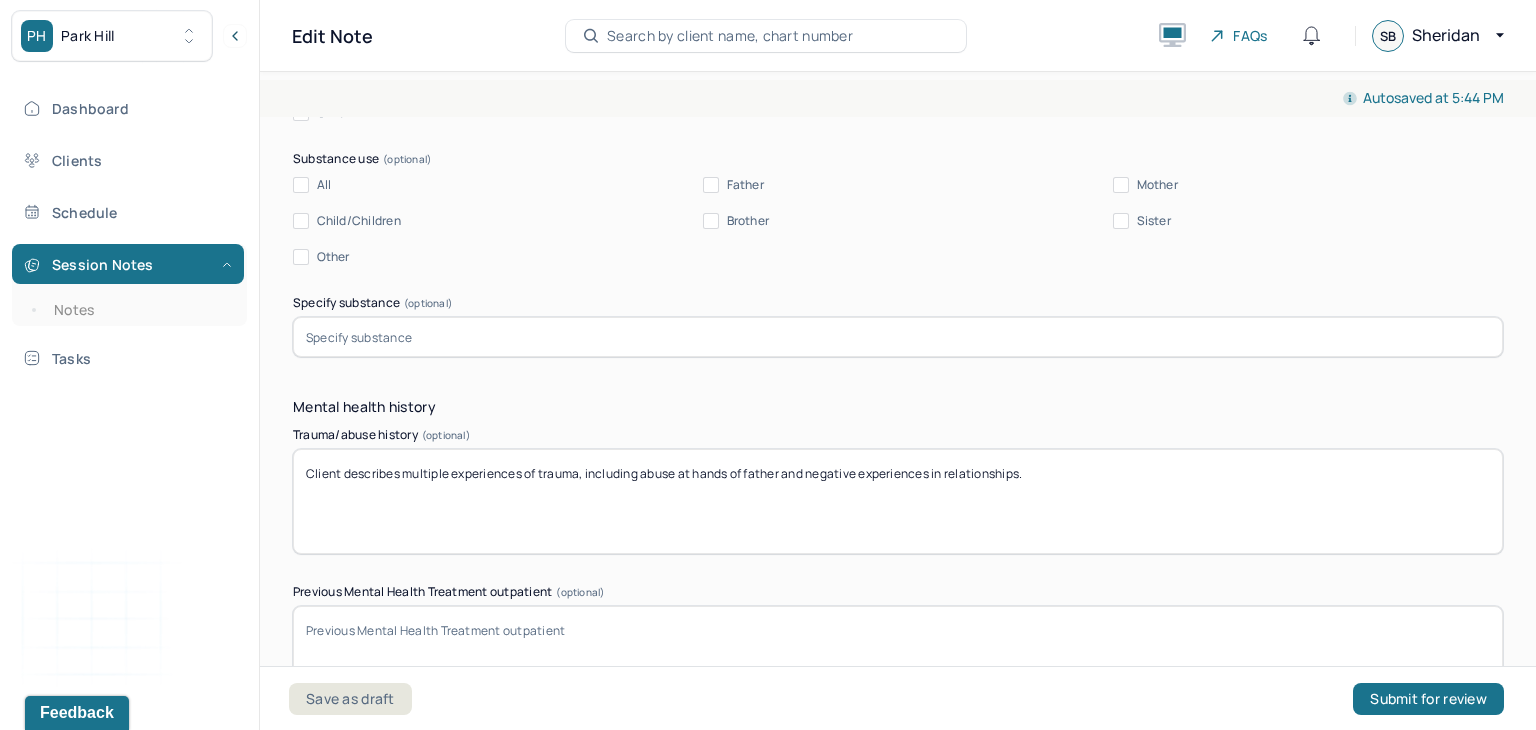 click on "Client describes multiple experiences of trauma, including abuse at hands of father and negative experiences in relationships." at bounding box center [898, 501] 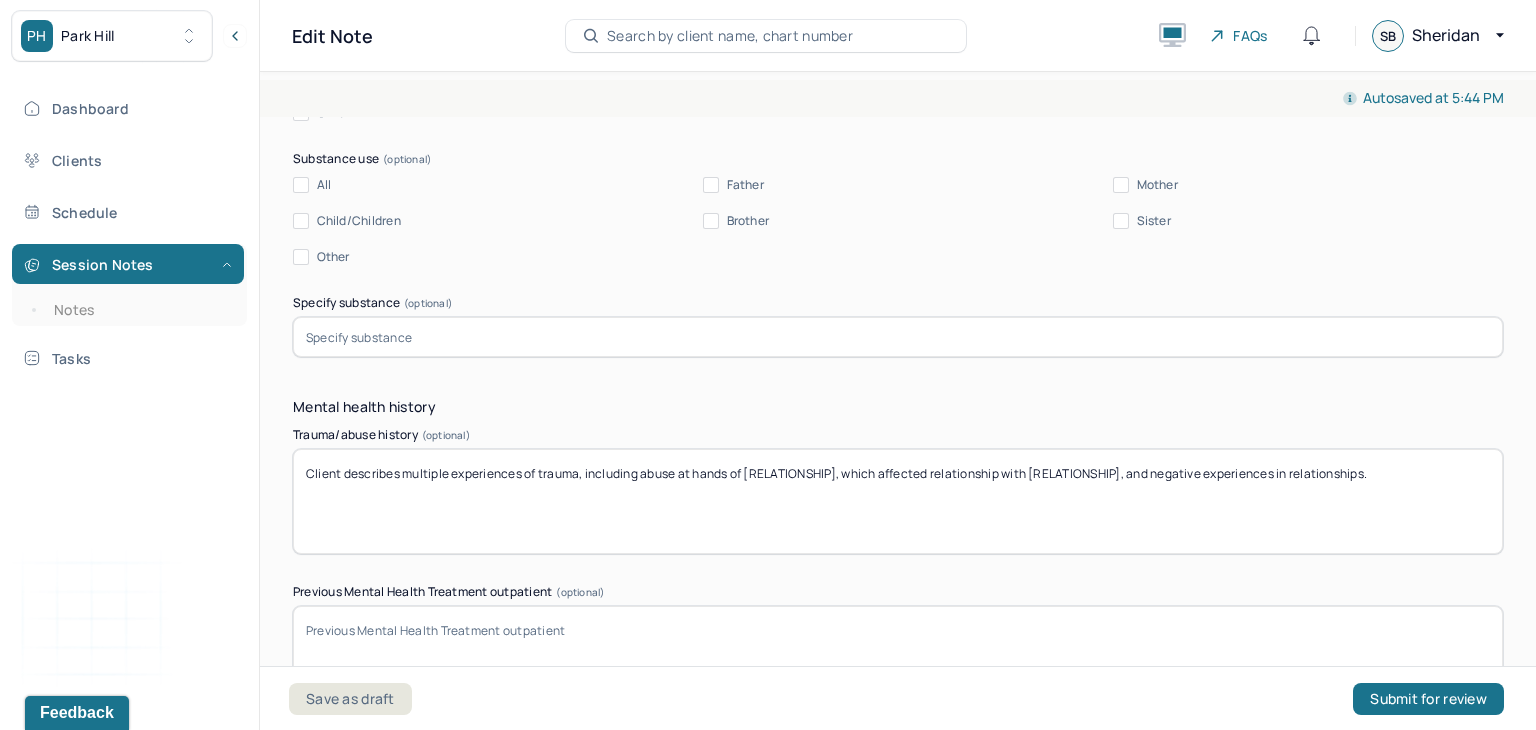 click on "Client describes multiple experiences of trauma, including abuse at hands of father, which affected relationship with mother, and negative experiences in relationships." at bounding box center (898, 501) 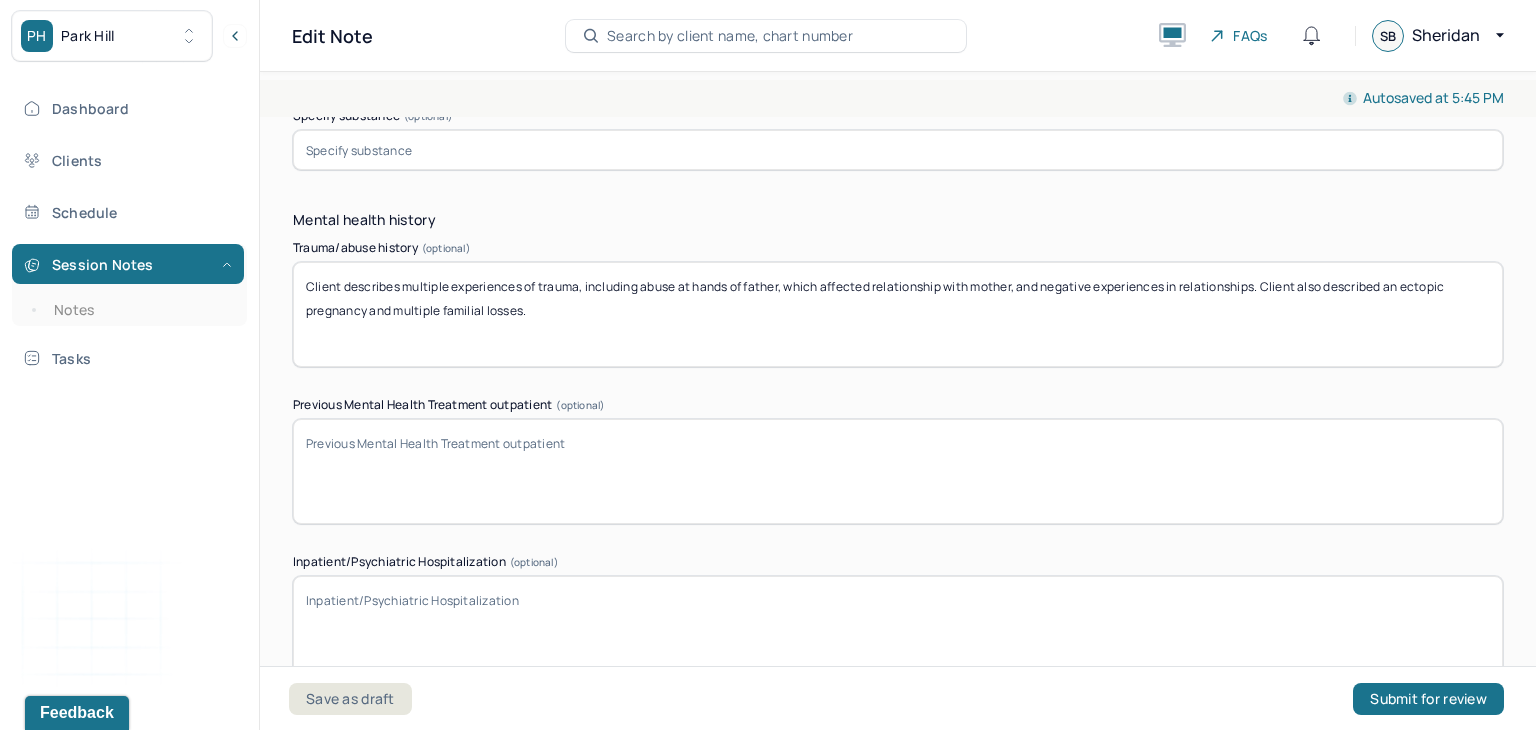 scroll, scrollTop: 6008, scrollLeft: 0, axis: vertical 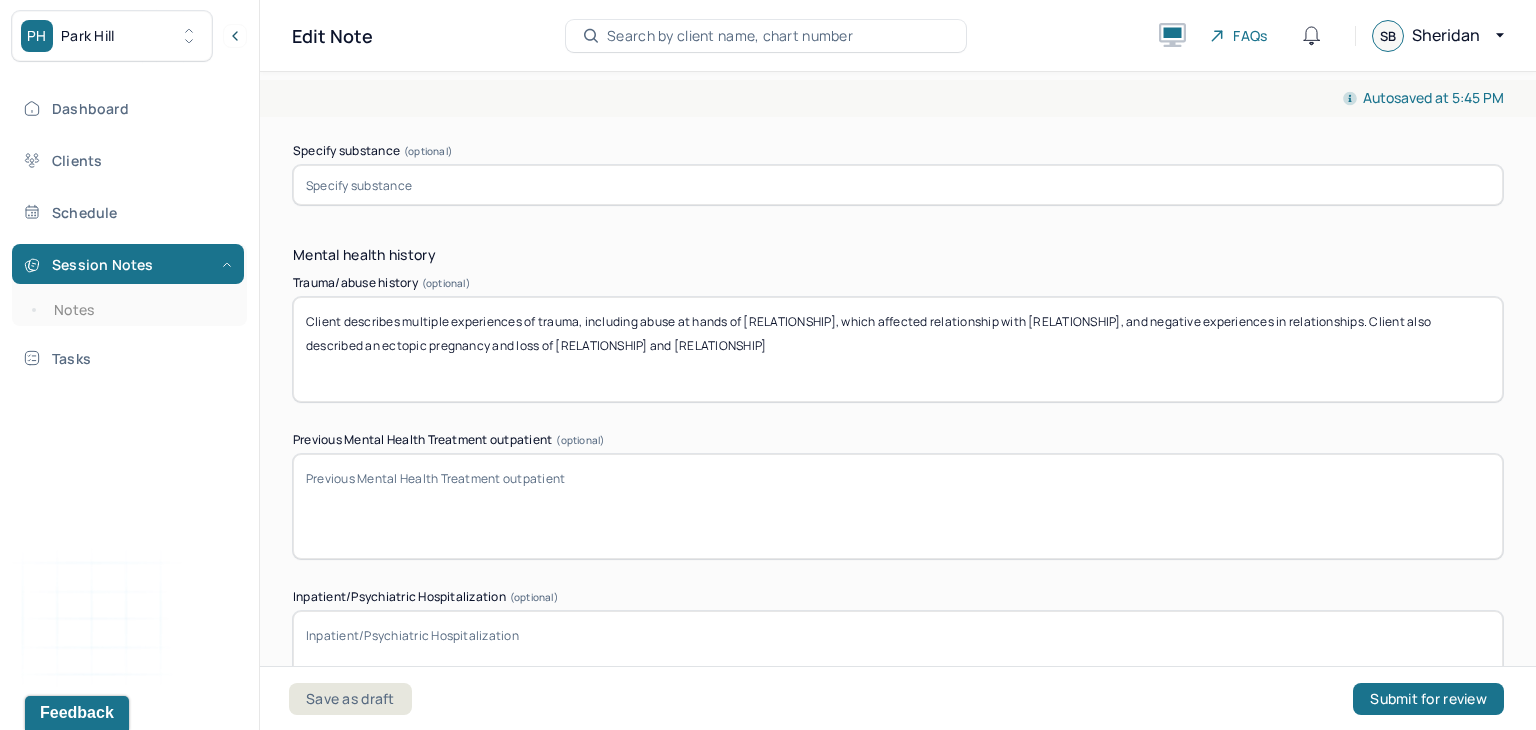 click on "Client describes multiple experiences of trauma, including abuse at hands of father, which affected relationship with mother, and negative experiences in relationships. Client also described an ectopic pregnancy and loss of grandmother and God mother" at bounding box center (898, 349) 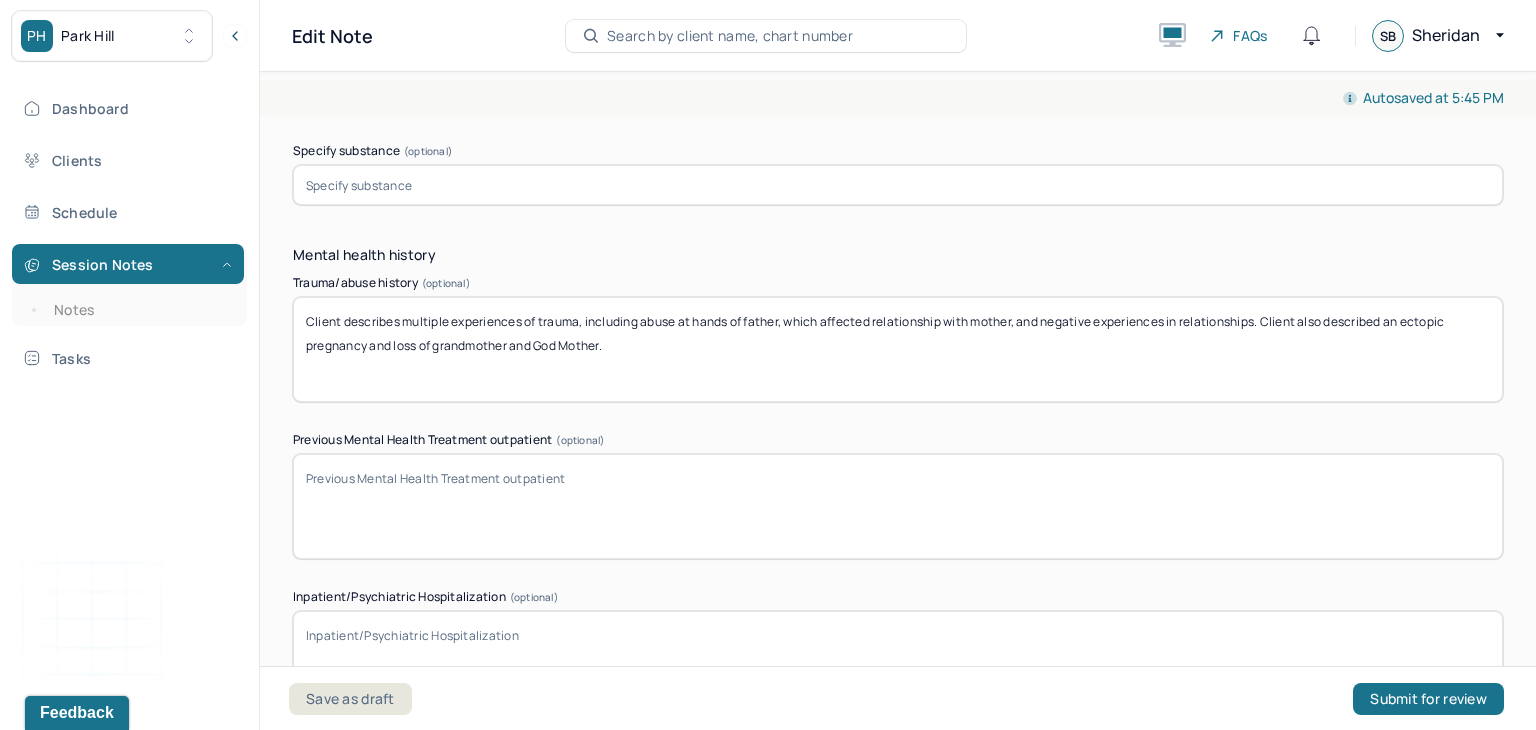 type on "Client describes multiple experiences of trauma, including abuse at hands of father, which affected relationship with mother, and negative experiences in relationships. Client also described an ectopic pregnancy and loss of grandmother and God Mother." 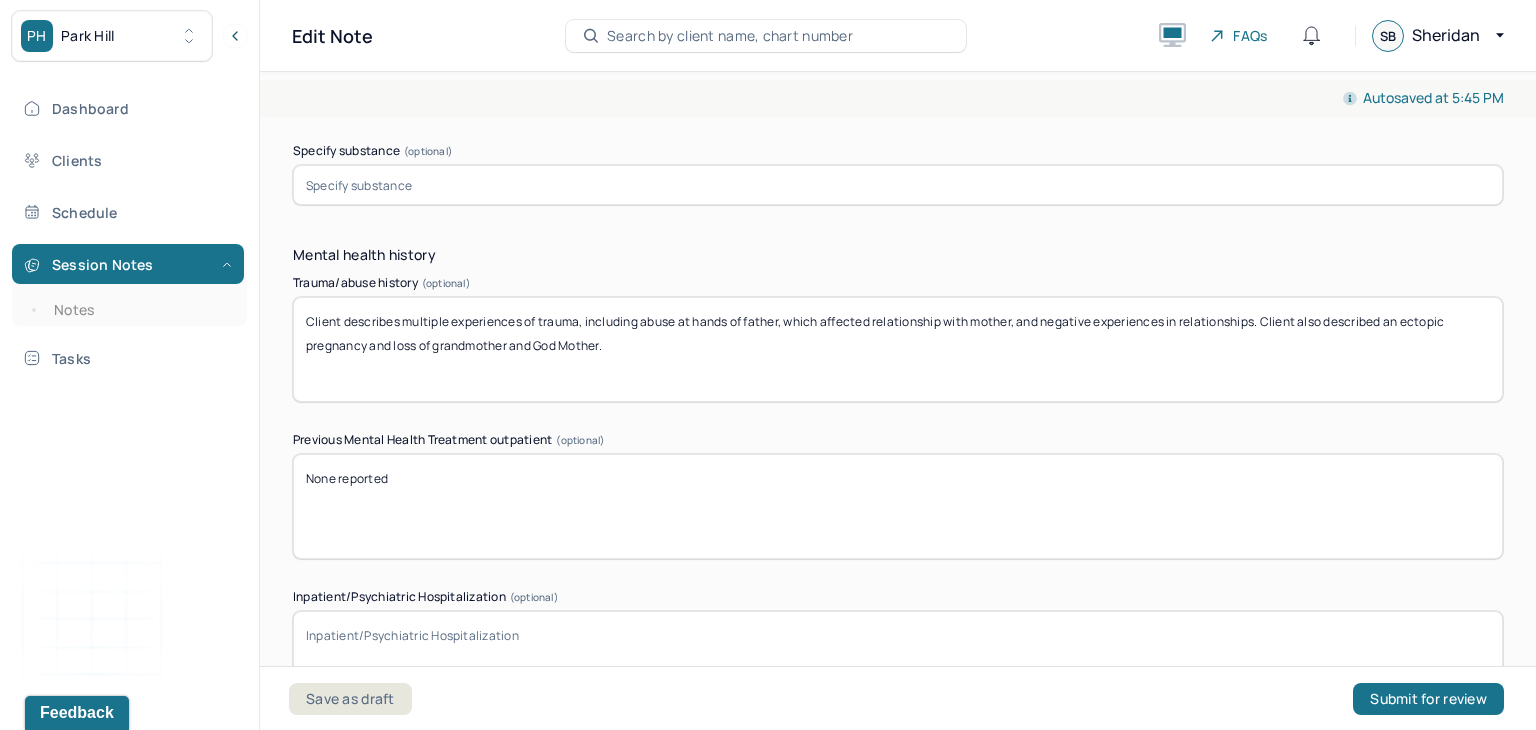 type on "None reported" 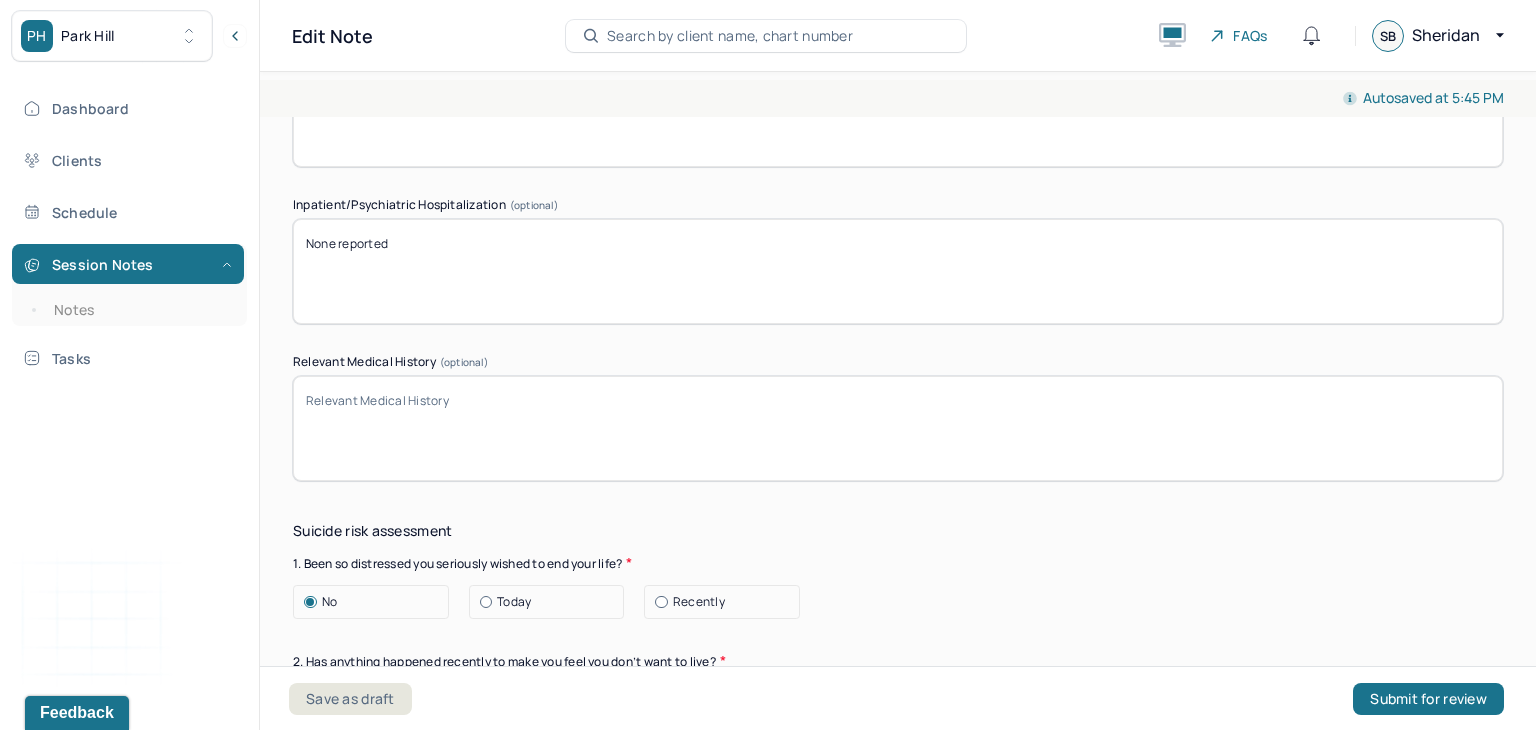 scroll, scrollTop: 6520, scrollLeft: 0, axis: vertical 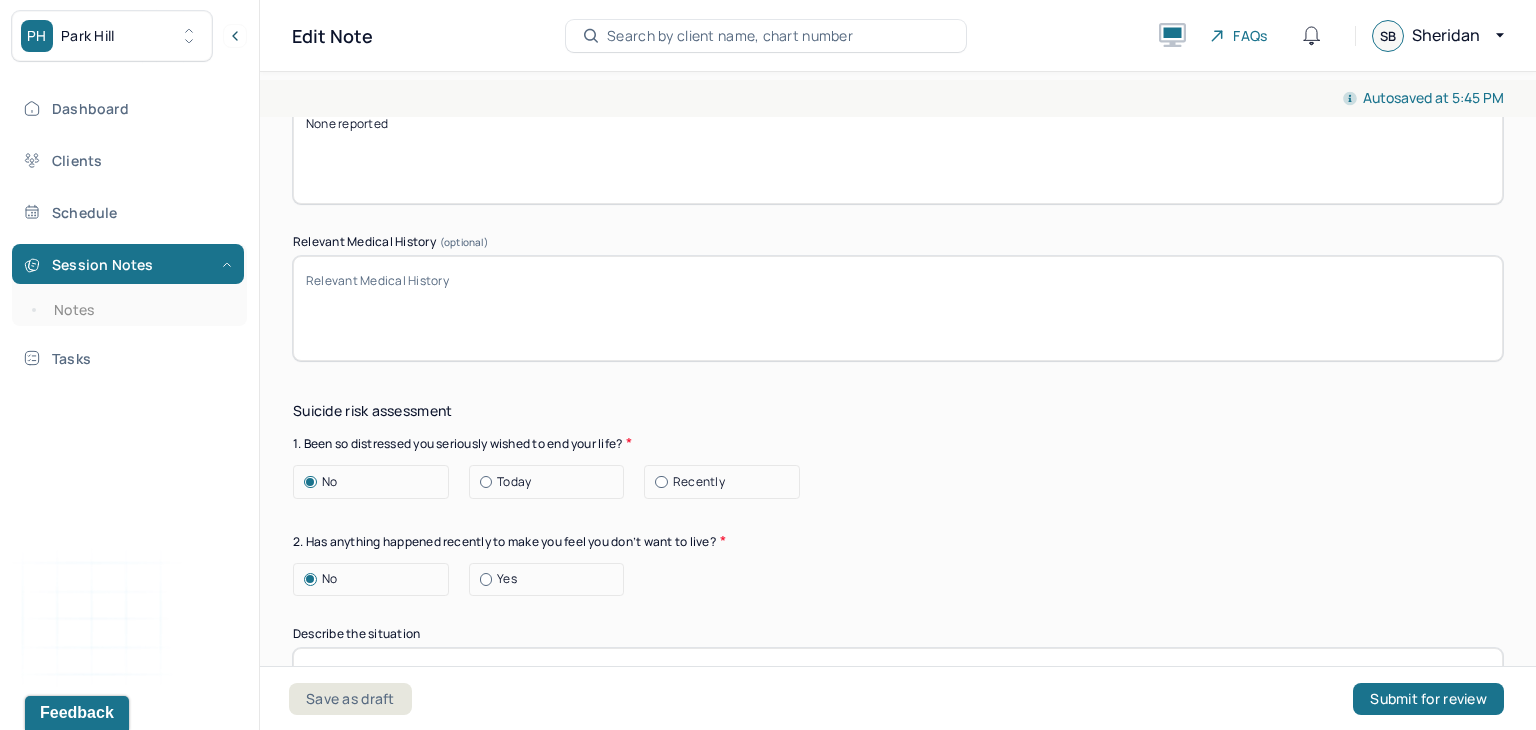 type on "None reported" 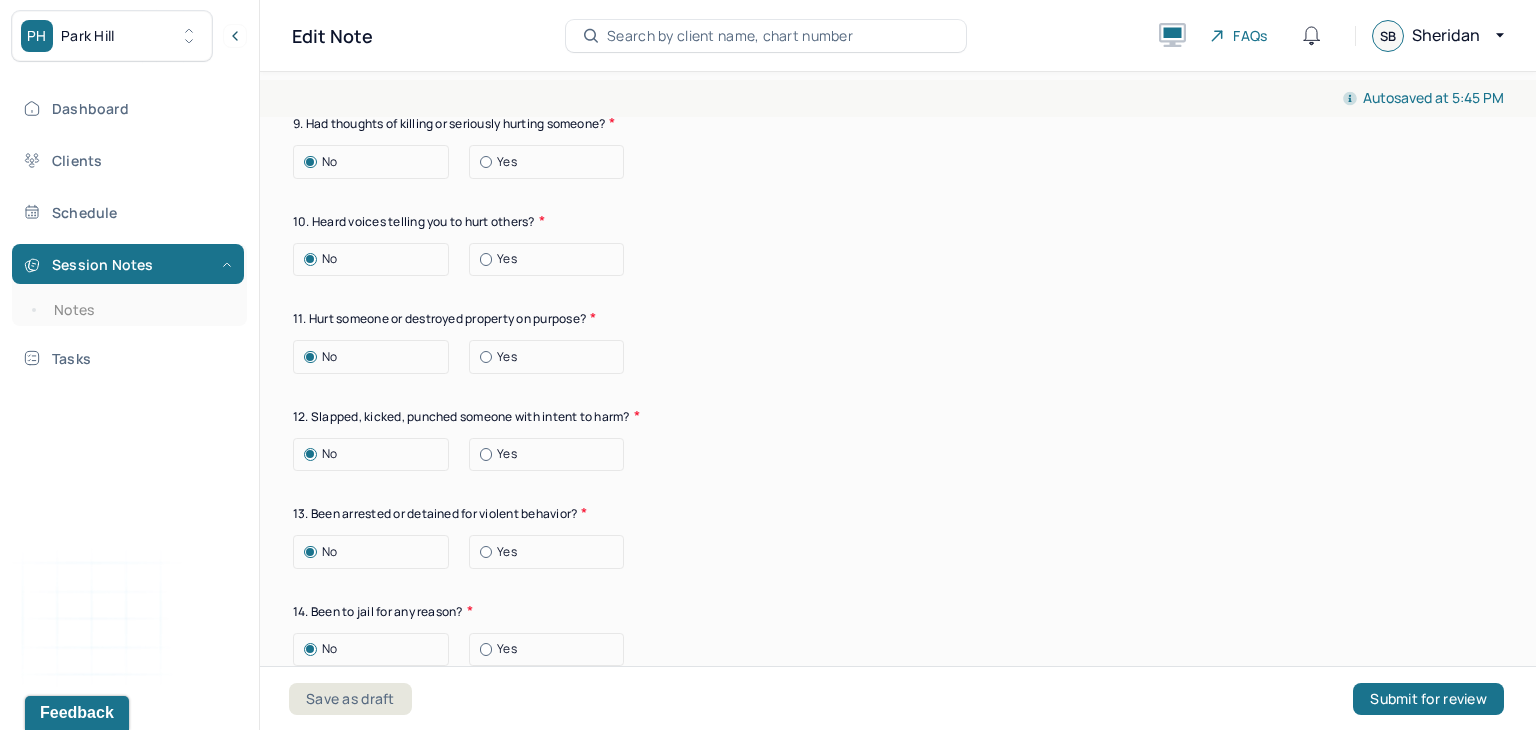 scroll, scrollTop: 8018, scrollLeft: 0, axis: vertical 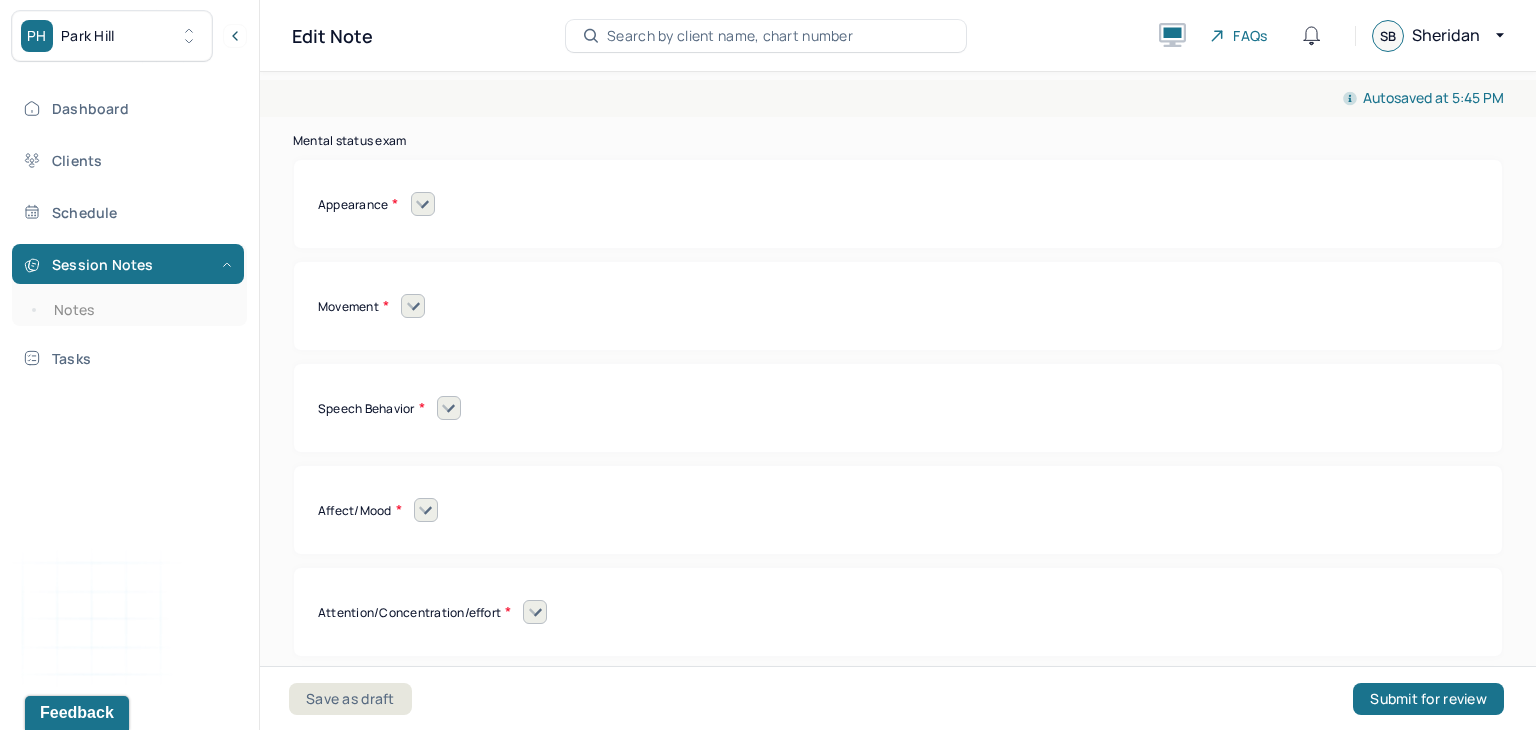type on "None reported" 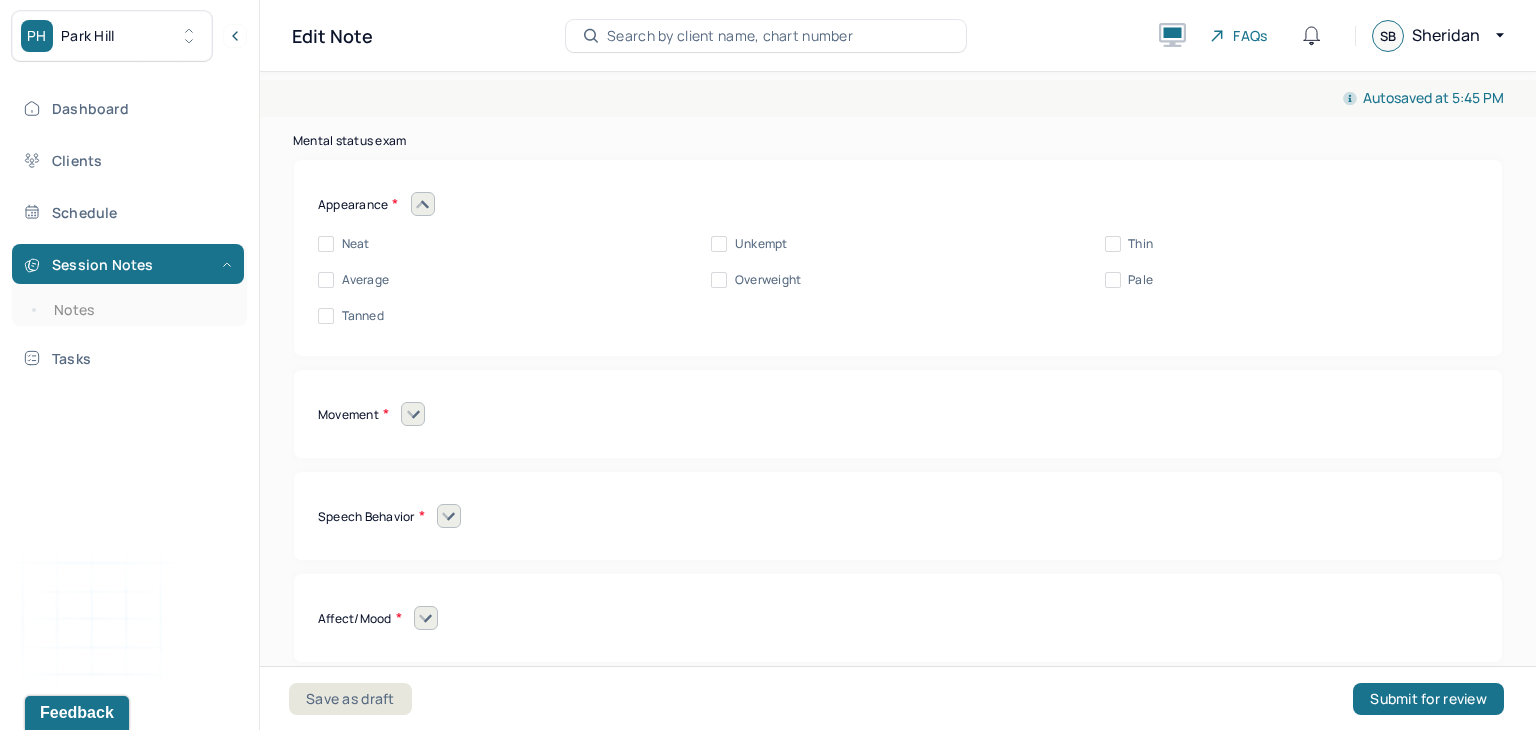 click on "Neat" at bounding box center [356, 244] 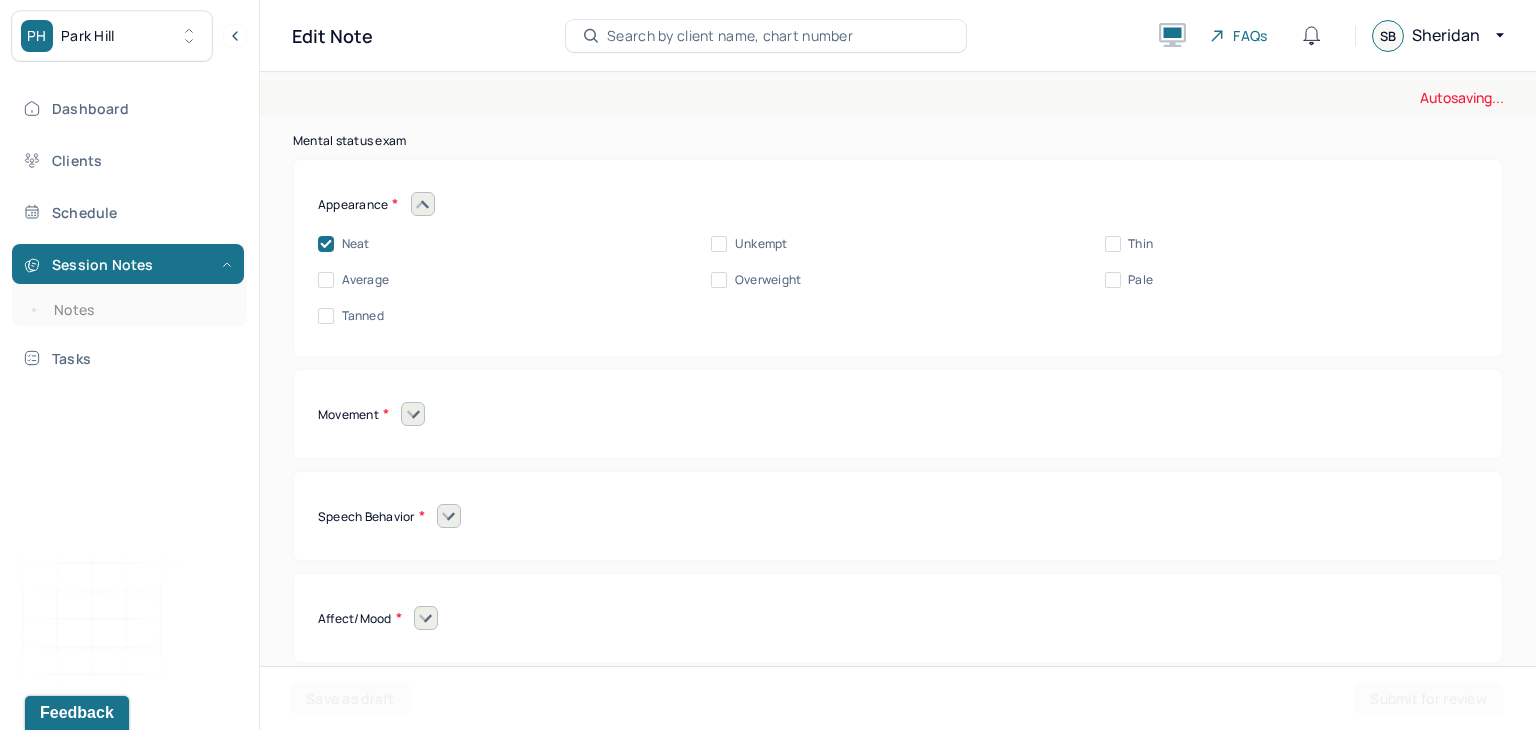 click on "Average" at bounding box center [353, 280] 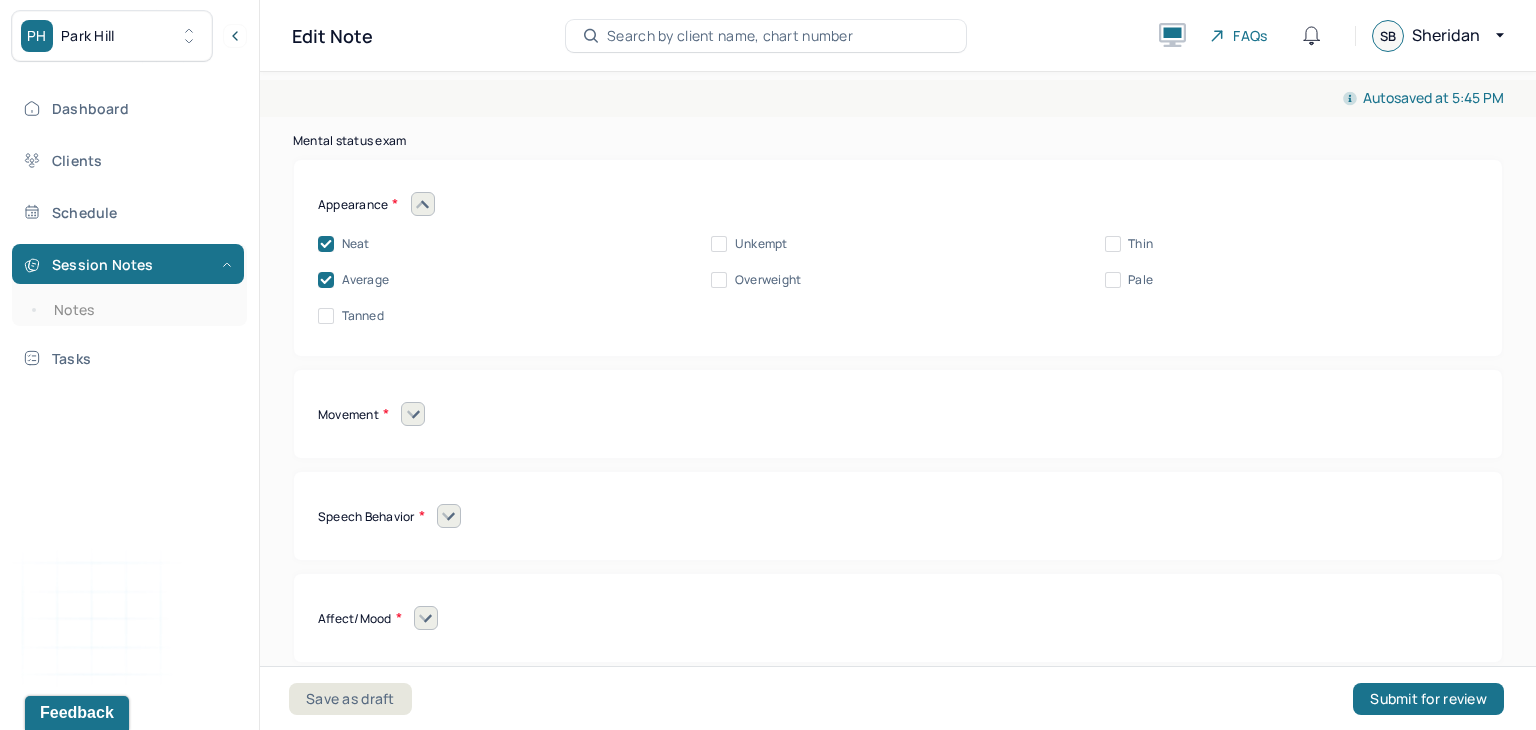 click 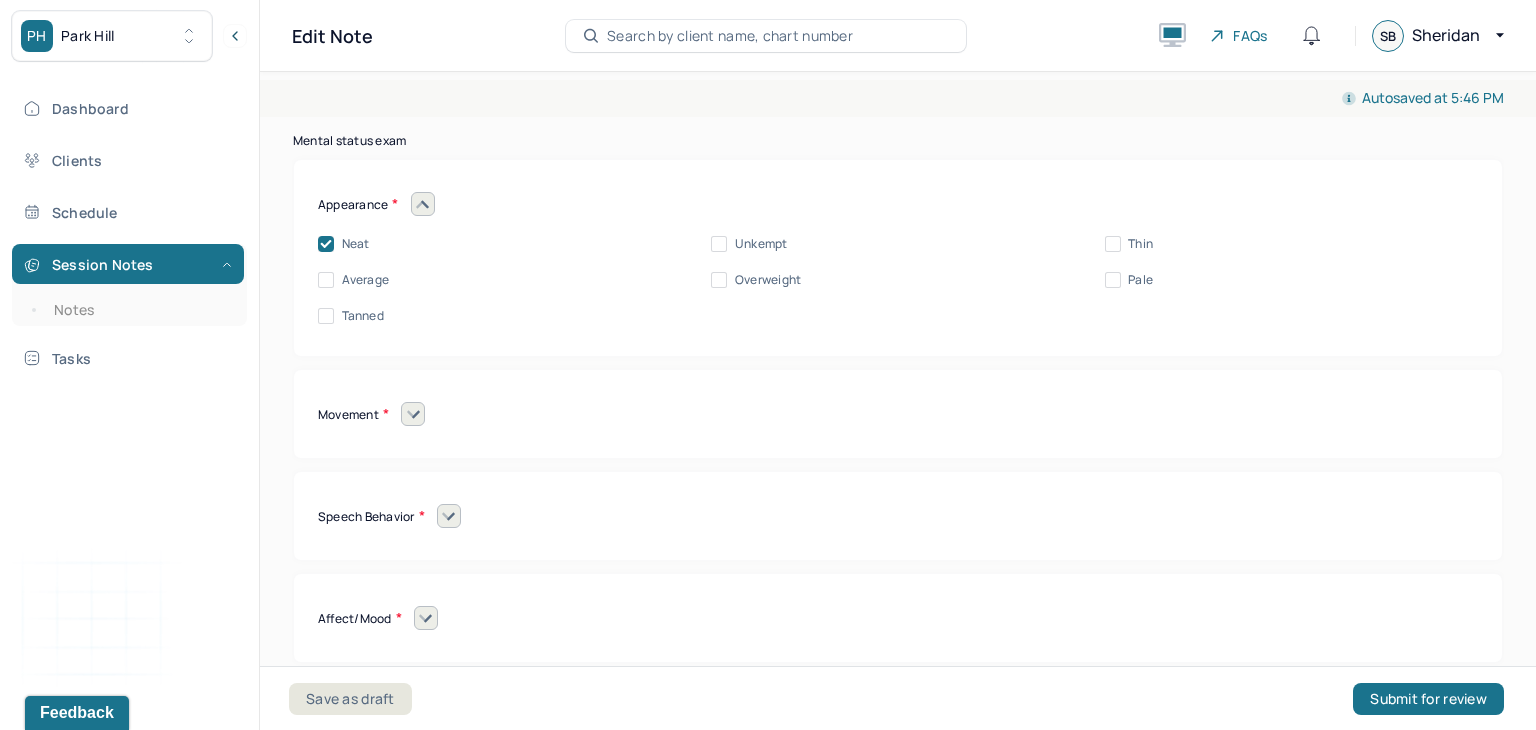 click 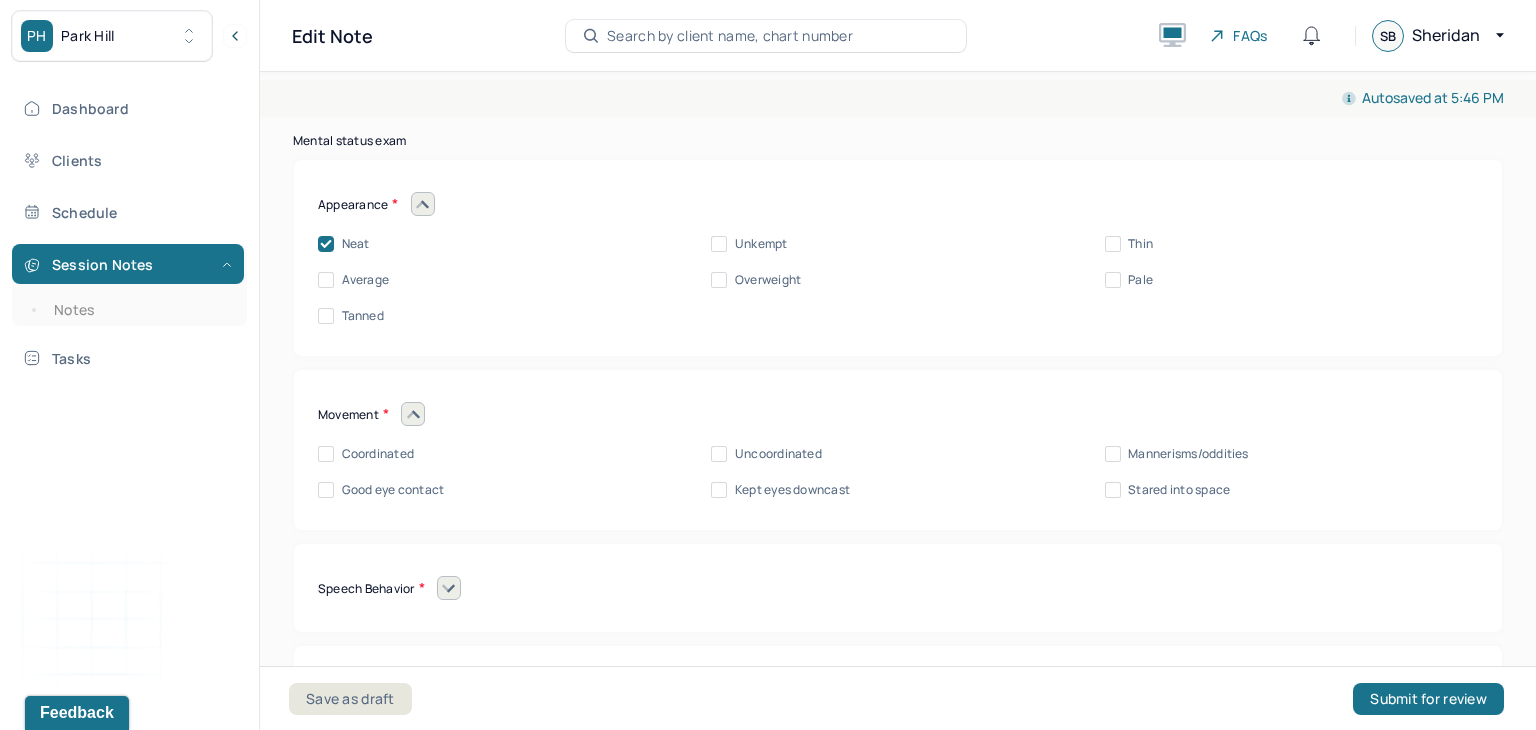 click on "Coordinated" at bounding box center [378, 454] 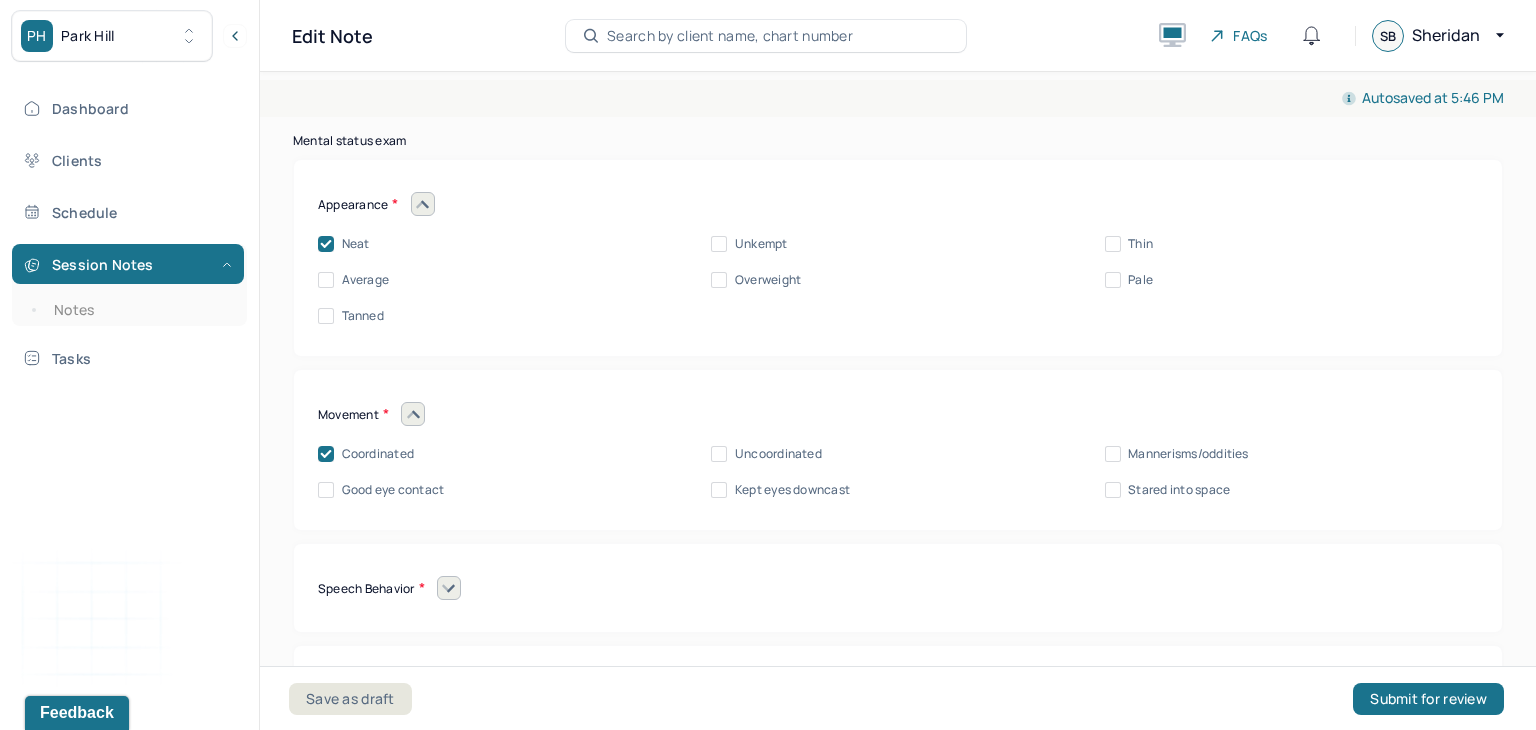 click on "Good eye contact" at bounding box center [393, 490] 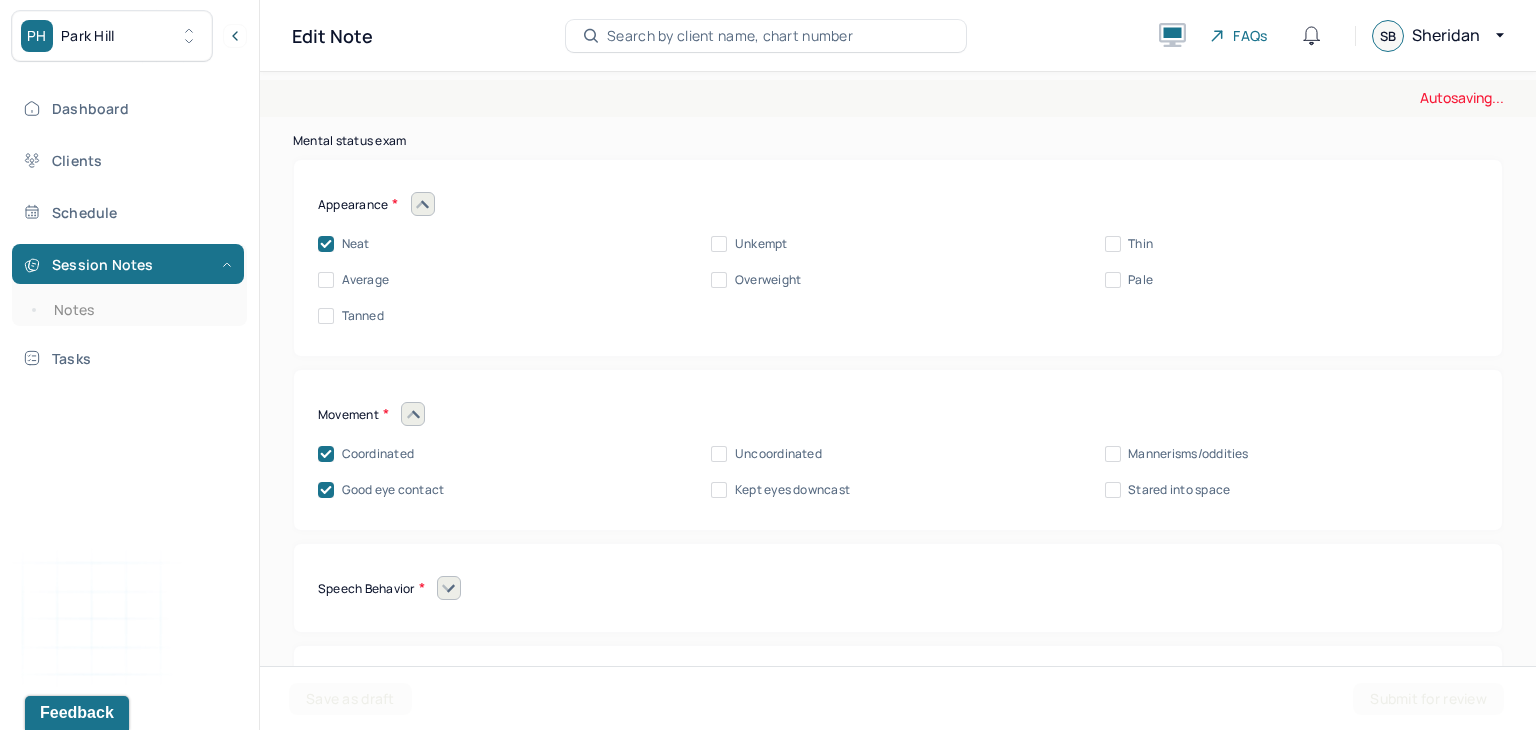 click 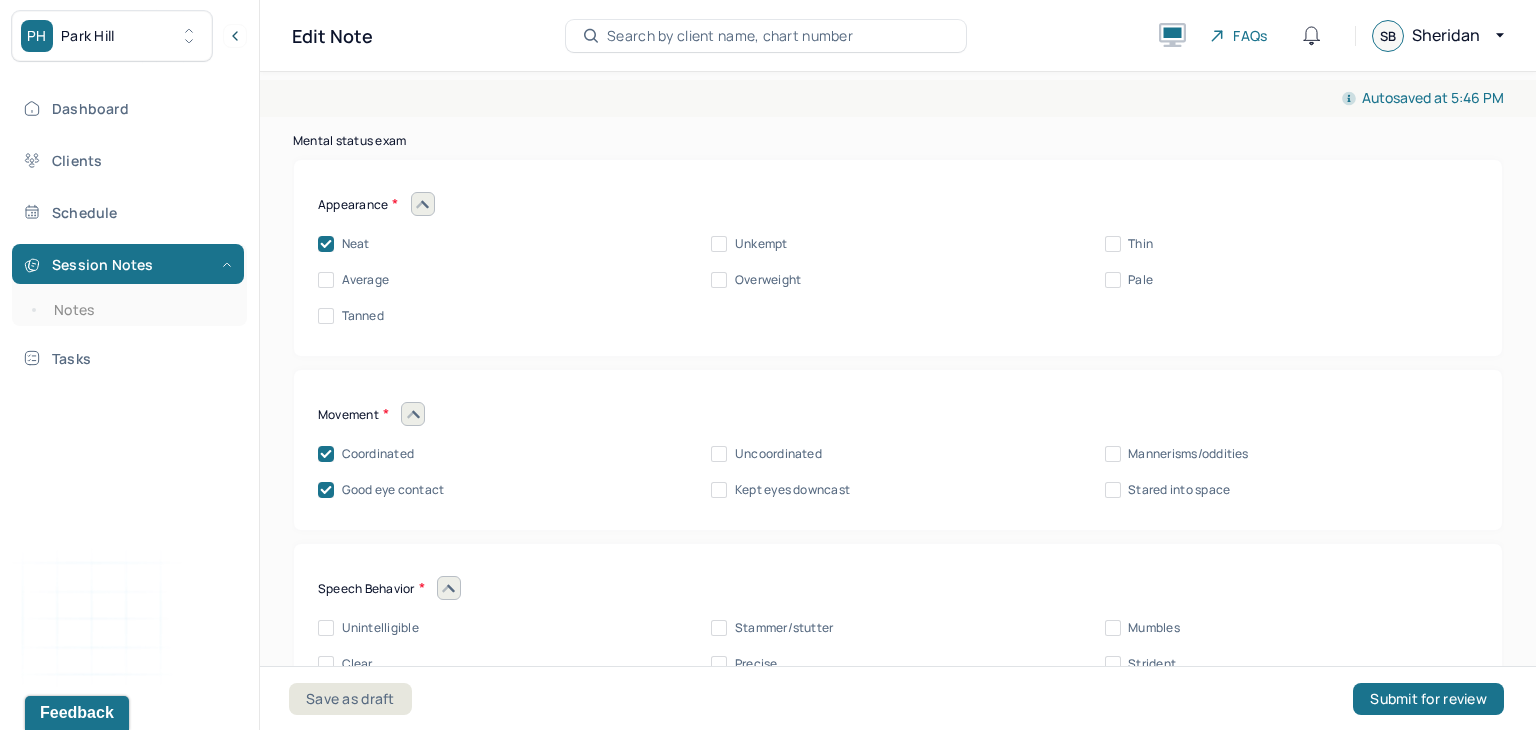 click on "Good eye contact" at bounding box center (393, 490) 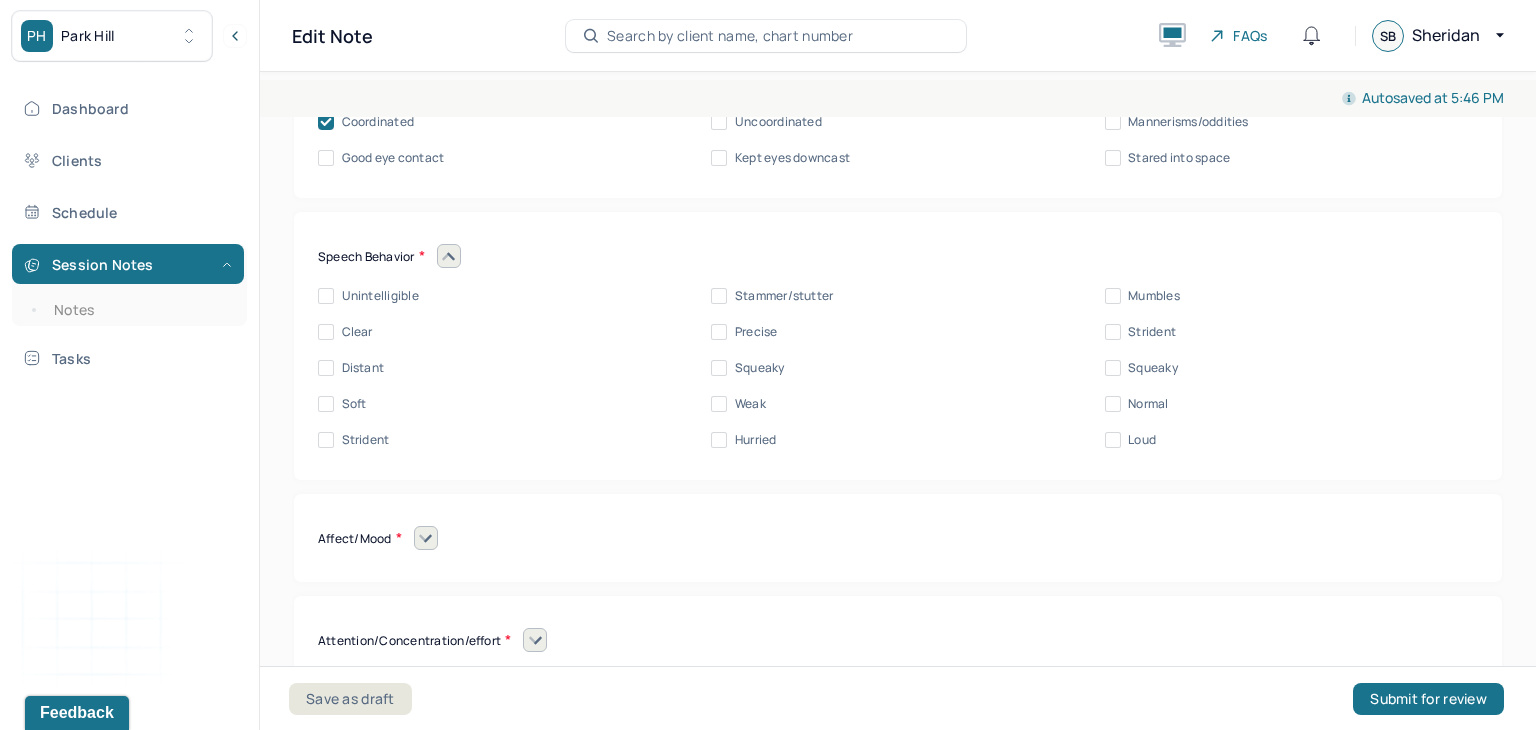 scroll, scrollTop: 9134, scrollLeft: 0, axis: vertical 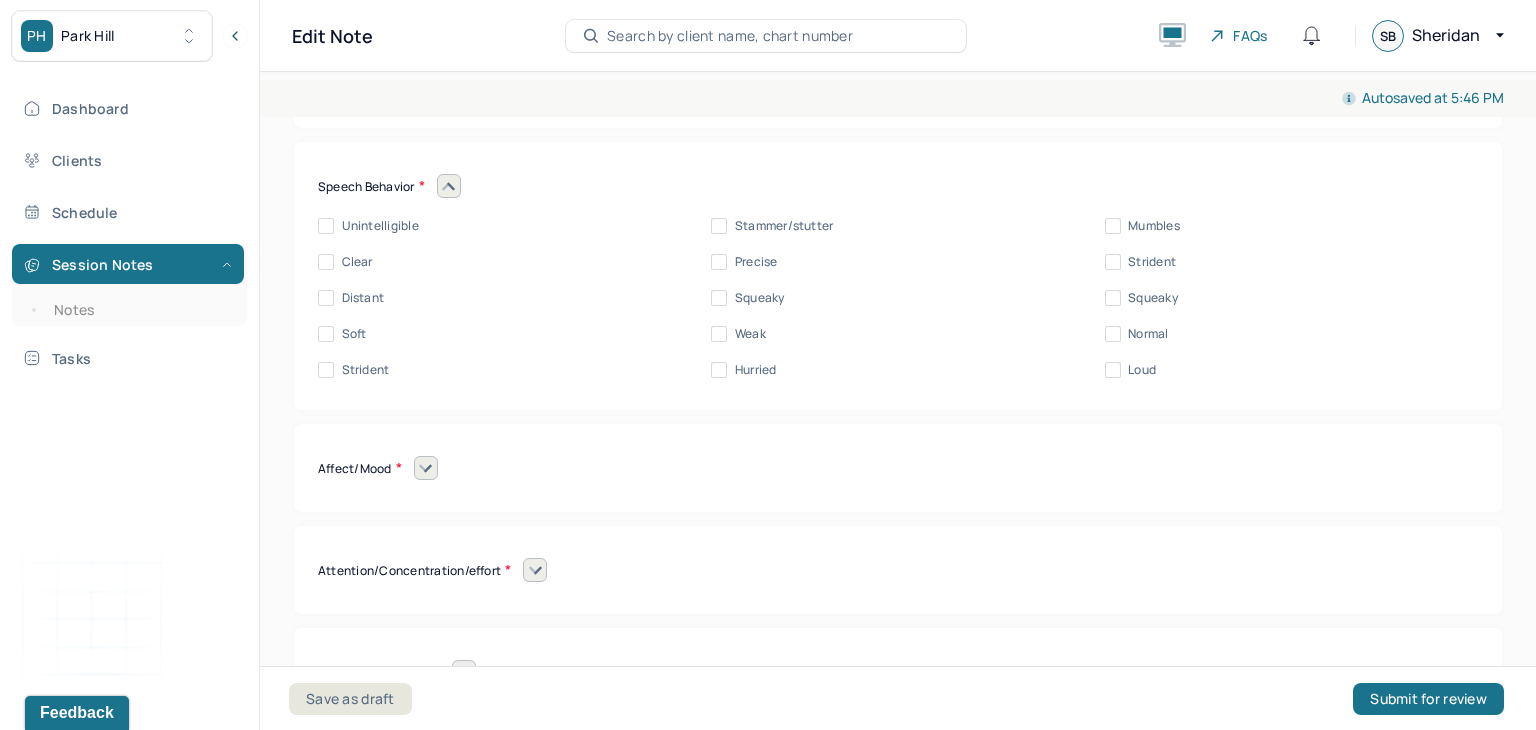 click on "Clear" at bounding box center [326, 262] 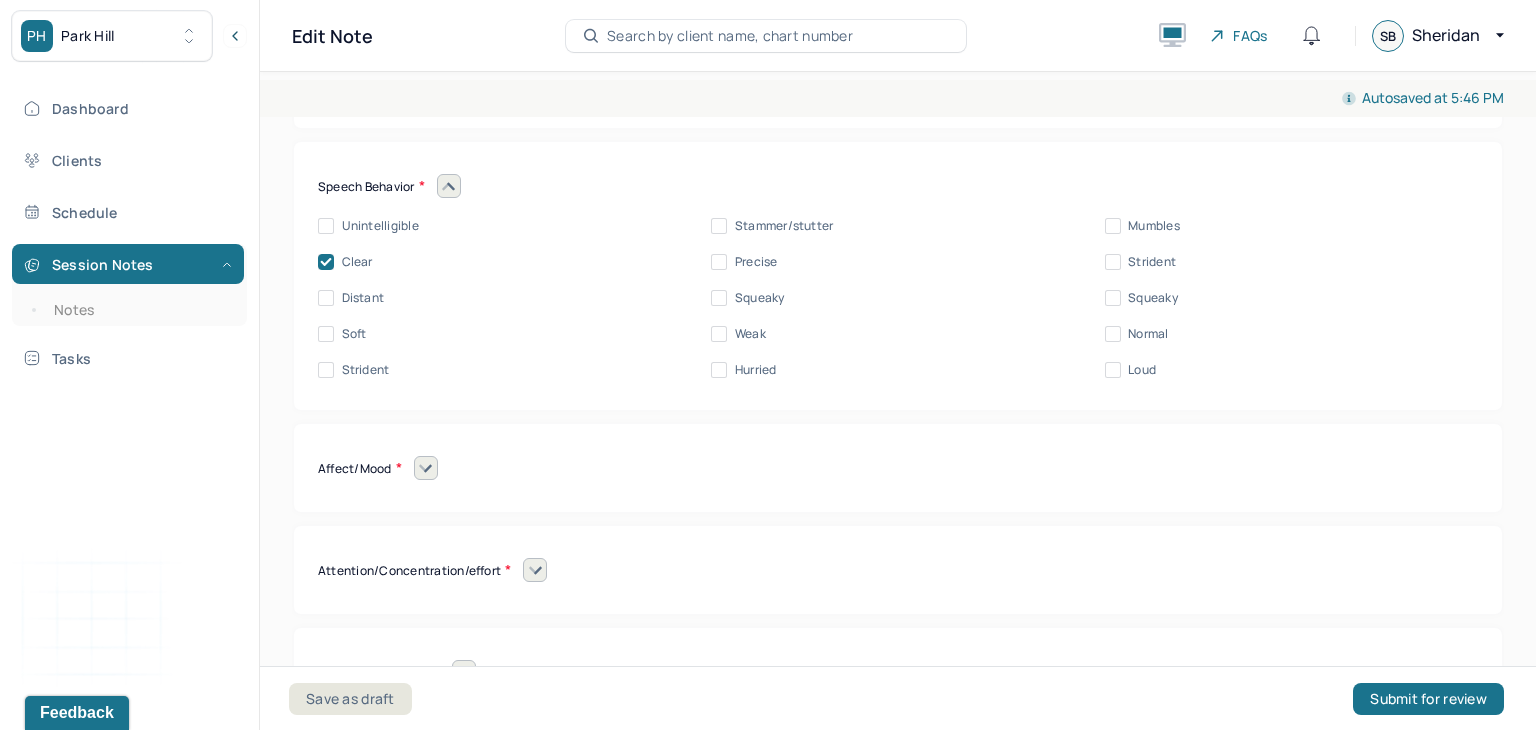 click on "Normal" at bounding box center [1137, 334] 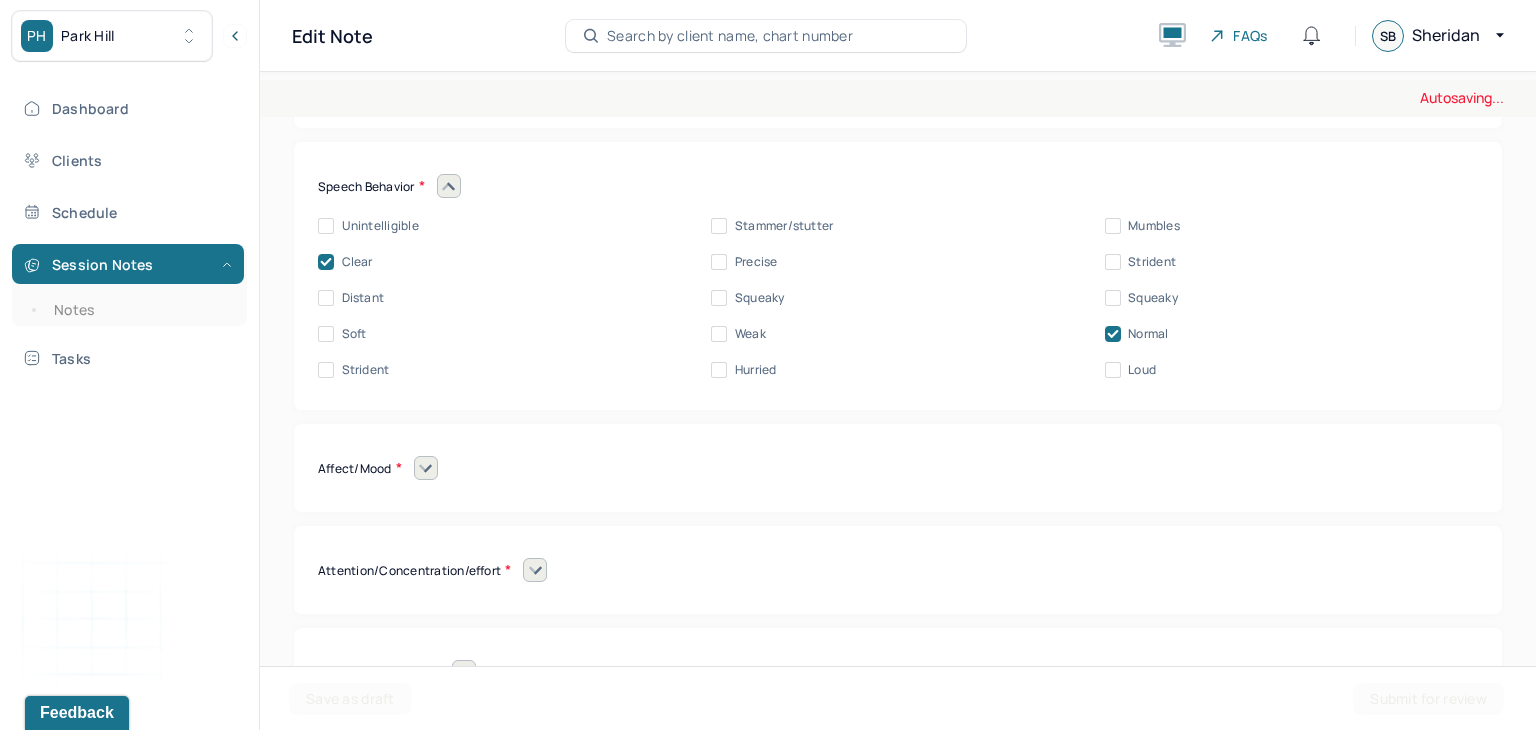 click at bounding box center (426, 468) 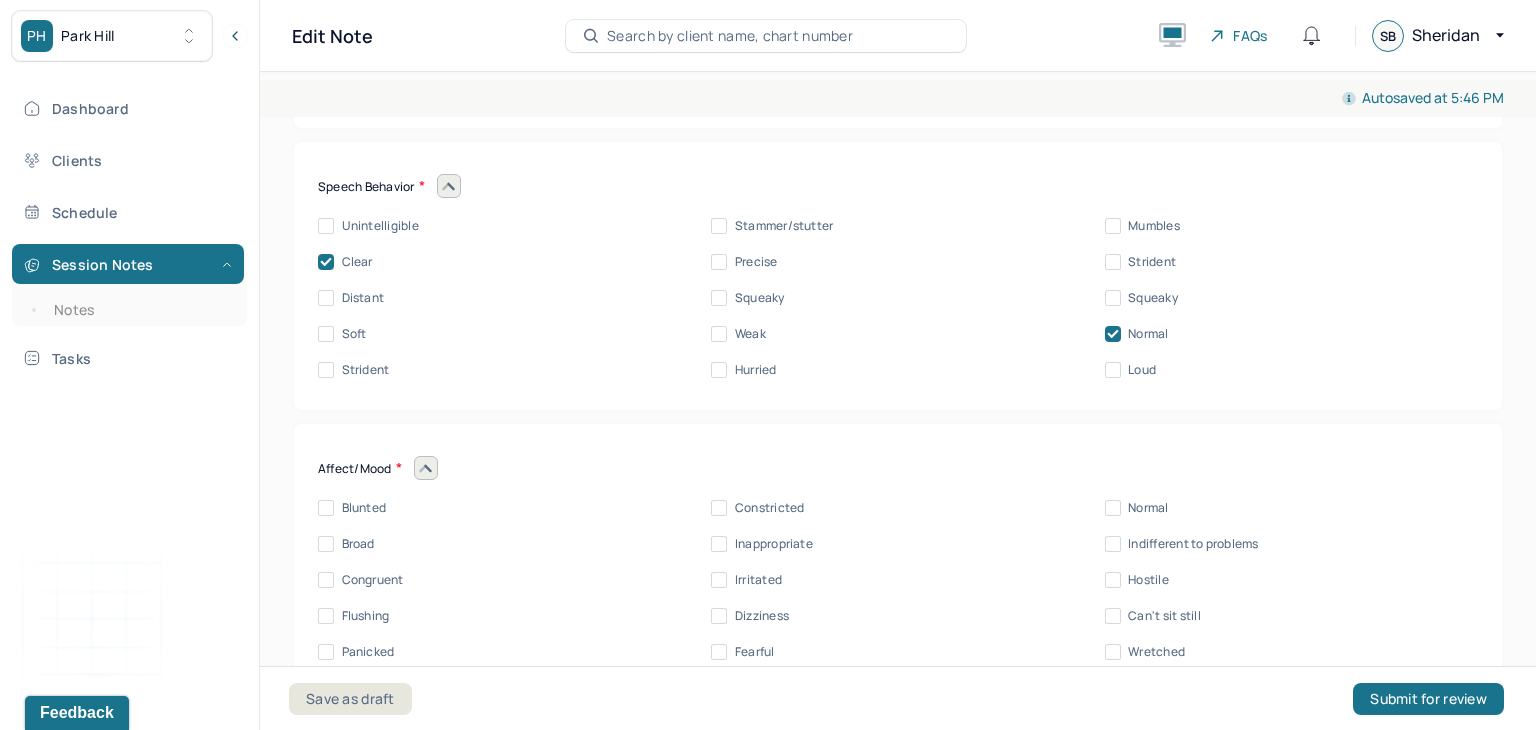 click on "Congruent" at bounding box center [373, 580] 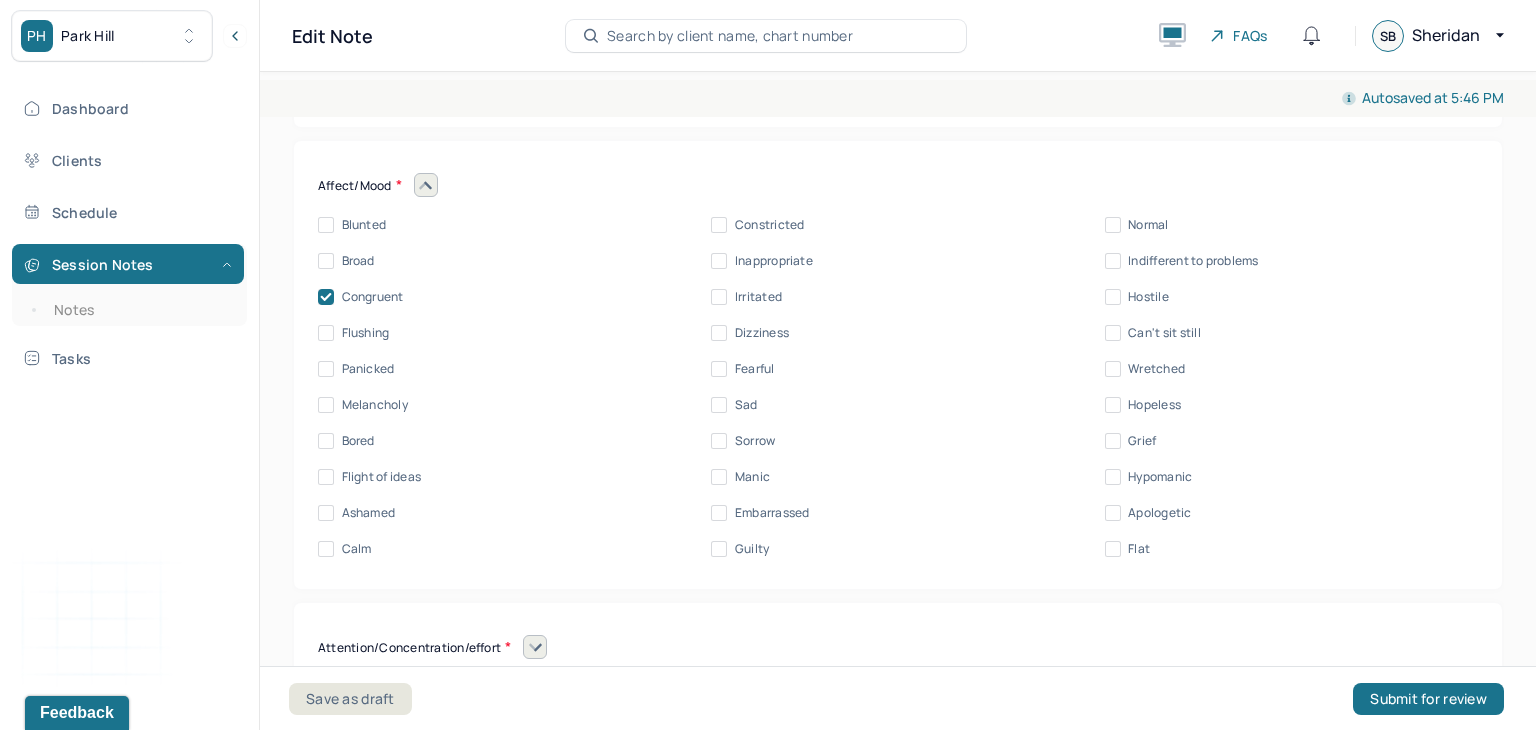 scroll, scrollTop: 9490, scrollLeft: 0, axis: vertical 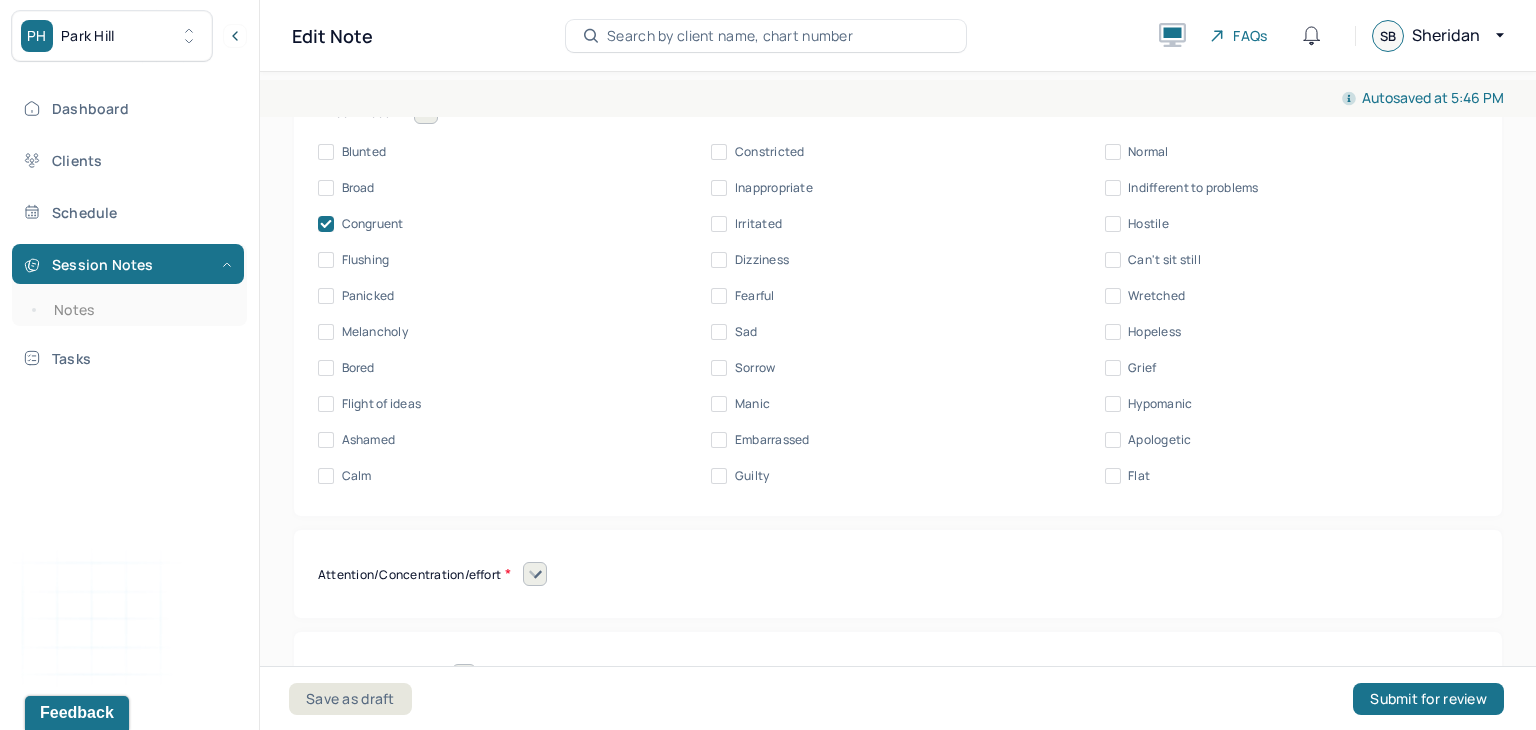 click on "Normal" at bounding box center (1113, 152) 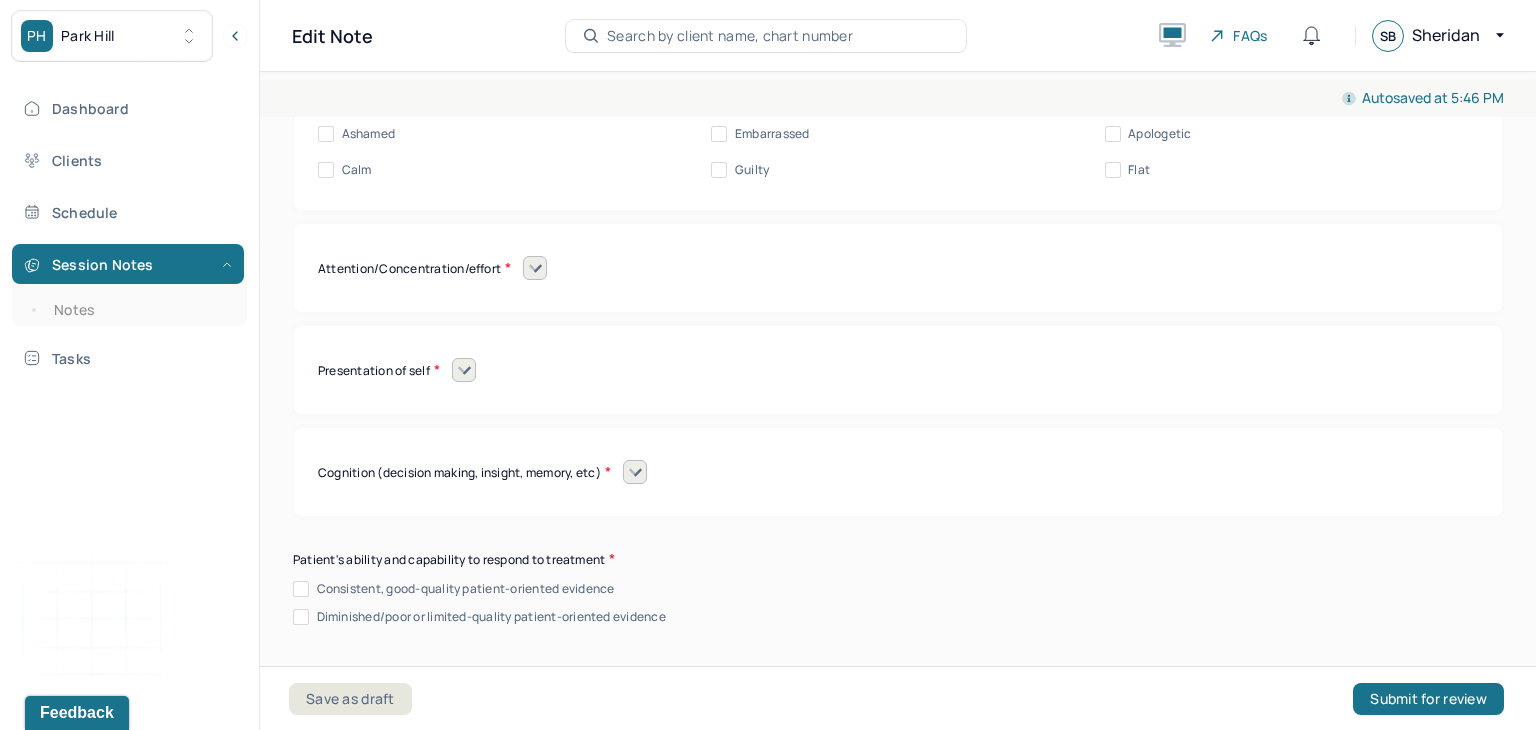 scroll, scrollTop: 9851, scrollLeft: 0, axis: vertical 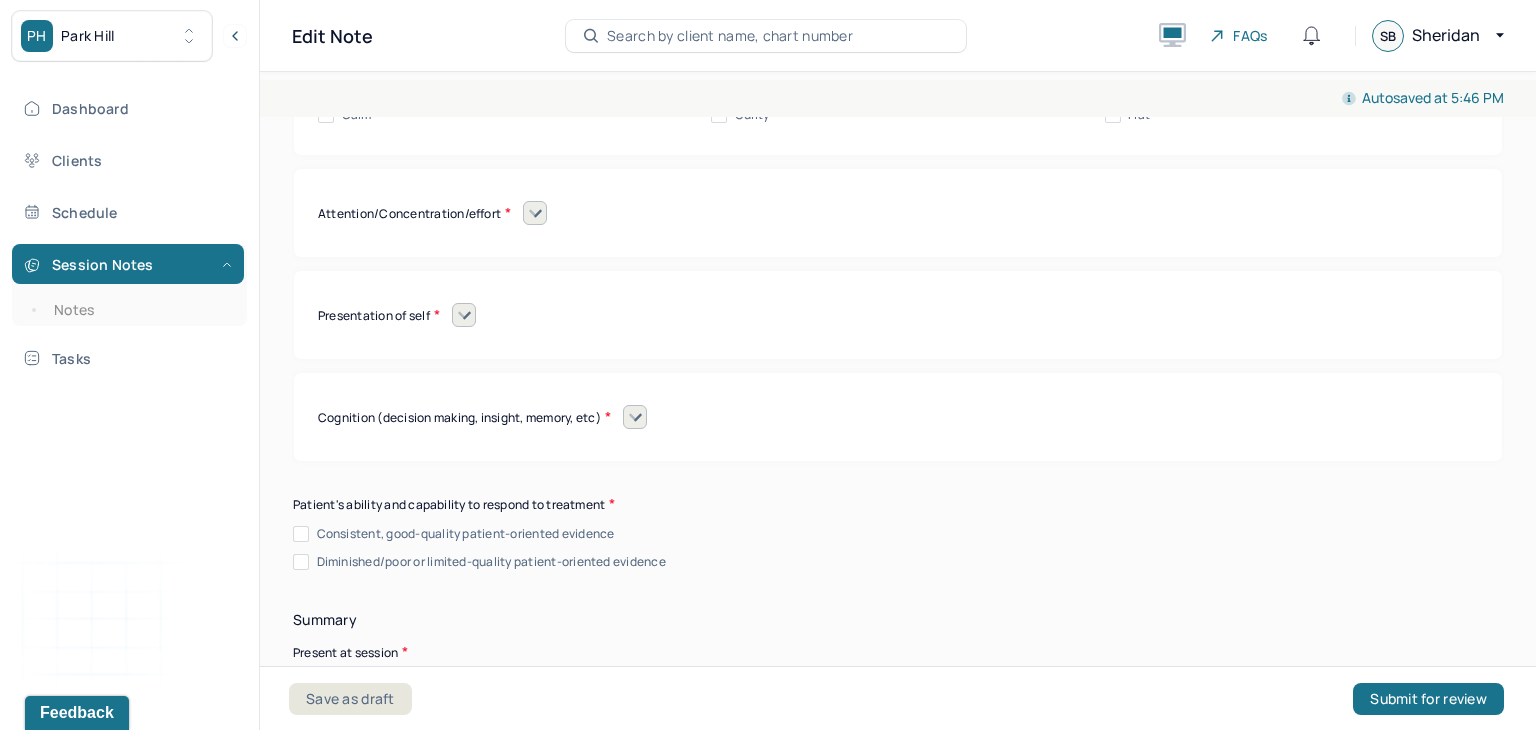 click at bounding box center [535, 213] 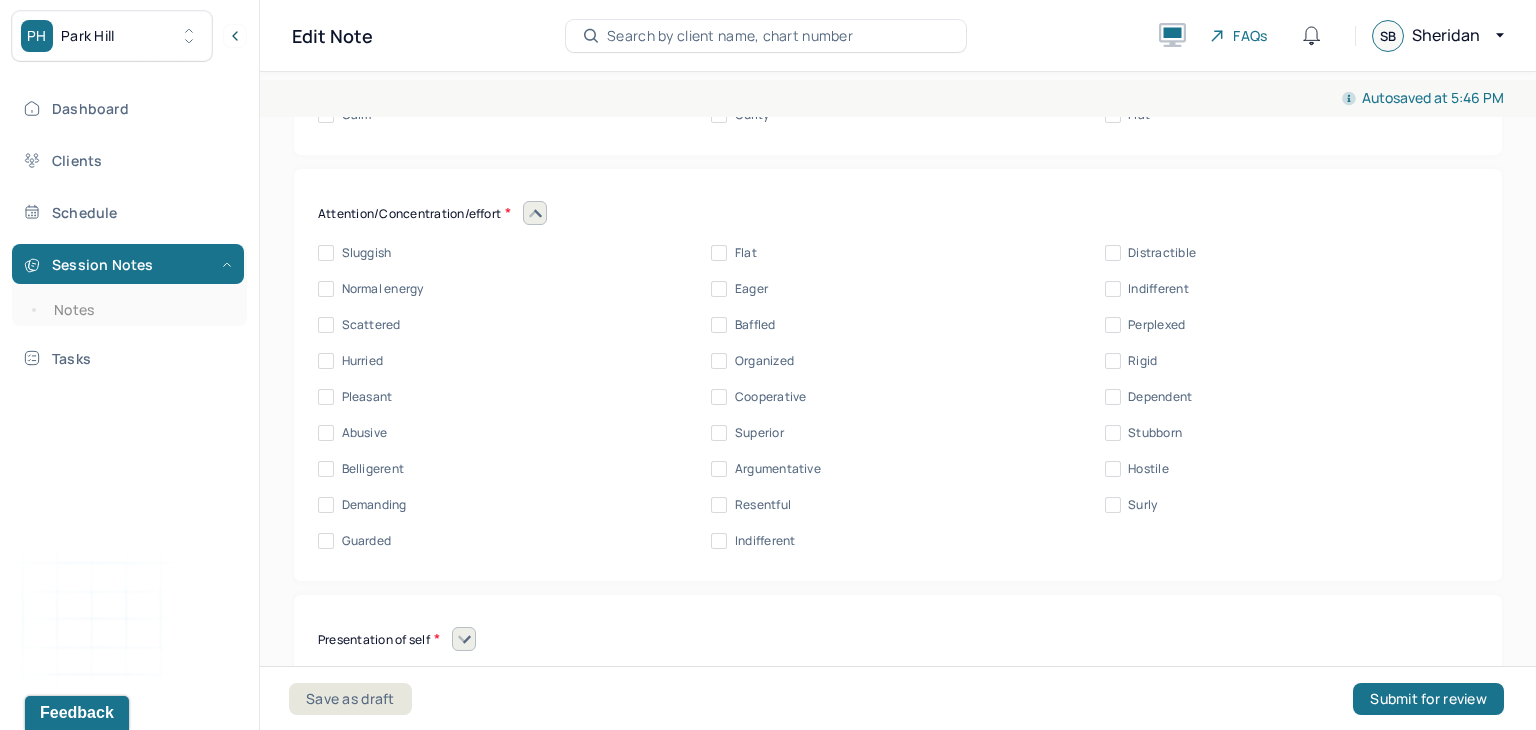 click on "Normal energy" at bounding box center [383, 289] 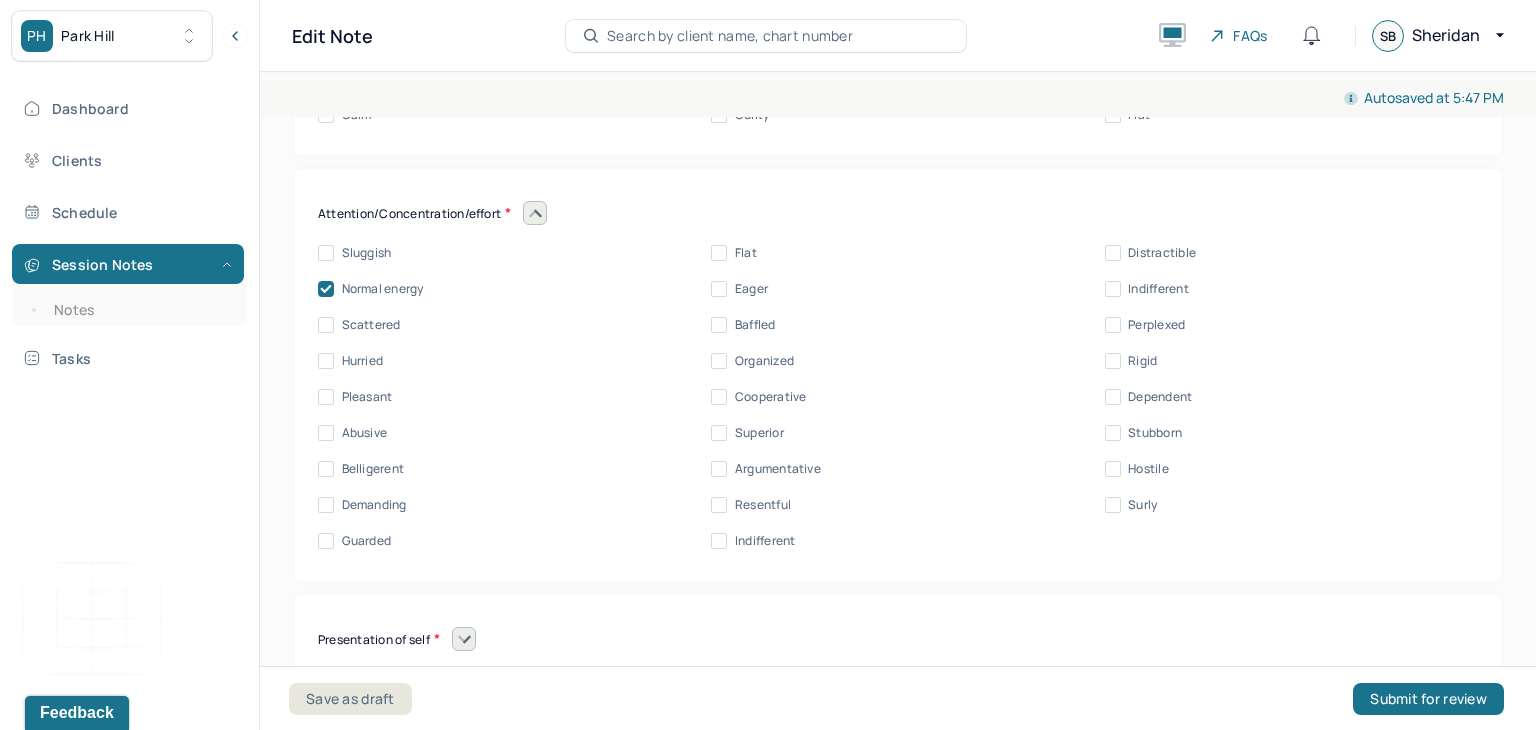 click on "Cooperative" at bounding box center [719, 397] 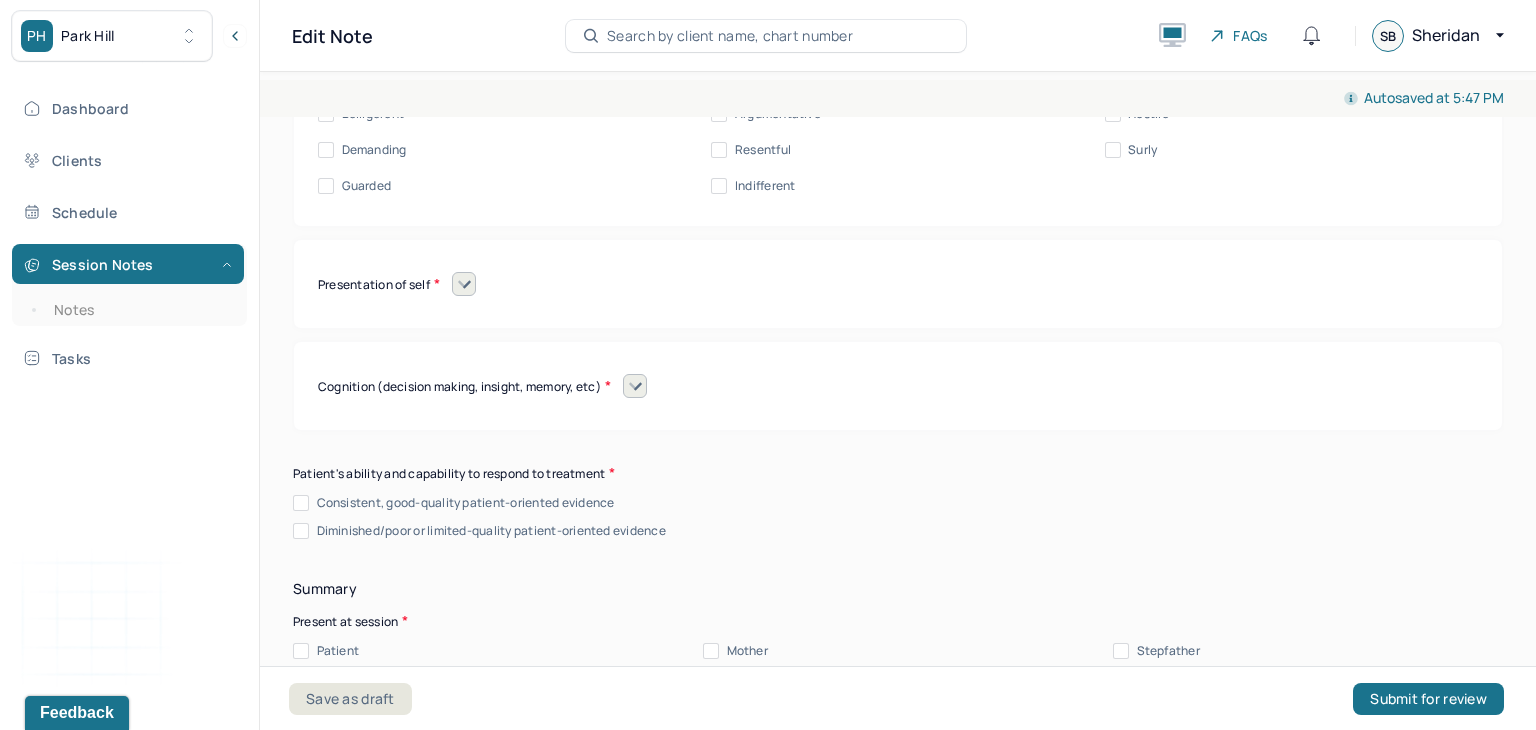 scroll, scrollTop: 10244, scrollLeft: 0, axis: vertical 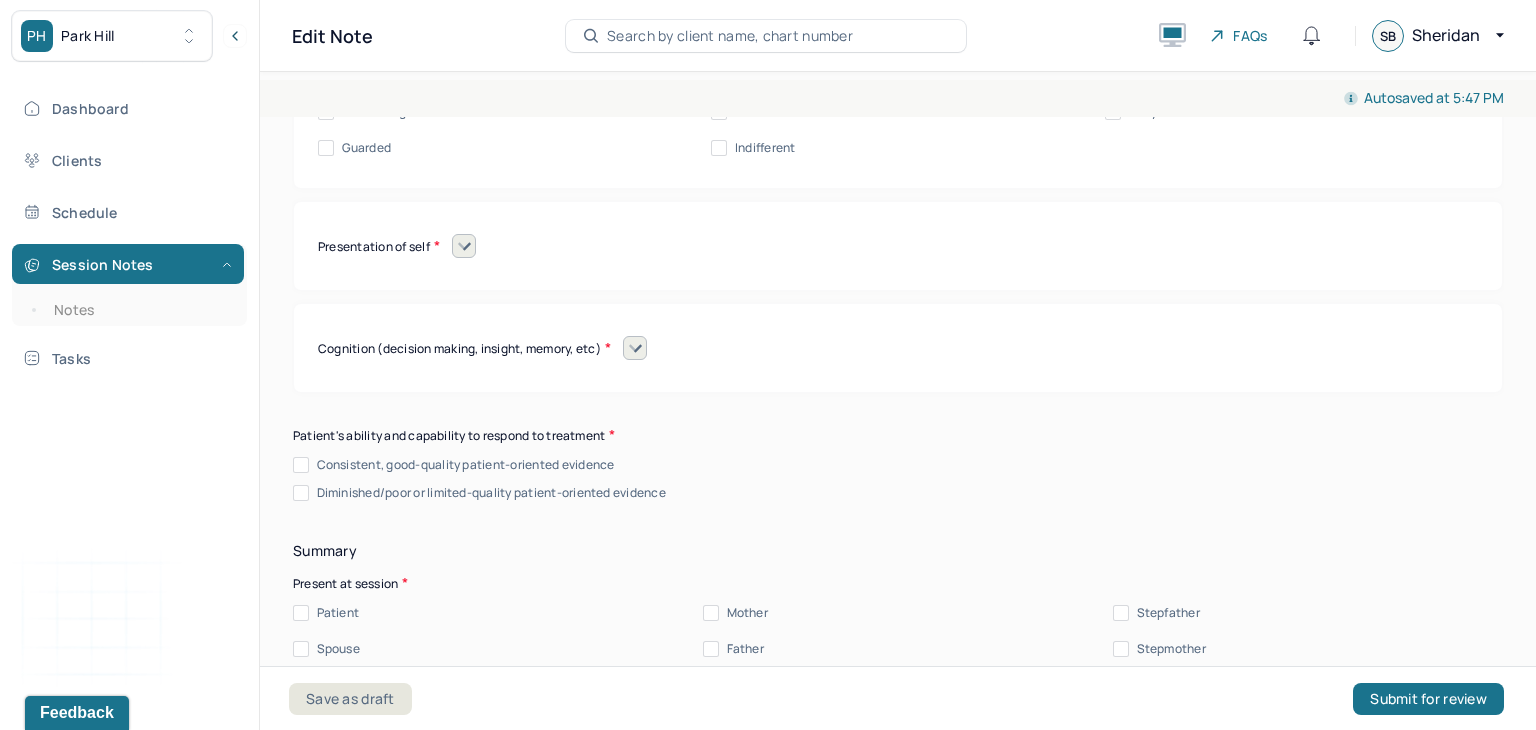 click at bounding box center (464, 246) 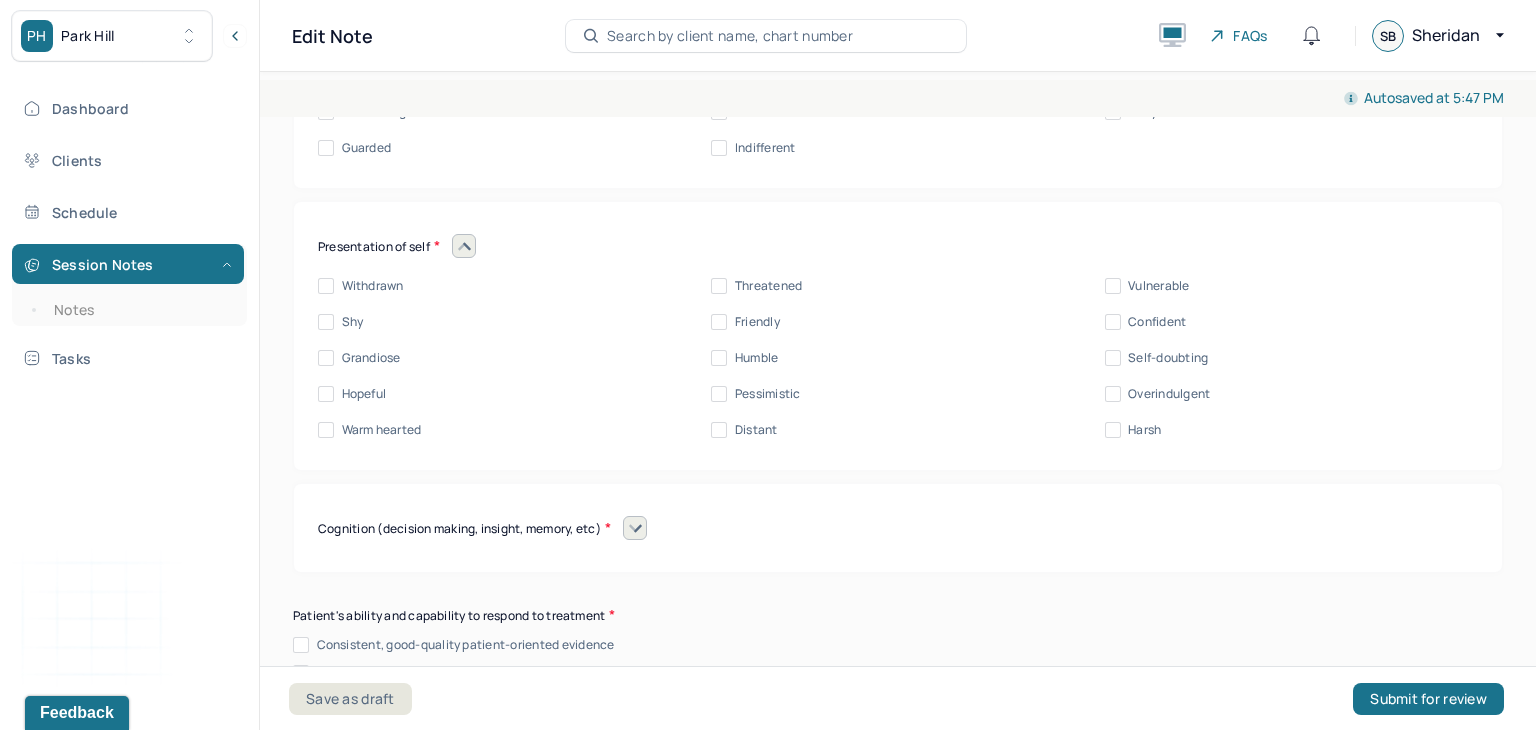click on "Warm hearted" at bounding box center (326, 430) 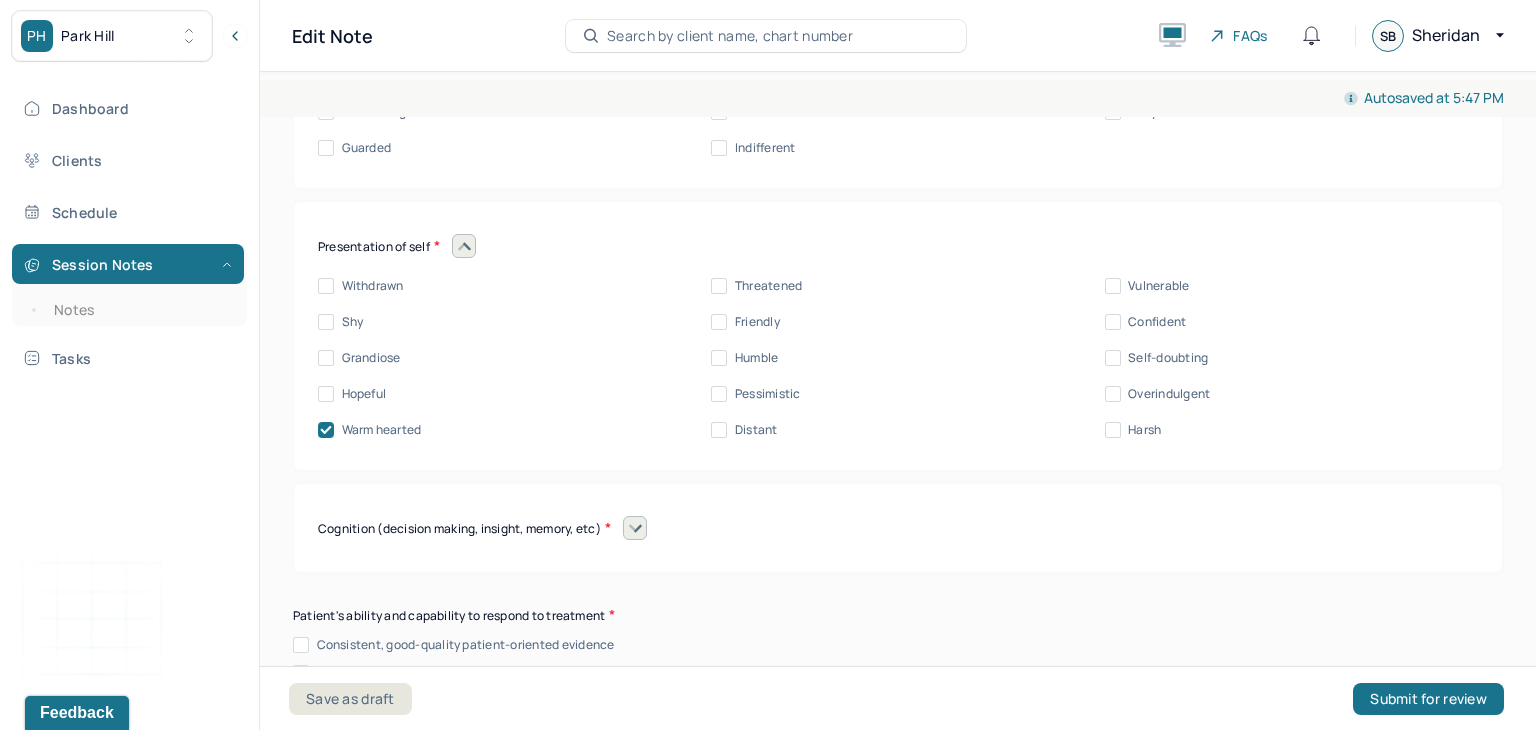 click on "Friendly" at bounding box center [719, 322] 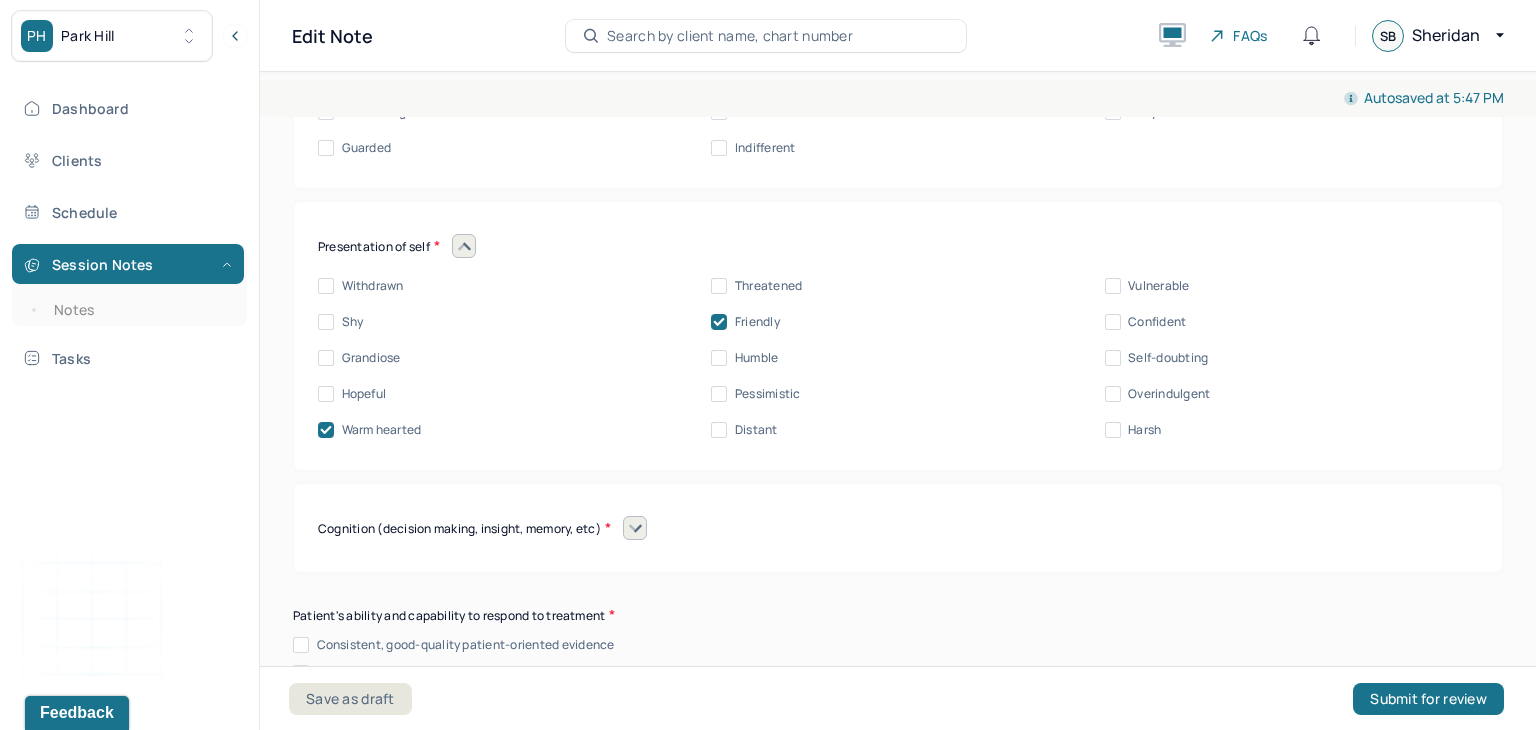 click 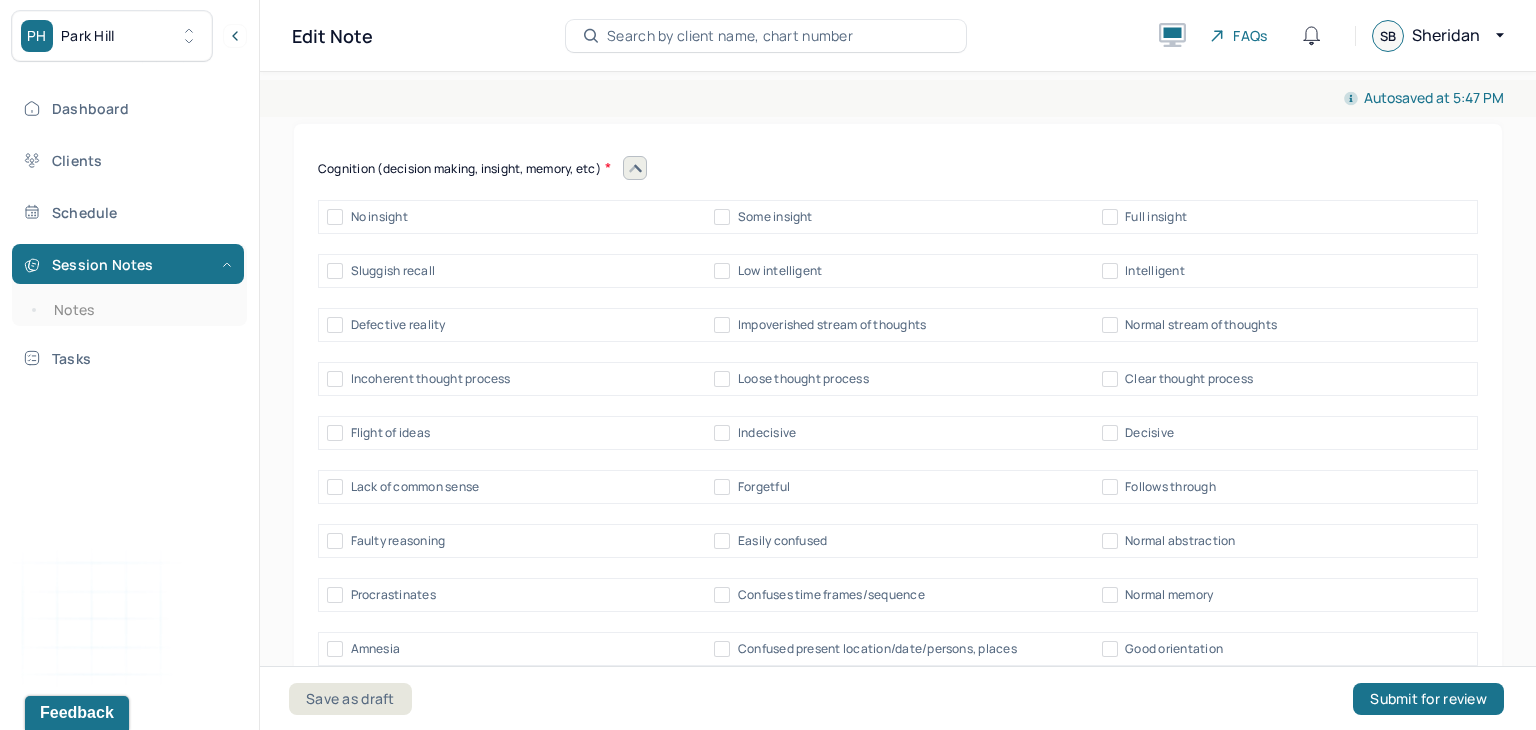 scroll, scrollTop: 10624, scrollLeft: 0, axis: vertical 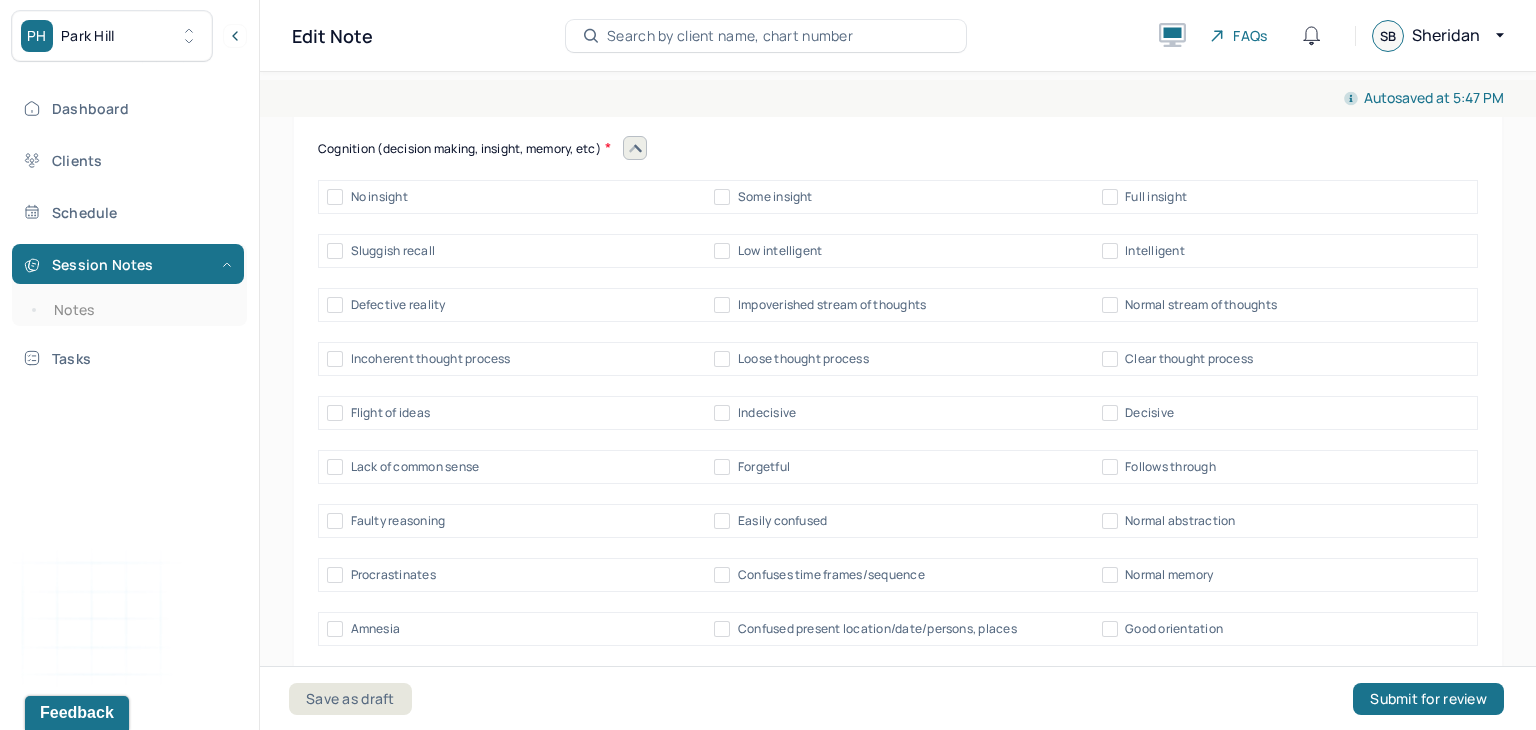 click on "Normal stream of thoughts" at bounding box center (1201, 305) 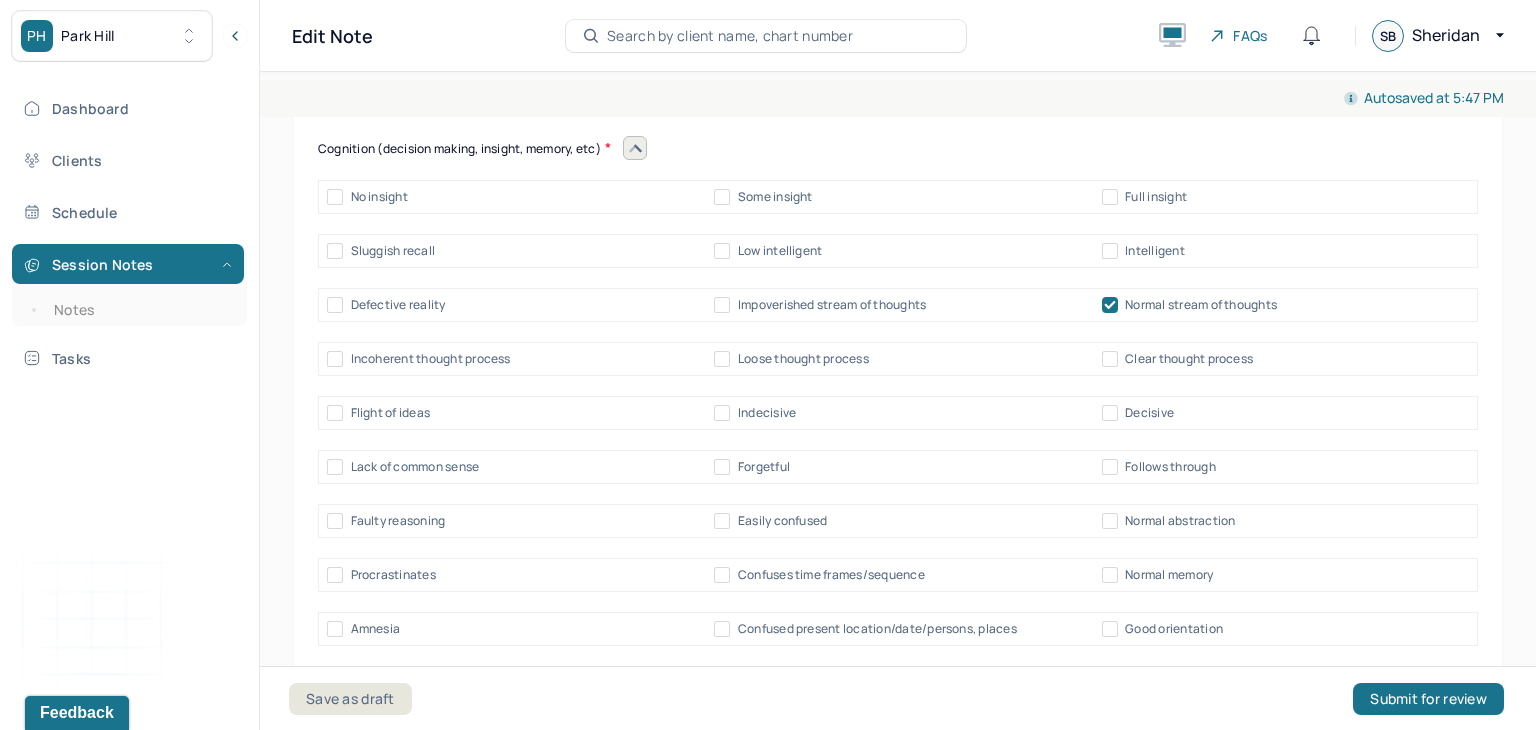click on "Normal memory" at bounding box center [1110, 575] 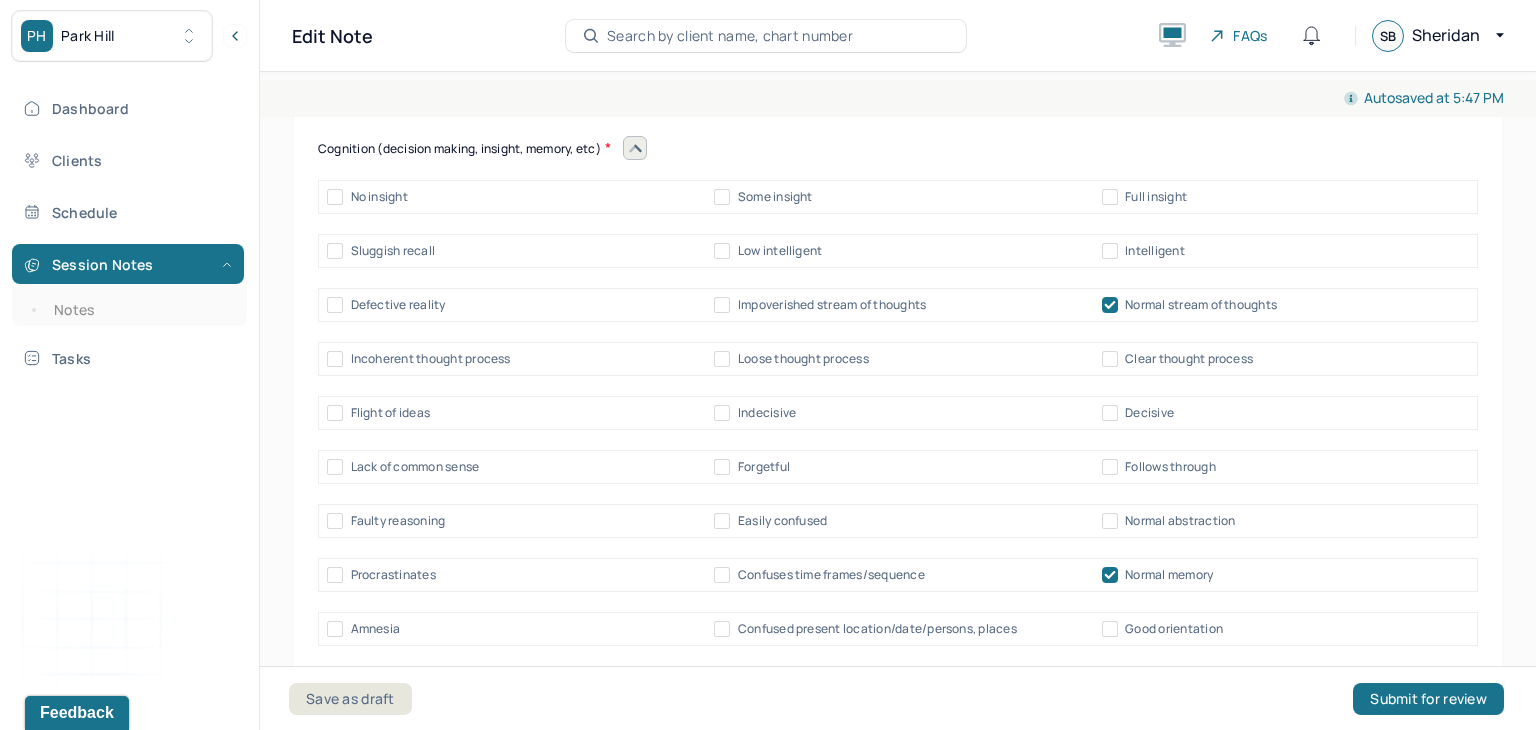 click 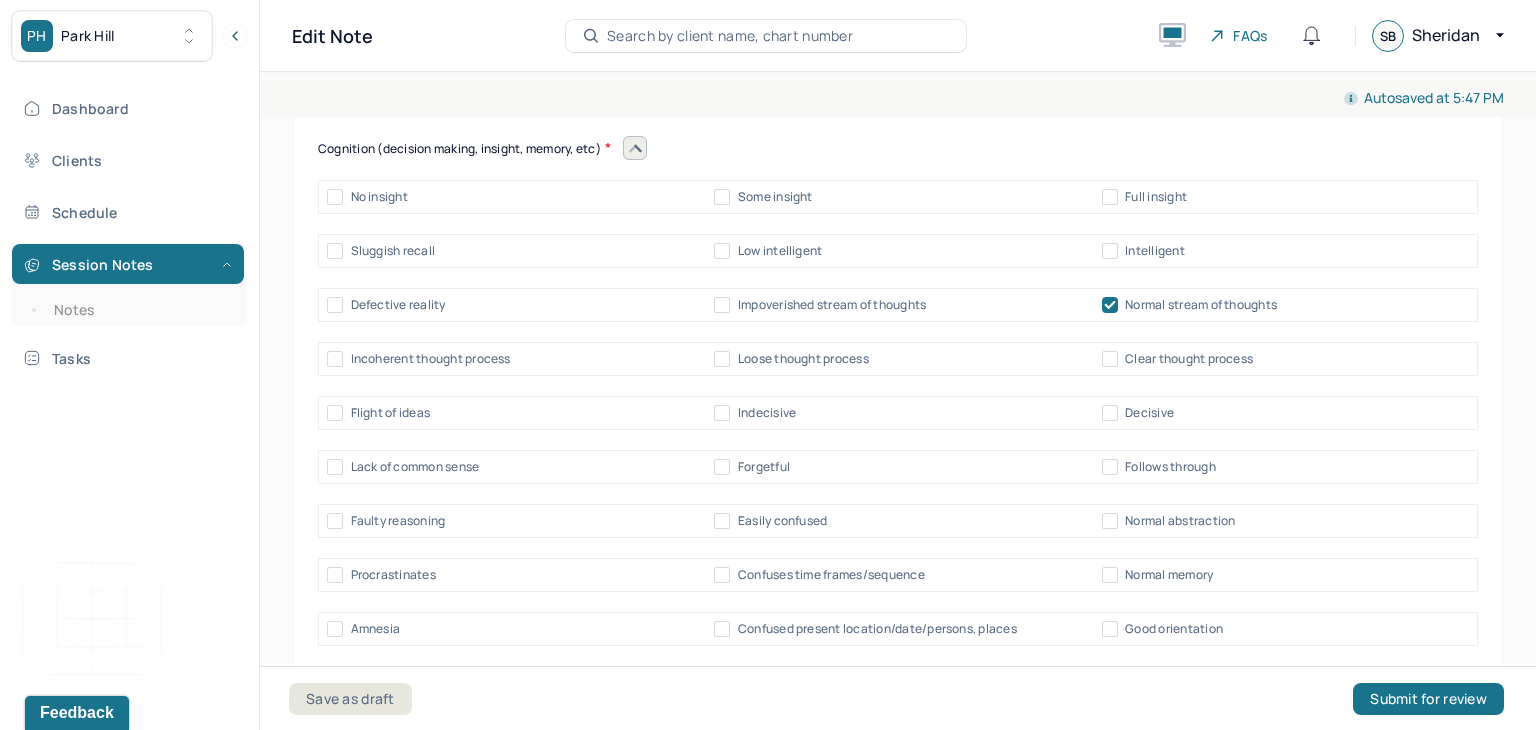 click on "Clear thought process" at bounding box center (1110, 359) 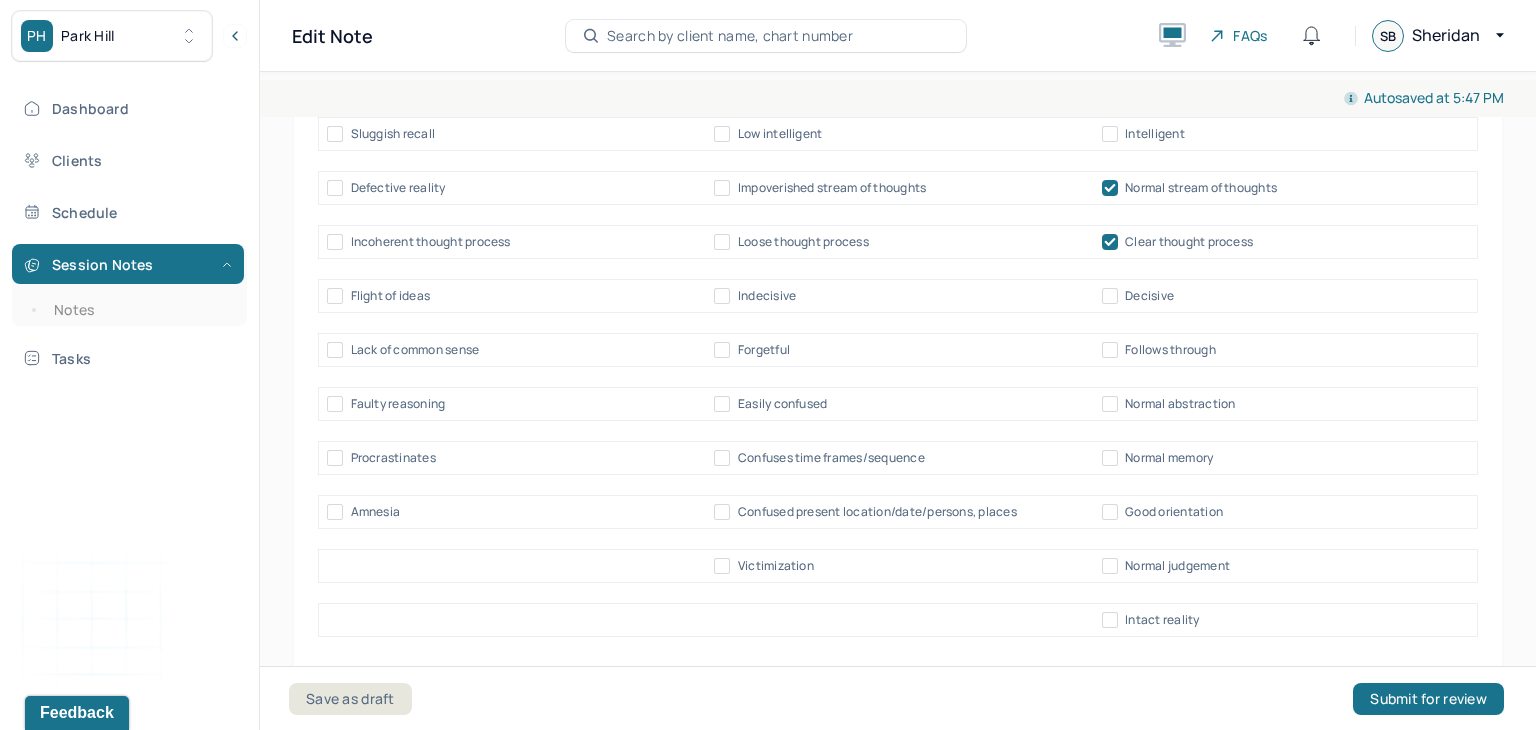 scroll, scrollTop: 10820, scrollLeft: 0, axis: vertical 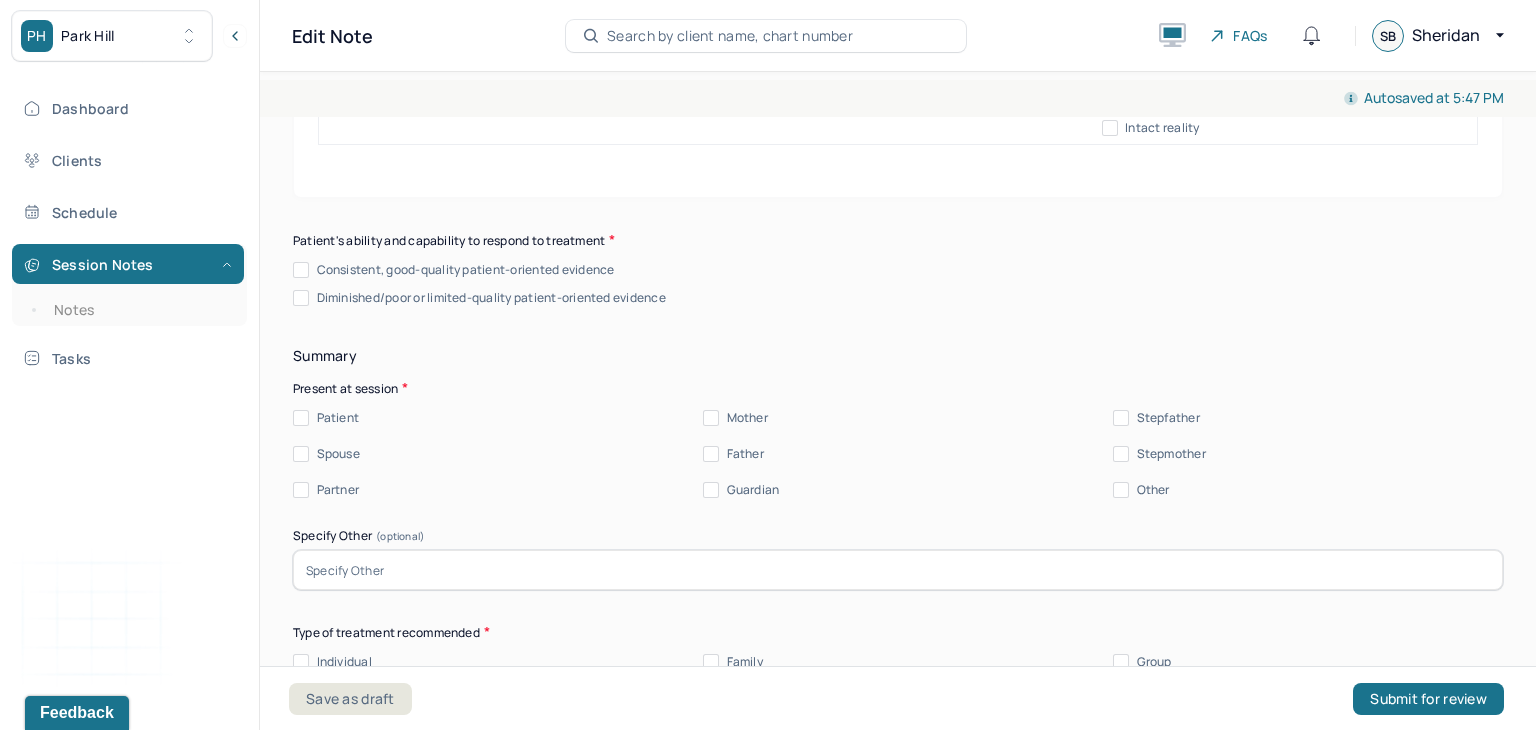 click on "Patient's ability and capability to respond to treatment Consistent, good-quality patient-oriented evidence Diminished/poor or limited-quality patient-oriented evidence" at bounding box center [898, 268] 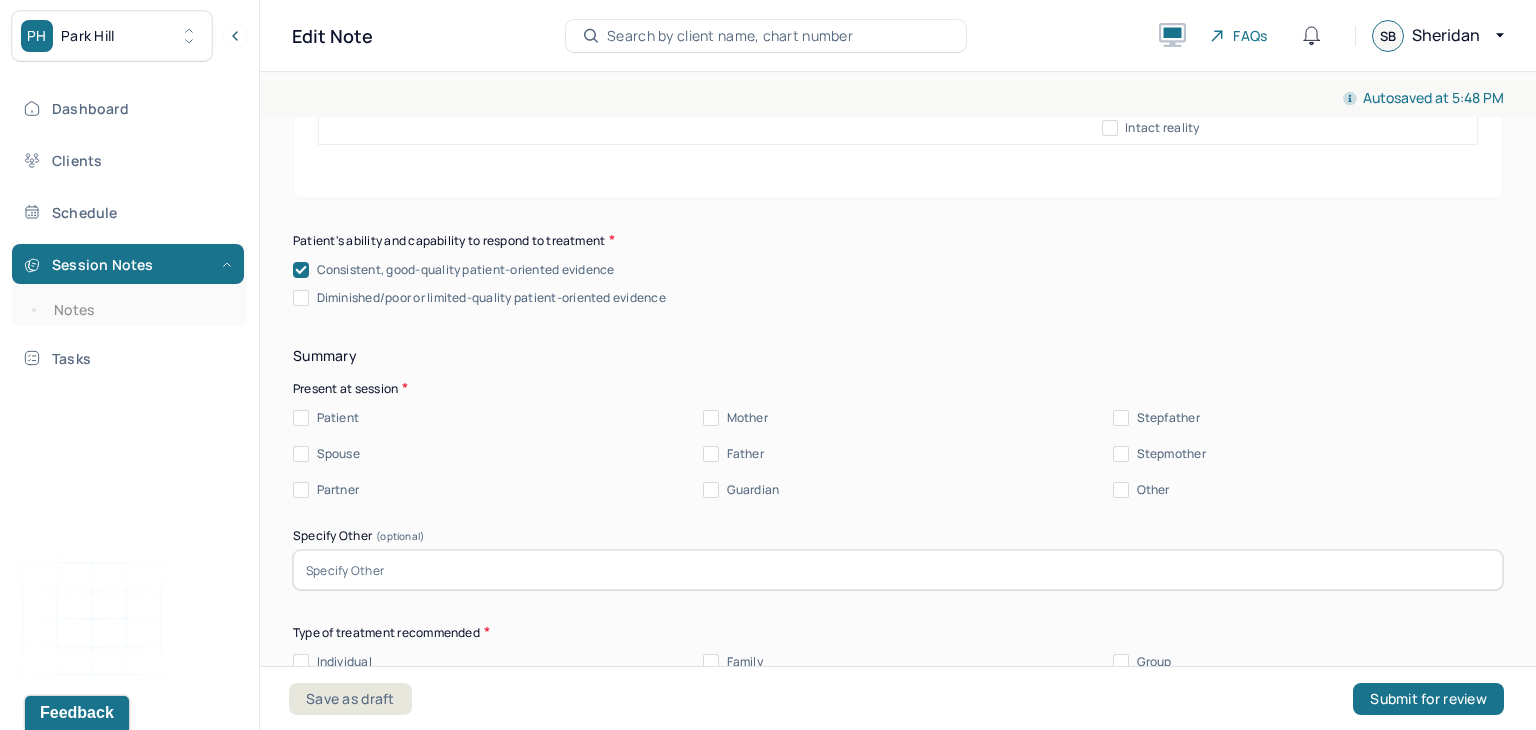 click on "Patient" at bounding box center (301, 418) 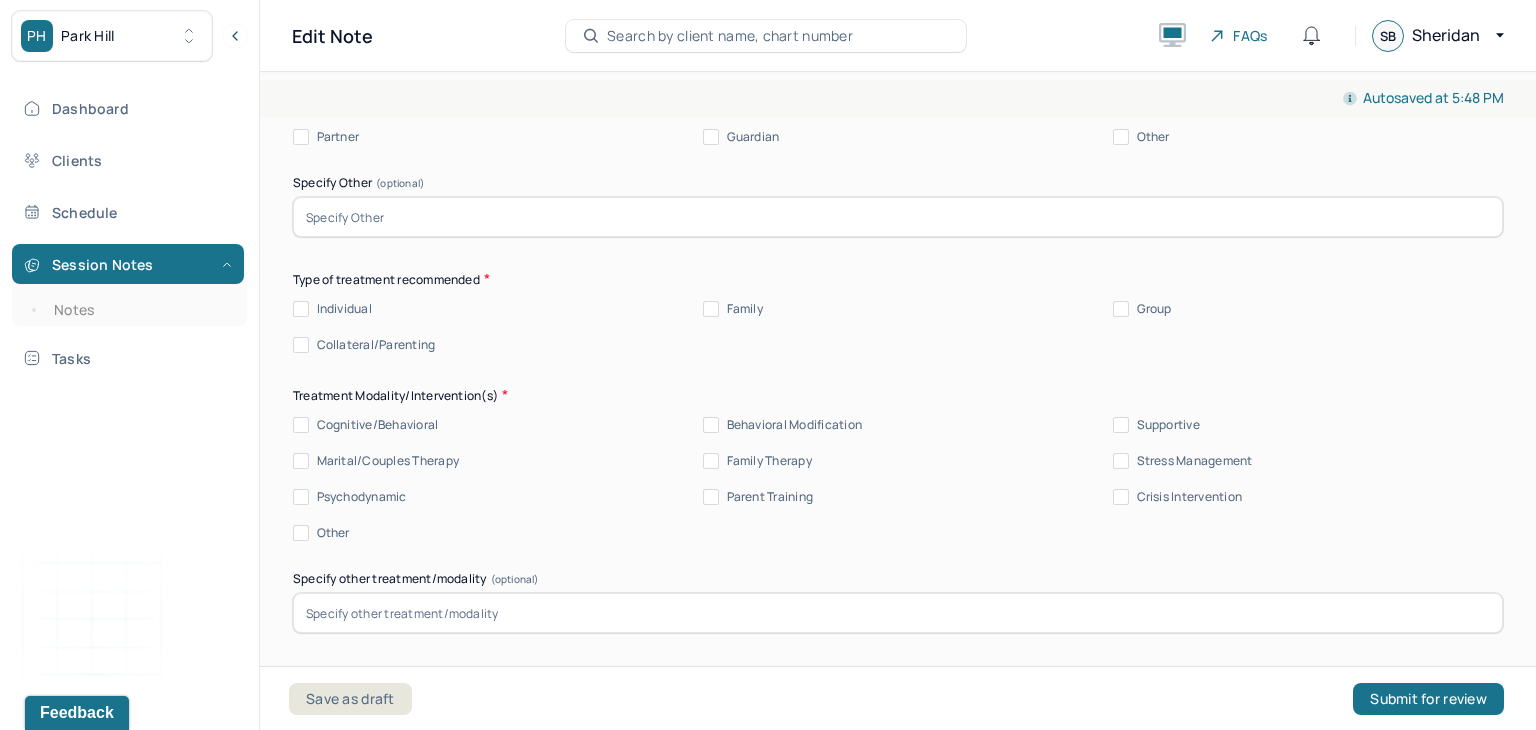 scroll, scrollTop: 11606, scrollLeft: 0, axis: vertical 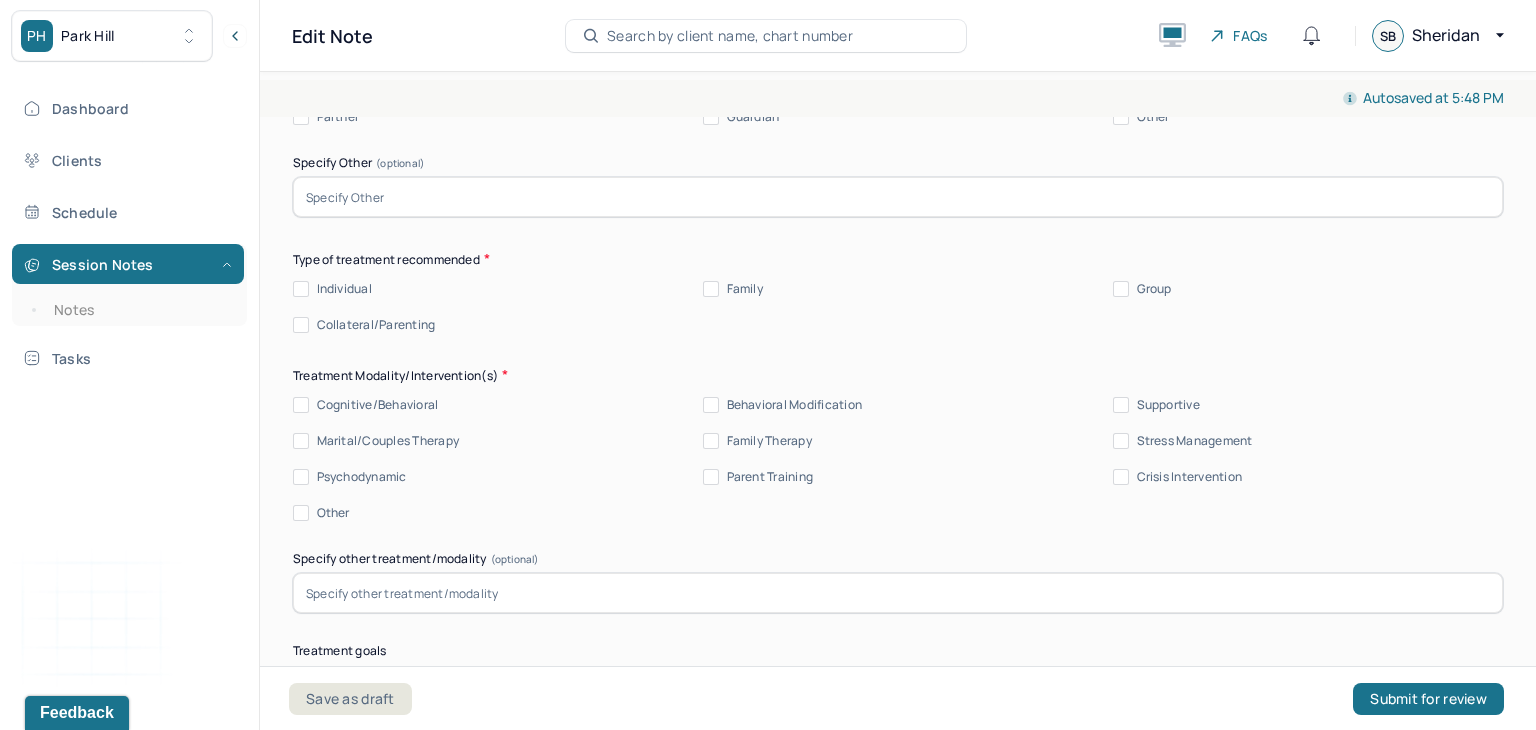 click on "Individual" at bounding box center (344, 289) 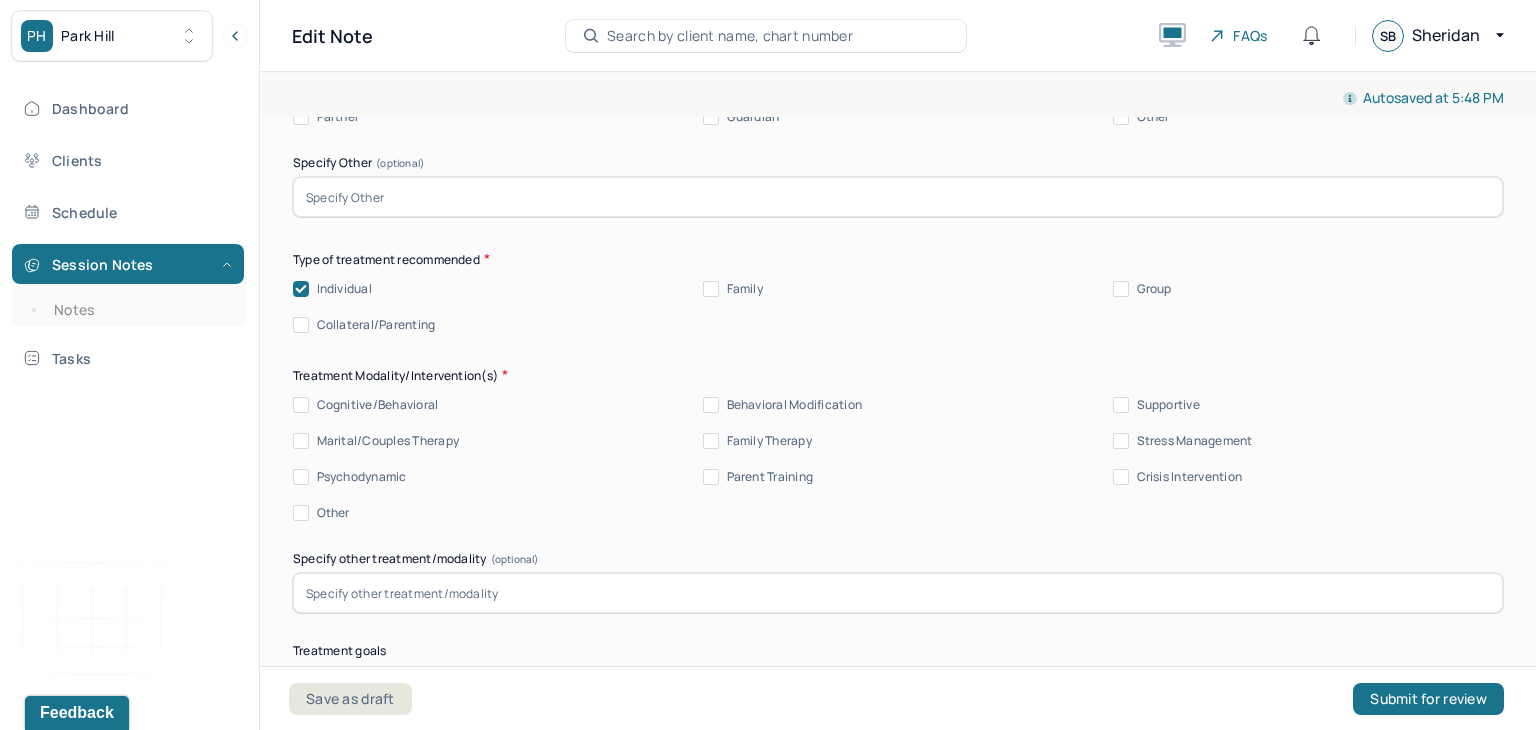 click on "Cognitive/Behavioral" at bounding box center (301, 405) 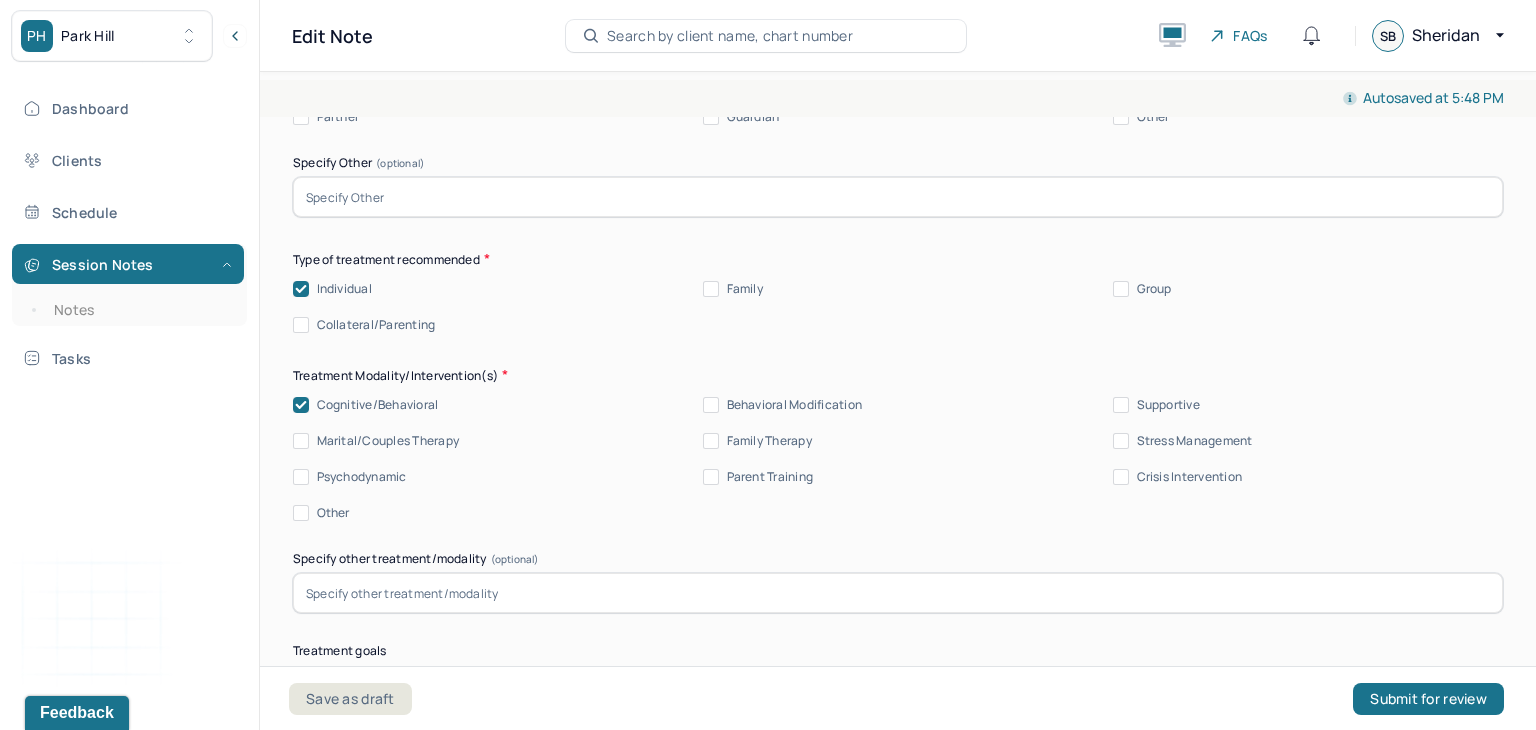 click on "Cognitive/Behavioral Behavioral Modification Supportive Marital/Couples Therapy  Family Therapy Stress Management Psychodynamic Parent Training Crisis Intervention Other" at bounding box center (898, 459) 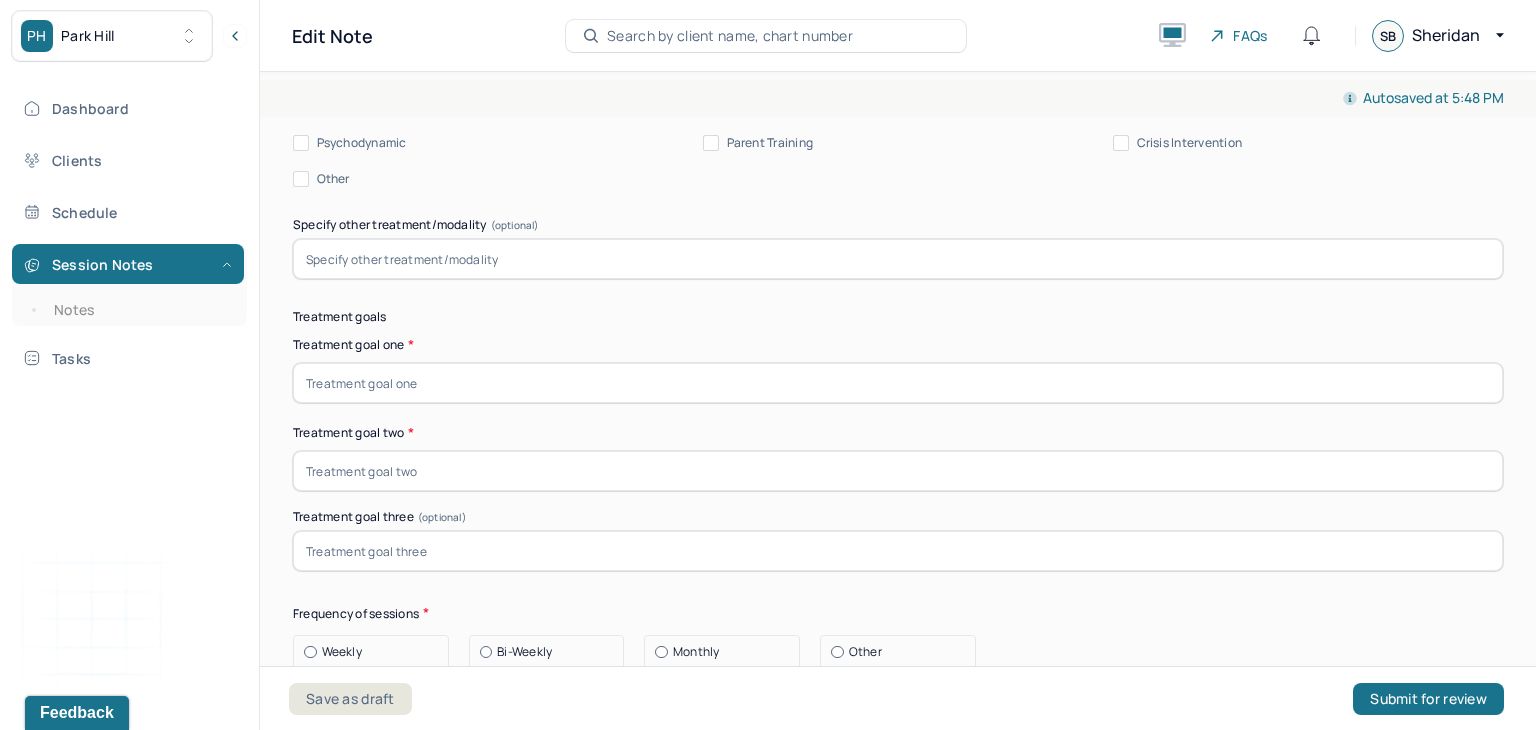 scroll, scrollTop: 11999, scrollLeft: 0, axis: vertical 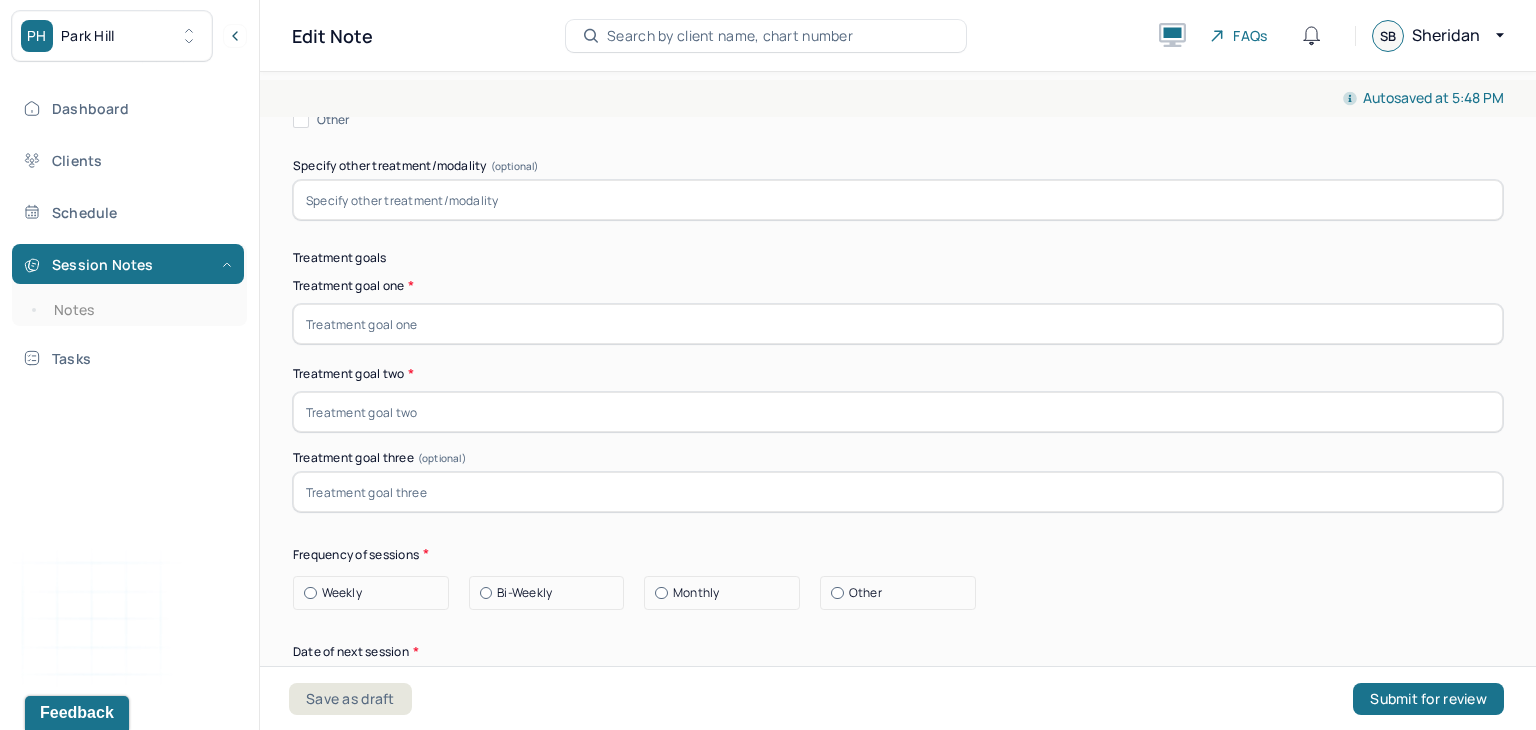 click at bounding box center (898, 324) 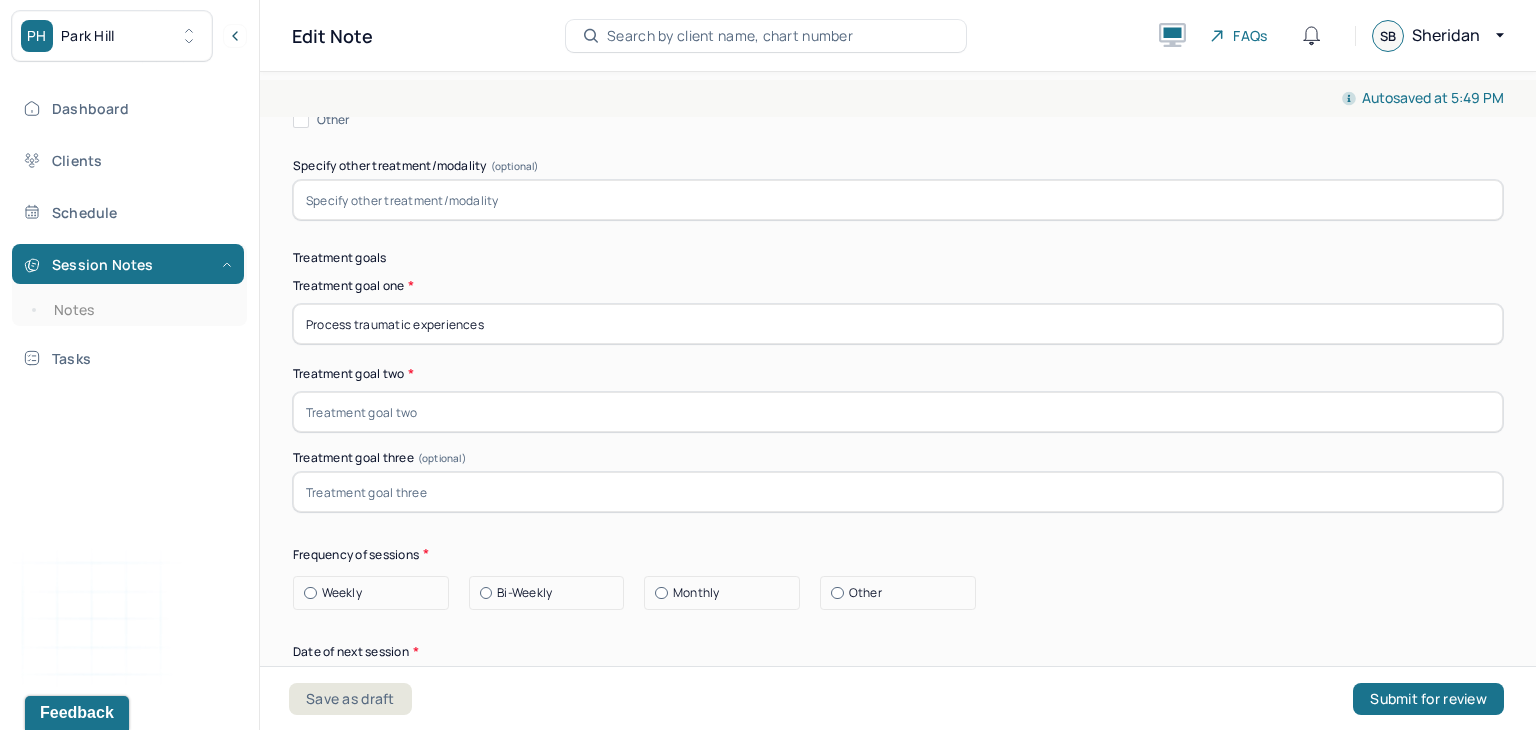 type on "Process traumatic experiences" 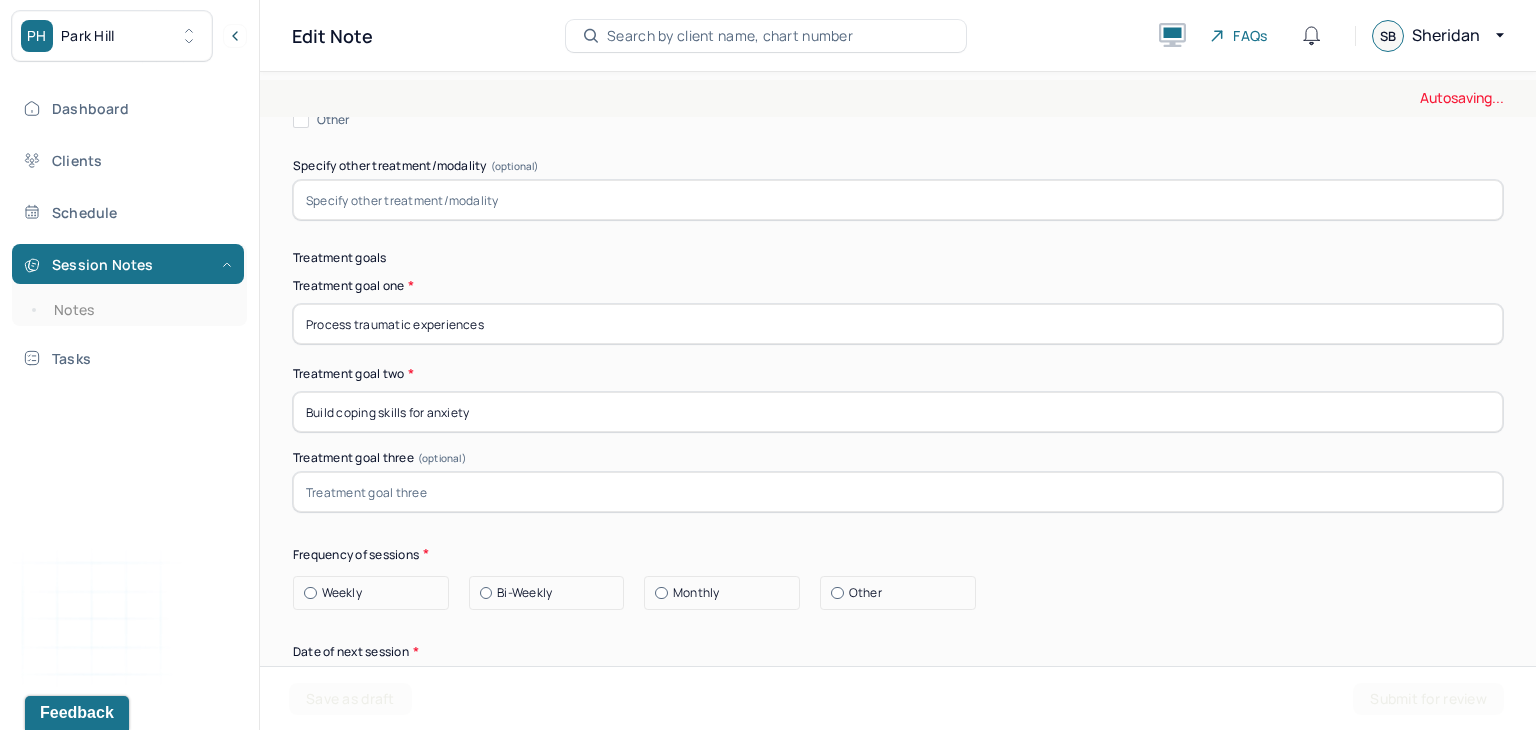 type on "Build coping skills for anxiety" 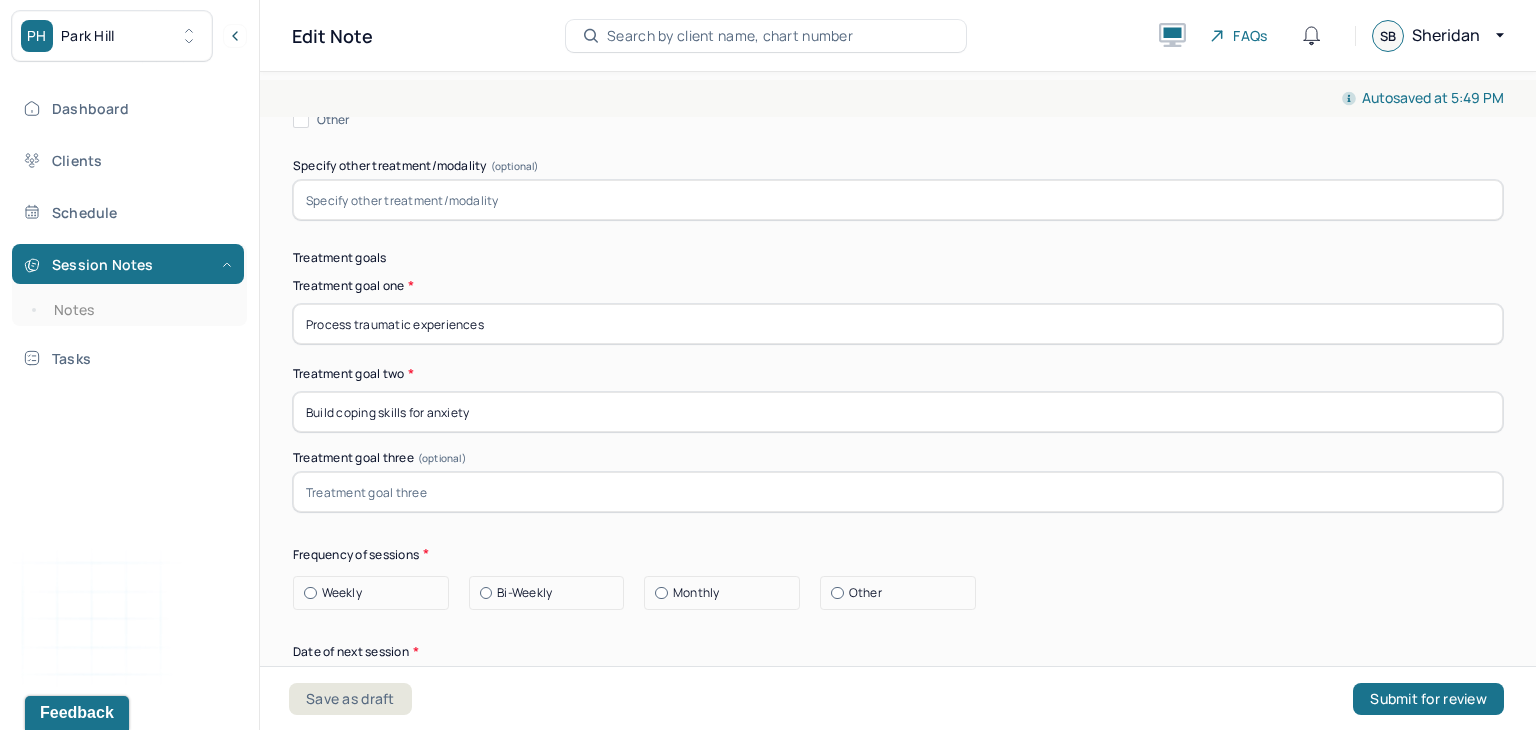 click at bounding box center (898, 492) 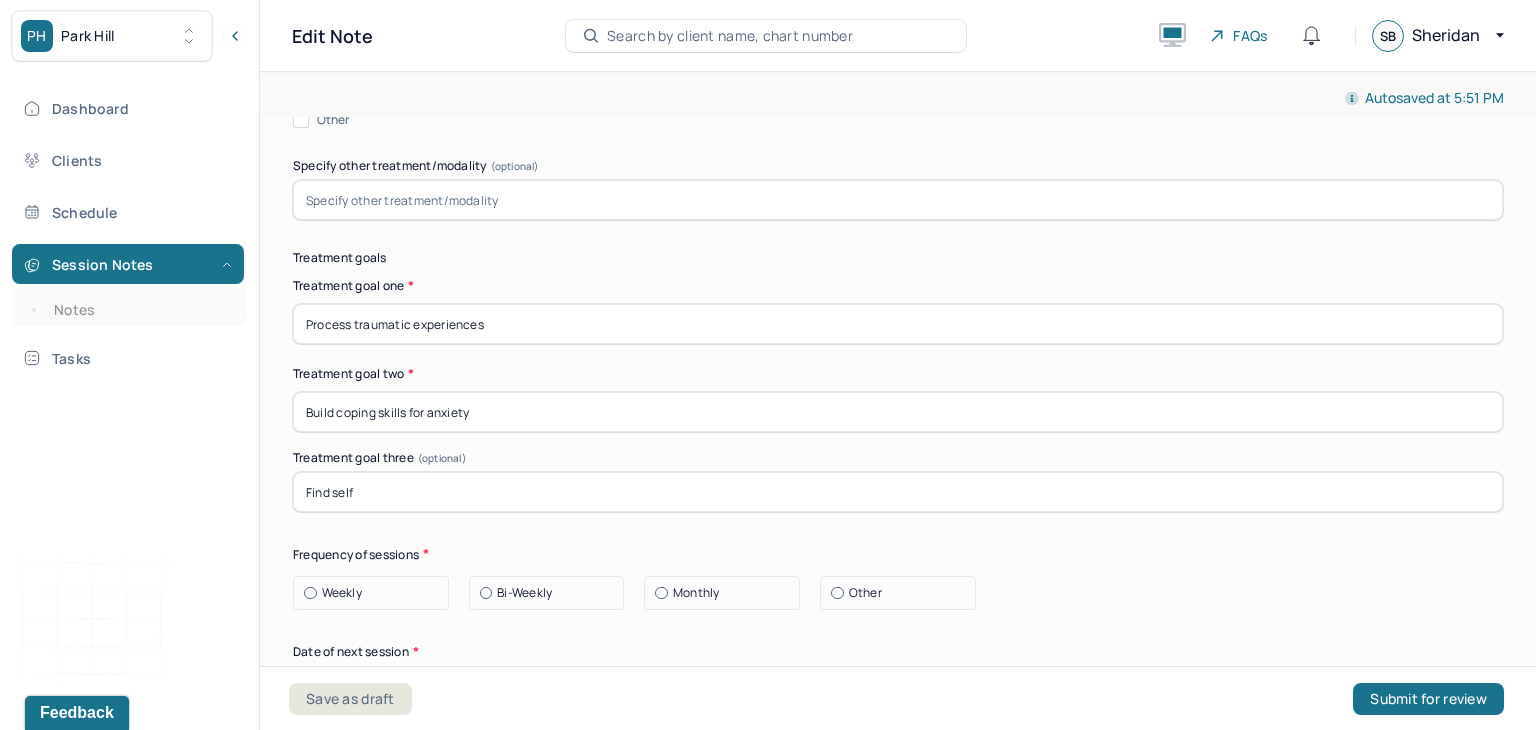 type on "Find self" 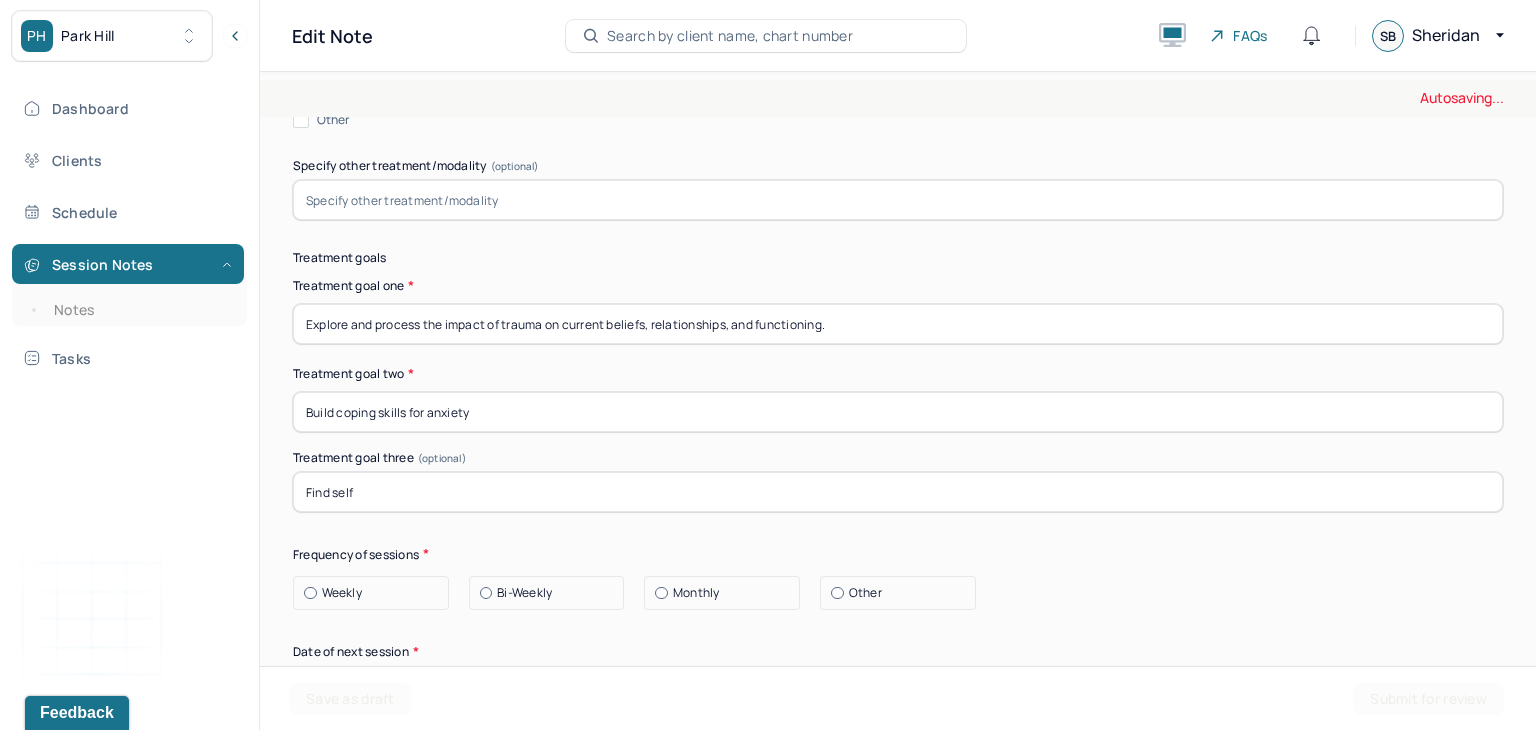 type on "Explore and process the impact of trauma on current beliefs, relationships, and functioning." 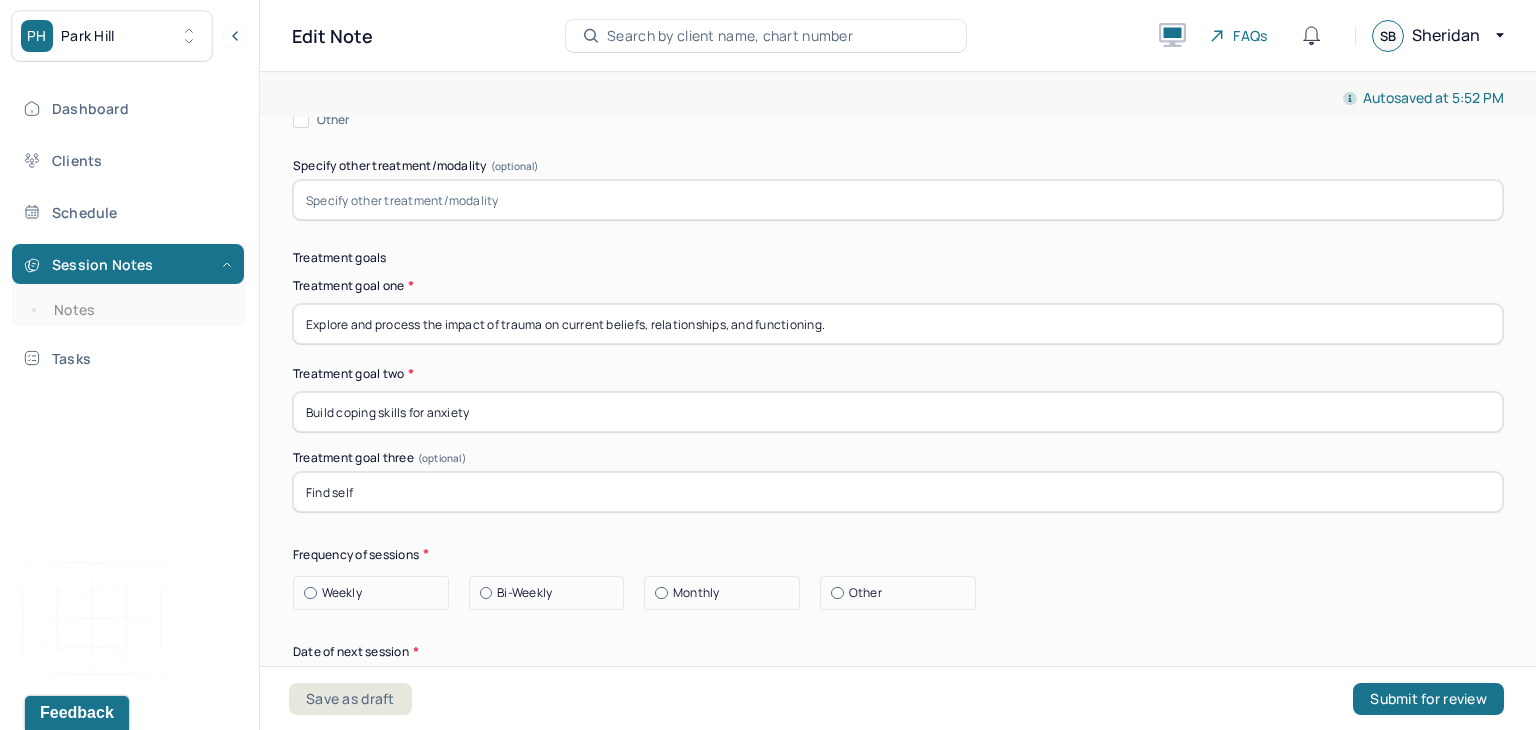 drag, startPoint x: 302, startPoint y: 399, endPoint x: 512, endPoint y: 358, distance: 213.96495 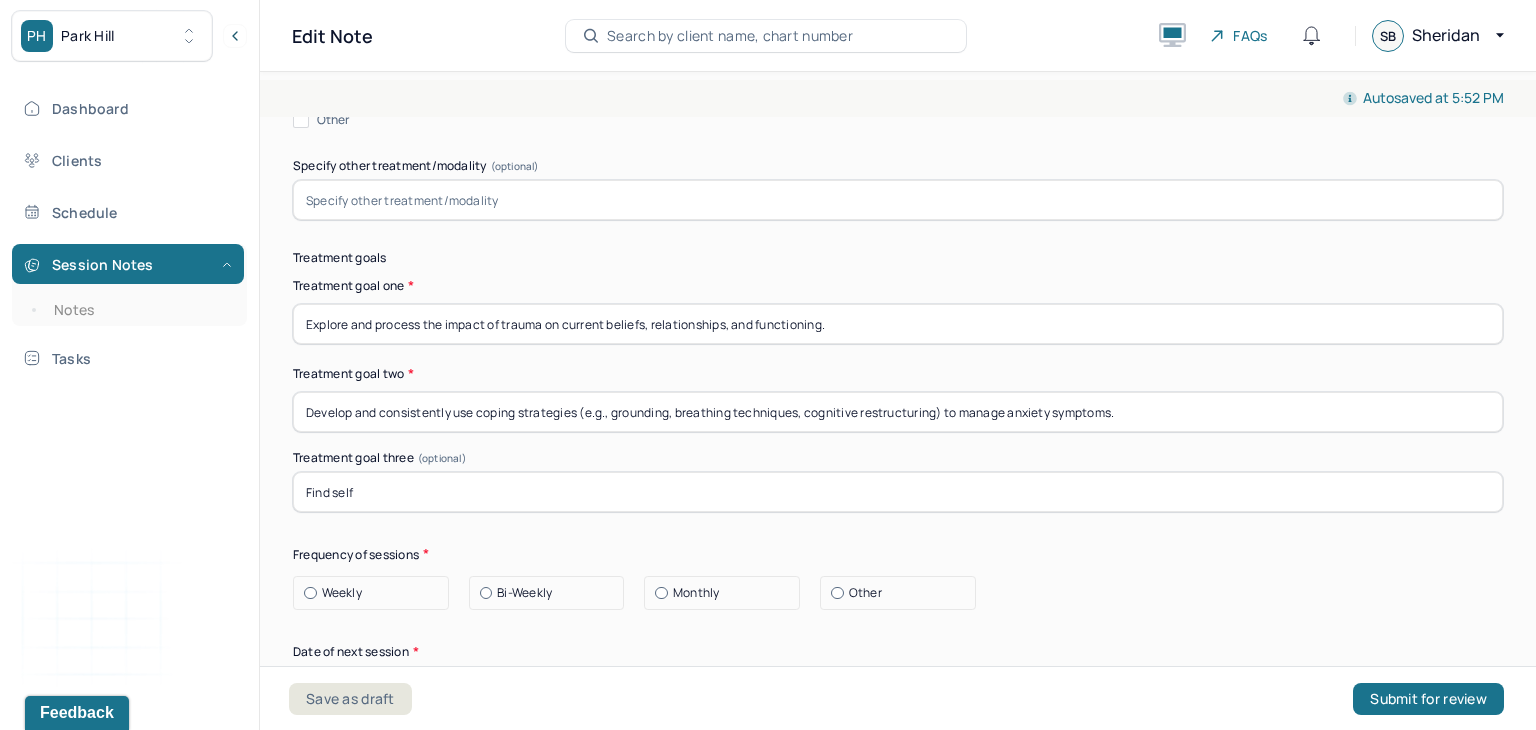 drag, startPoint x: 947, startPoint y: 405, endPoint x: 578, endPoint y: 401, distance: 369.02167 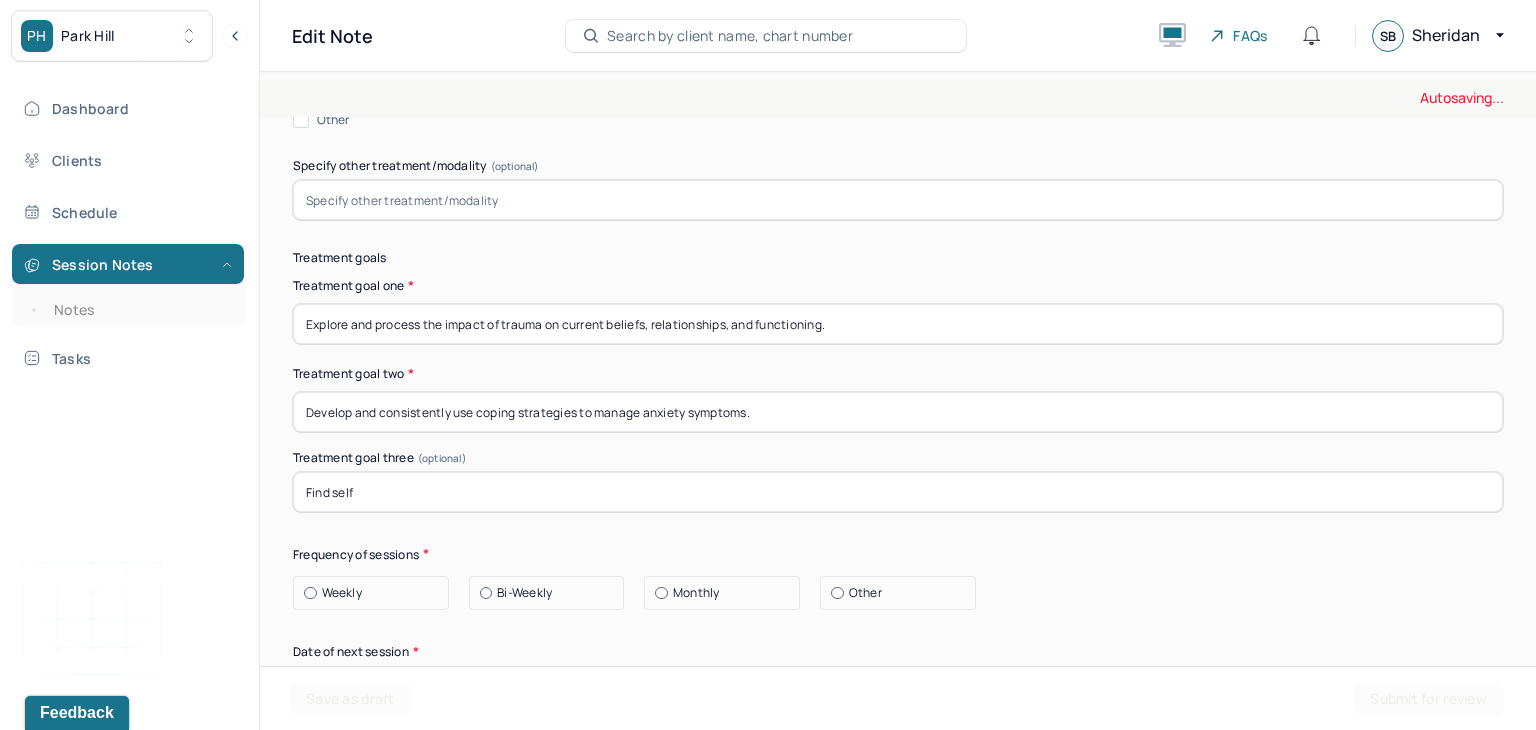 type on "Develop and consistently use coping strategies to manage anxiety symptoms." 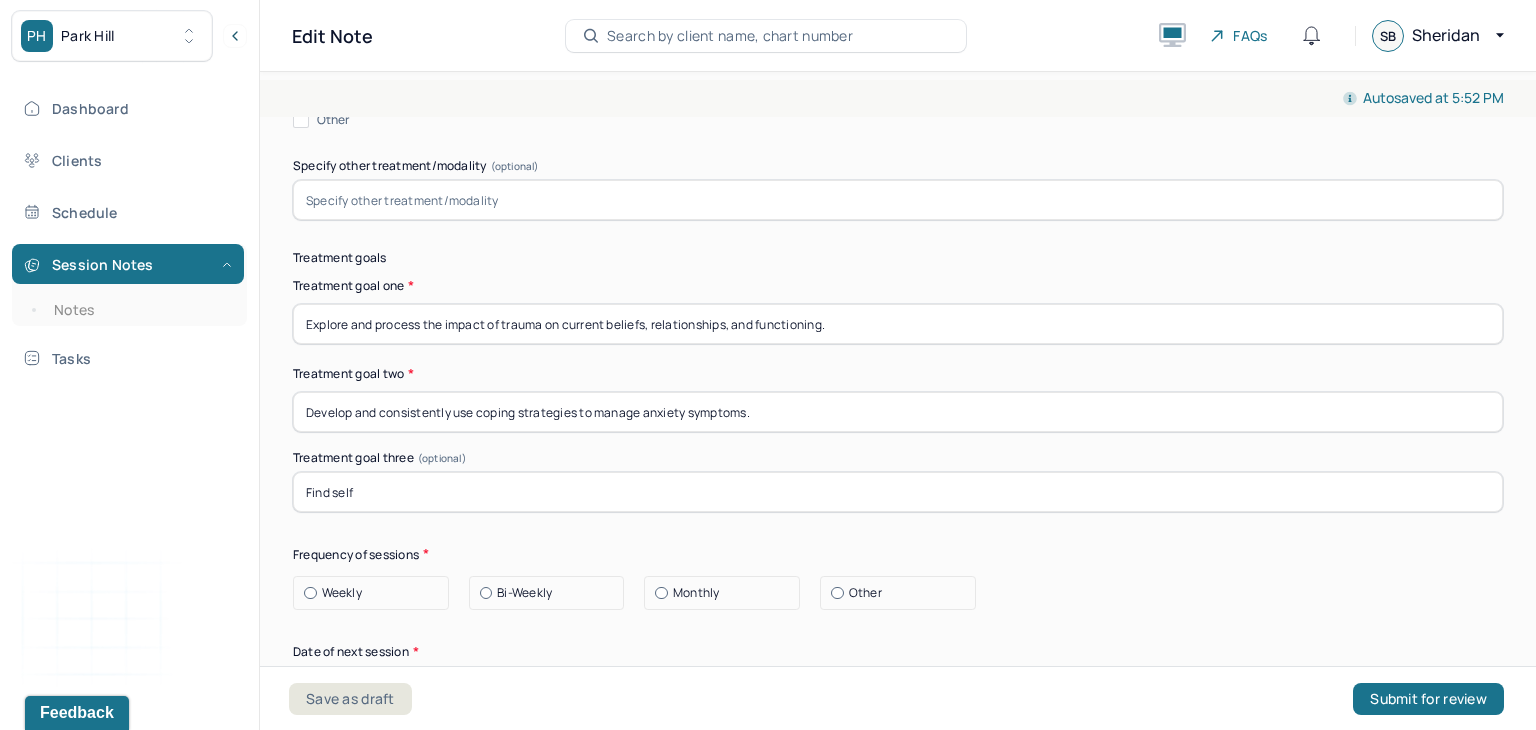 drag, startPoint x: 409, startPoint y: 475, endPoint x: 254, endPoint y: 453, distance: 156.55351 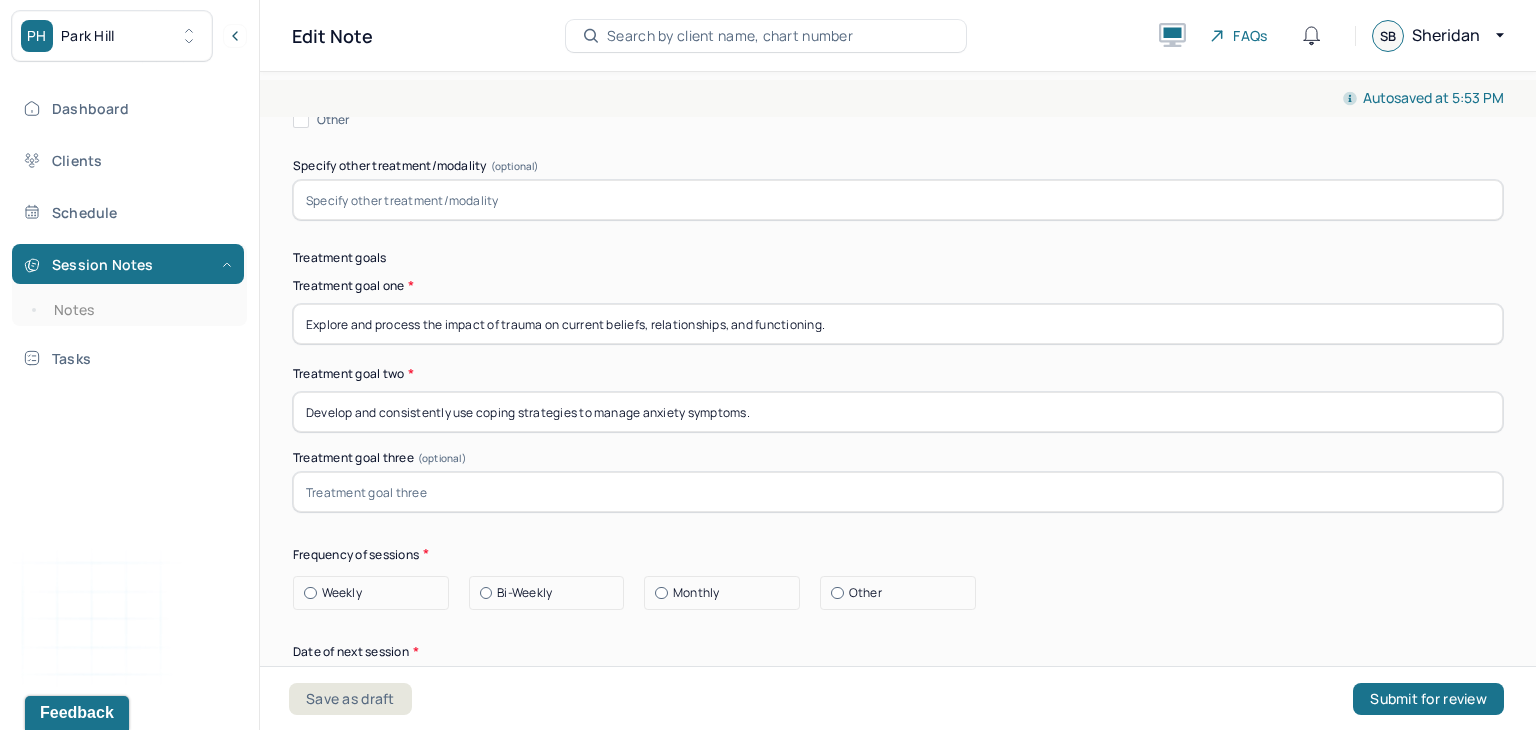 click at bounding box center (898, 492) 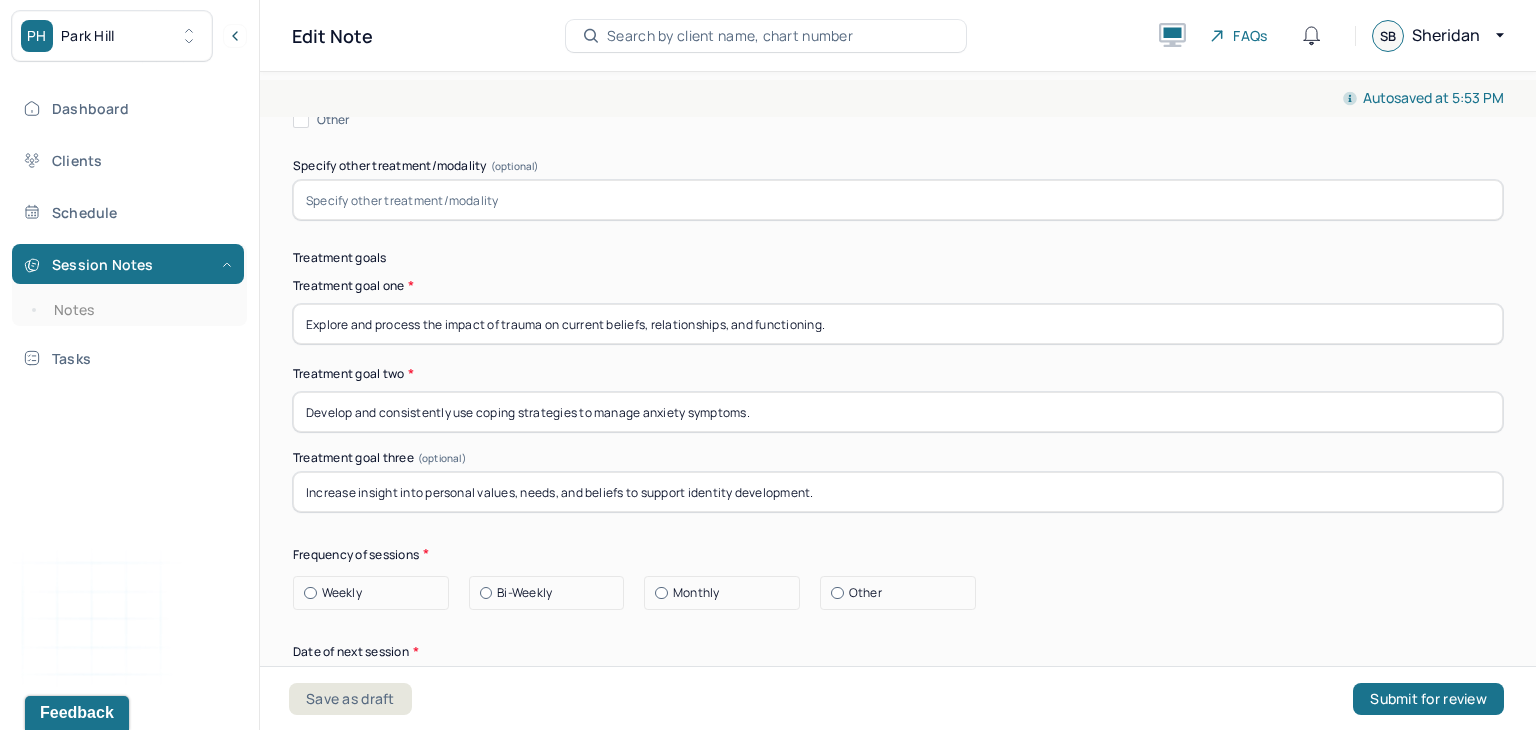 type on "Increase insight into personal values, needs, and beliefs to support identity development." 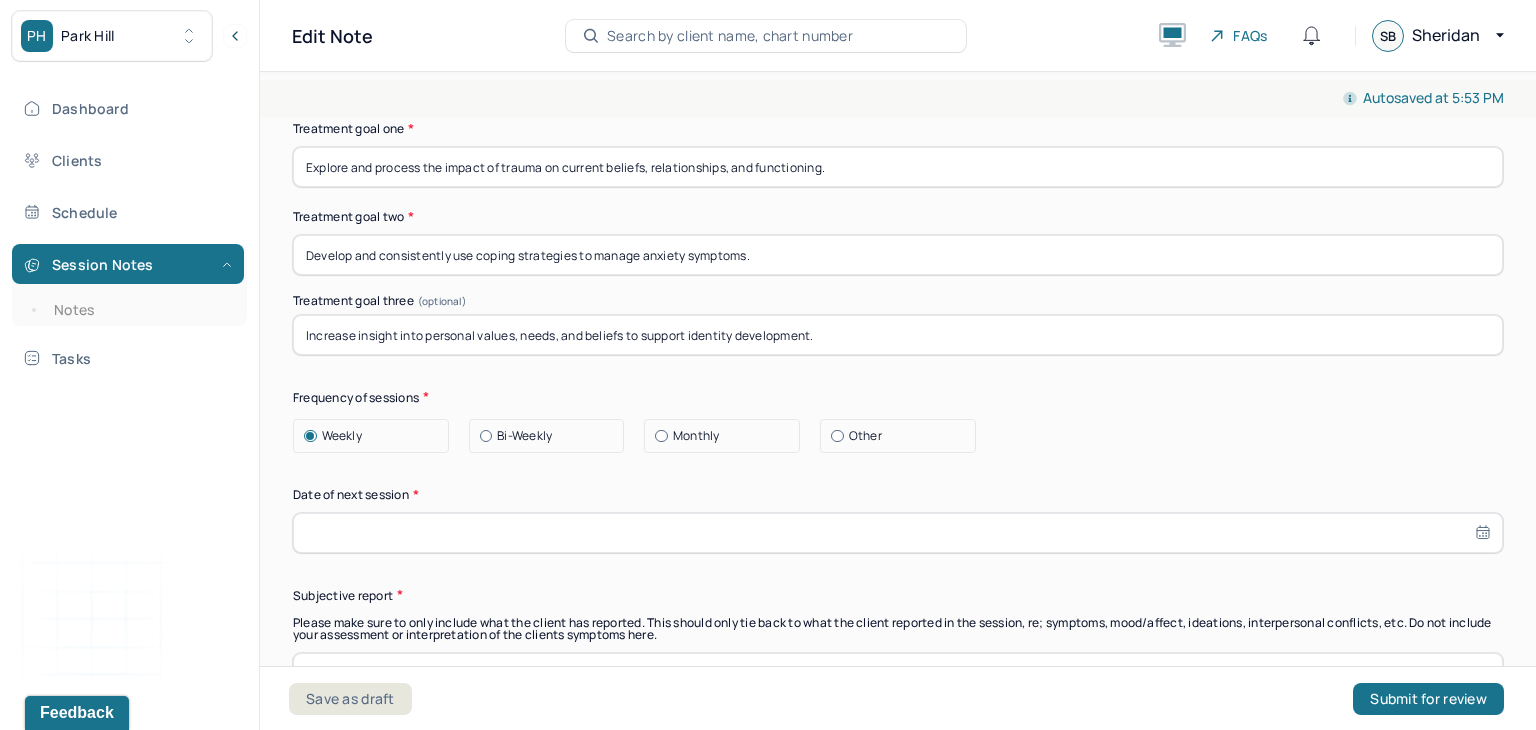 scroll, scrollTop: 12273, scrollLeft: 0, axis: vertical 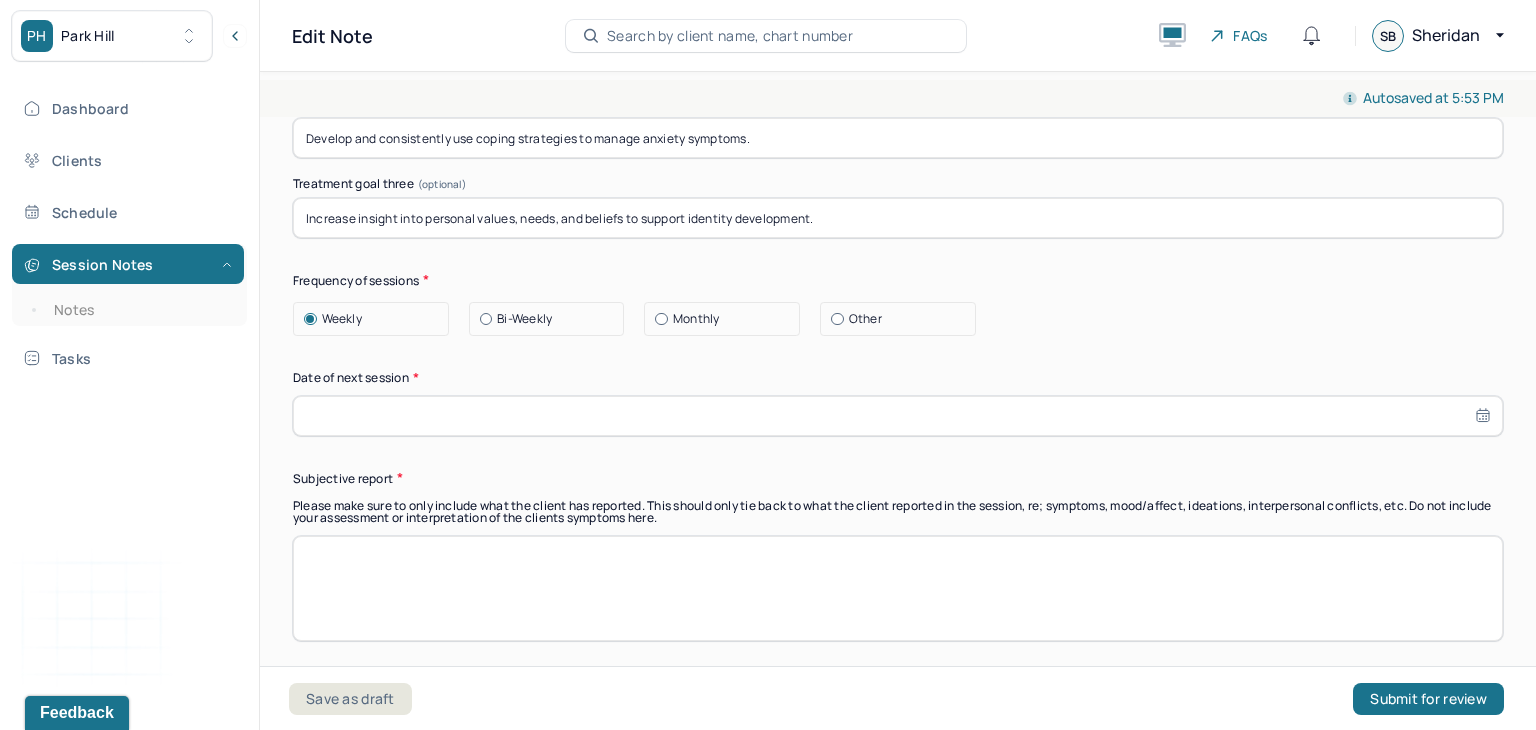 select on "6" 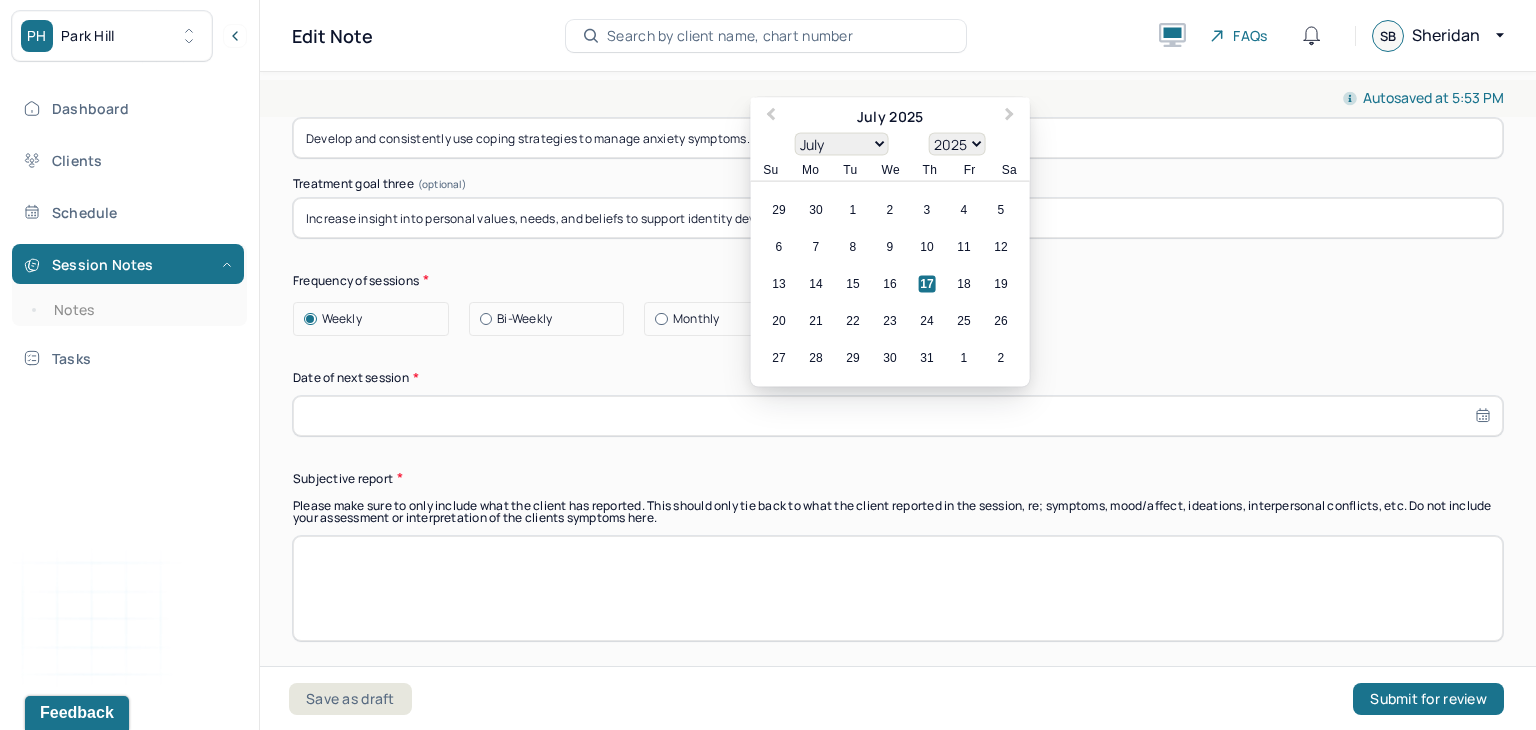 click at bounding box center [898, 416] 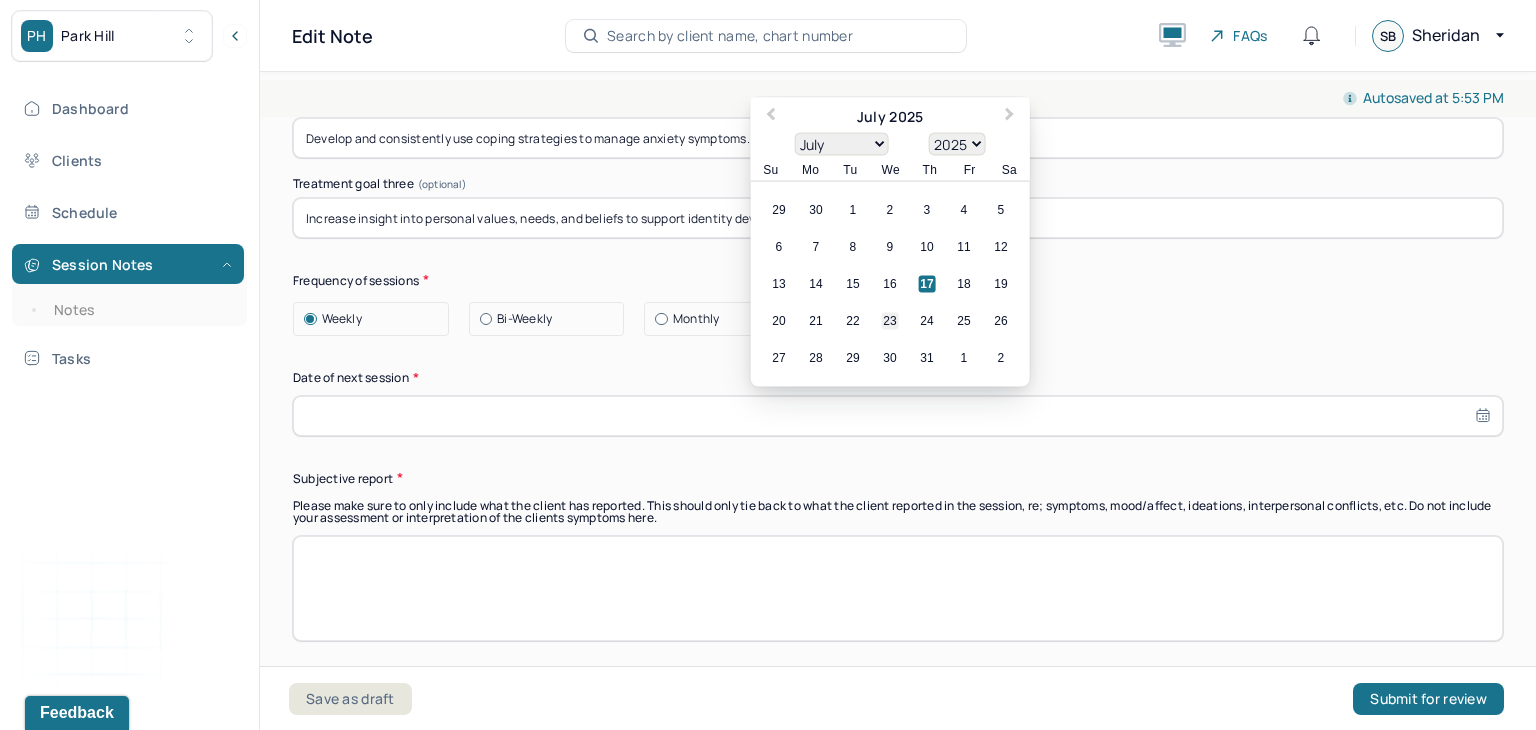 click on "23" at bounding box center (890, 320) 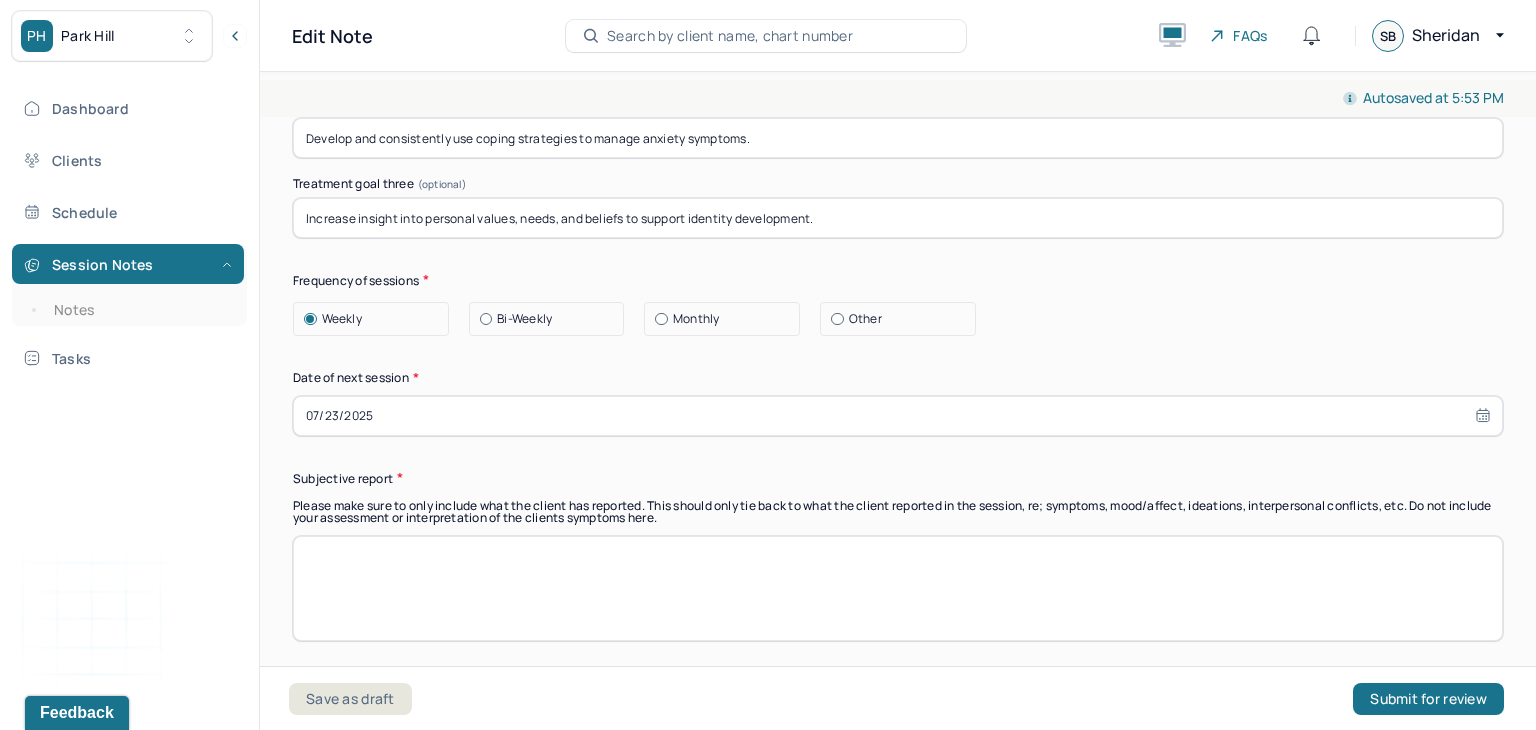 click at bounding box center [898, 588] 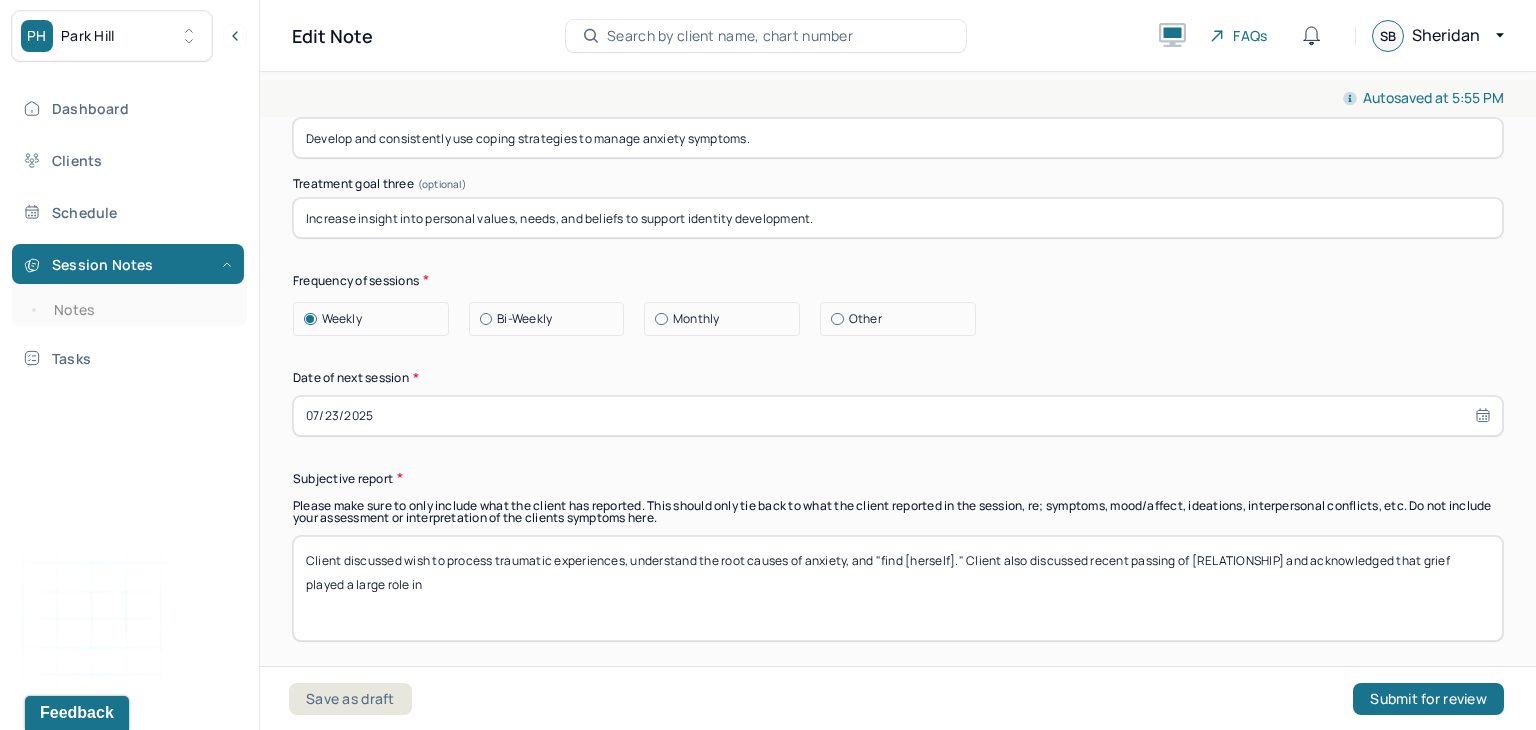 type on "Client discussed wish to process traumatic experiences, understand the root causes of anxiety, and "find [herself]." Client also discussed recent passing of grandmother and acknowledged that grief played a large role in" 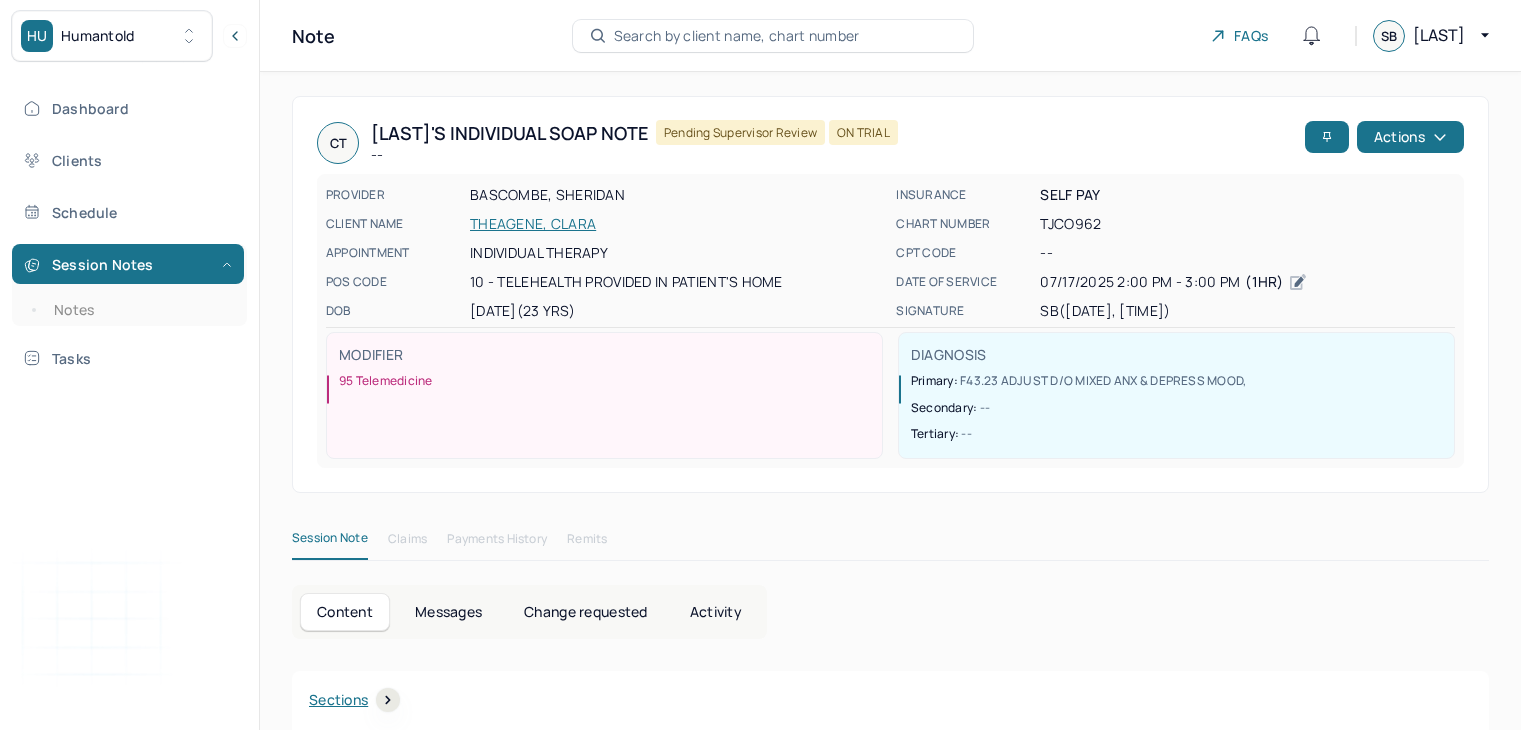 scroll, scrollTop: 0, scrollLeft: 0, axis: both 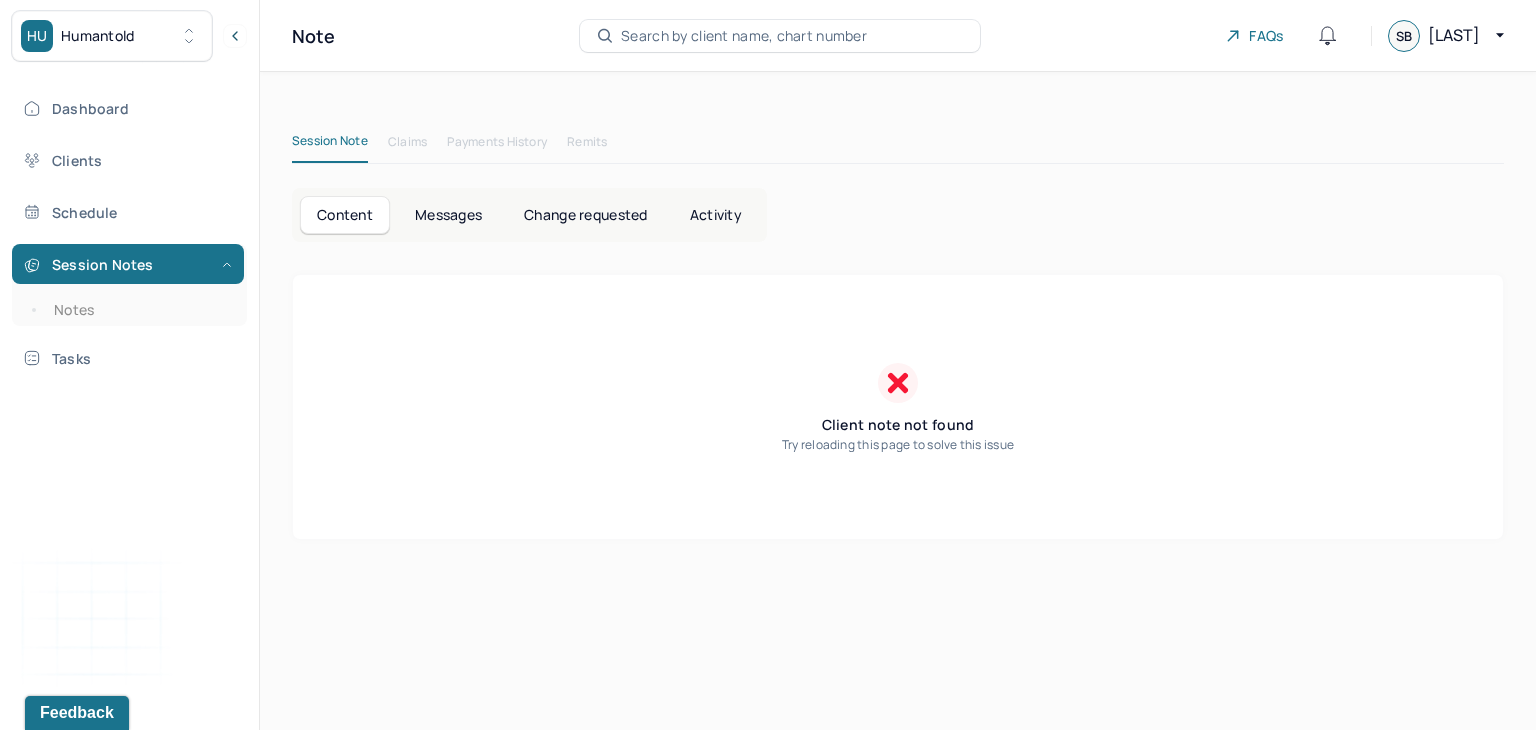 click on "HU Humantold" at bounding box center (112, 36) 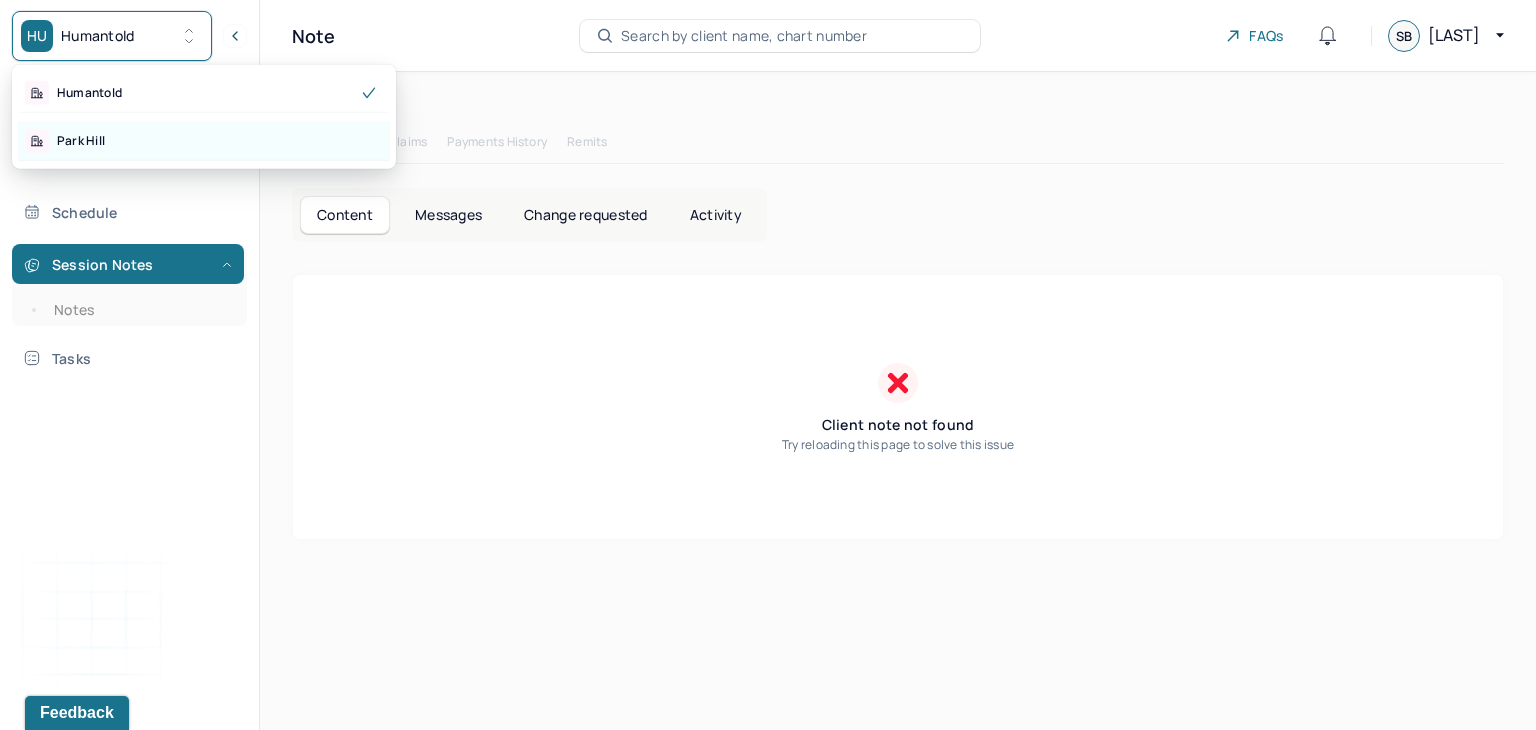 click on "Park Hill" at bounding box center [204, 141] 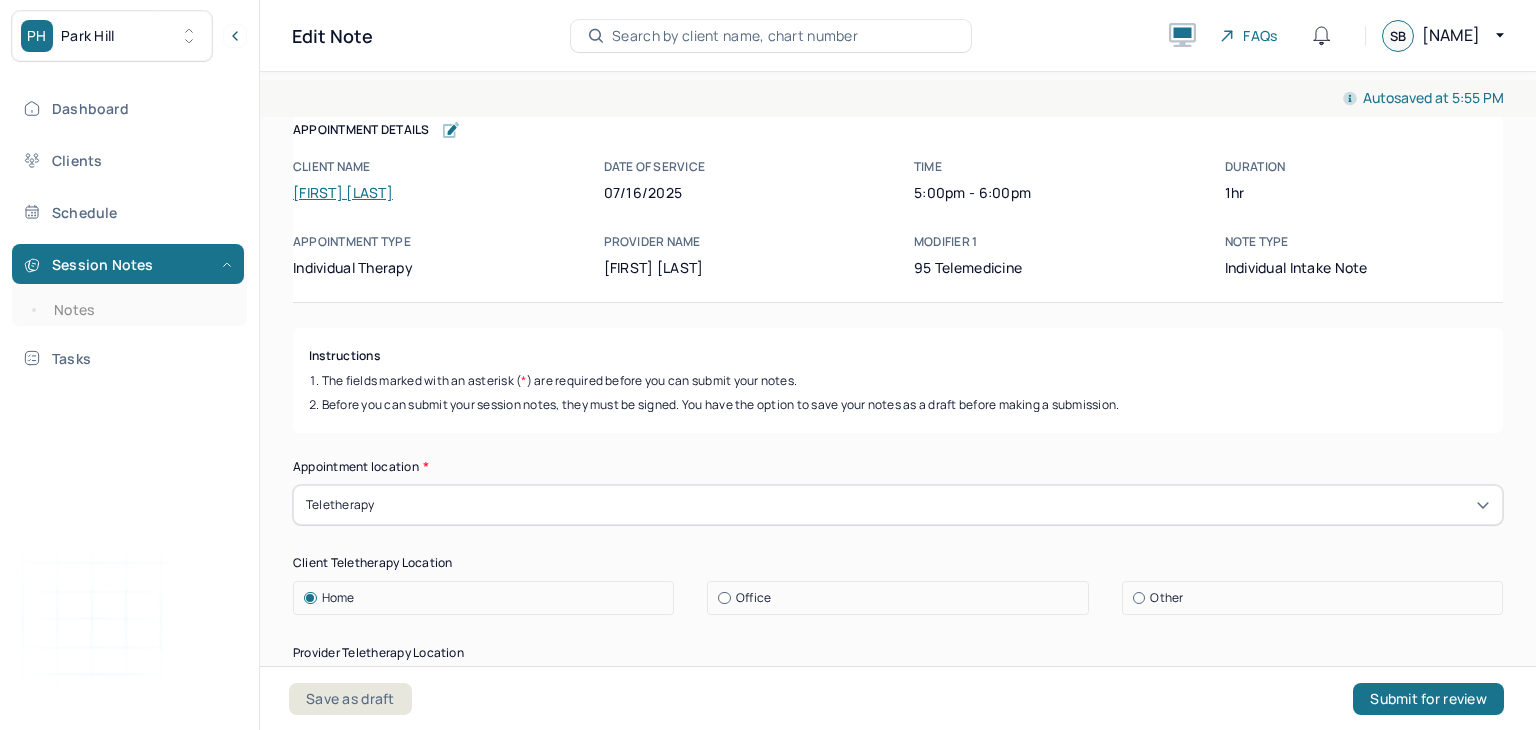 scroll, scrollTop: 0, scrollLeft: 0, axis: both 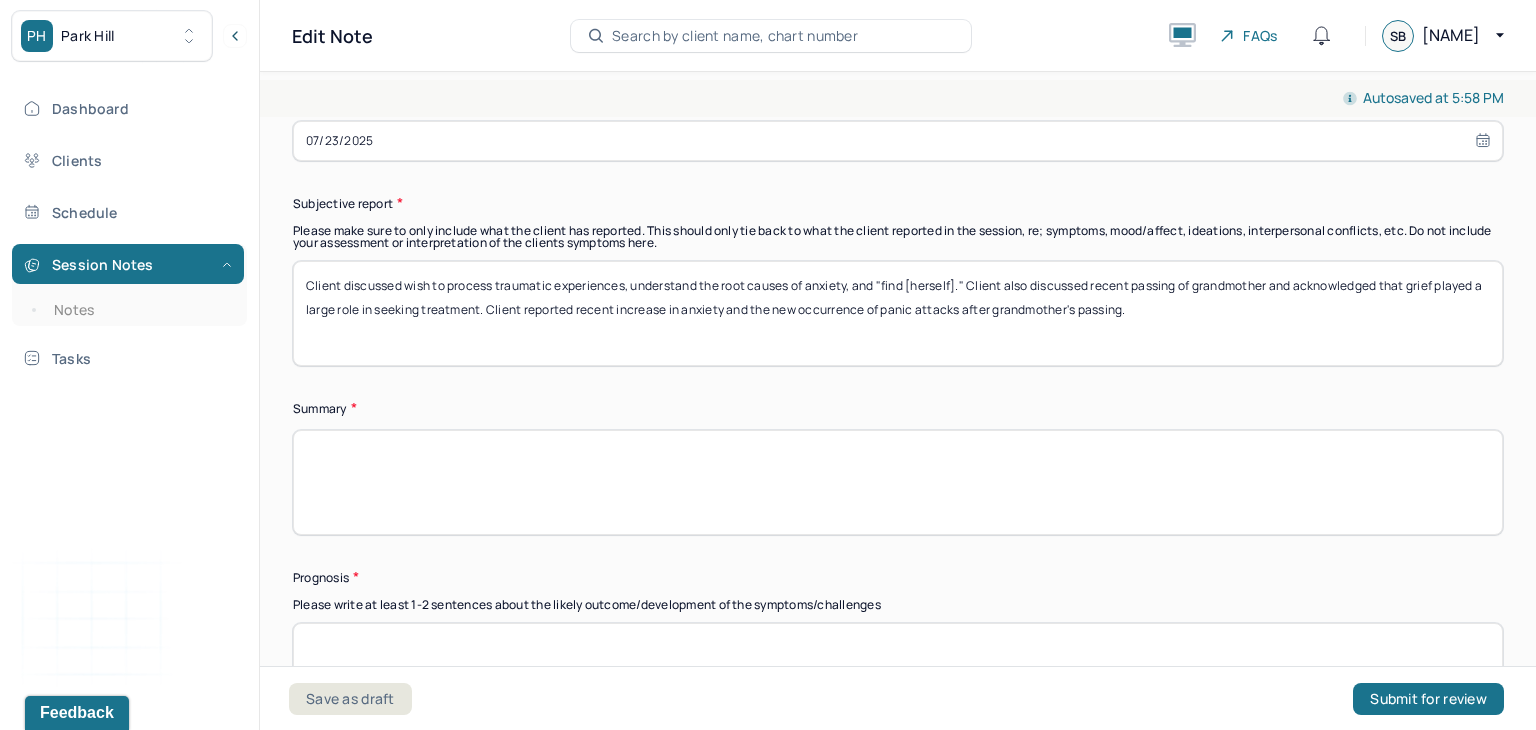 type on "Client discussed wish to process traumatic experiences, understand the root causes of anxiety, and "find [herself]." Client also discussed recent passing of grandmother and acknowledged that grief played a large role in seeking treatment. Client reported recent increase in anxiety and the new occurrence of panic attacks after grandmother's passing." 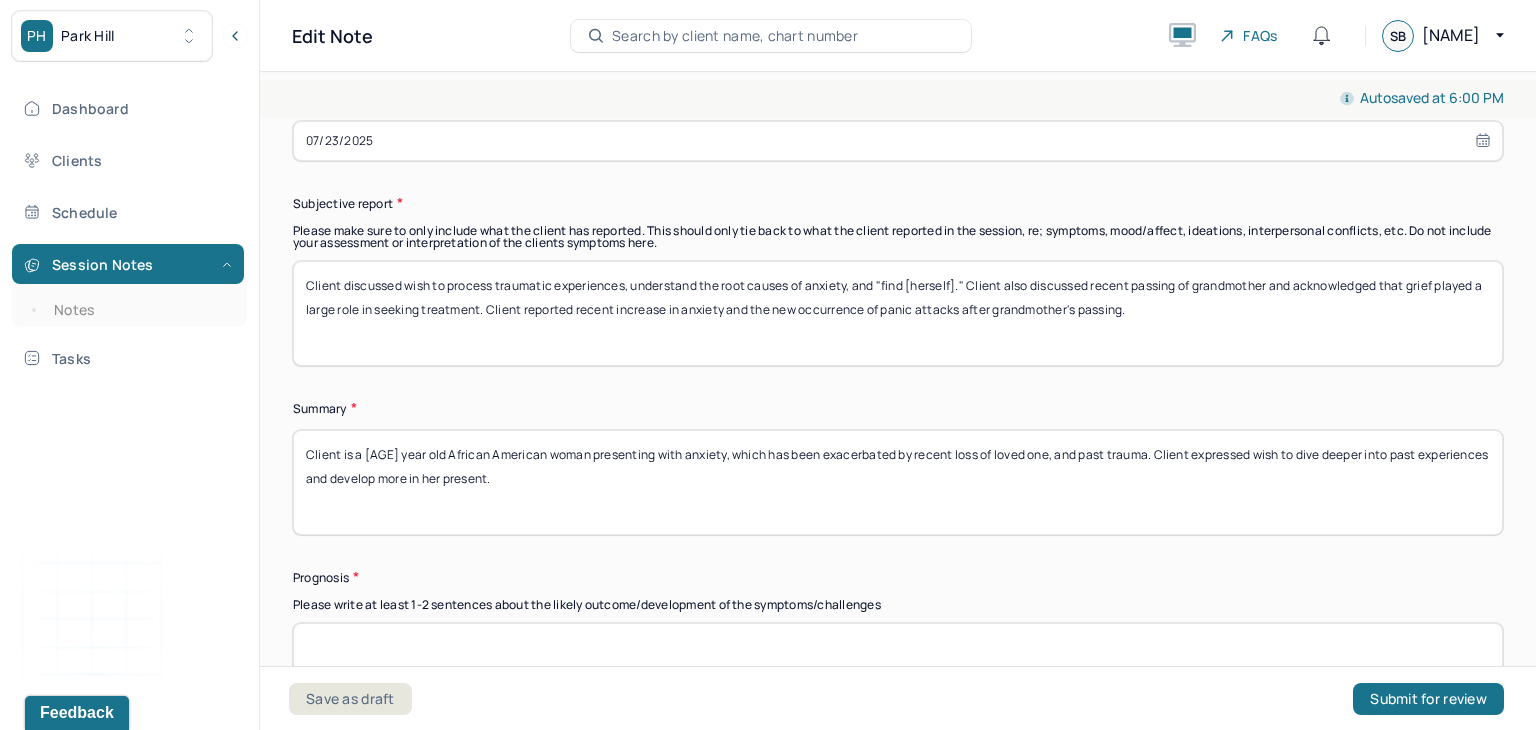 type on "Client is a [AGE] year old African American woman presenting with anxiety, which has been exacerbated by recent loss of loved one, and past trauma. Client expressed wish to dive deeper into past experiences and develop more in her present." 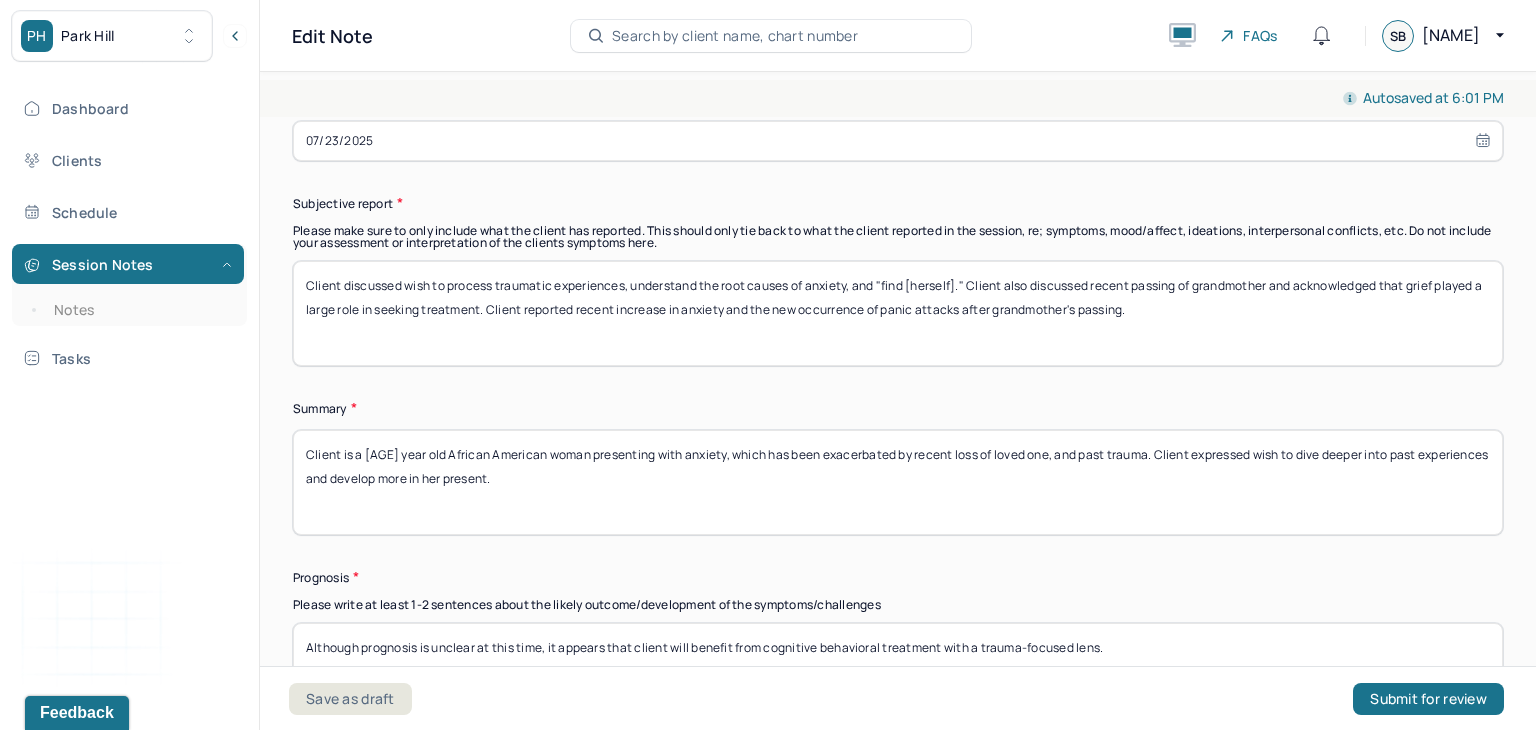 type on "Although prognosis is unclear at this time, it appears that client will benefit from cognitive behavioral treatment with a trauma-focused lens." 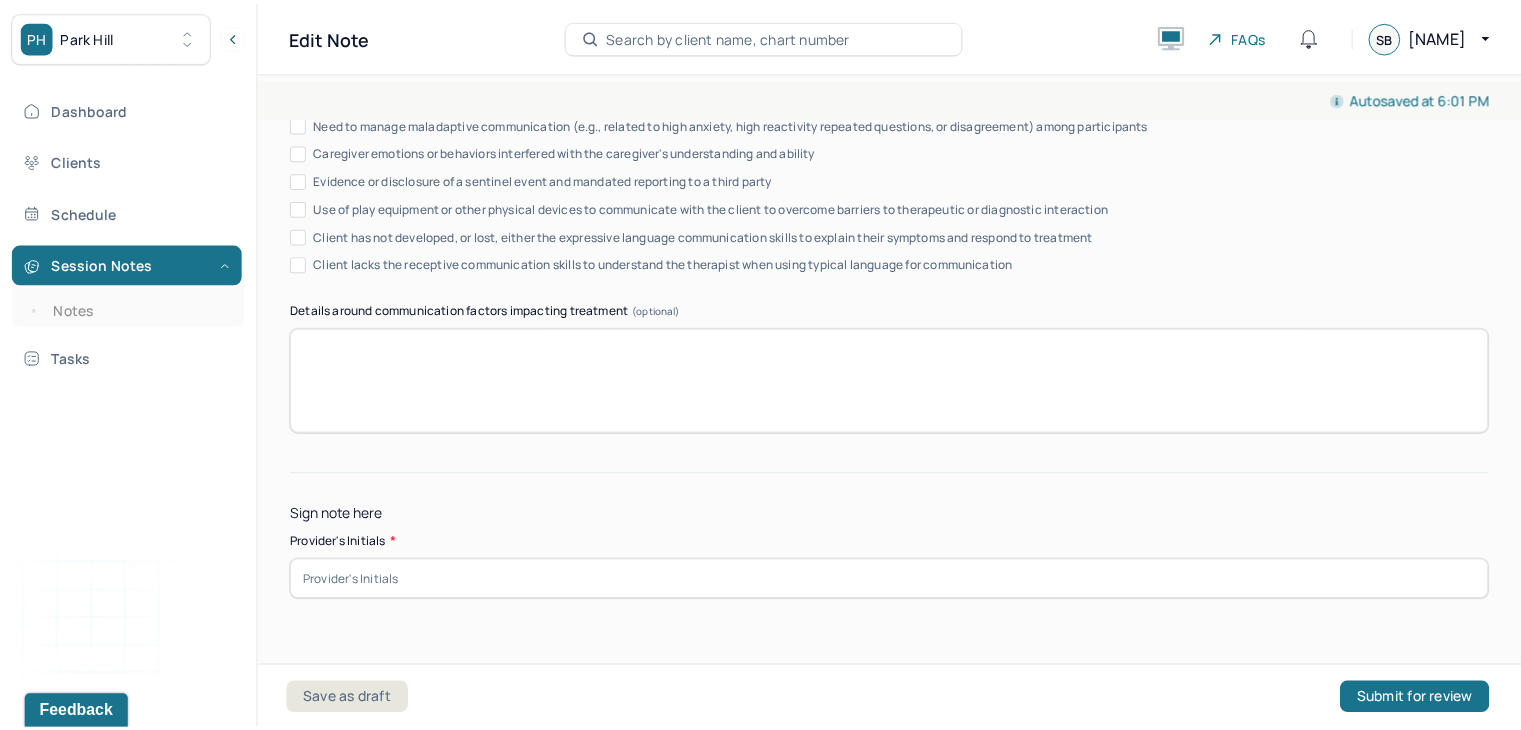 scroll, scrollTop: 13256, scrollLeft: 0, axis: vertical 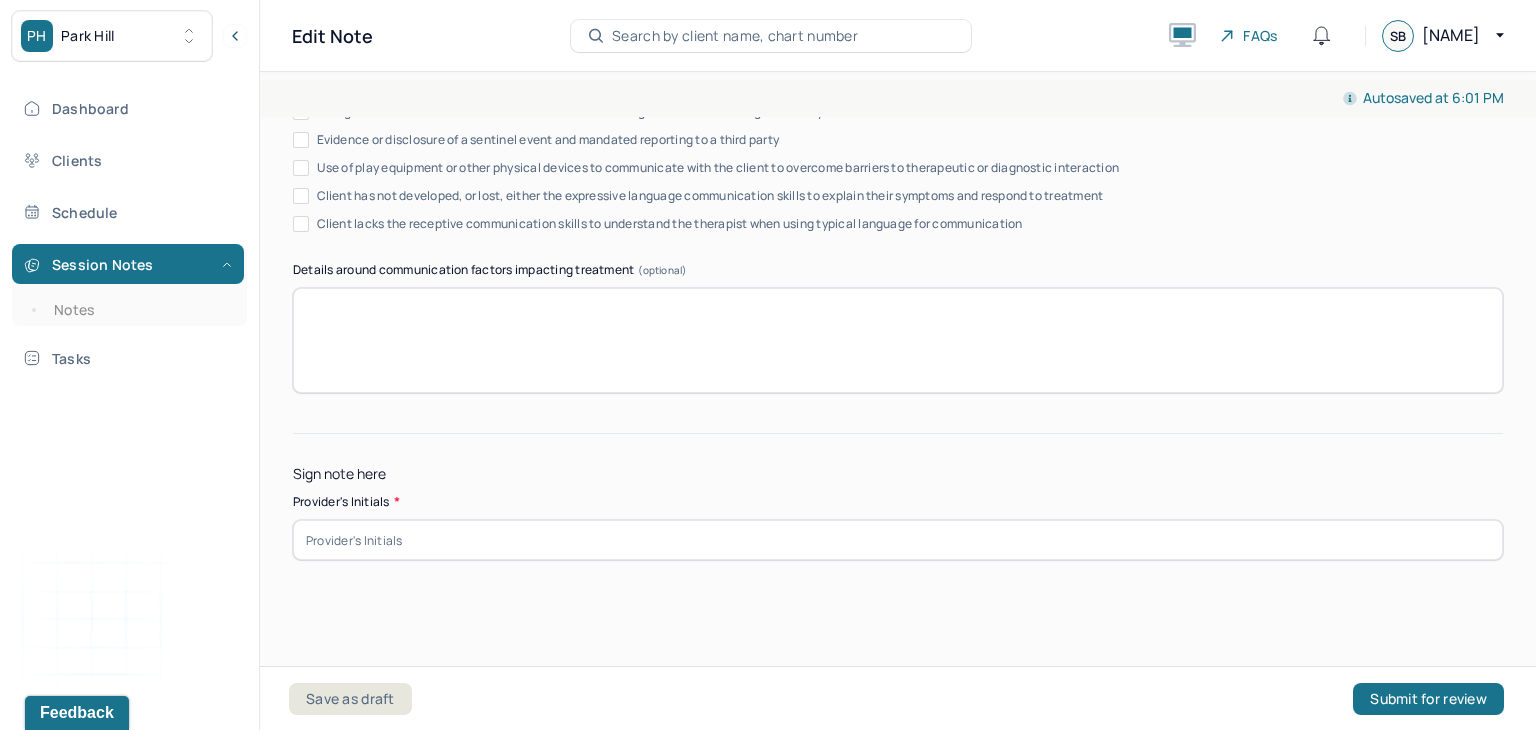 click at bounding box center (898, 540) 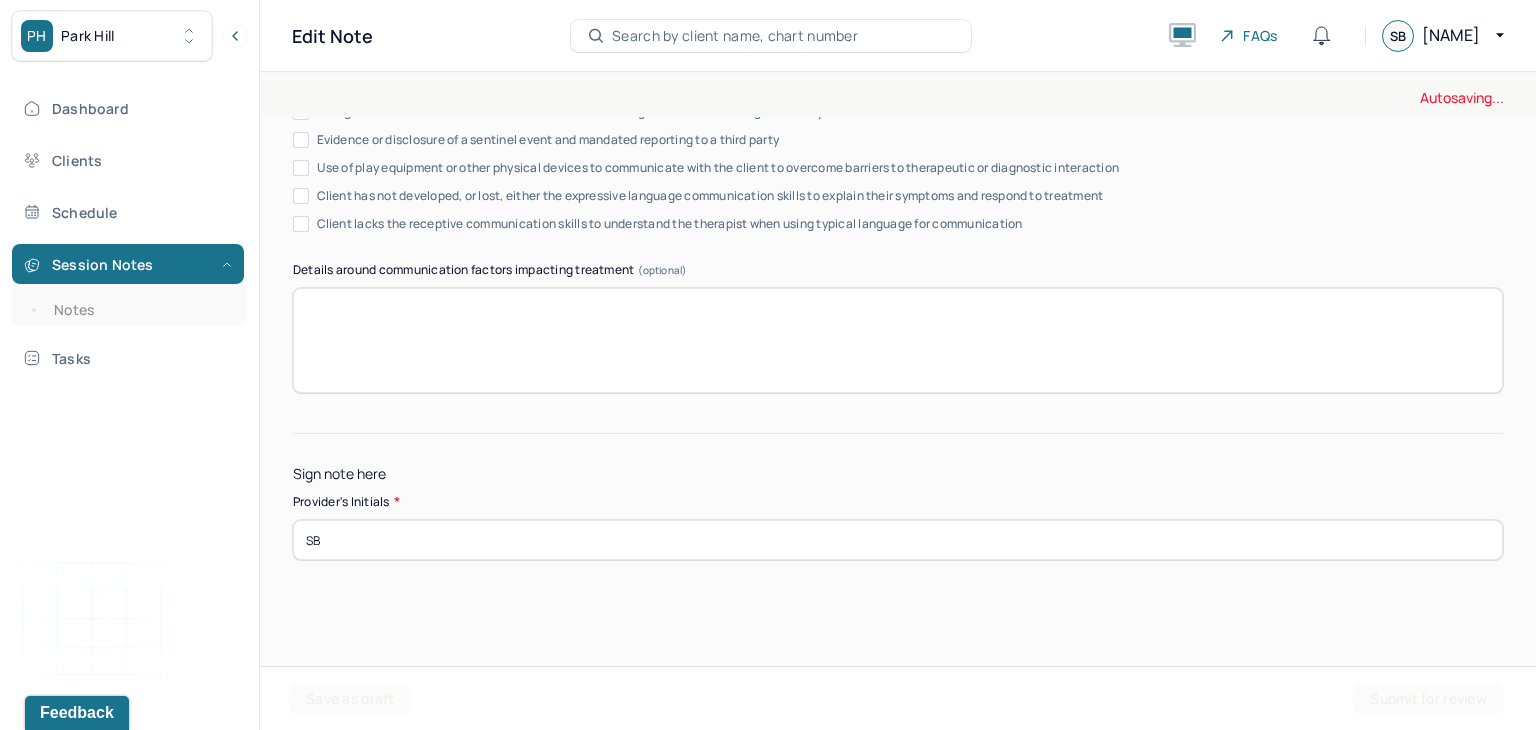 type on "SB" 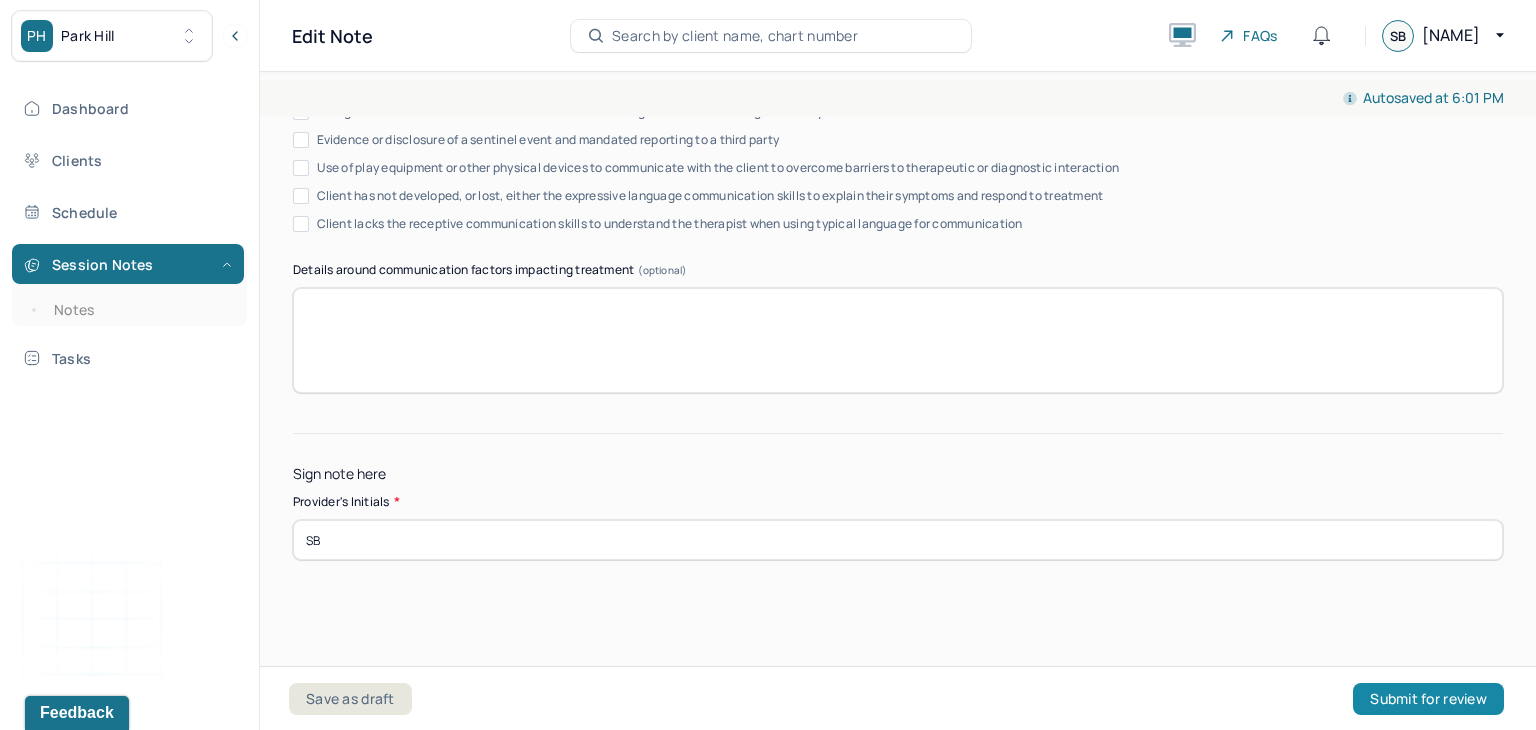 click on "Submit for review" at bounding box center (1428, 699) 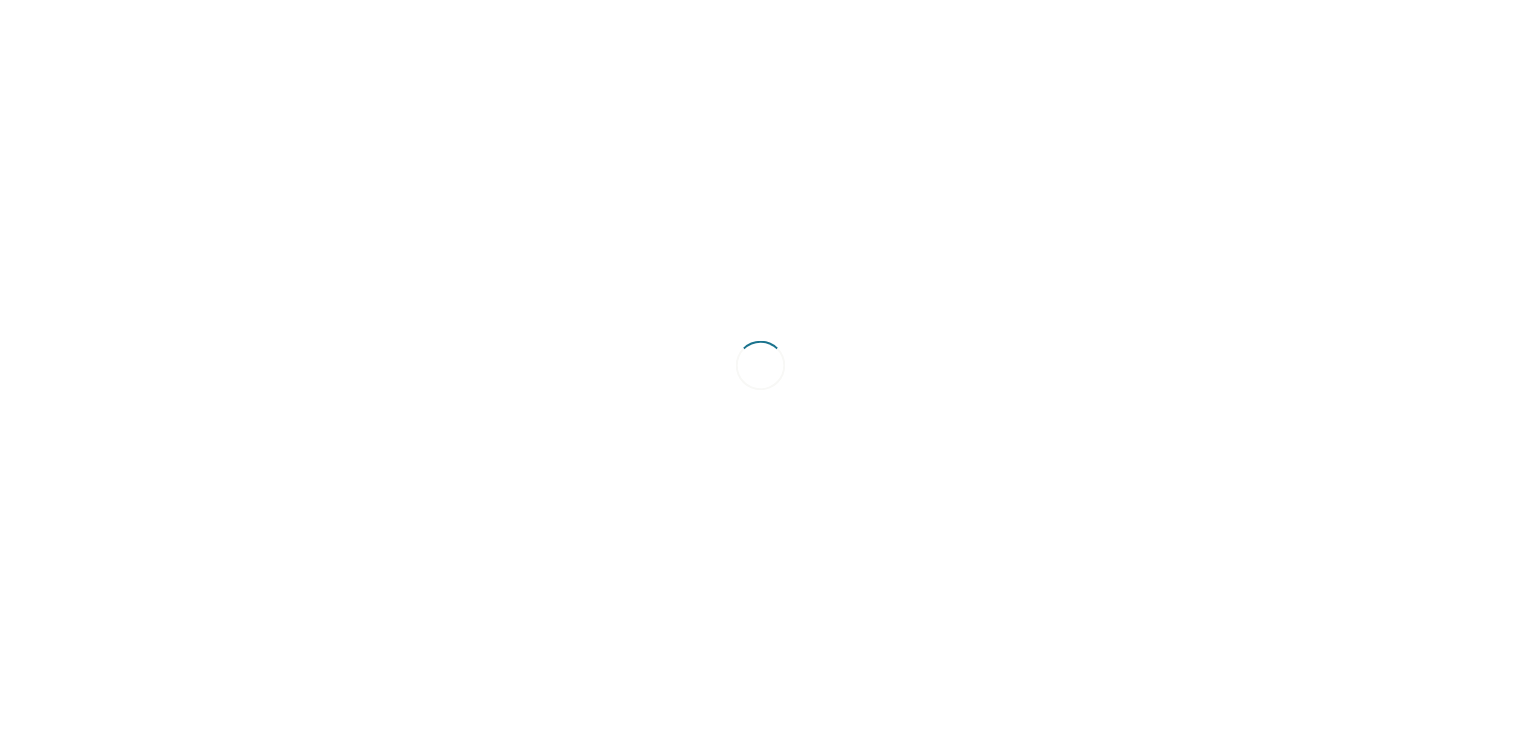 scroll, scrollTop: 0, scrollLeft: 0, axis: both 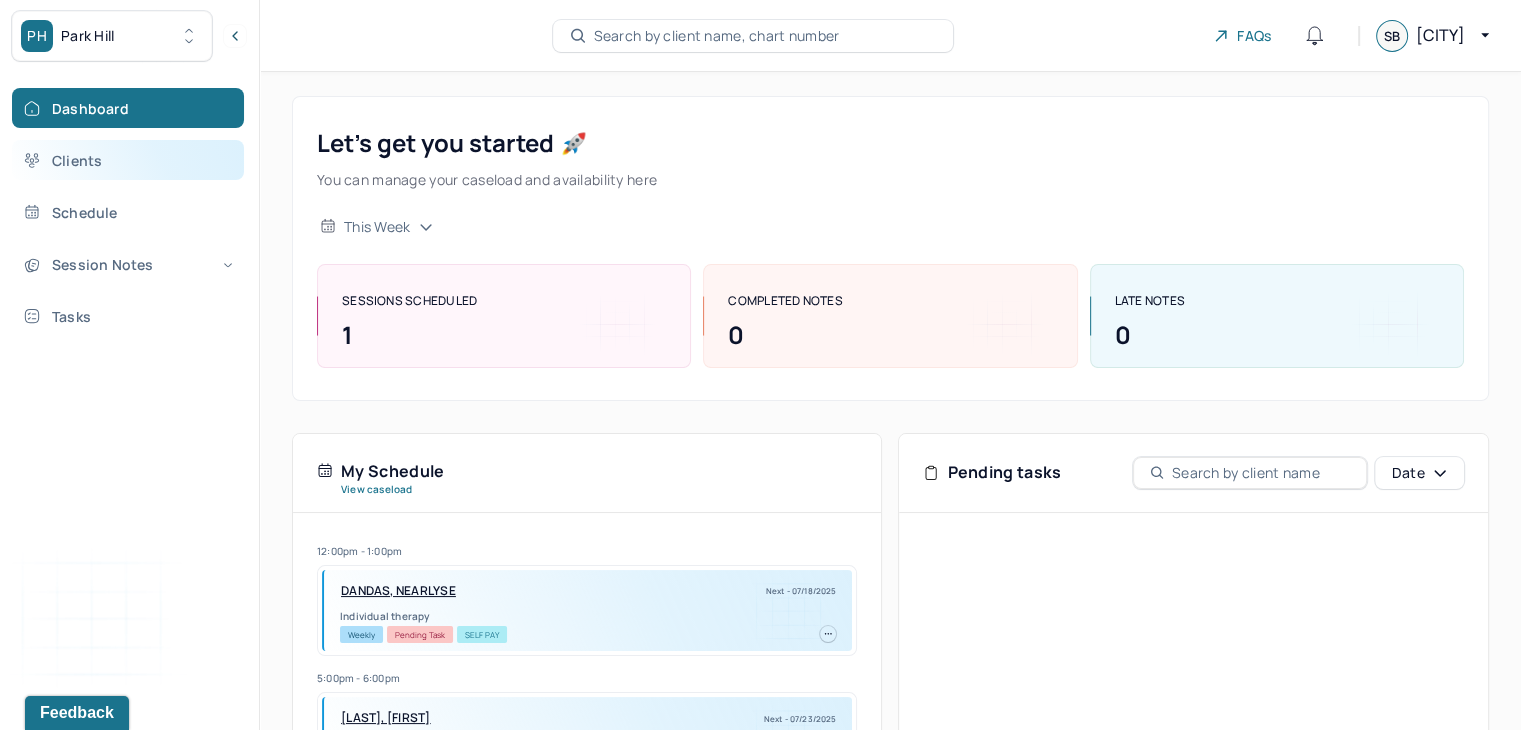 click on "Clients" at bounding box center (128, 160) 